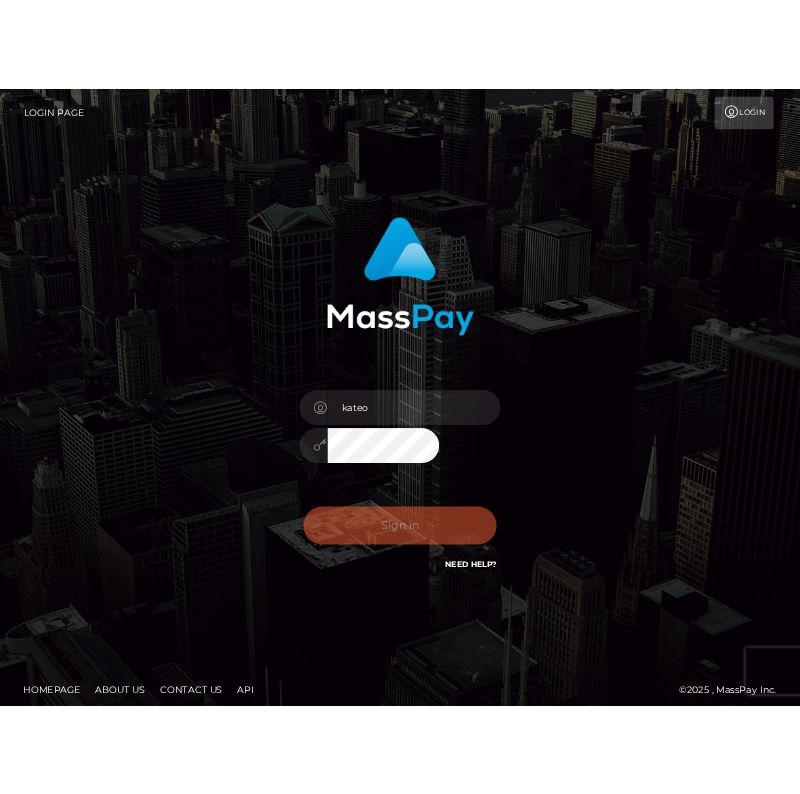 scroll, scrollTop: 0, scrollLeft: 0, axis: both 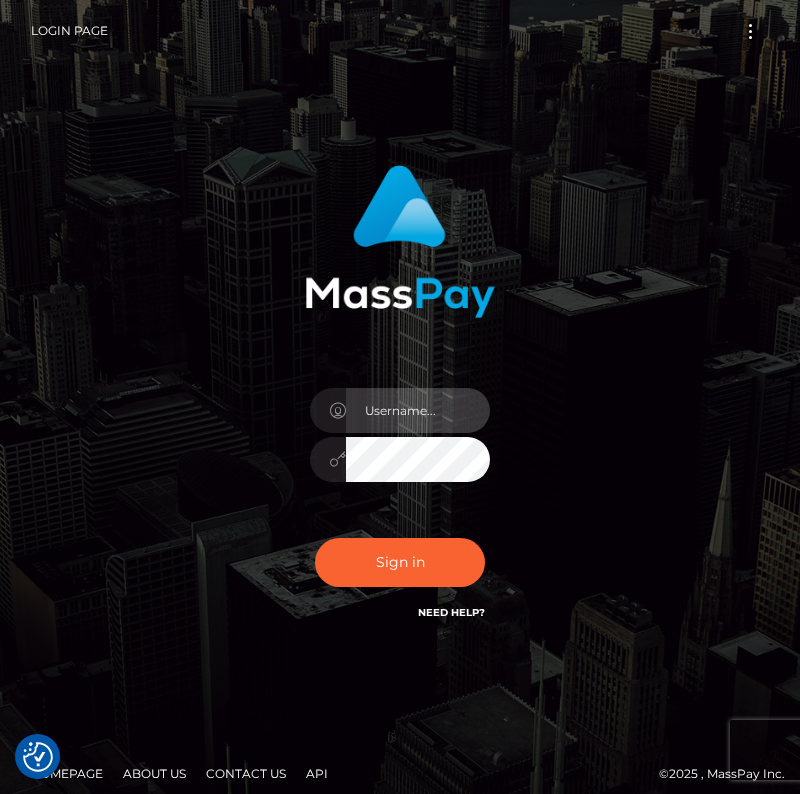 click at bounding box center [418, 410] 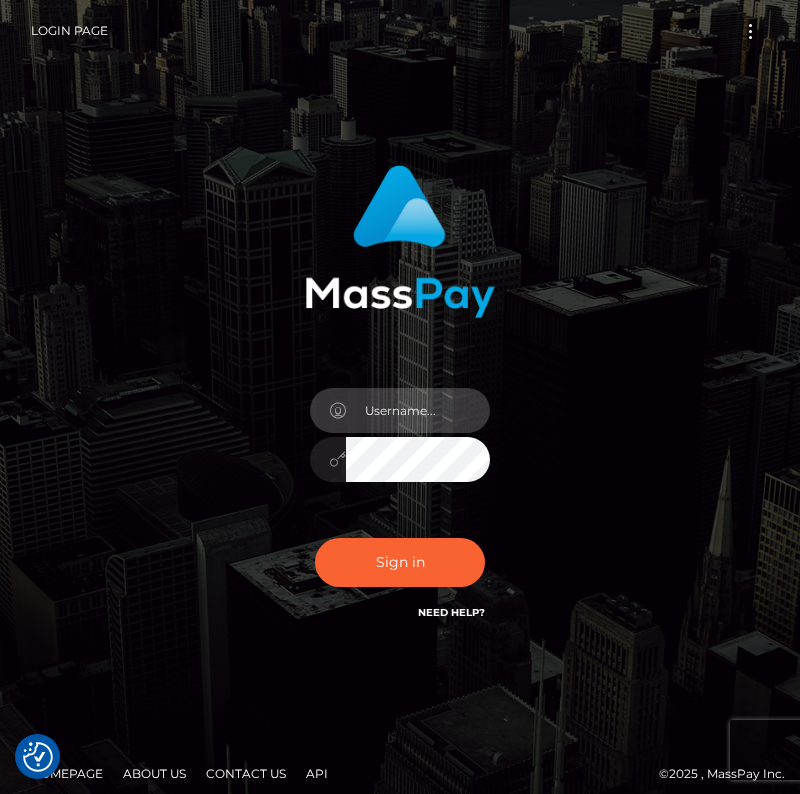 type on "kateo" 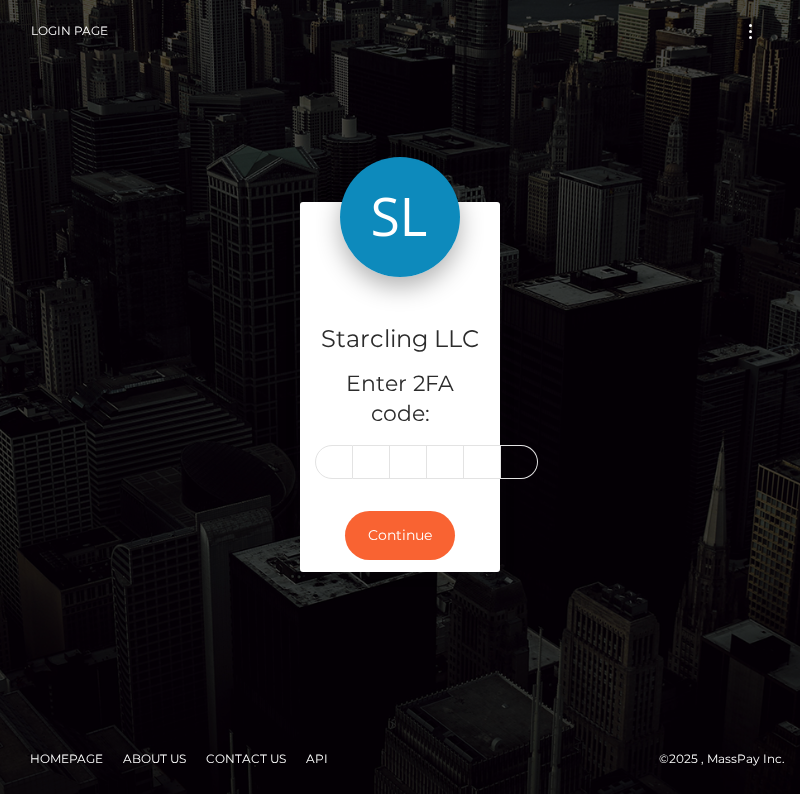 scroll, scrollTop: 0, scrollLeft: 0, axis: both 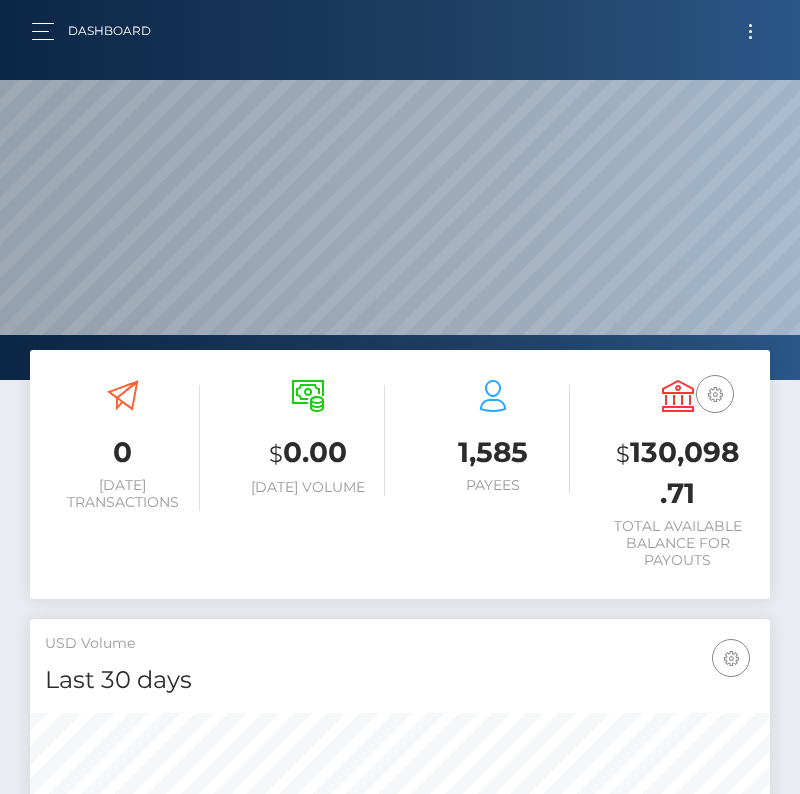 click at bounding box center [750, 31] 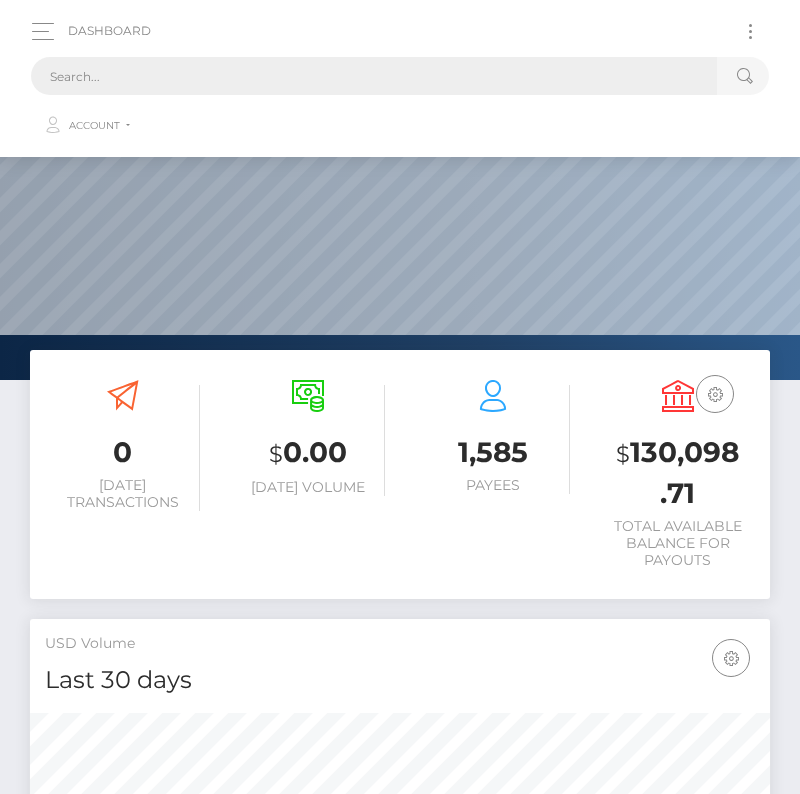 click at bounding box center (374, 76) 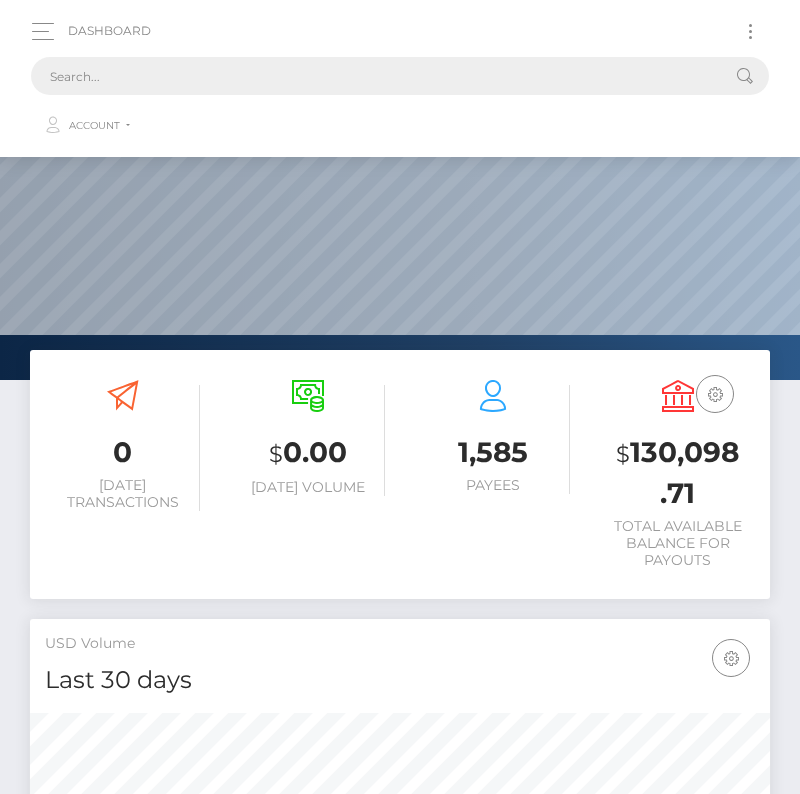 paste on "2081242" 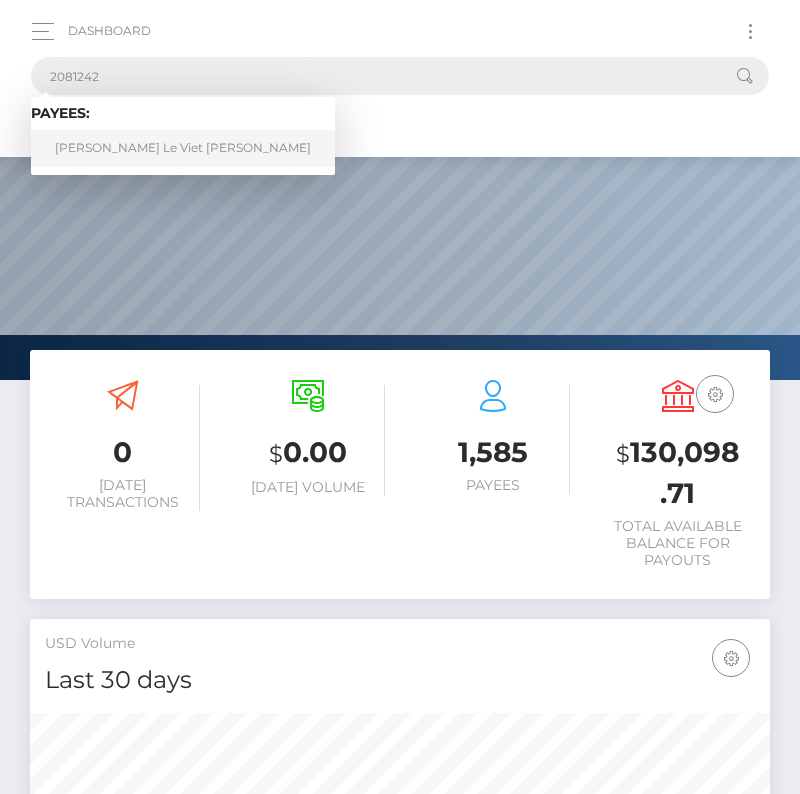type on "2081242" 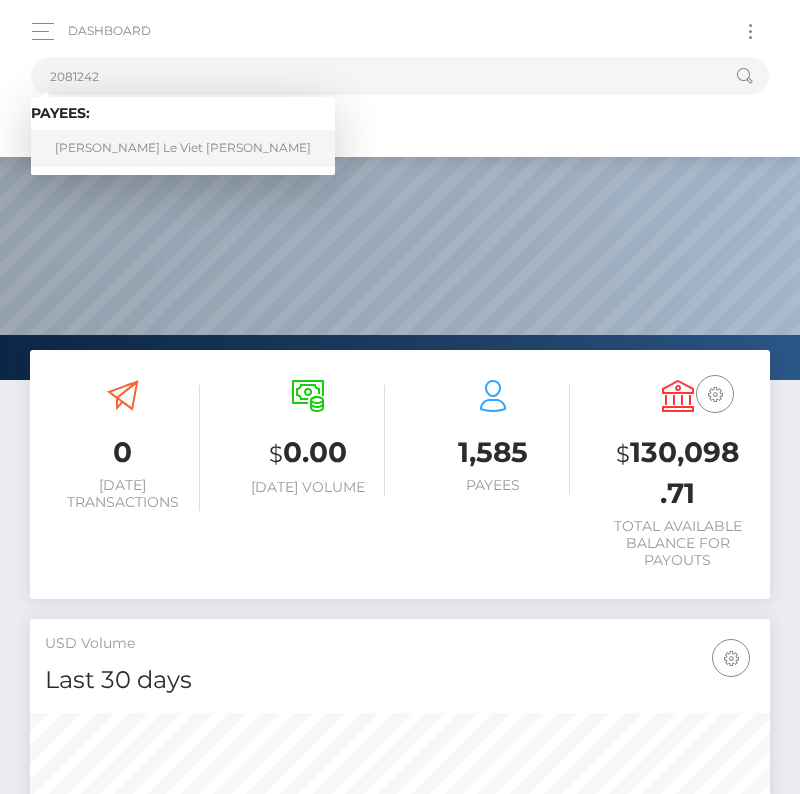 click on "Thuong Le Viet Hoang" at bounding box center (183, 148) 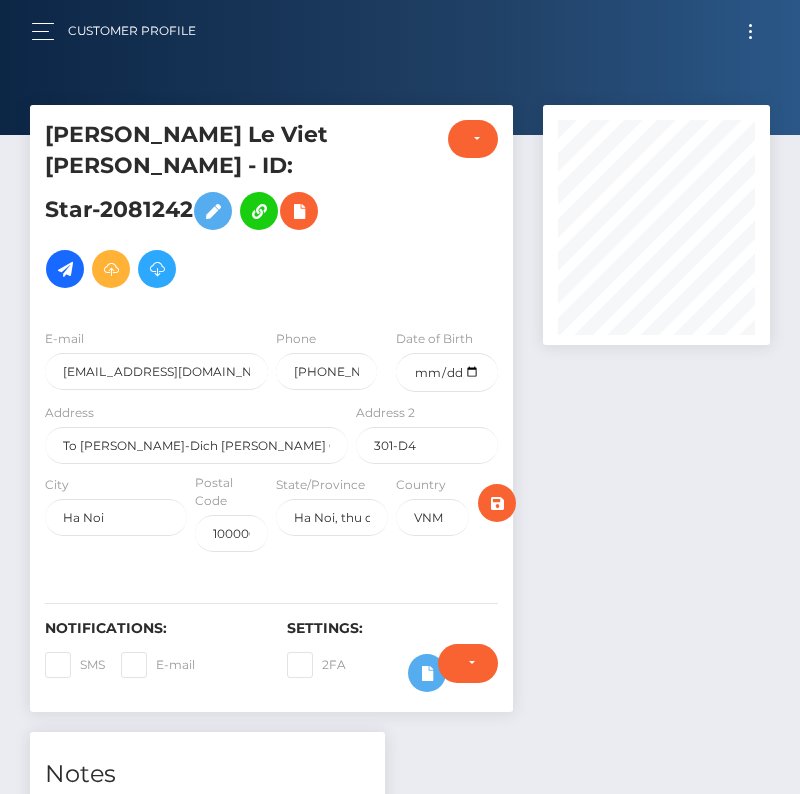 scroll, scrollTop: 0, scrollLeft: 0, axis: both 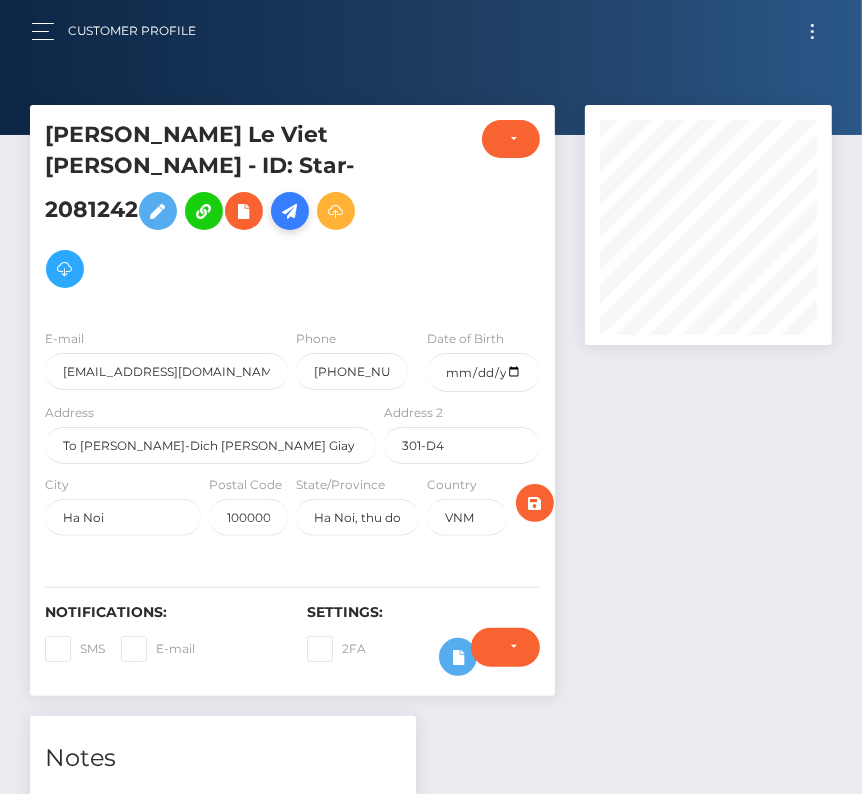 click at bounding box center [290, 211] 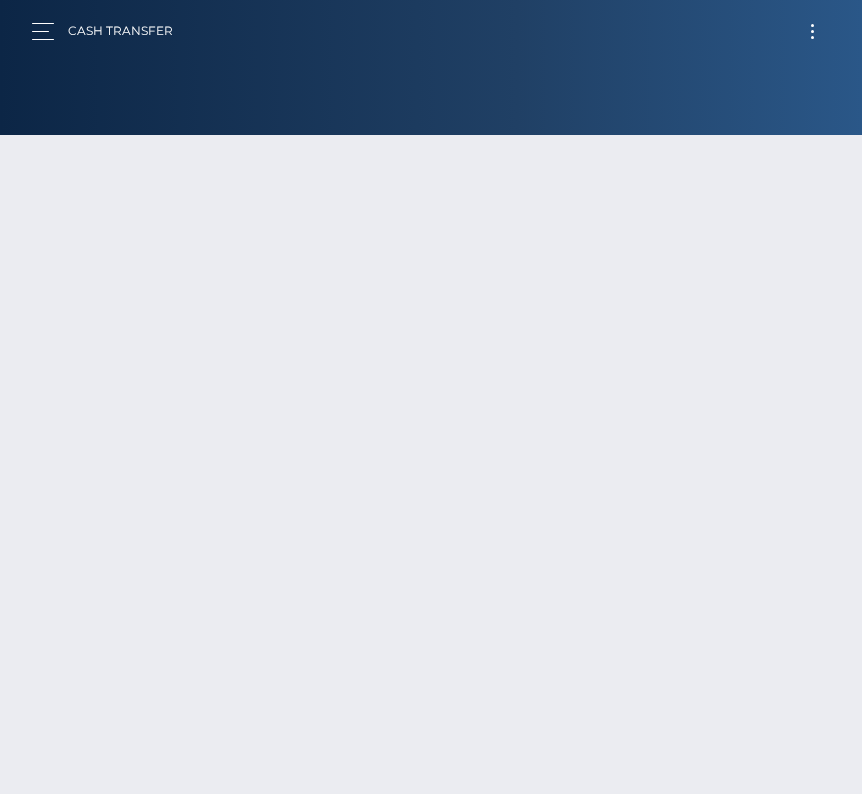 scroll, scrollTop: 0, scrollLeft: 0, axis: both 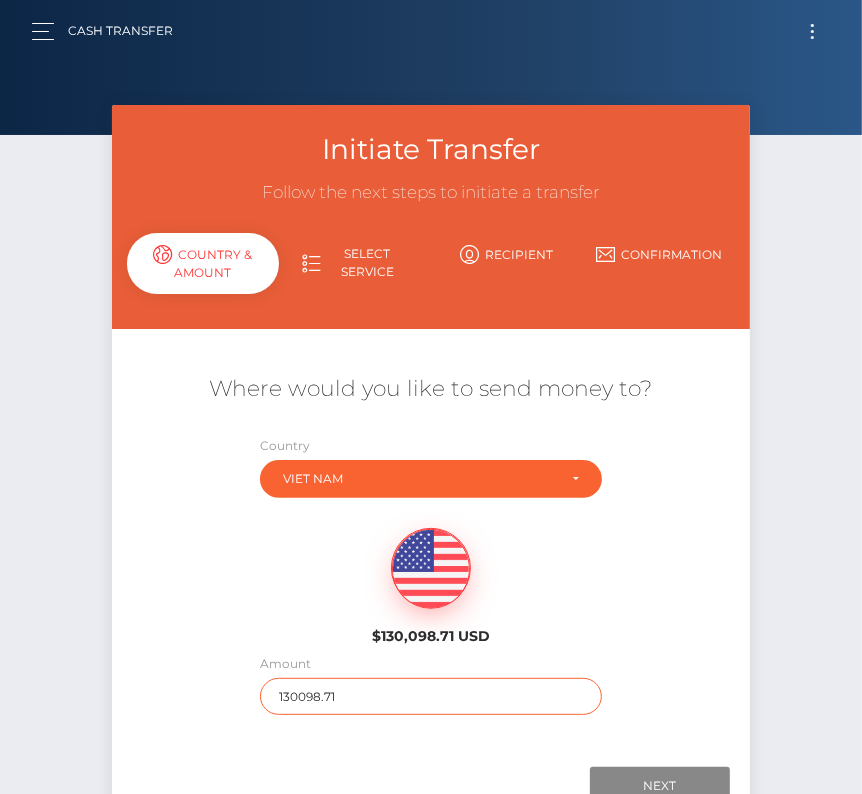 click on "130098.71" at bounding box center (431, 696) 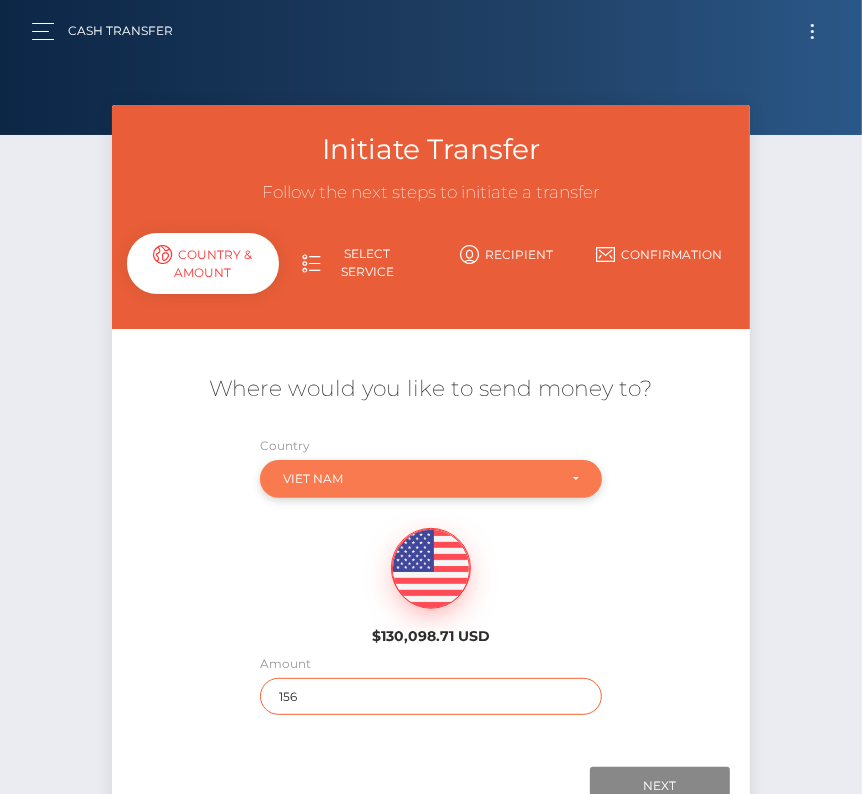 type on "156" 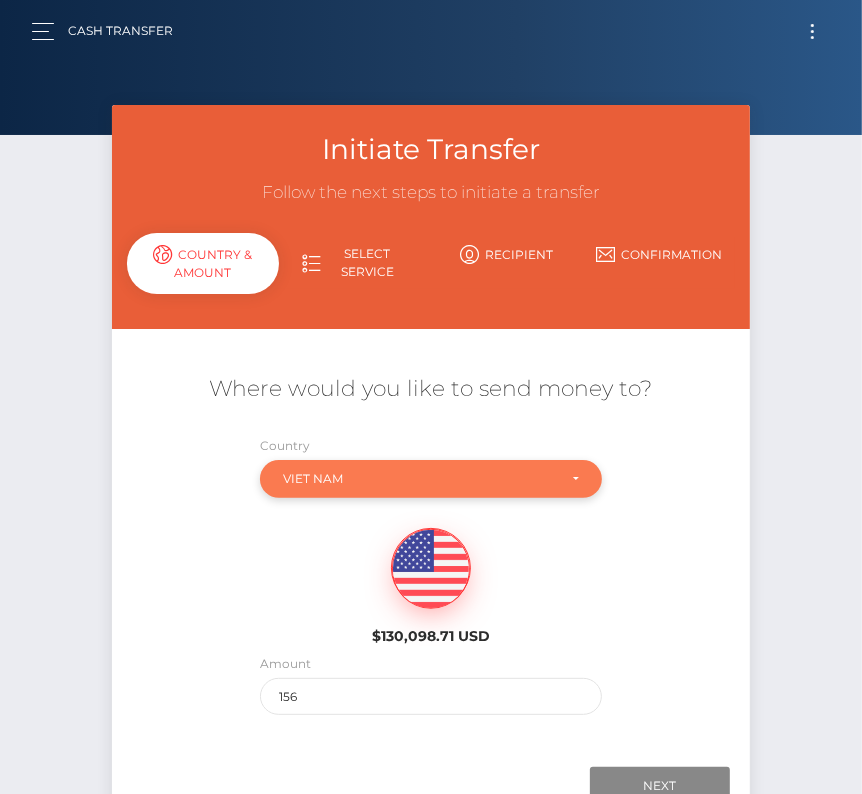 click on "Viet Nam" at bounding box center (419, 479) 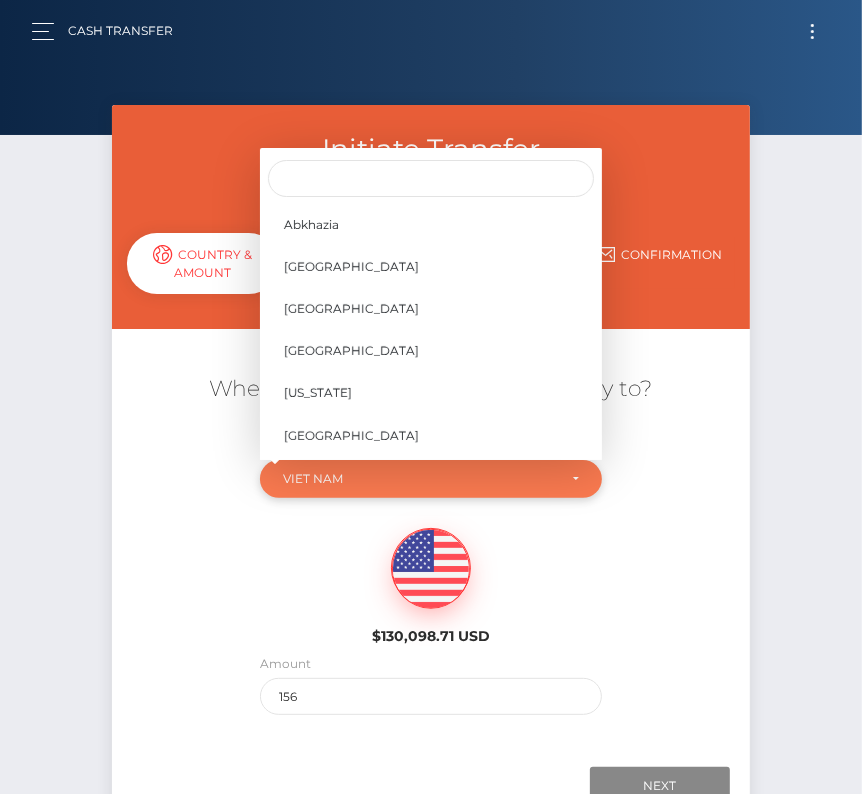 scroll, scrollTop: 8583, scrollLeft: 0, axis: vertical 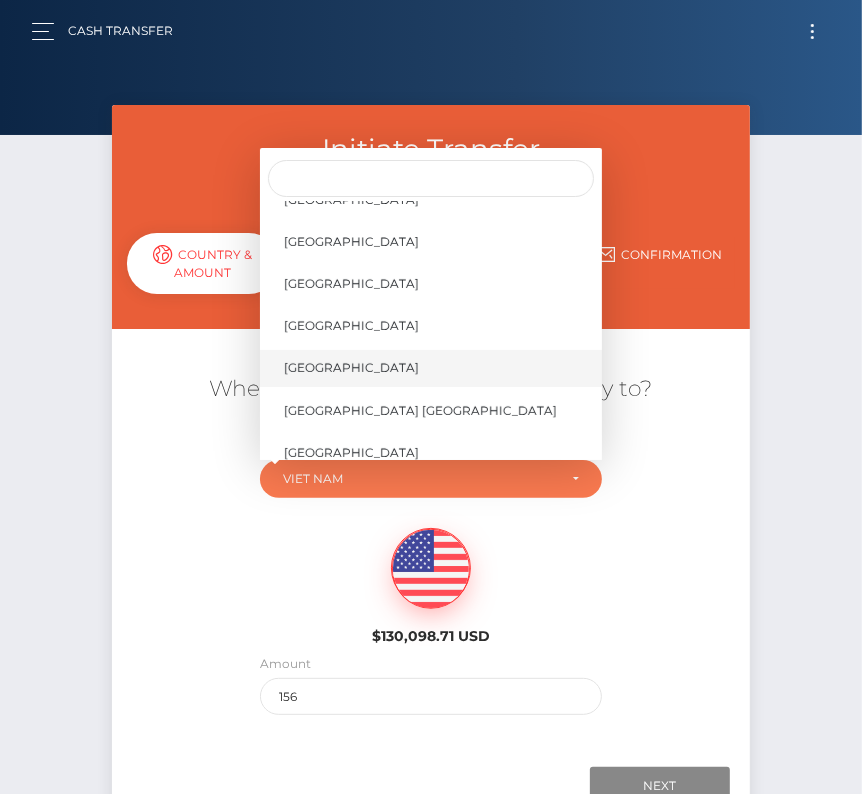 click on "United States" at bounding box center (431, 368) 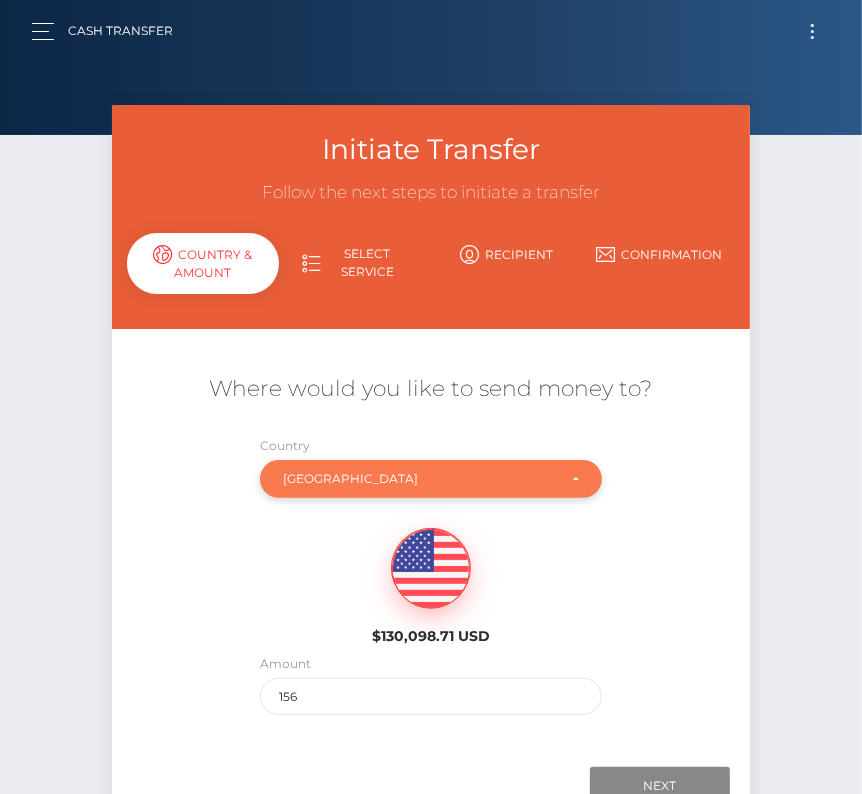 click on "United States" at bounding box center (419, 479) 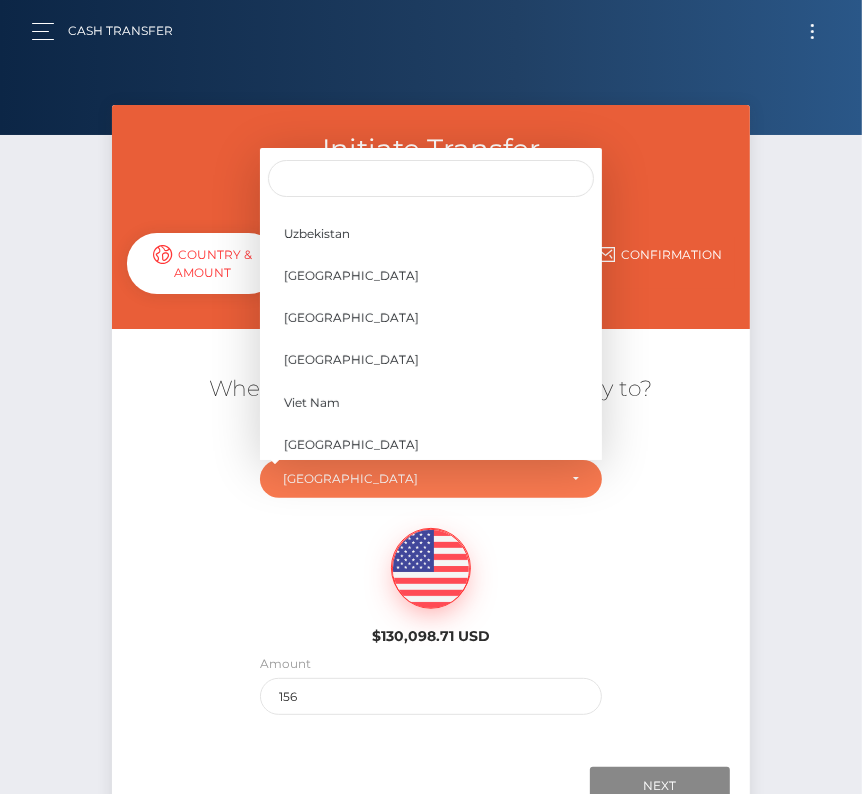 scroll, scrollTop: 9737, scrollLeft: 0, axis: vertical 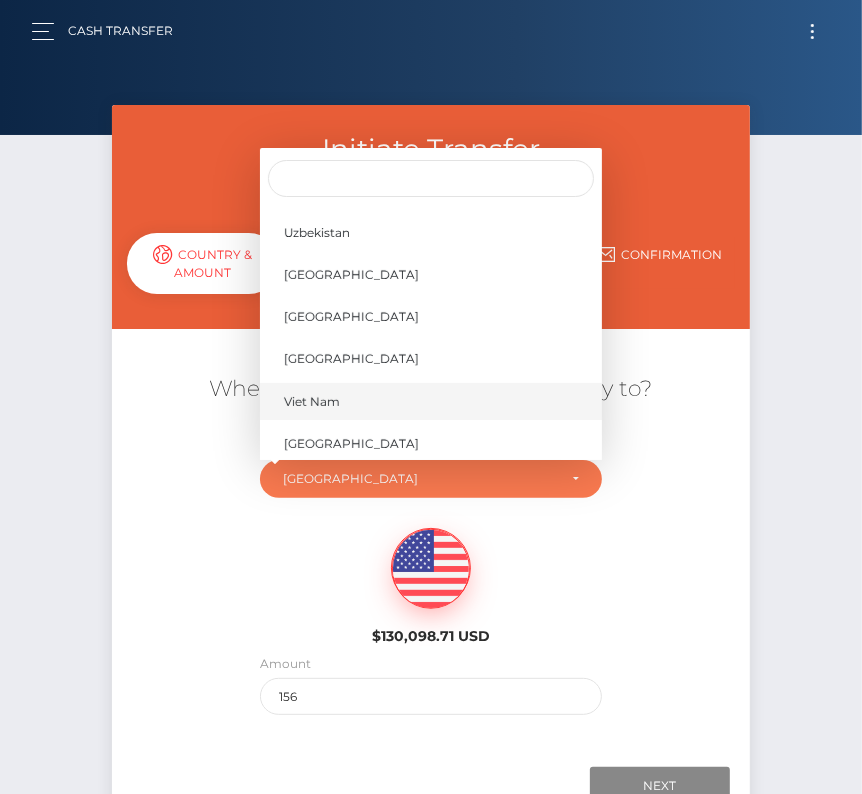 click on "Viet Nam" at bounding box center [431, 401] 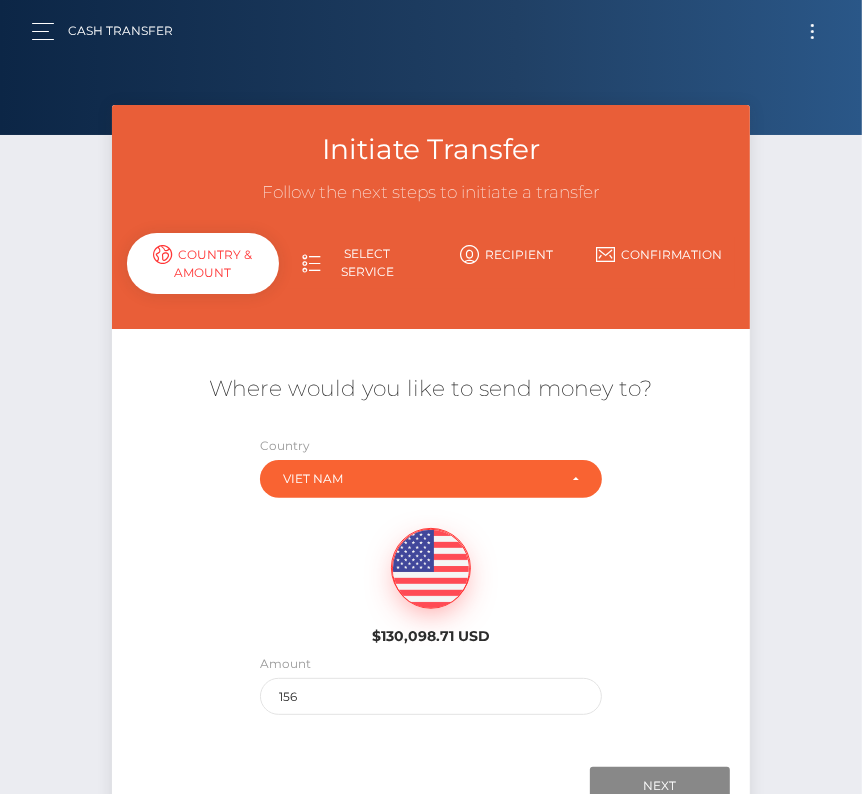scroll, scrollTop: 140, scrollLeft: 0, axis: vertical 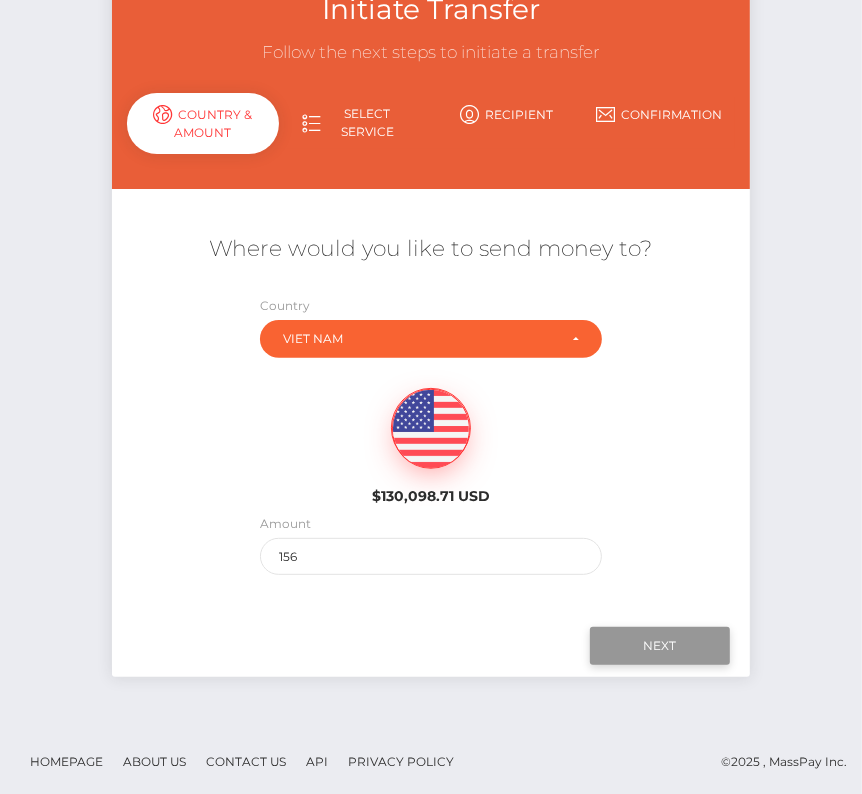 click on "Next" at bounding box center [660, 646] 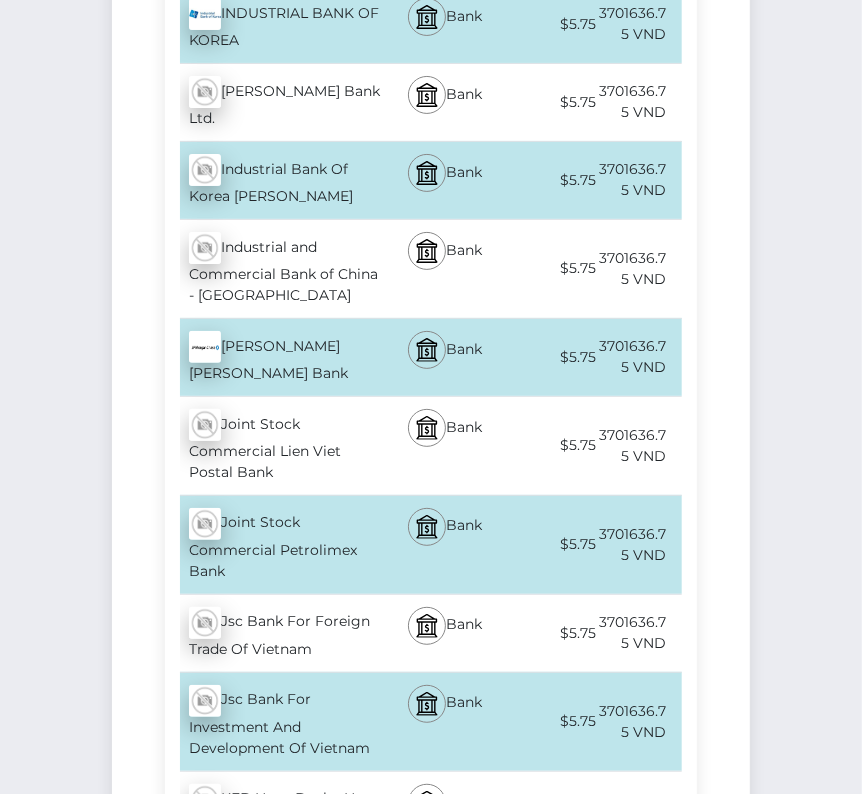 scroll, scrollTop: 4055, scrollLeft: 0, axis: vertical 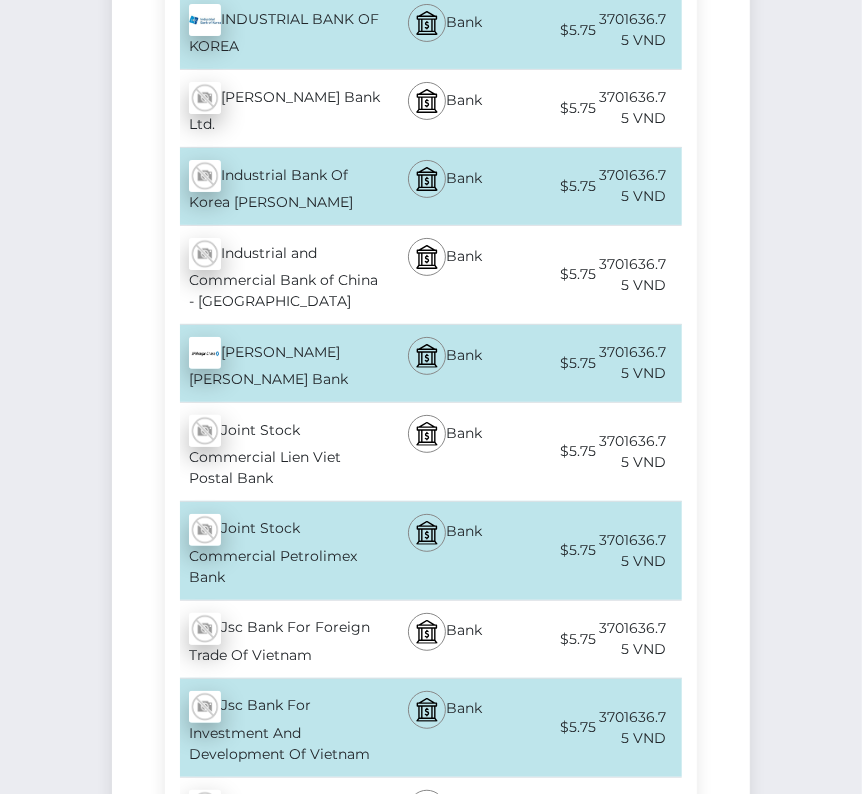 click on "Jsc Bank For Foreign Trade Of Vietnam  - VND" at bounding box center (272, 639) 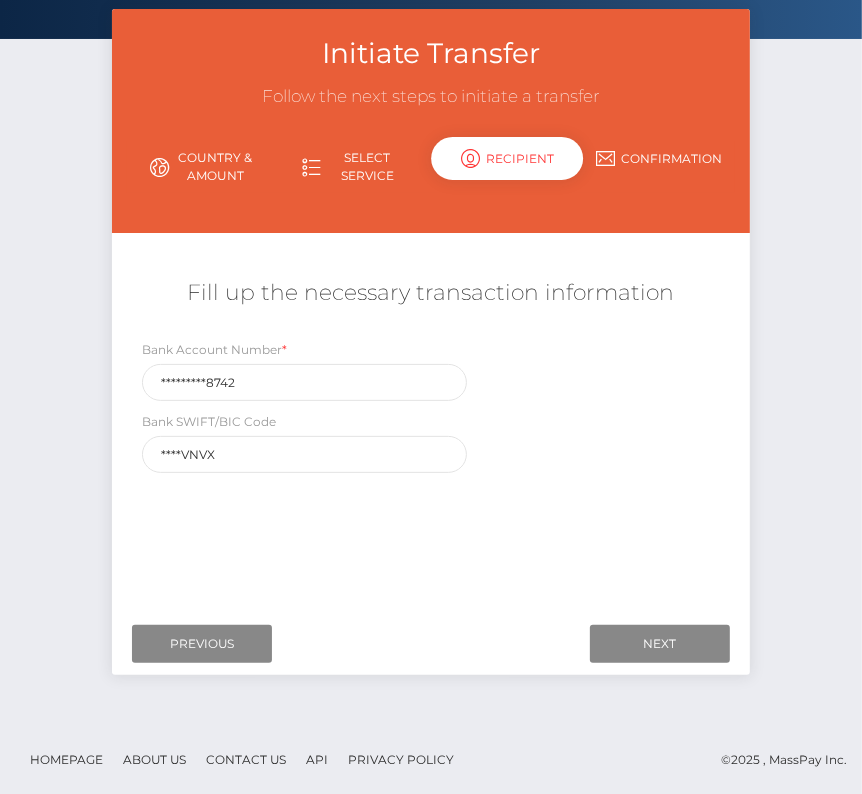 scroll, scrollTop: 0, scrollLeft: 0, axis: both 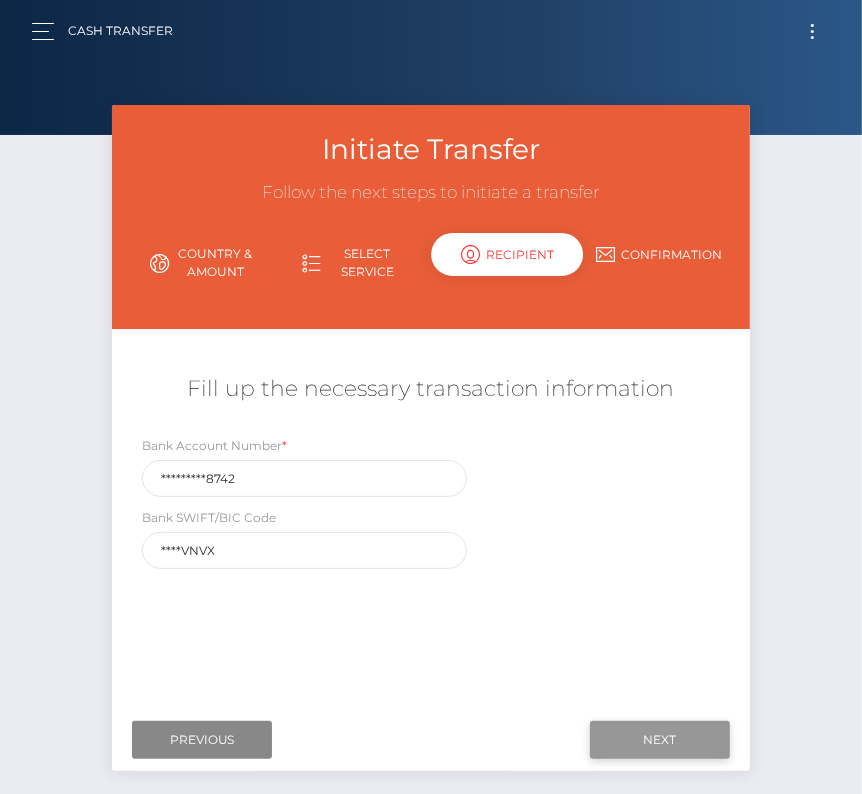 click on "Next" at bounding box center [660, 740] 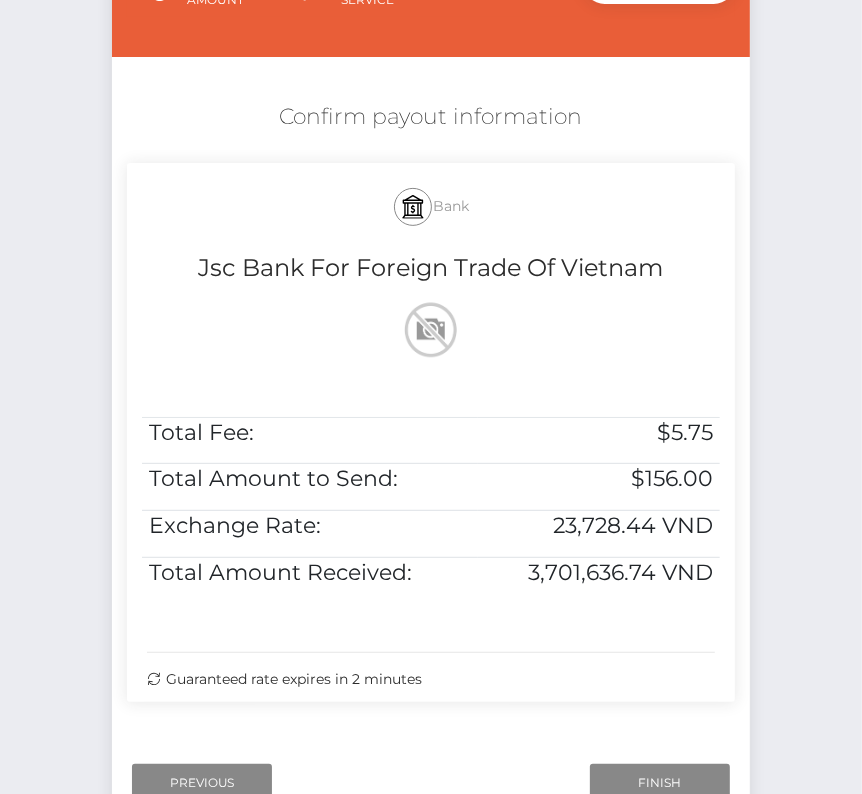 scroll, scrollTop: 291, scrollLeft: 0, axis: vertical 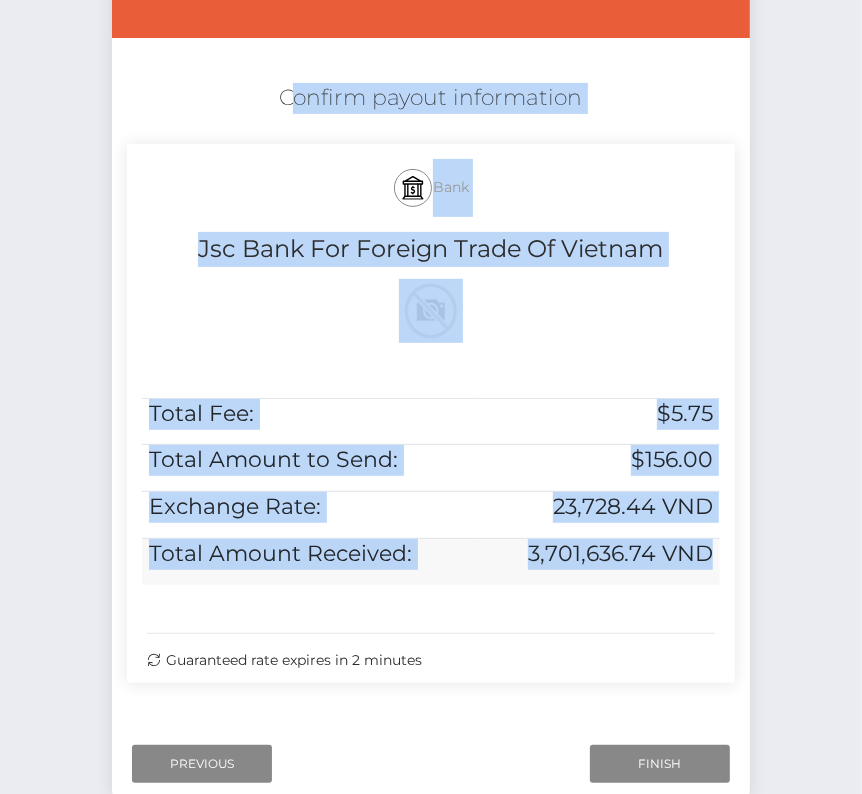 drag, startPoint x: 269, startPoint y: 82, endPoint x: 712, endPoint y: 580, distance: 666.5231 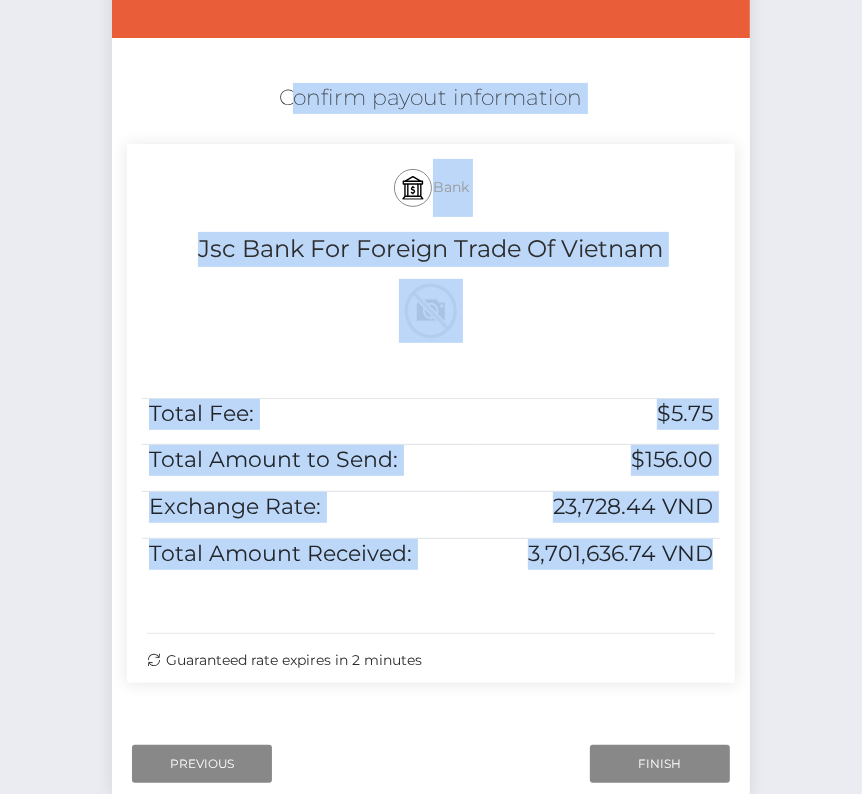 copy on "Confirm payout information
Bank
Jsc Bank For Foreign Trade Of Vietnam
Total Fee:
$5.75
Total Amount to Send:
$156.00
Exchange Rate:
23,728.44 VND
Total Amount Received:
3,701,636.74 VND" 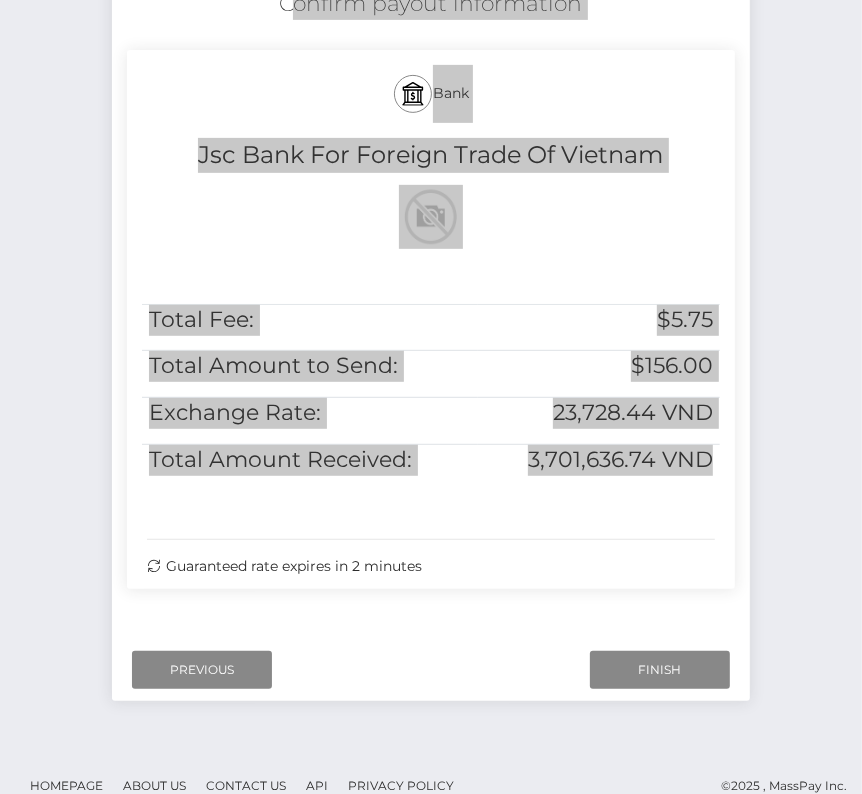 scroll, scrollTop: 408, scrollLeft: 0, axis: vertical 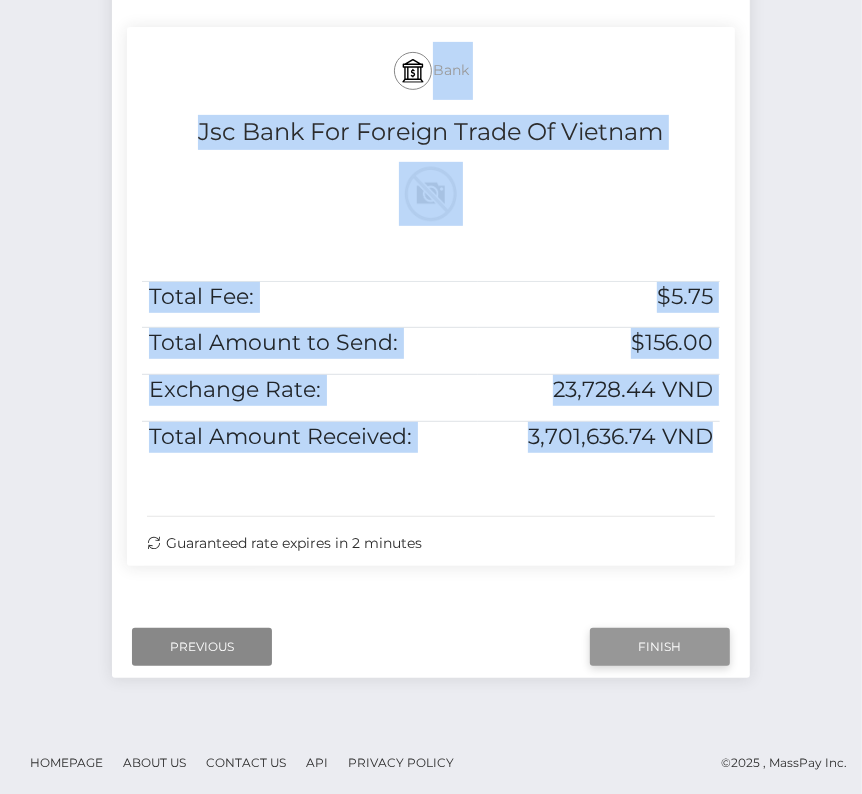 click on "Finish" at bounding box center [660, 647] 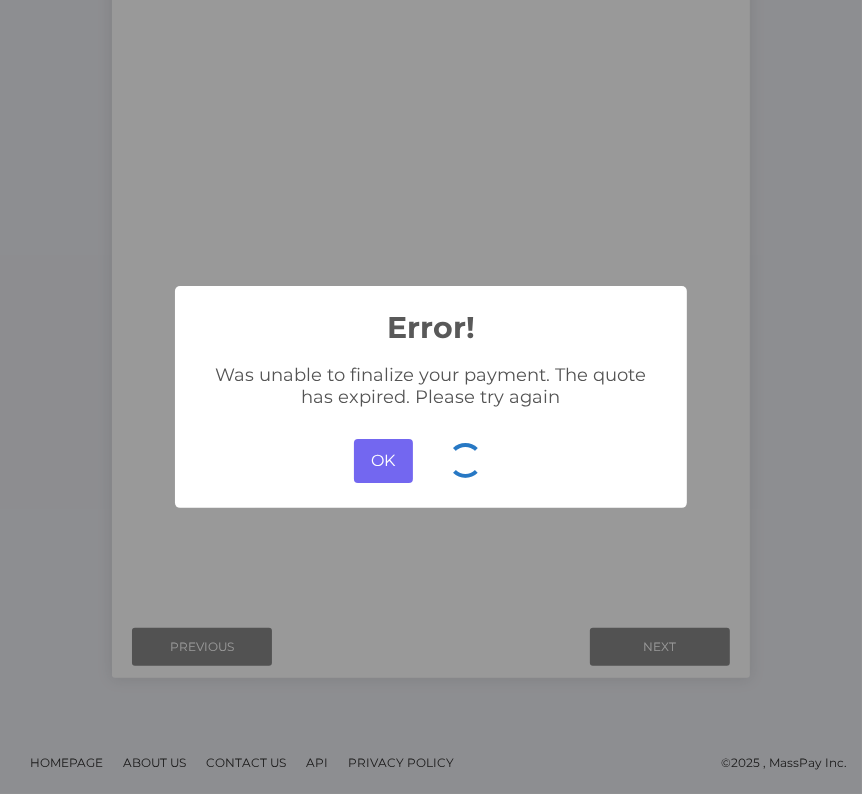 scroll, scrollTop: 96, scrollLeft: 0, axis: vertical 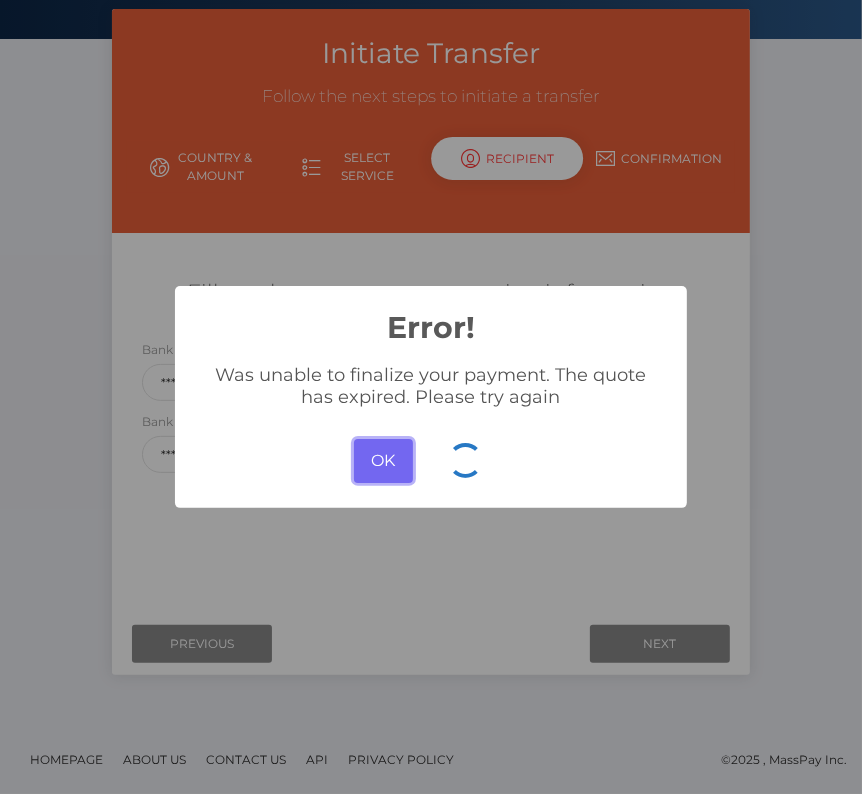 click on "OK" at bounding box center (383, 461) 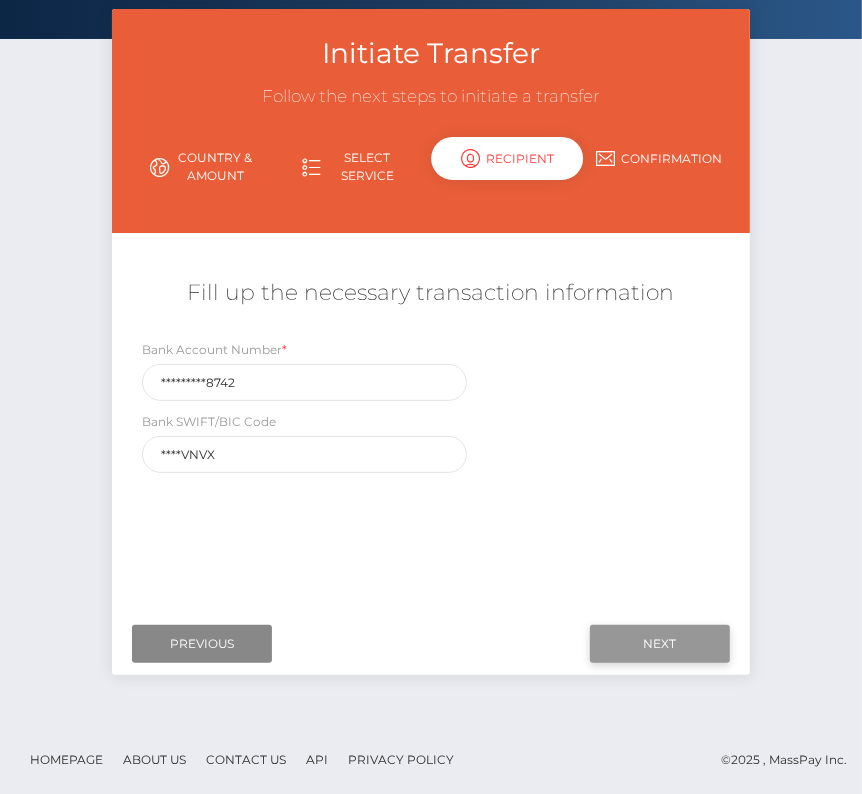 click on "Next" at bounding box center [660, 644] 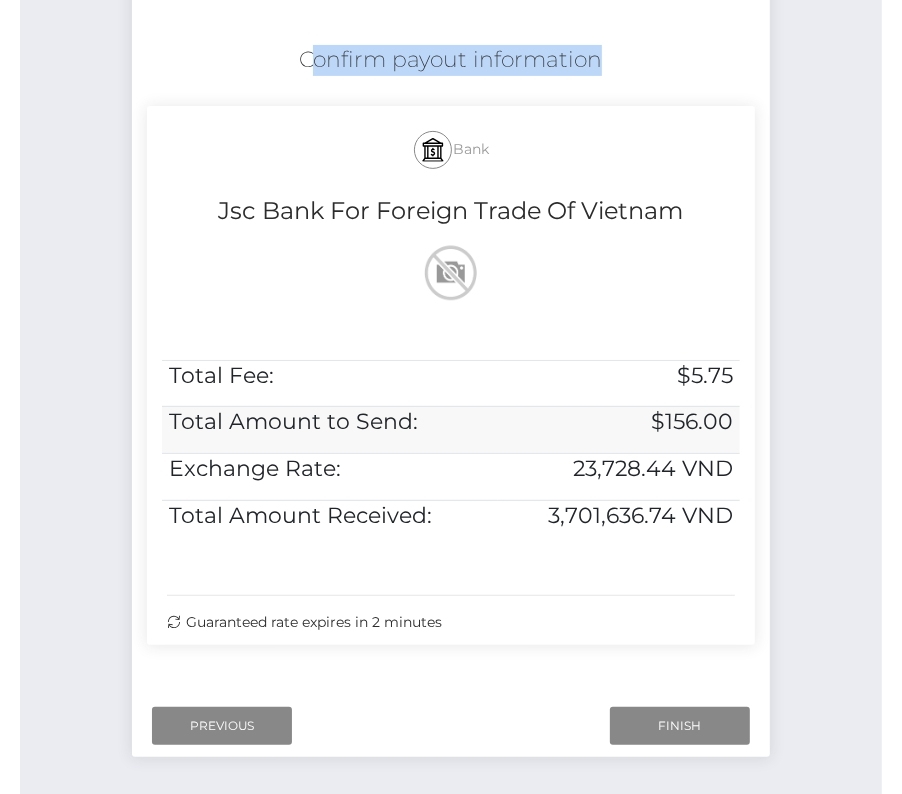 scroll, scrollTop: 408, scrollLeft: 0, axis: vertical 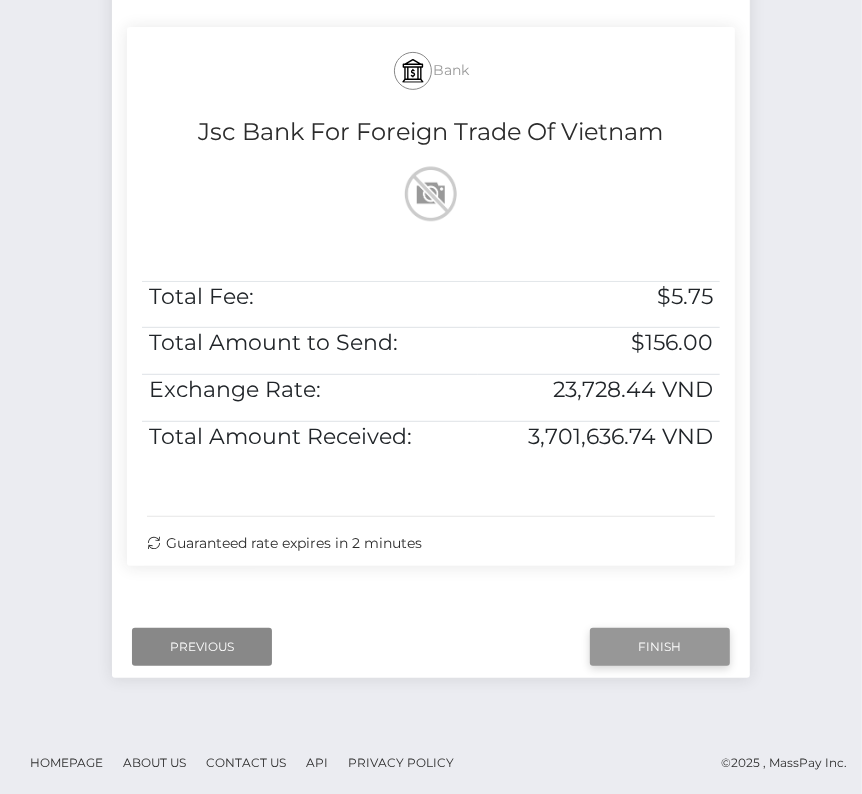 click on "Finish" at bounding box center [660, 647] 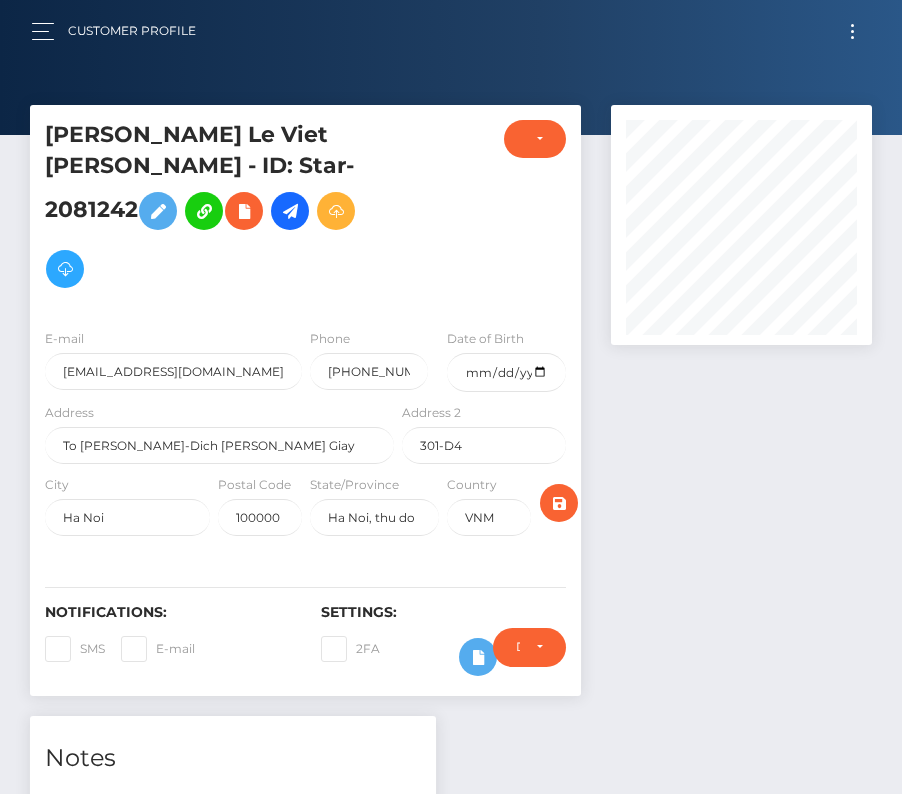 scroll, scrollTop: 685, scrollLeft: 0, axis: vertical 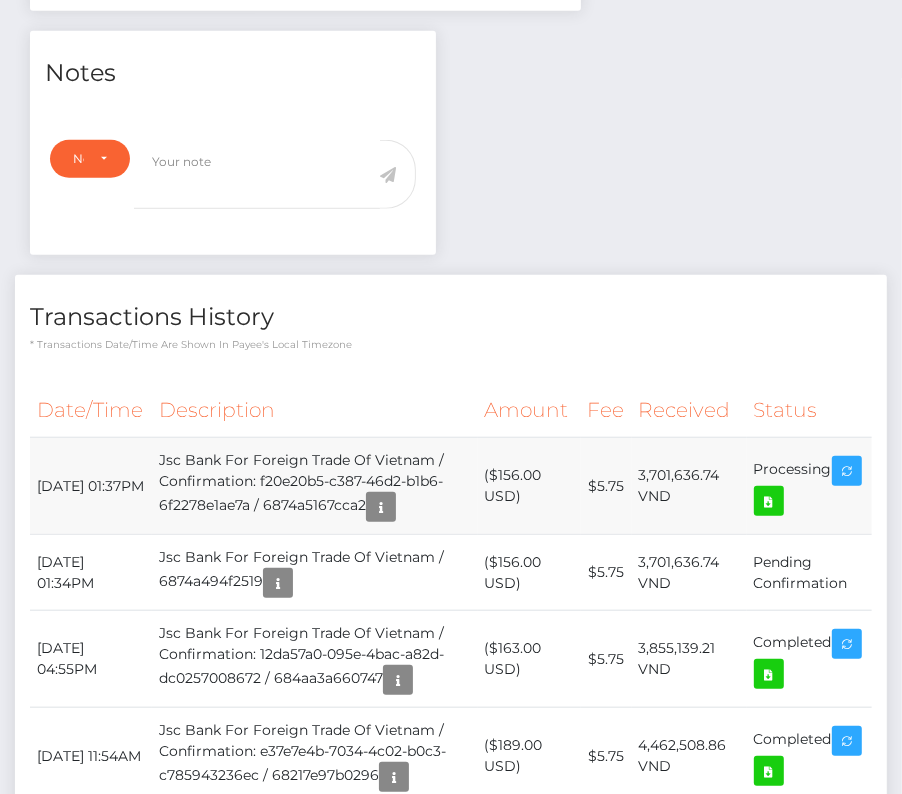 drag, startPoint x: 31, startPoint y: 427, endPoint x: 835, endPoint y: 437, distance: 804.0622 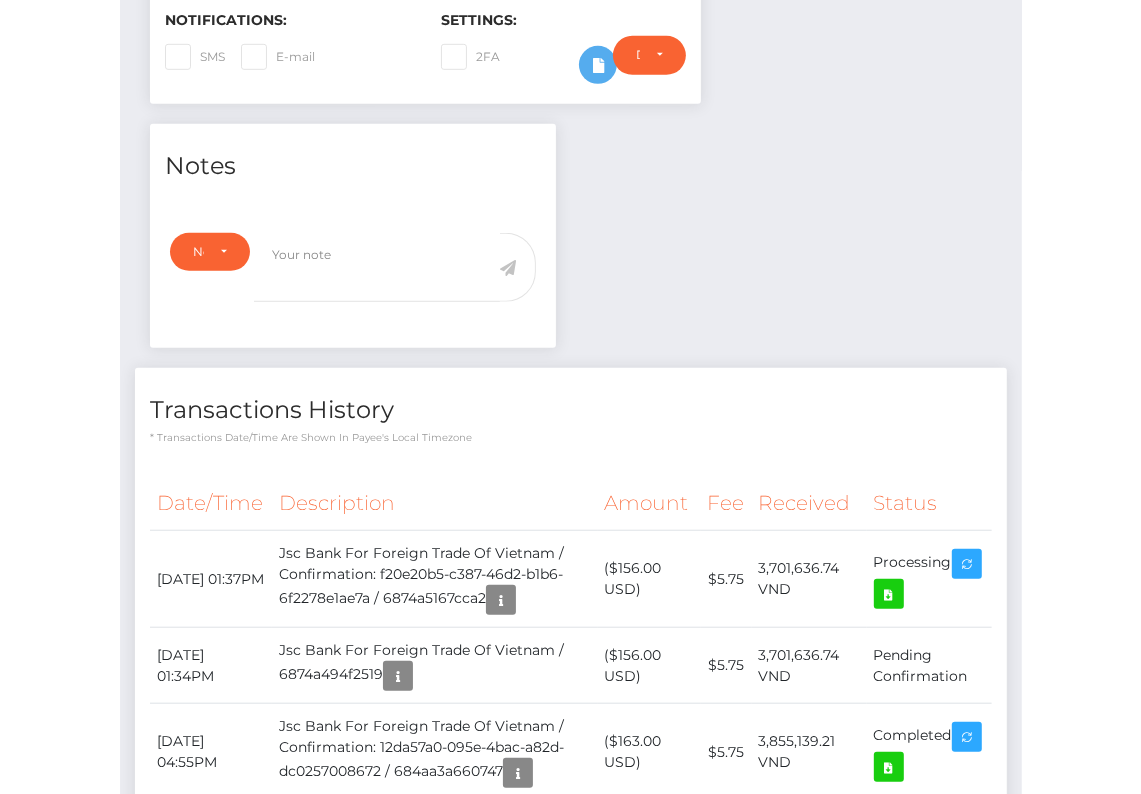 scroll, scrollTop: 534, scrollLeft: 0, axis: vertical 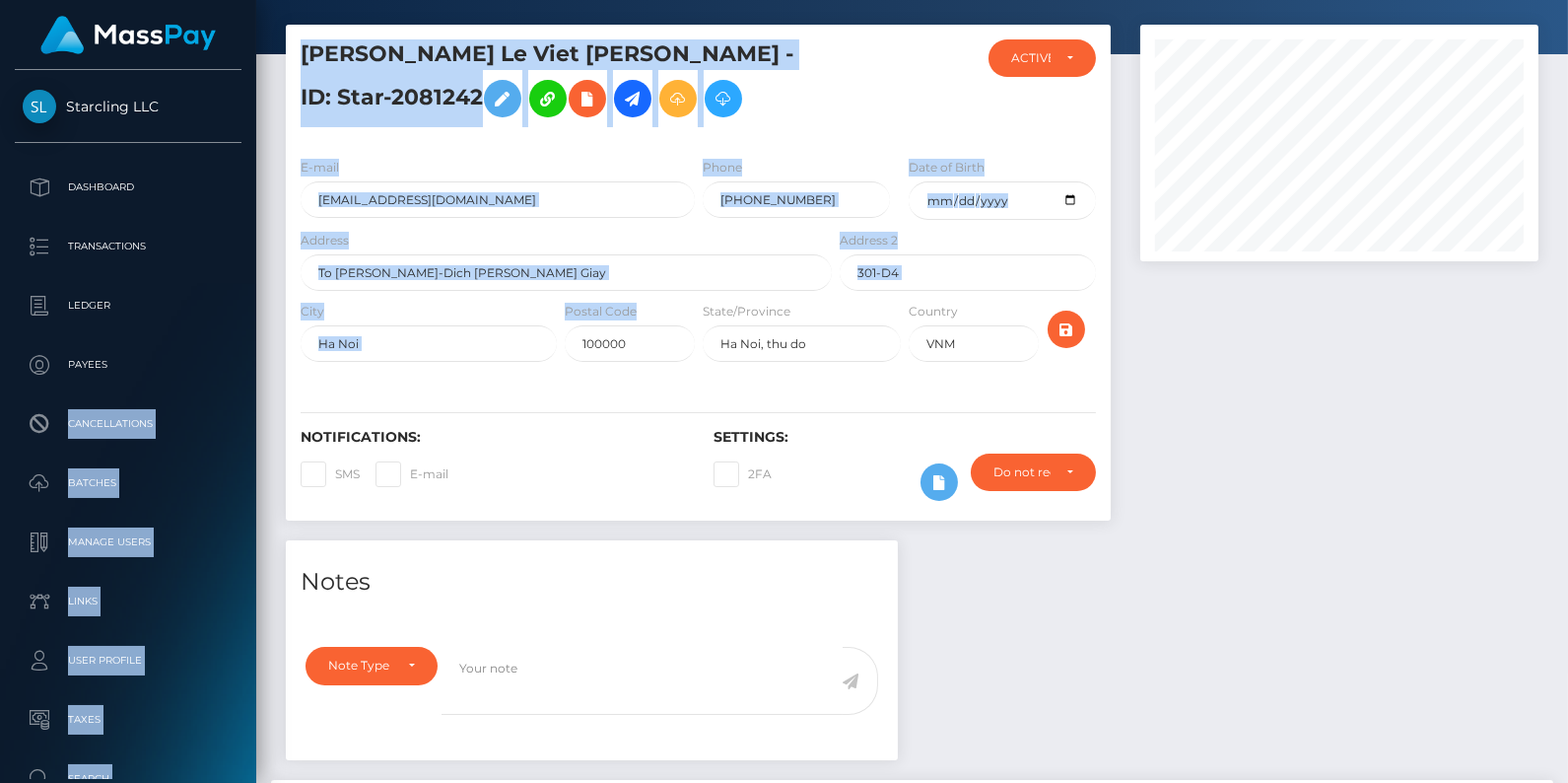 drag, startPoint x: 5, startPoint y: 380, endPoint x: 562, endPoint y: 362, distance: 557.2908 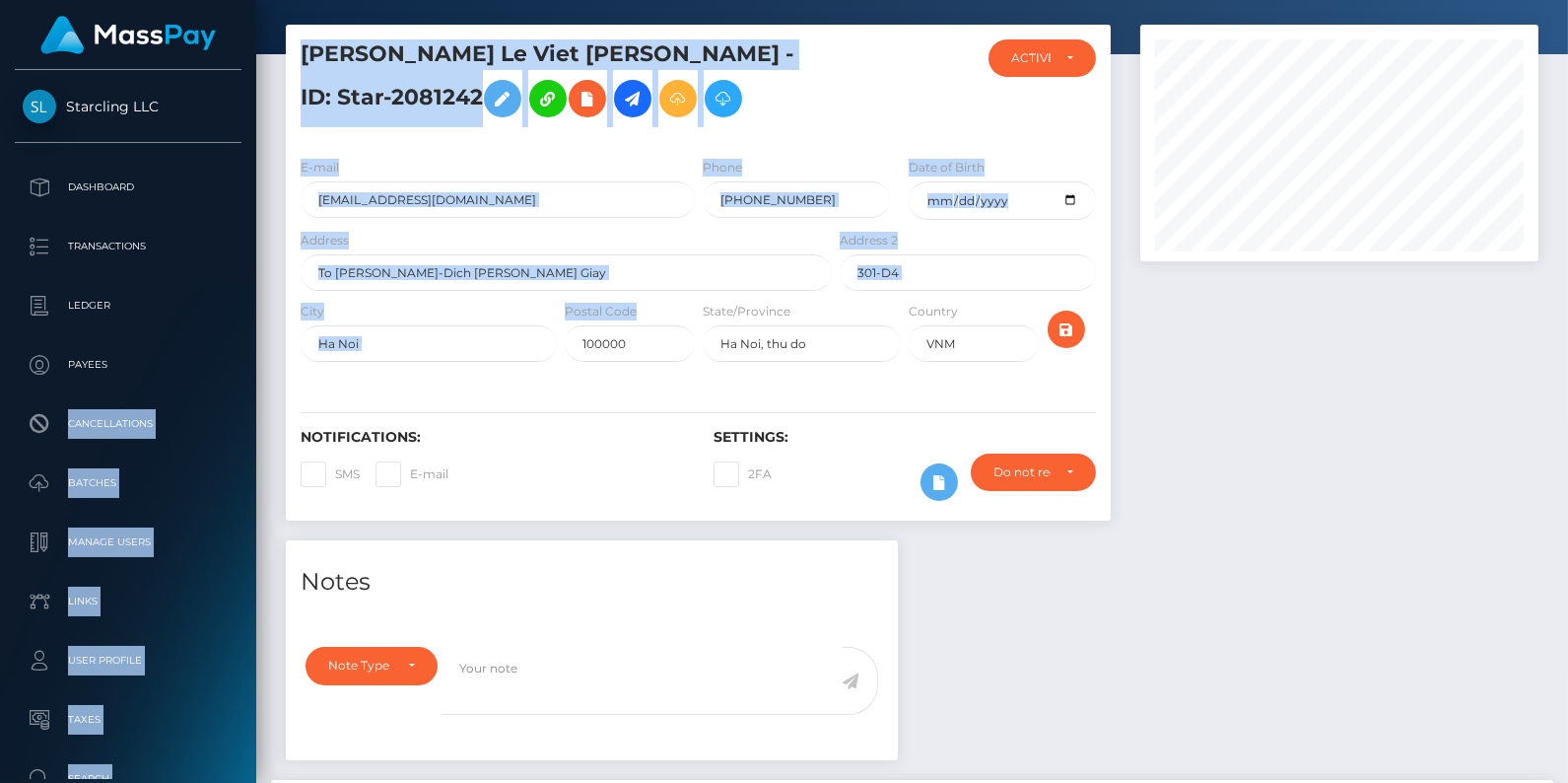 click on "Starcling LLC
Dashboard
Transactions
Ledger
Payees
Cancellations Links" at bounding box center (784, 313) 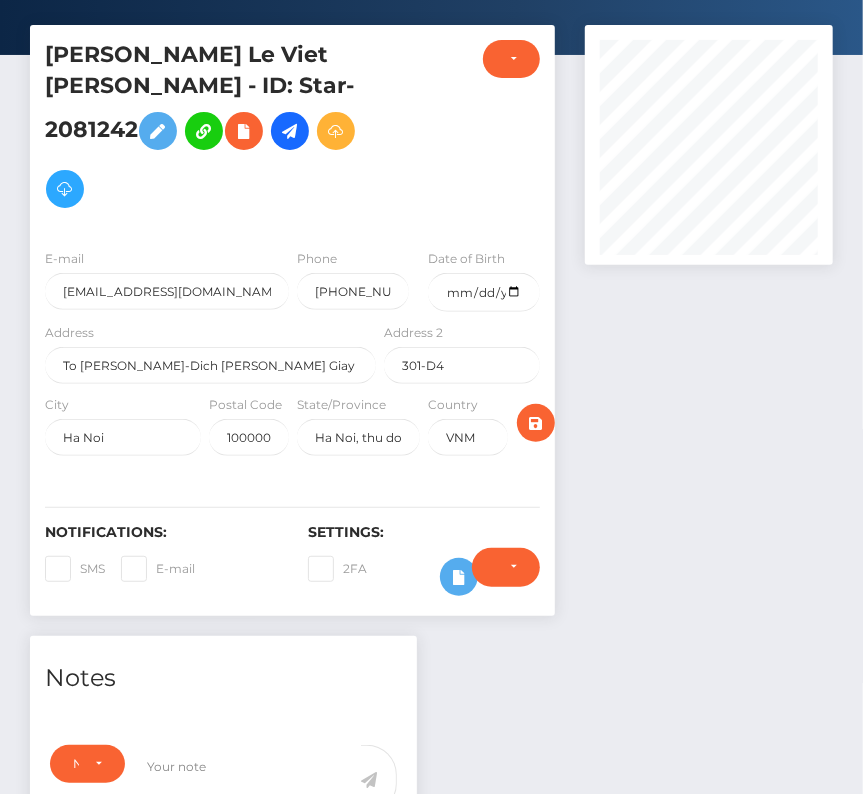 click on "Notes
Note Type
Compliance
Clear Compliance
General
Note Type" at bounding box center (431, 1474) 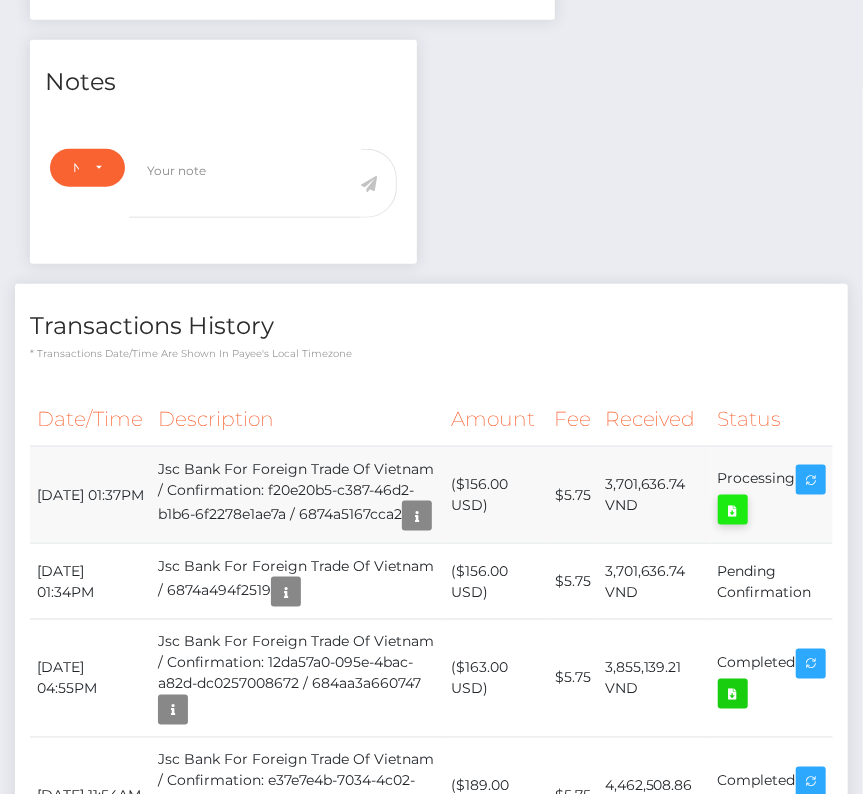 click at bounding box center [733, 510] 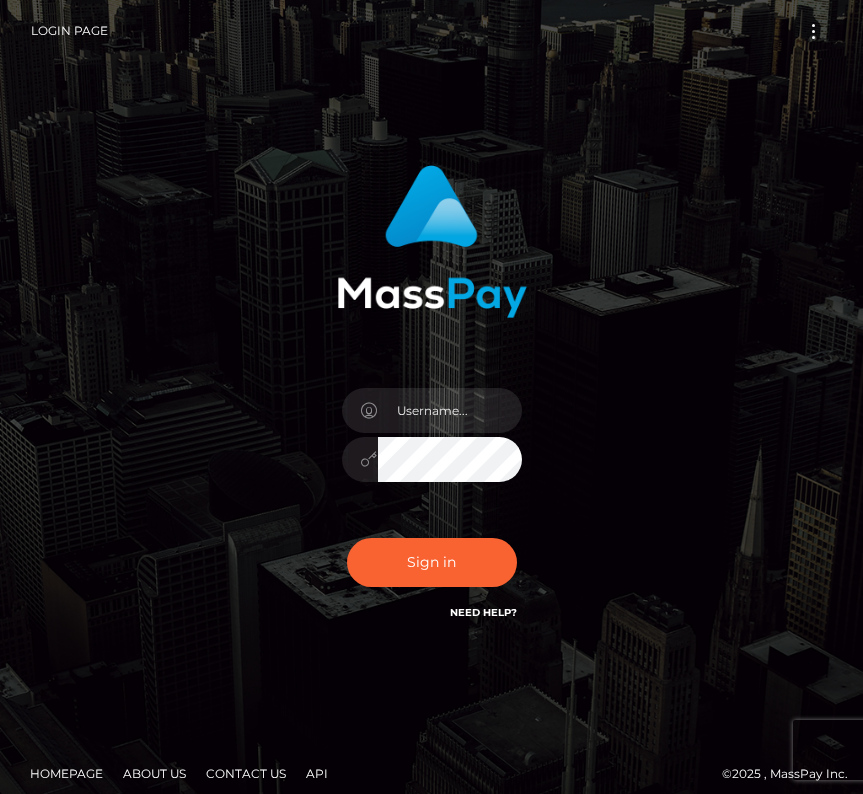 scroll, scrollTop: 0, scrollLeft: 0, axis: both 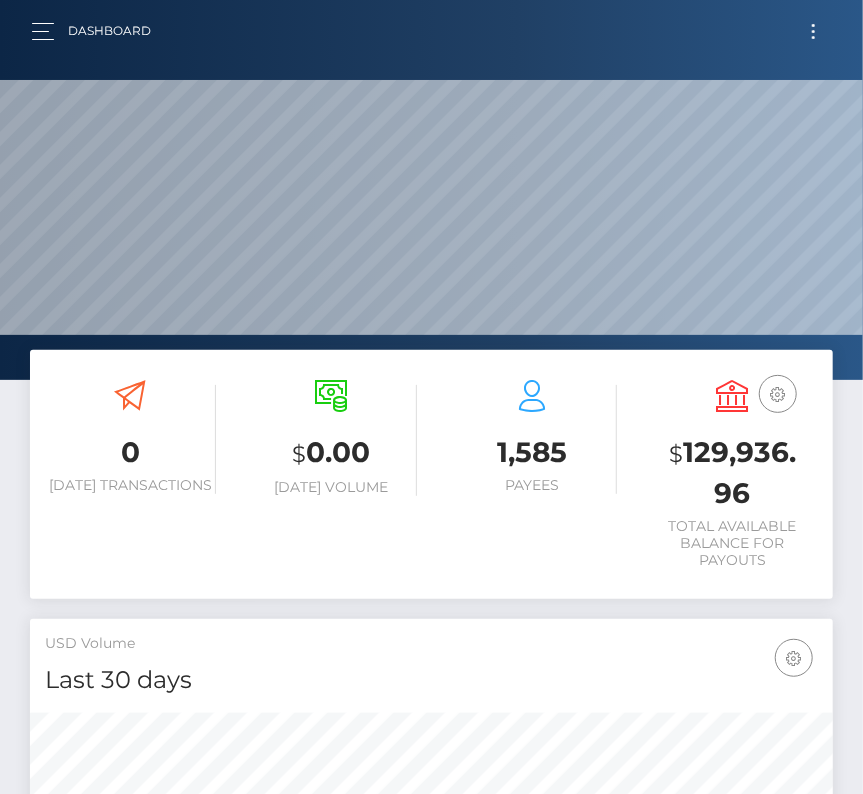 click at bounding box center [813, 31] 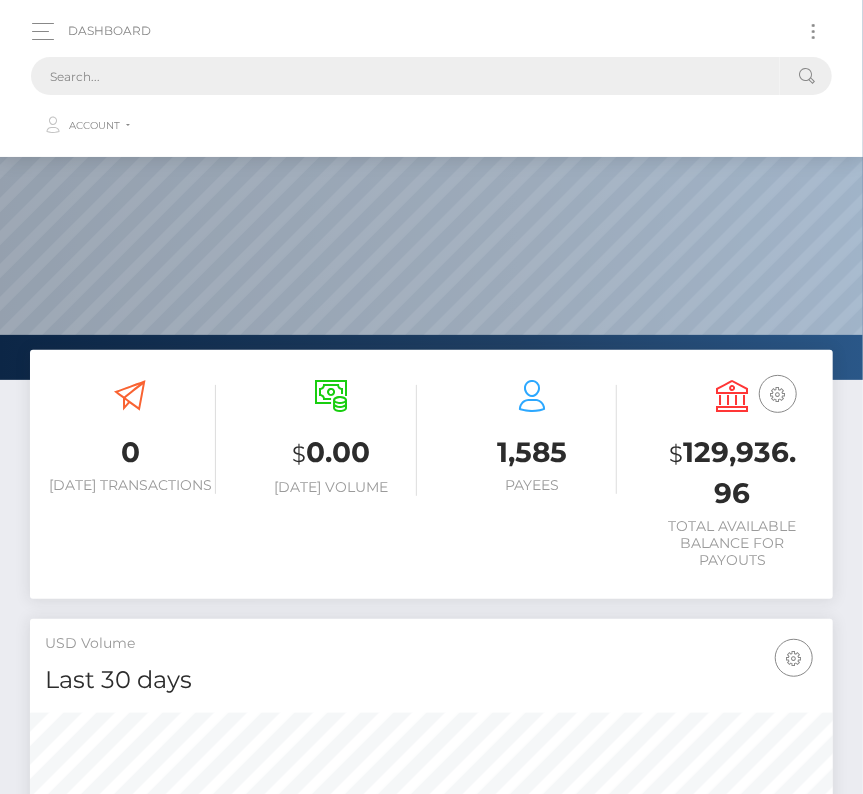 click at bounding box center (405, 76) 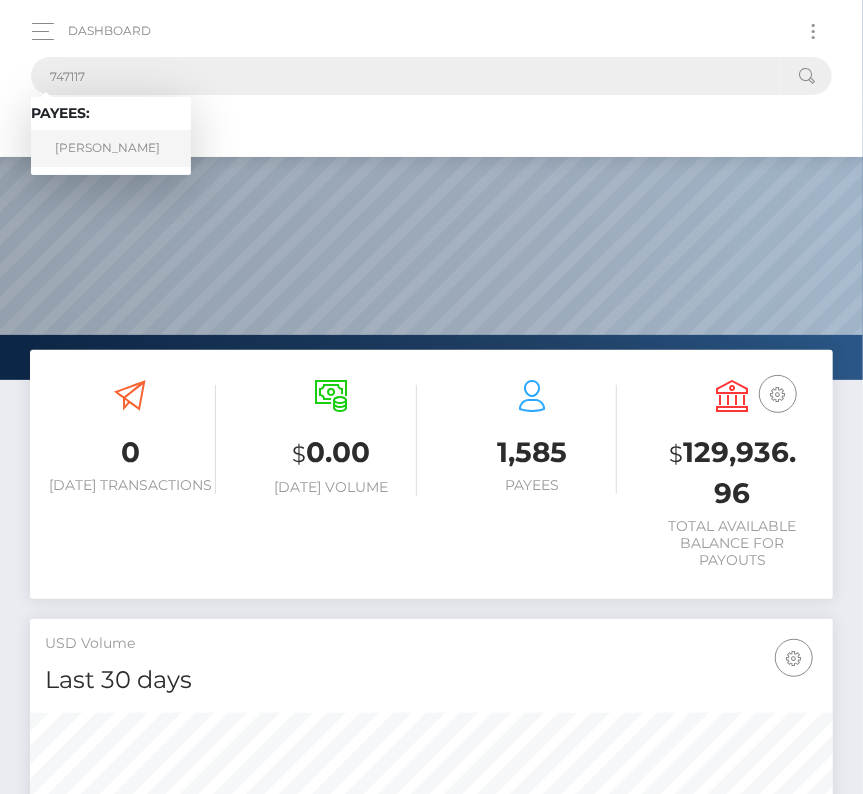 type on "747117" 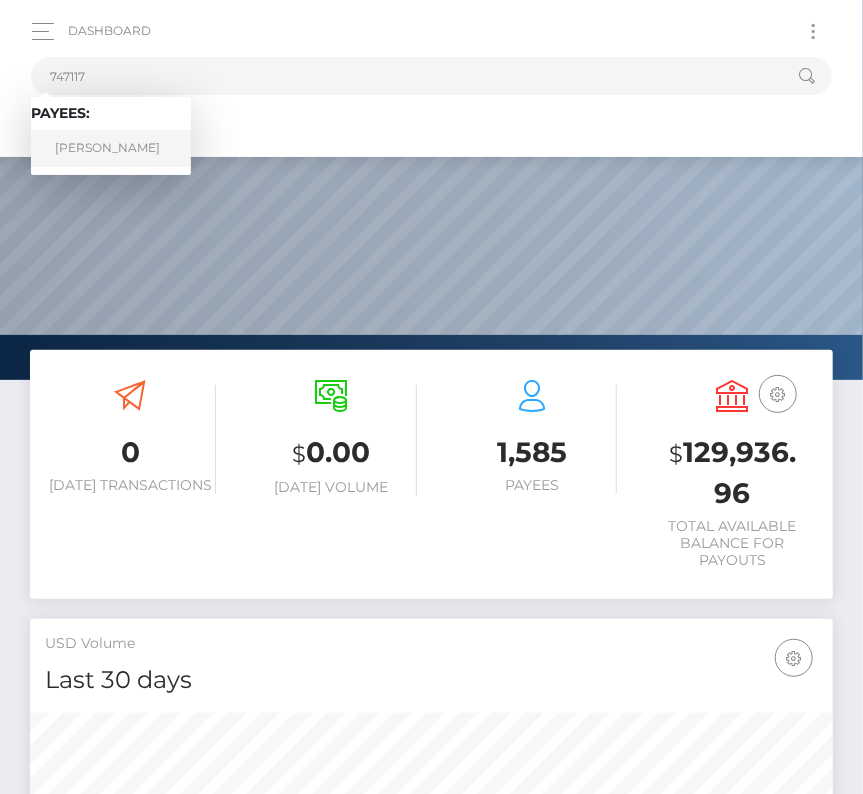 click on "Kelsey  Carruth" at bounding box center [111, 148] 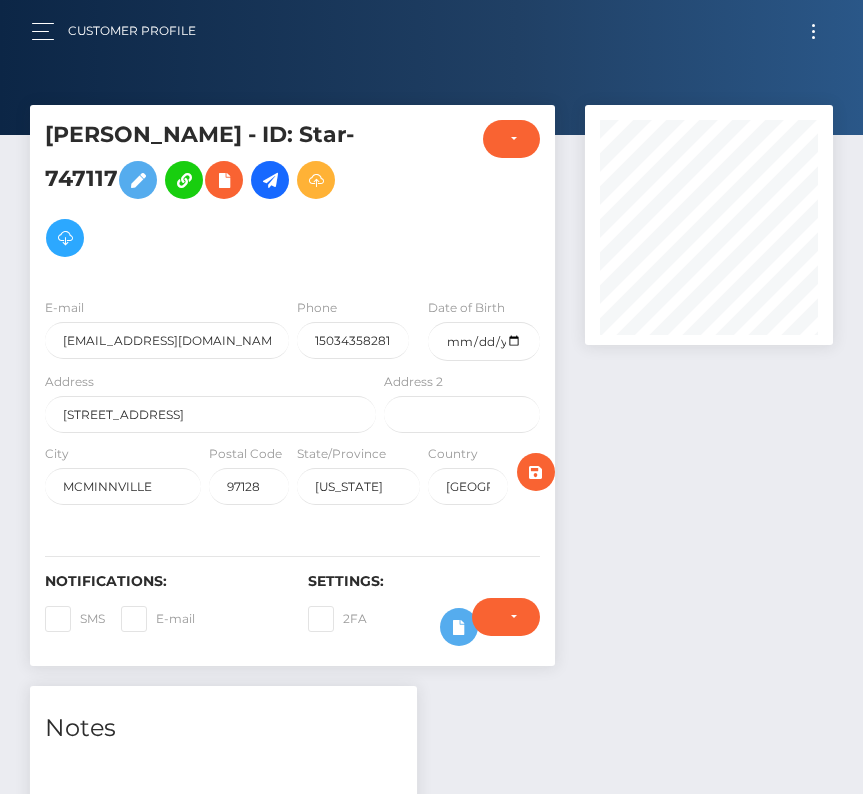 scroll, scrollTop: 0, scrollLeft: 0, axis: both 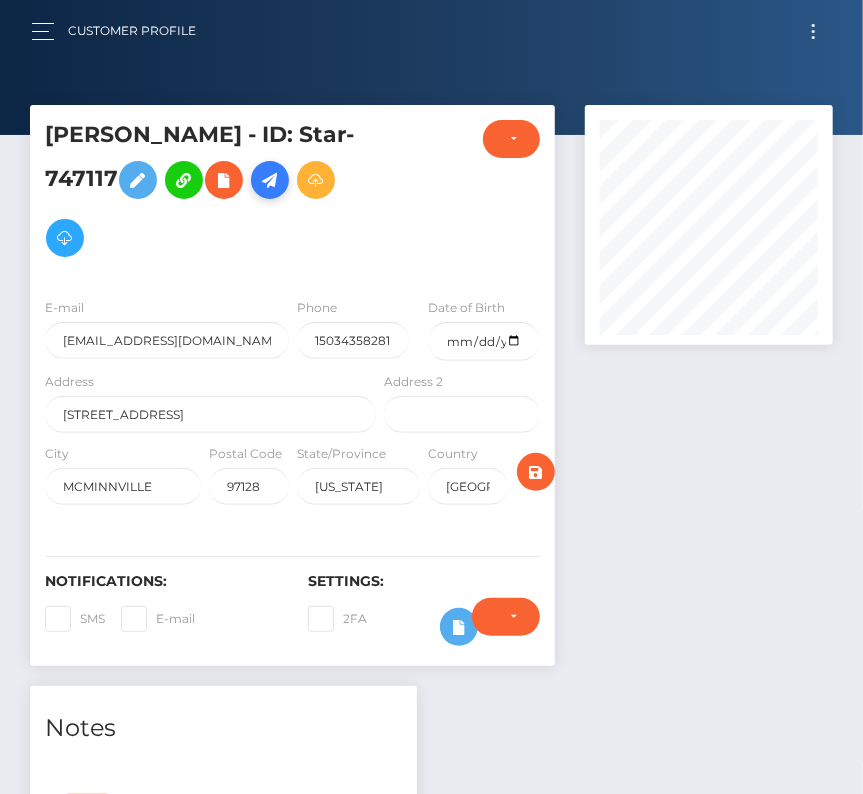 click at bounding box center [270, 180] 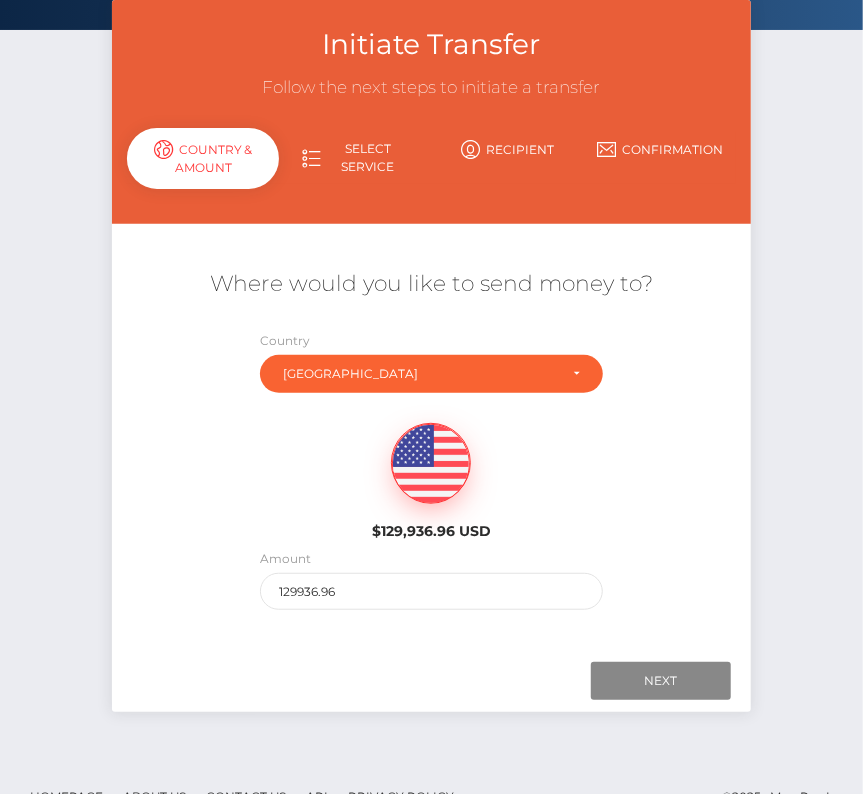 scroll, scrollTop: 114, scrollLeft: 0, axis: vertical 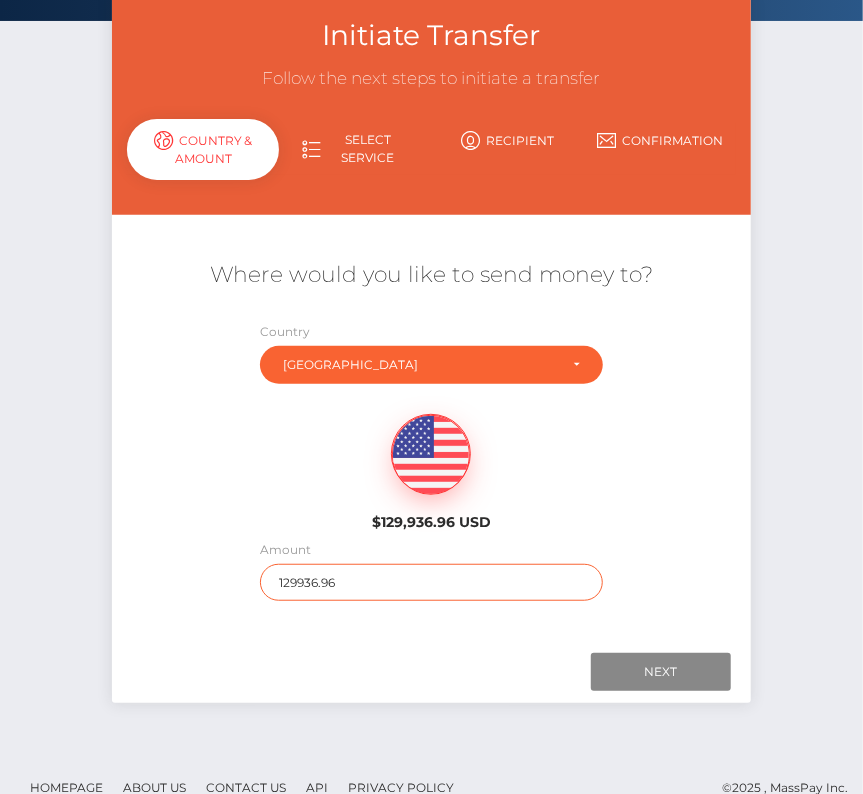 click on "129936.96" at bounding box center [431, 582] 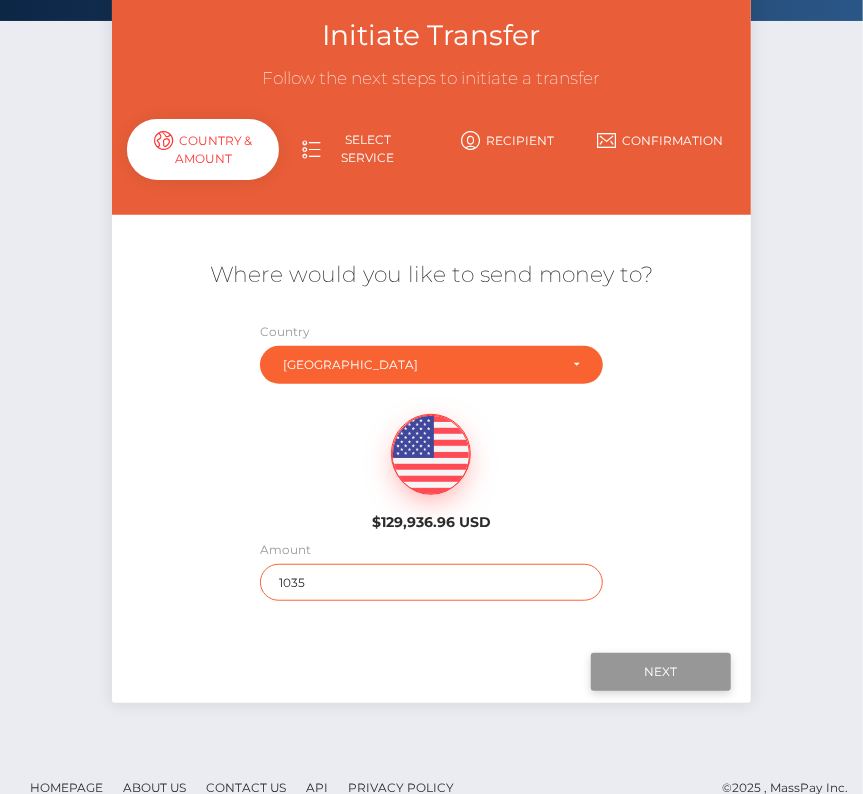 type on "1035" 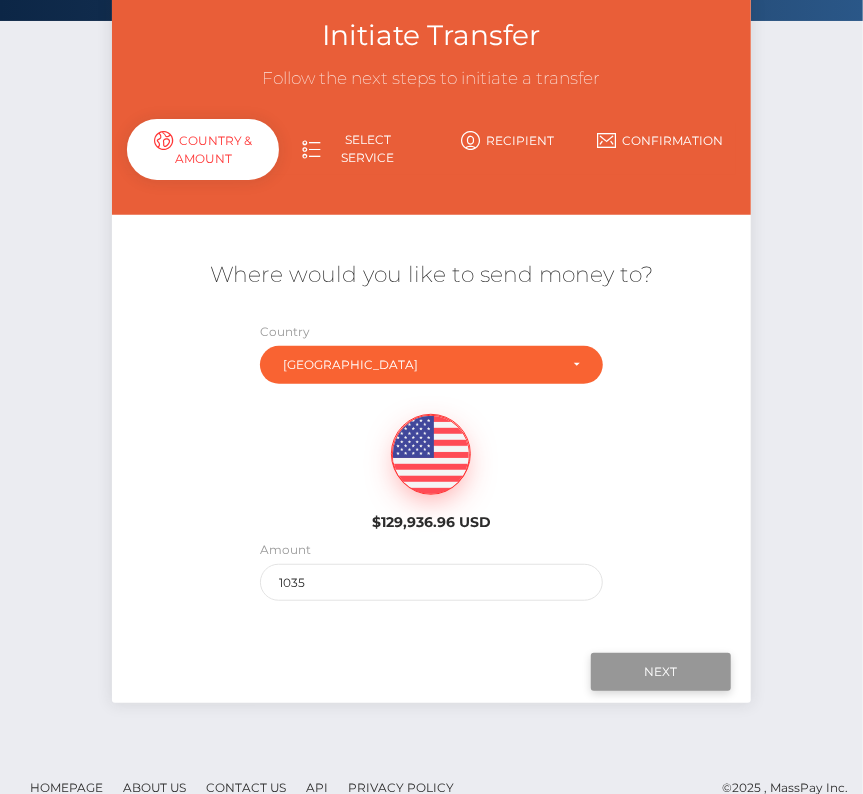 click on "Next" at bounding box center (661, 672) 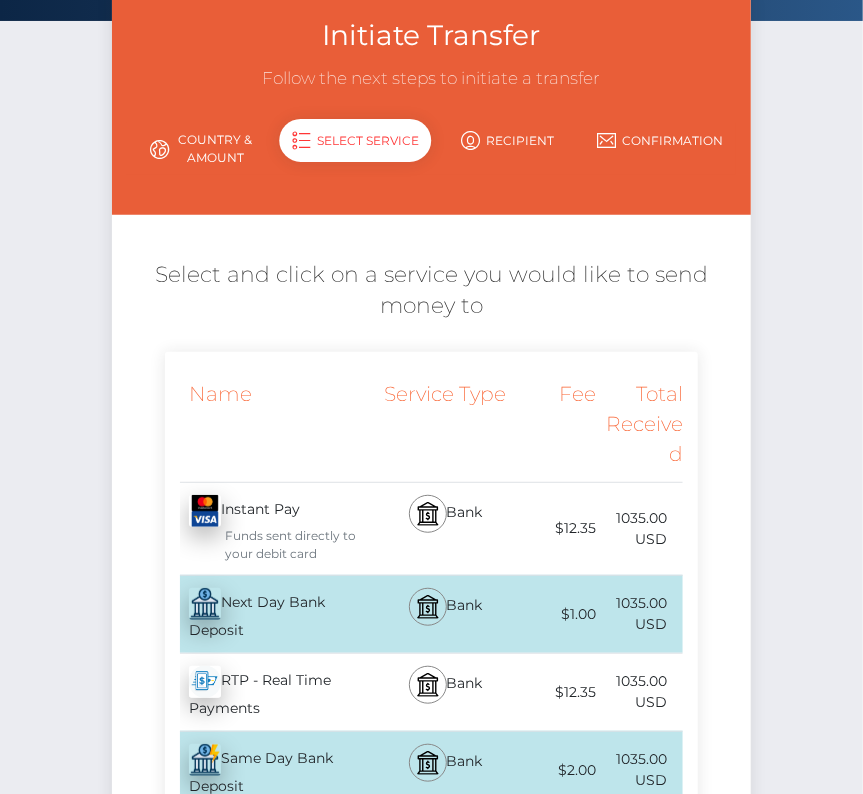 click on "Next Day Bank Deposit  - USD" at bounding box center (273, 614) 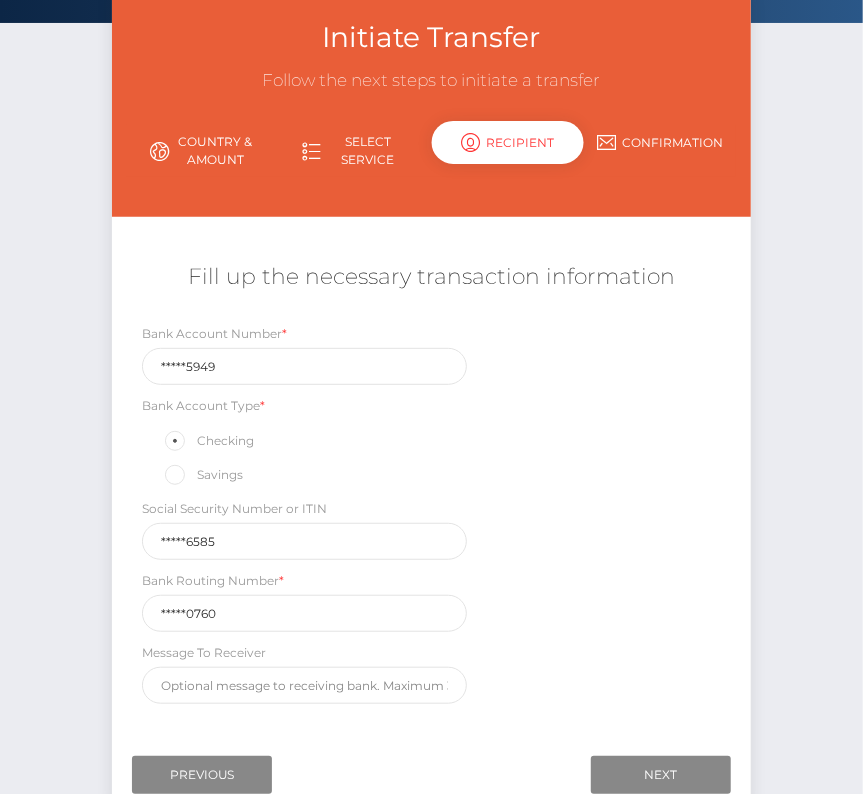 scroll, scrollTop: 161, scrollLeft: 0, axis: vertical 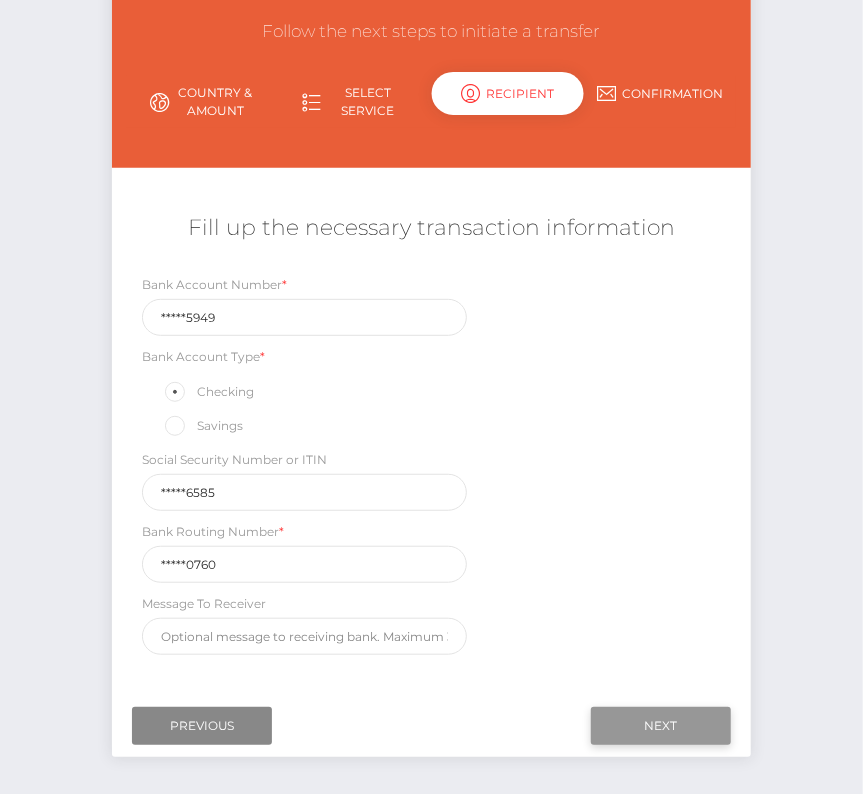 click on "Next" at bounding box center [661, 726] 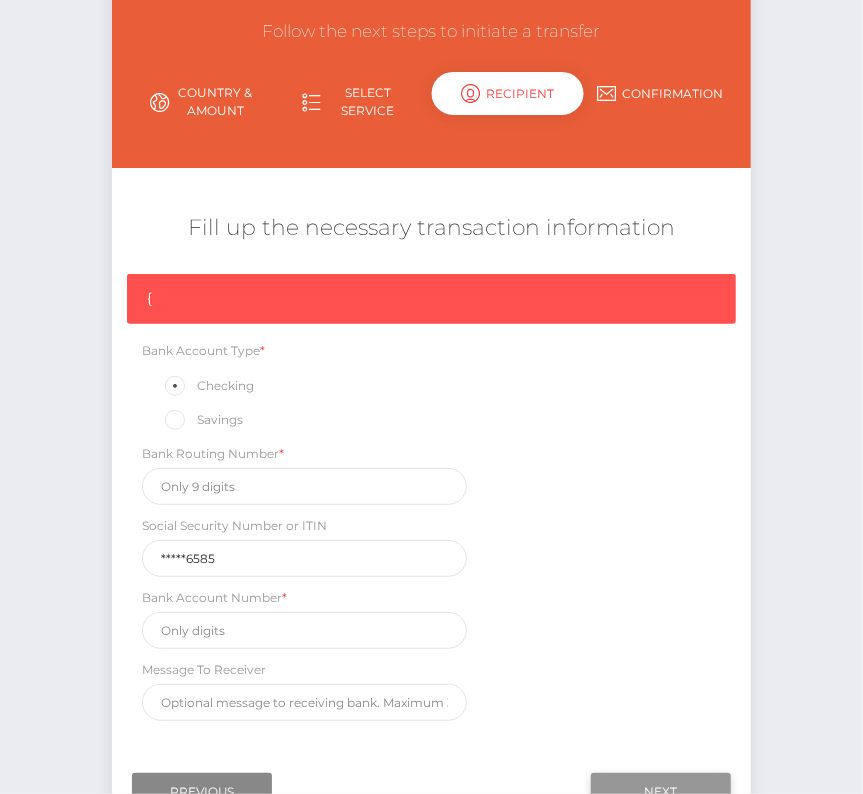 scroll, scrollTop: 169, scrollLeft: 0, axis: vertical 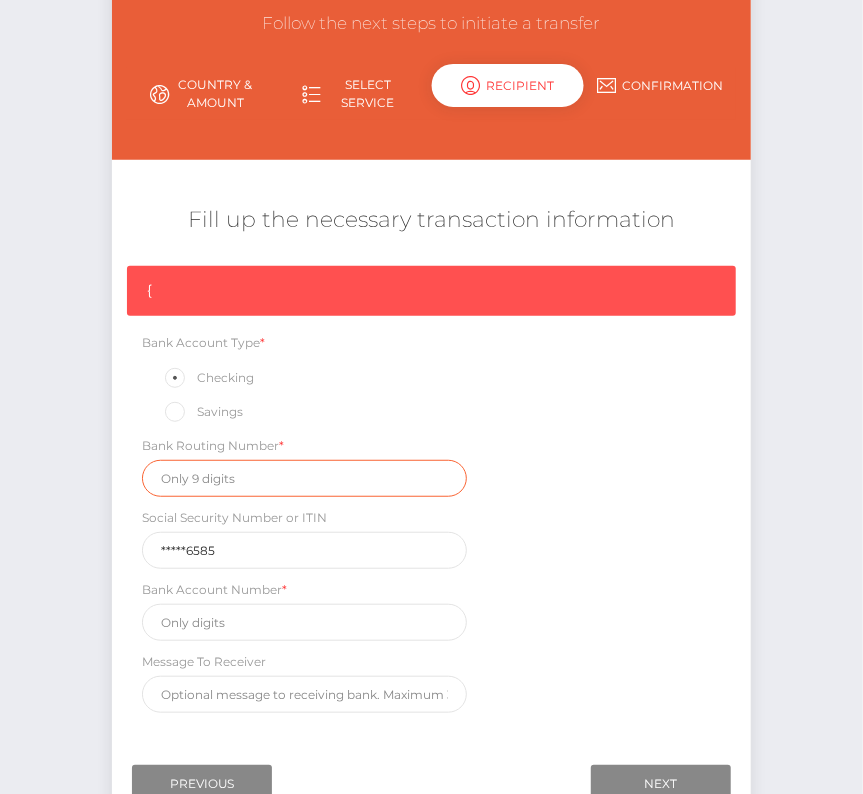 click at bounding box center (304, 478) 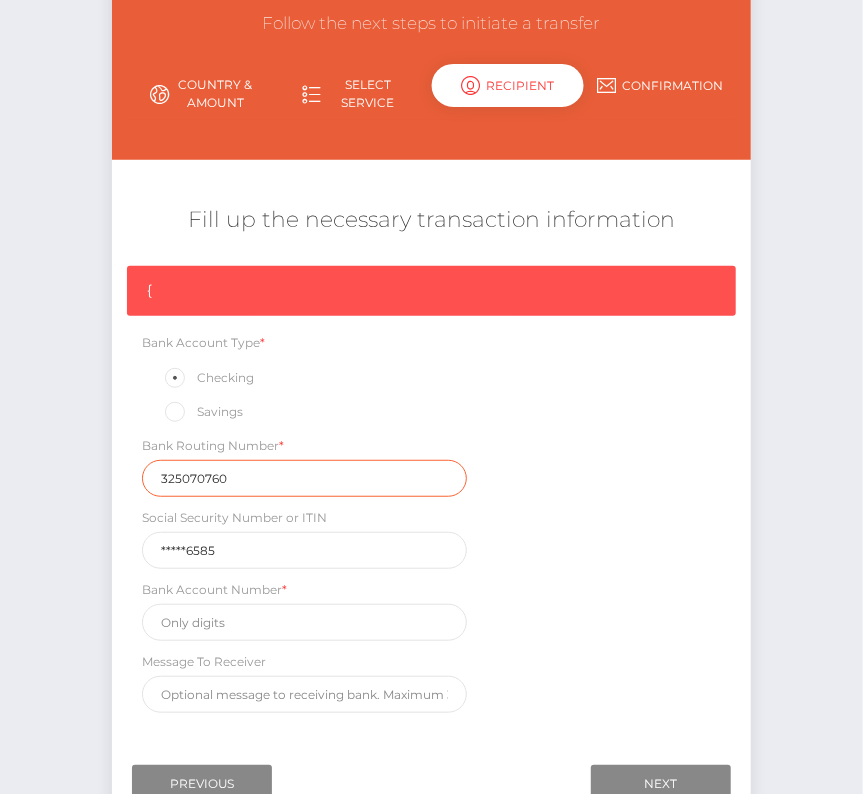 type on "325070760" 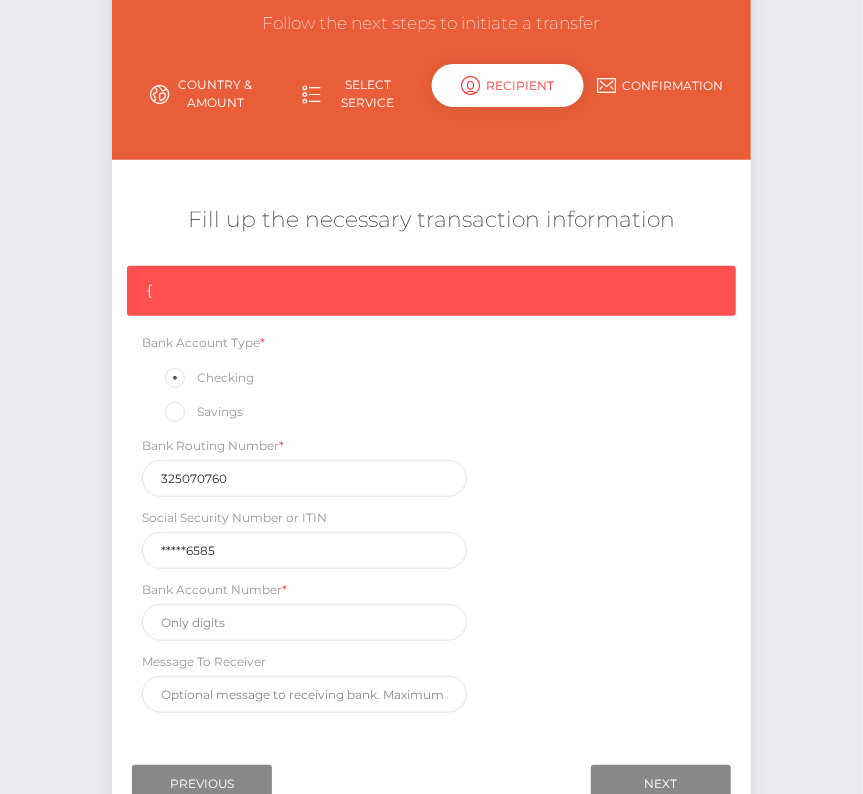 click on "{
Bank Account Type  *
Checking
Savings
Bank Routing Number  *
325070760
Social Security Number or ITIN
*****6585
Bank Account Number  *
Message To Receiver" at bounding box center (431, 494) 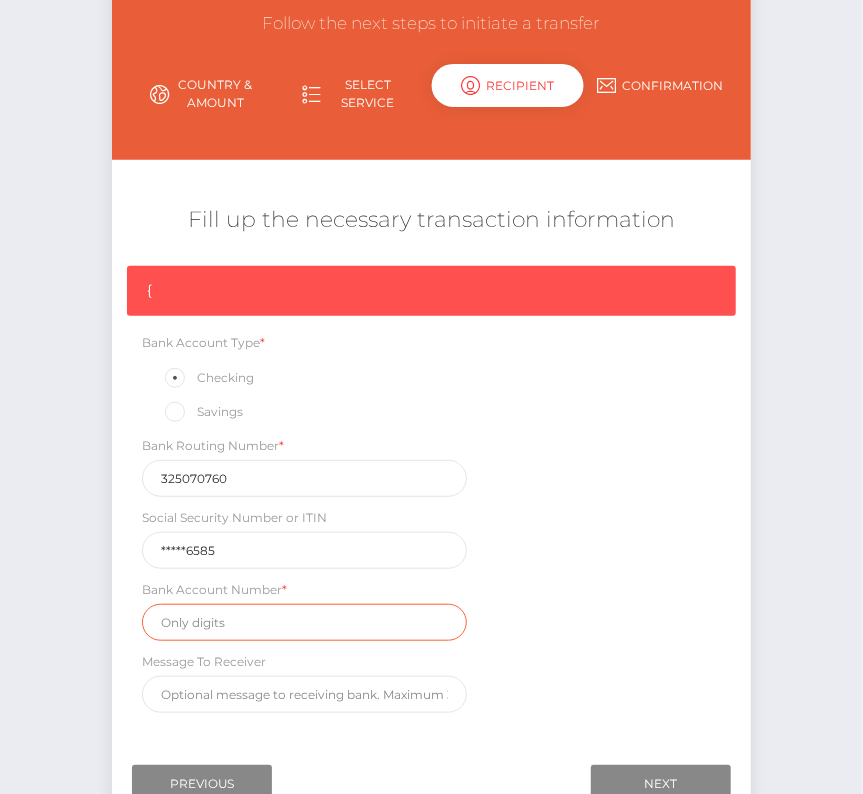 click at bounding box center (304, 622) 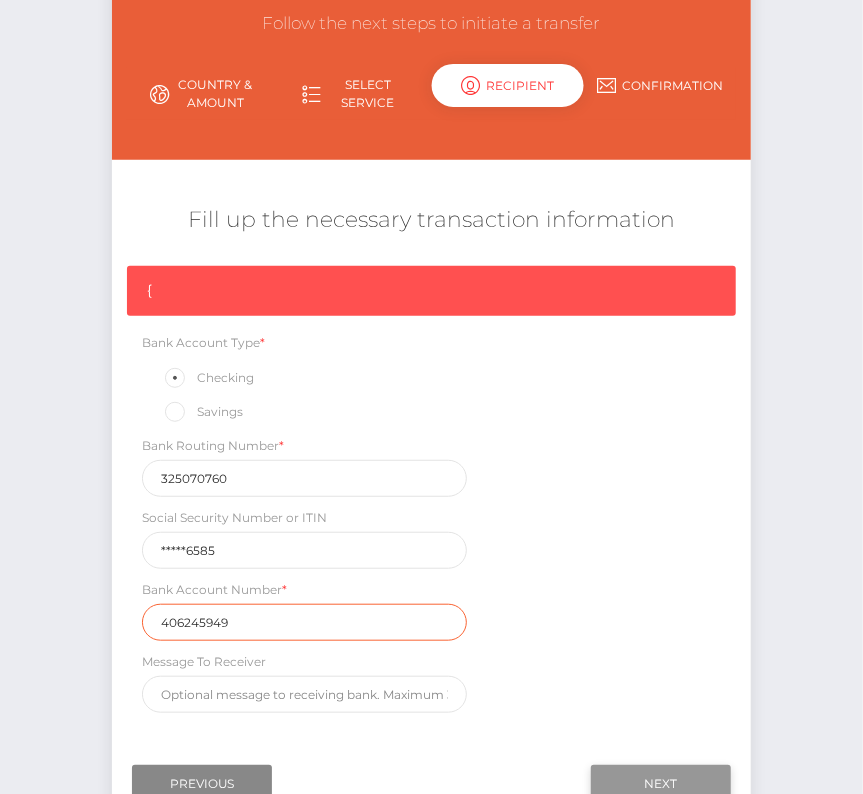 type on "406245949" 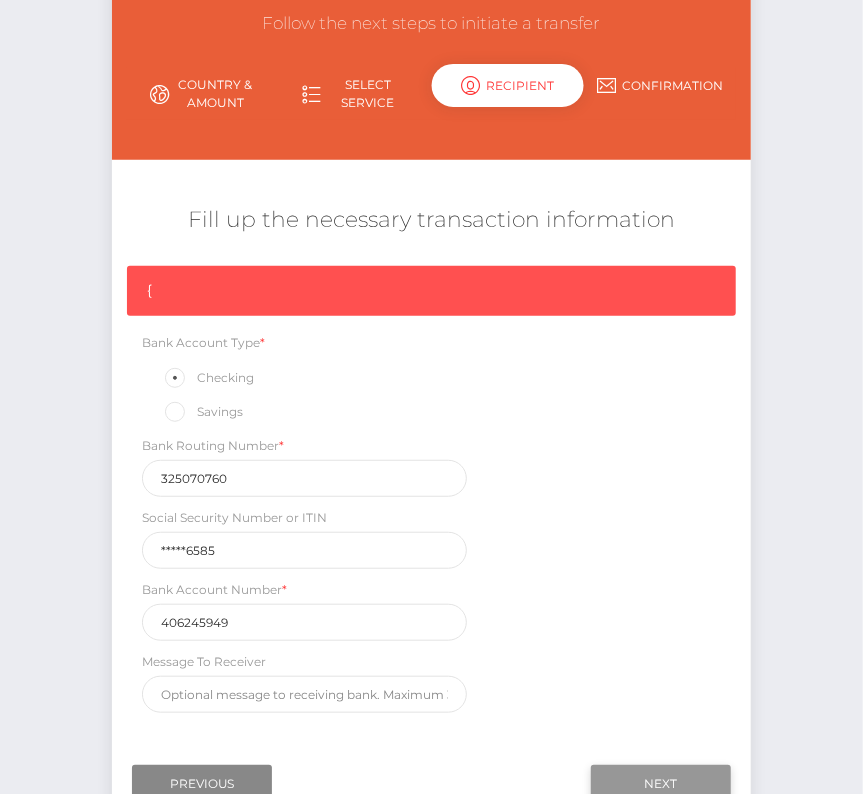 click on "Next" at bounding box center [661, 784] 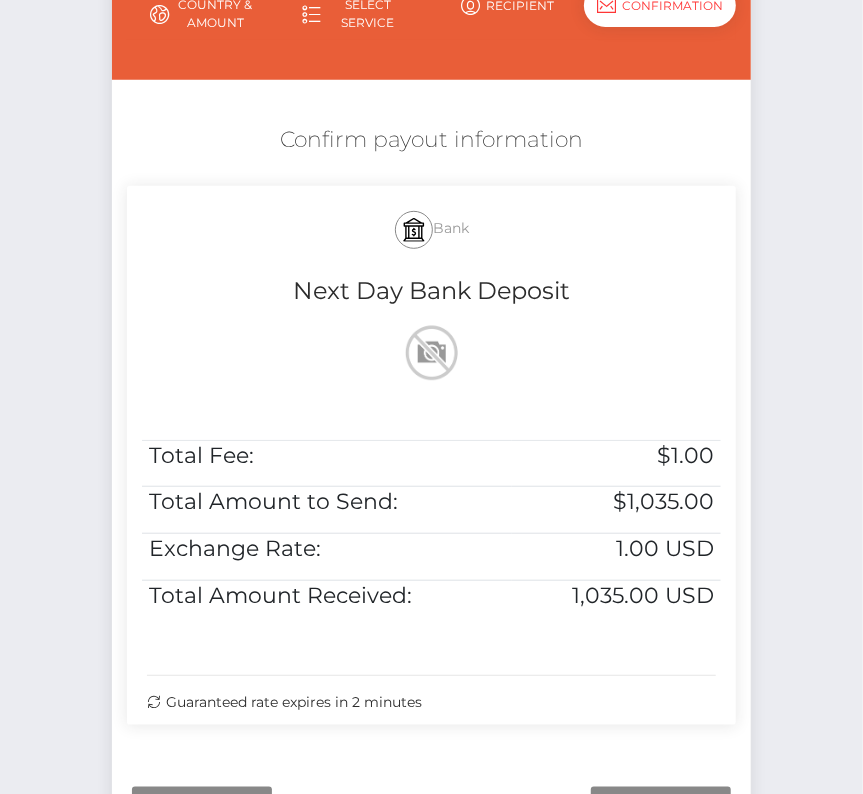 scroll, scrollTop: 379, scrollLeft: 0, axis: vertical 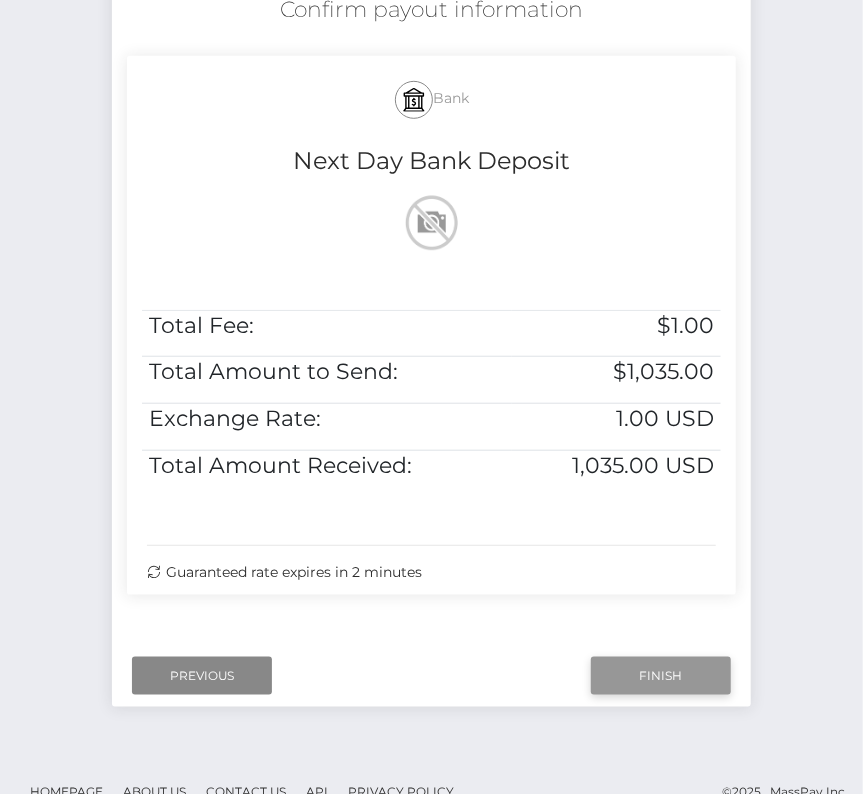 click on "Finish" at bounding box center (661, 676) 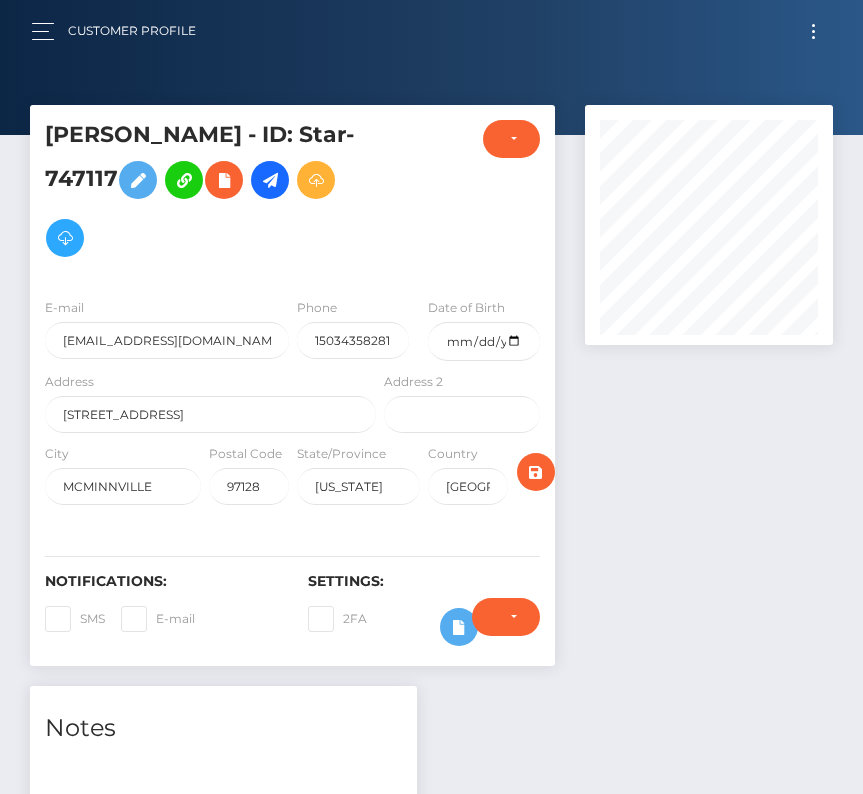scroll, scrollTop: 0, scrollLeft: 0, axis: both 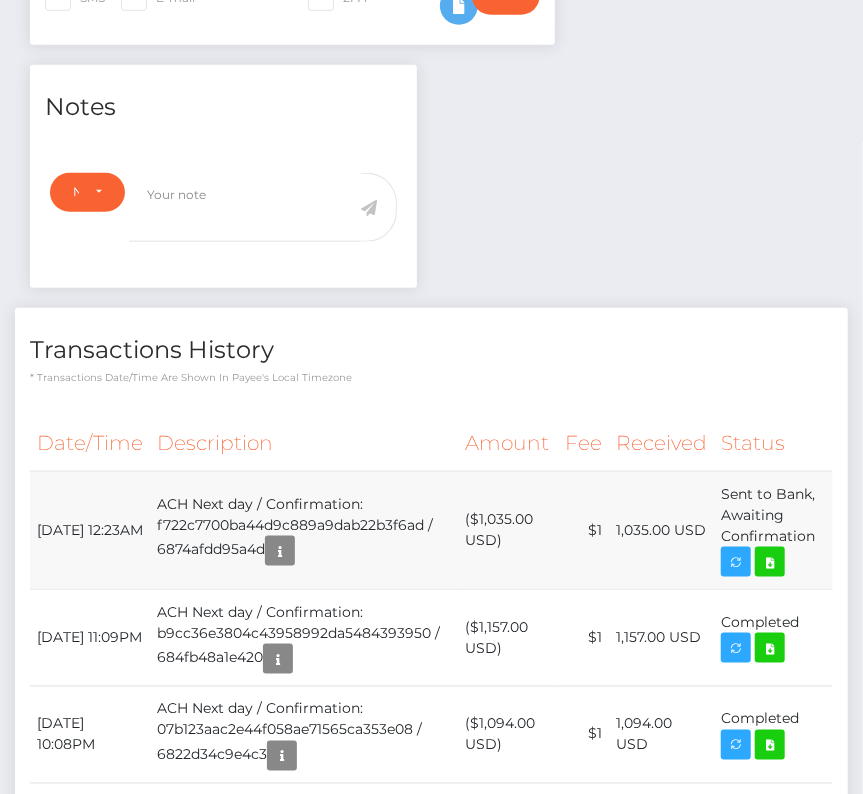 click on "($1,035.00 USD)" at bounding box center [508, 530] 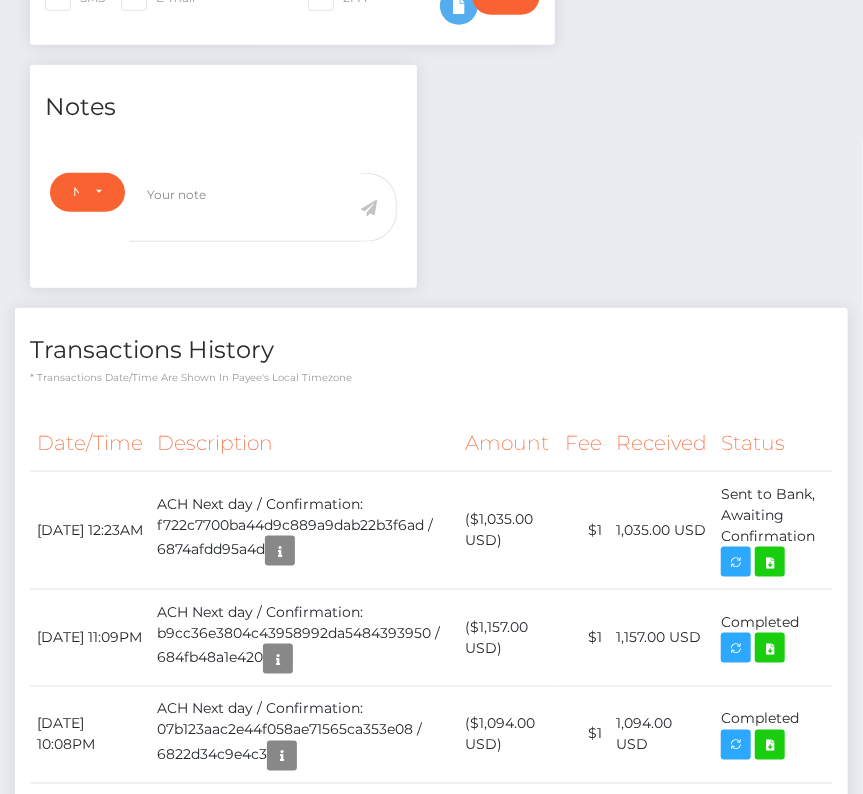 drag, startPoint x: 34, startPoint y: 508, endPoint x: 842, endPoint y: 535, distance: 808.451 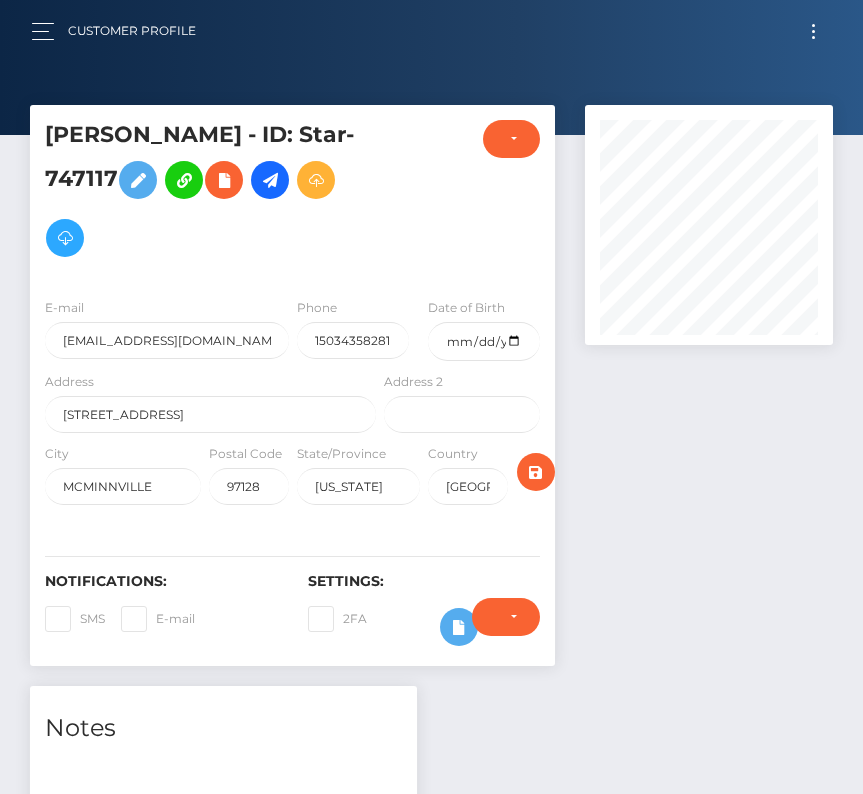 scroll, scrollTop: 621, scrollLeft: 0, axis: vertical 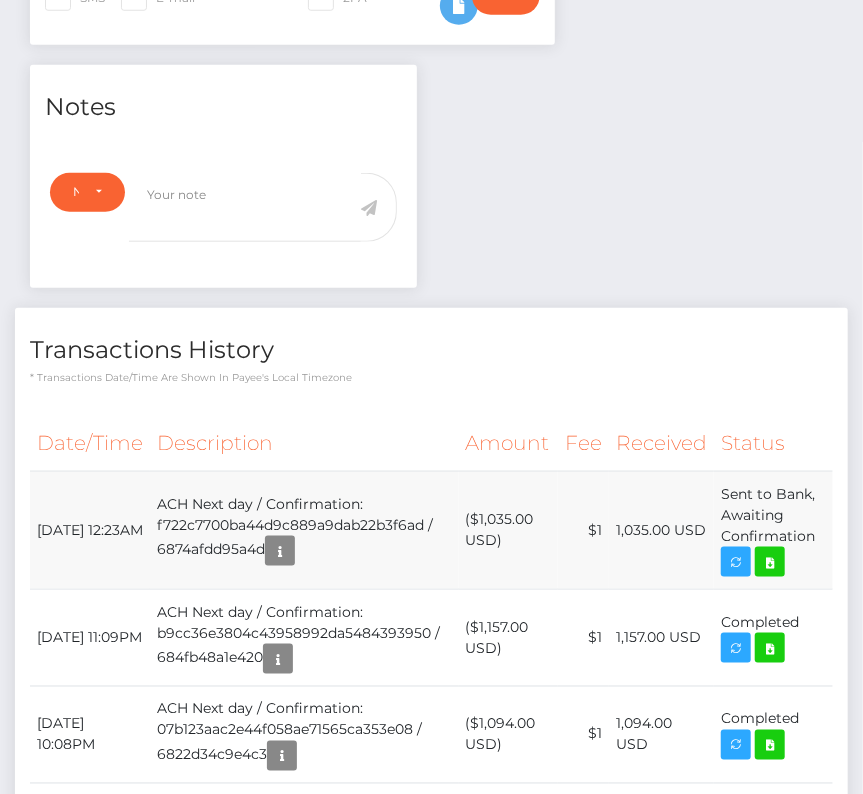 drag, startPoint x: 36, startPoint y: 506, endPoint x: 816, endPoint y: 543, distance: 780.8771 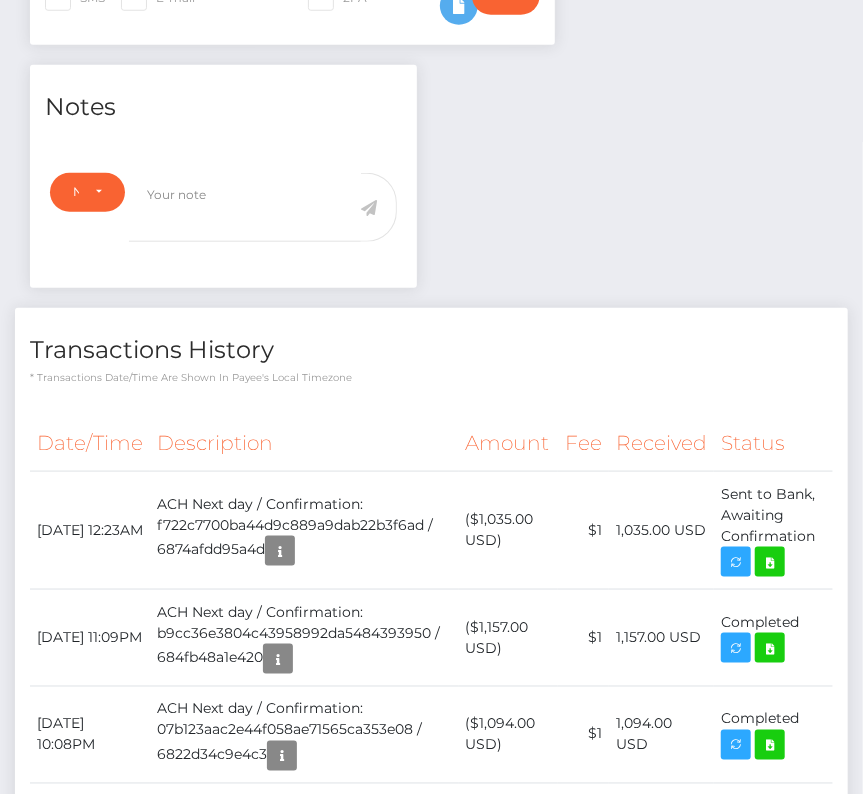 copy on "[DATE] 12:23AM
ACH Next day / Confirmation: f722c7700ba44d9c889a9dab22b3f6ad / 6874afdd95a4d
($1,035.00 USD)
$1
1,035.00 USD
Sent to Bank, Awaiting Confirmation" 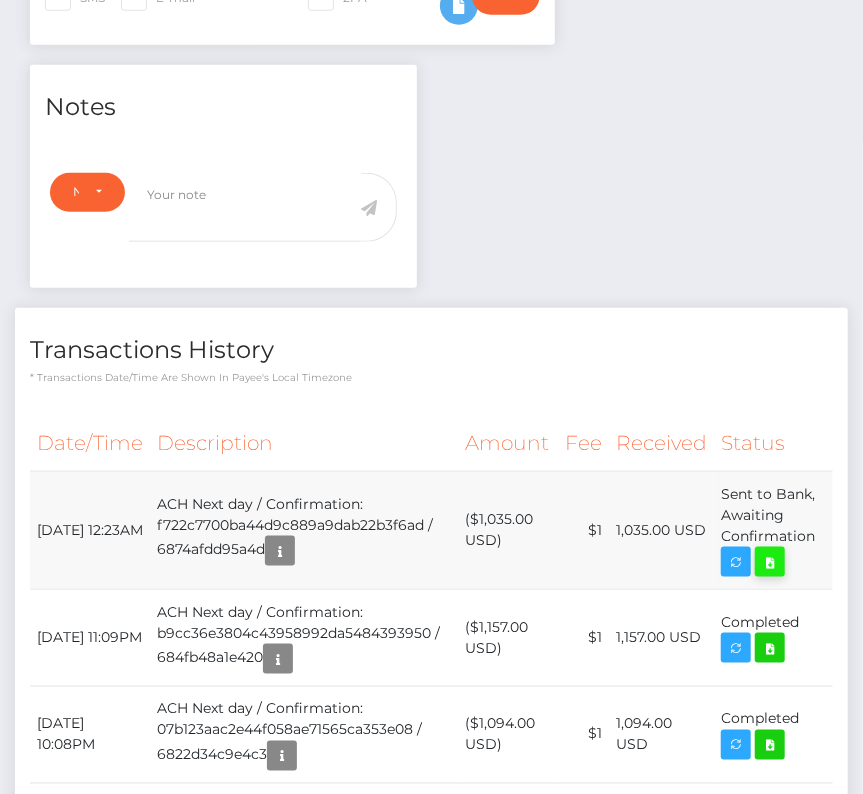 click at bounding box center [770, 562] 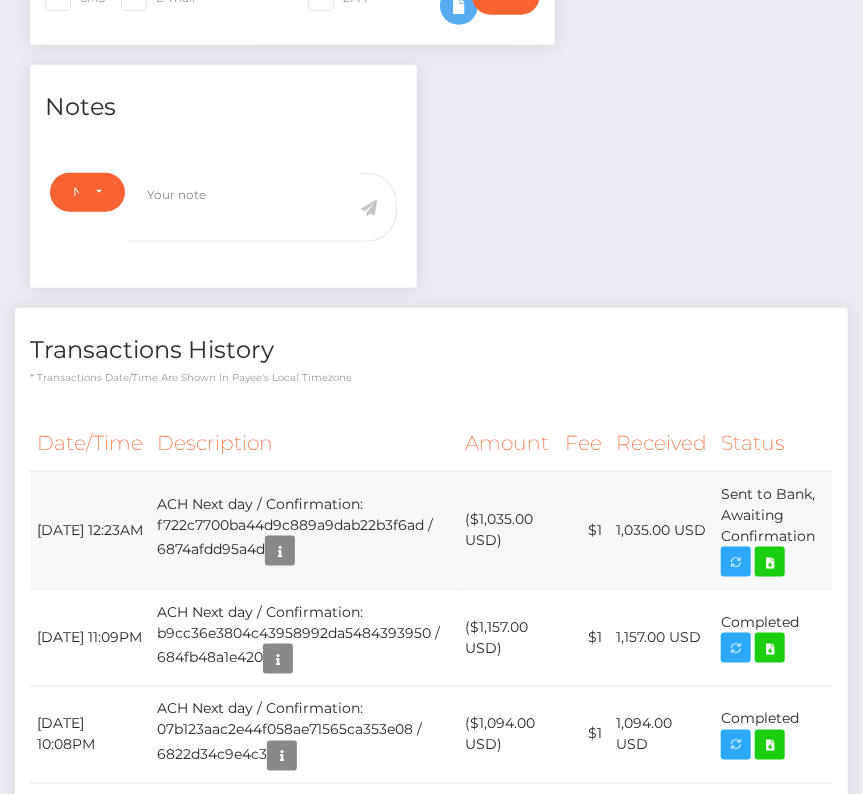 click on "Sent to Bank, Awaiting Confirmation" at bounding box center [773, 530] 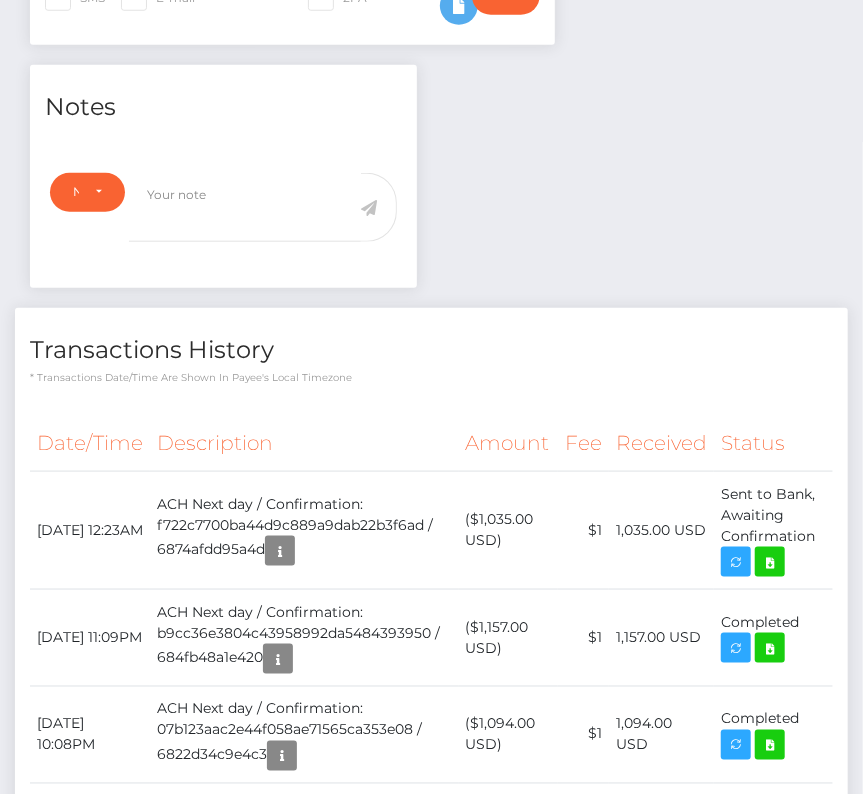 scroll, scrollTop: 0, scrollLeft: 0, axis: both 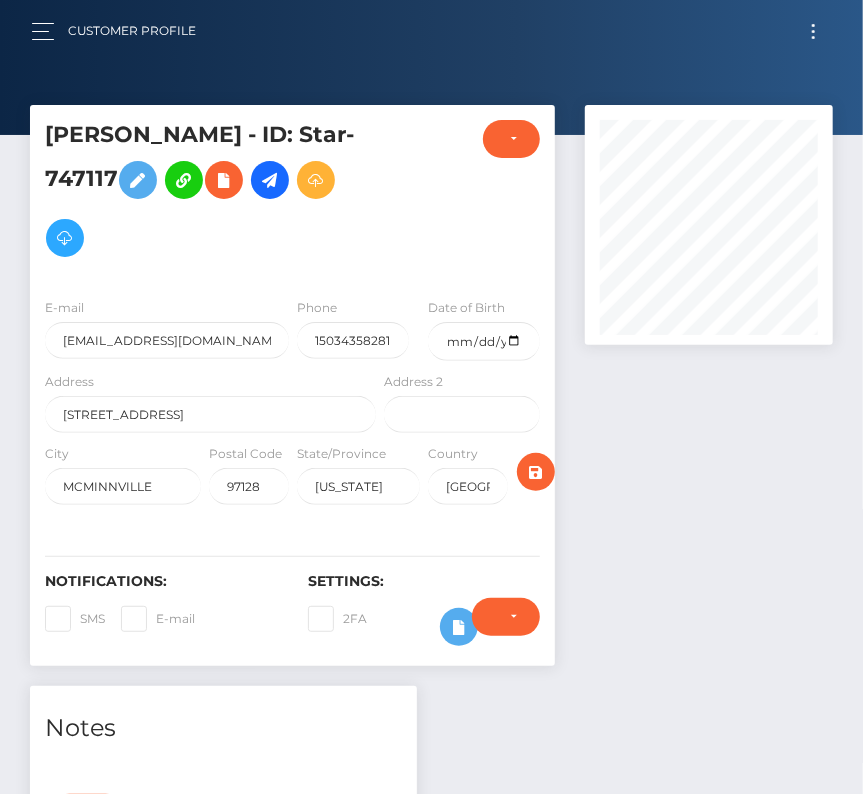 click at bounding box center [813, 31] 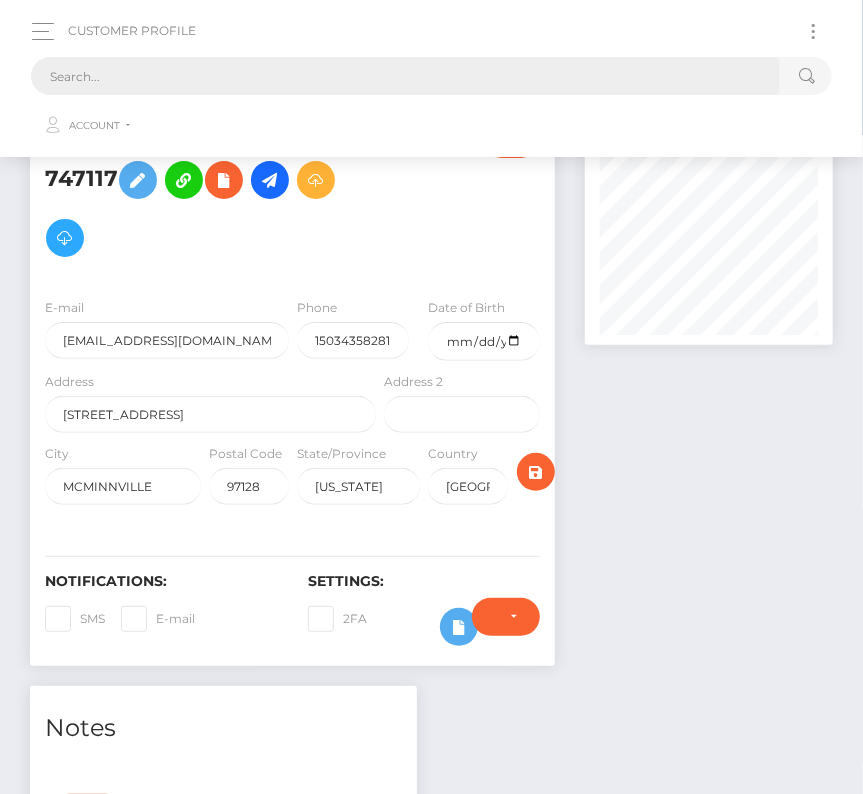 click at bounding box center [405, 76] 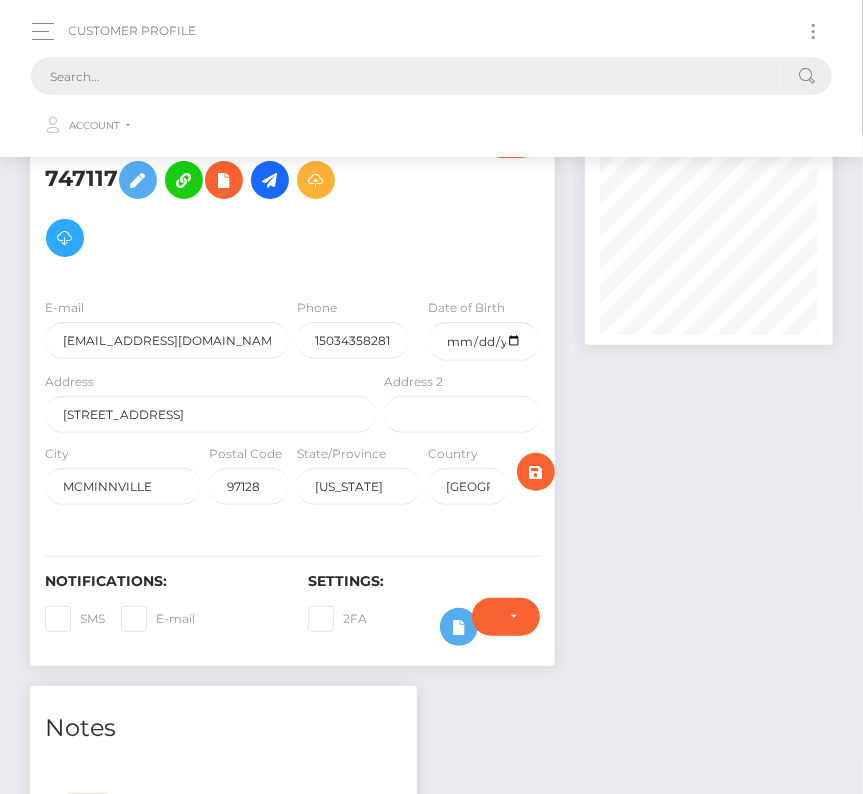 paste on "389904" 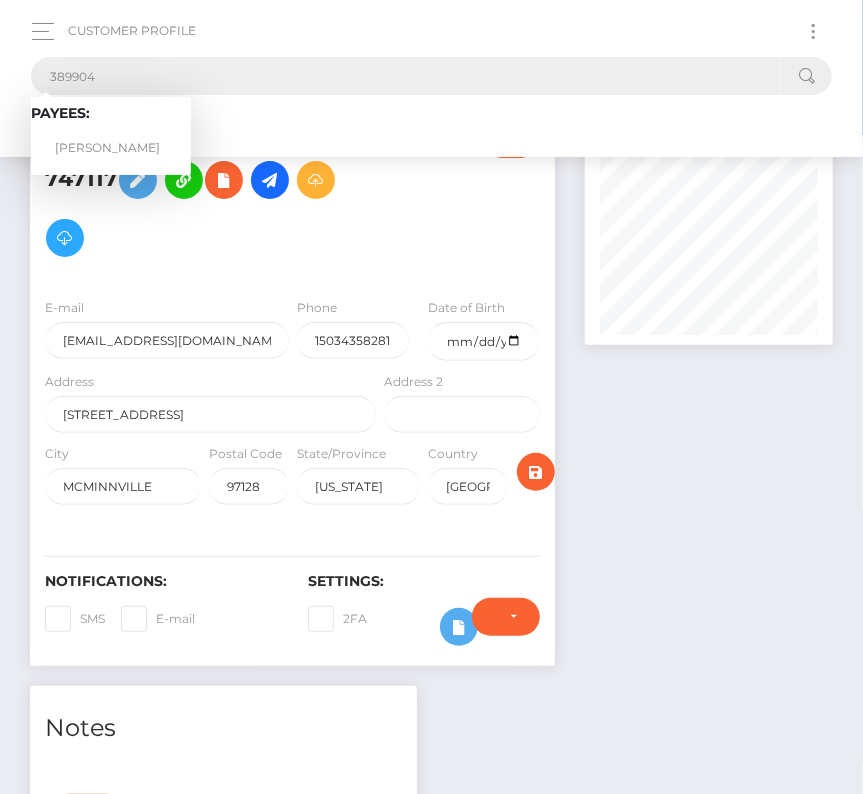 type on "389904" 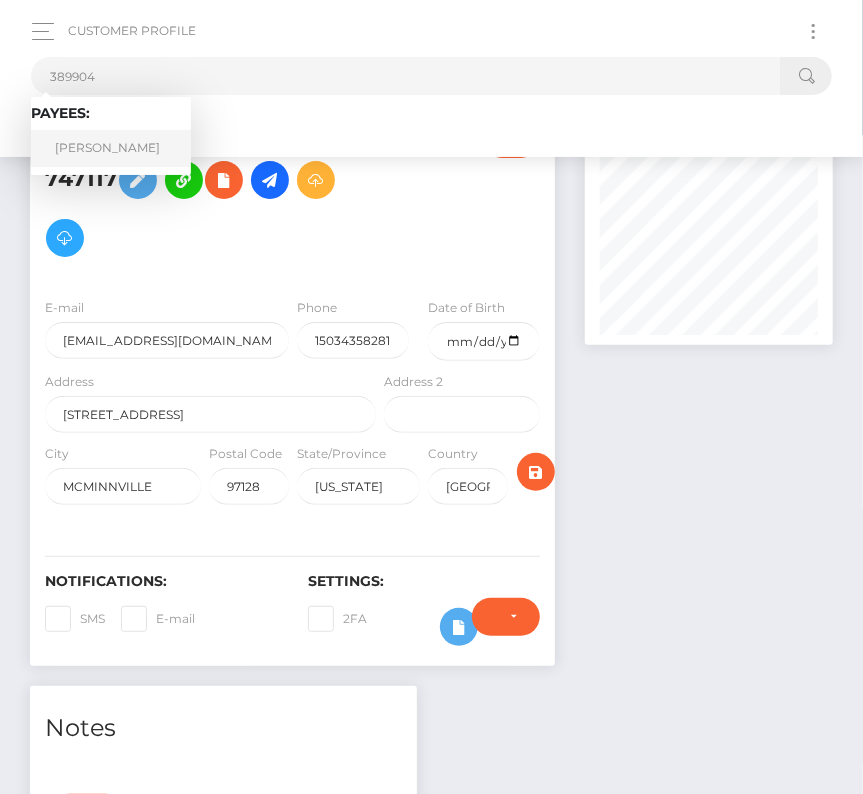 click on "Reid  HULL" at bounding box center (111, 148) 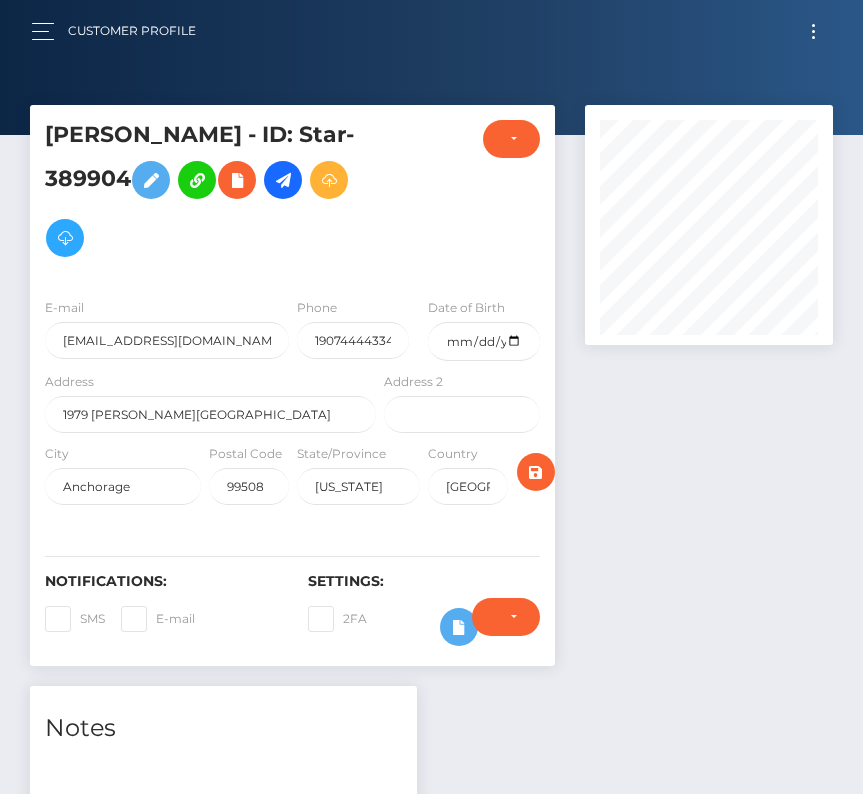 scroll, scrollTop: 0, scrollLeft: 0, axis: both 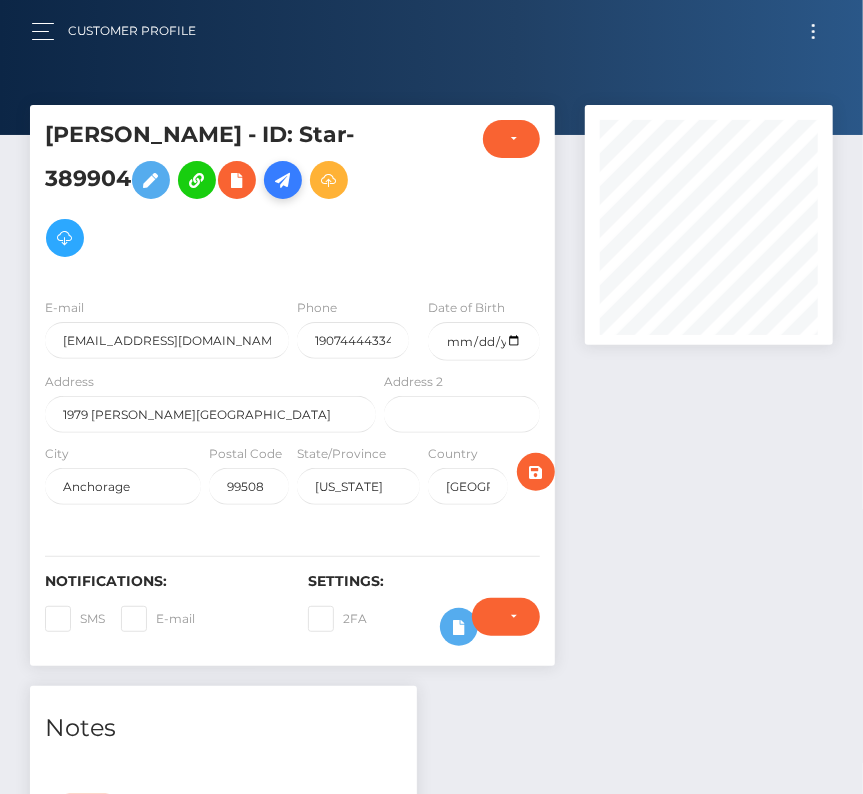 click at bounding box center [283, 180] 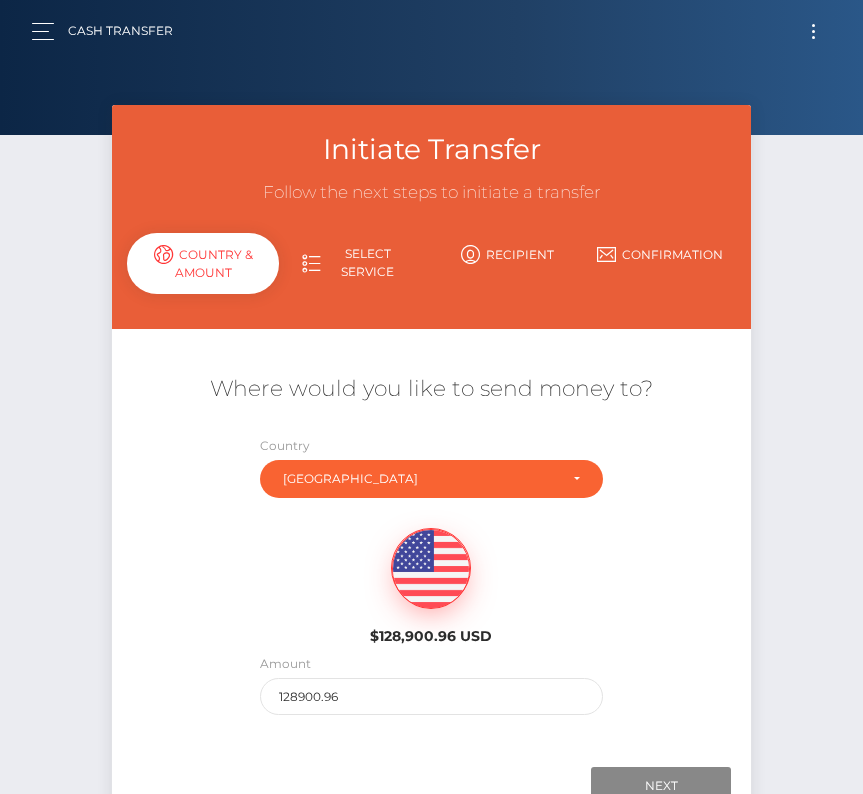 scroll, scrollTop: 0, scrollLeft: 0, axis: both 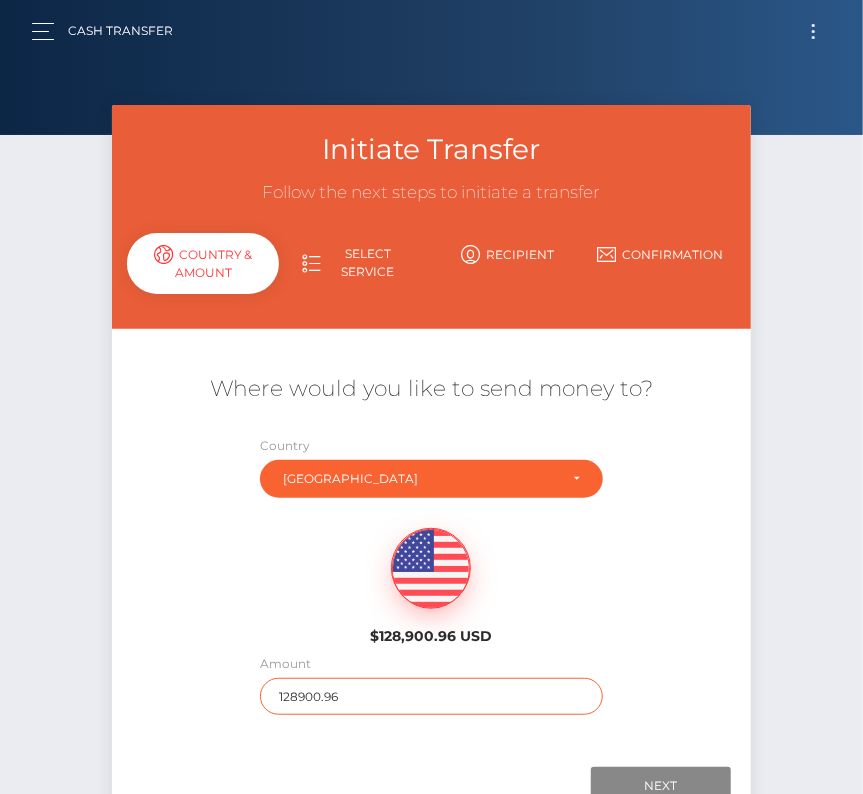 click on "128900.96" at bounding box center [431, 696] 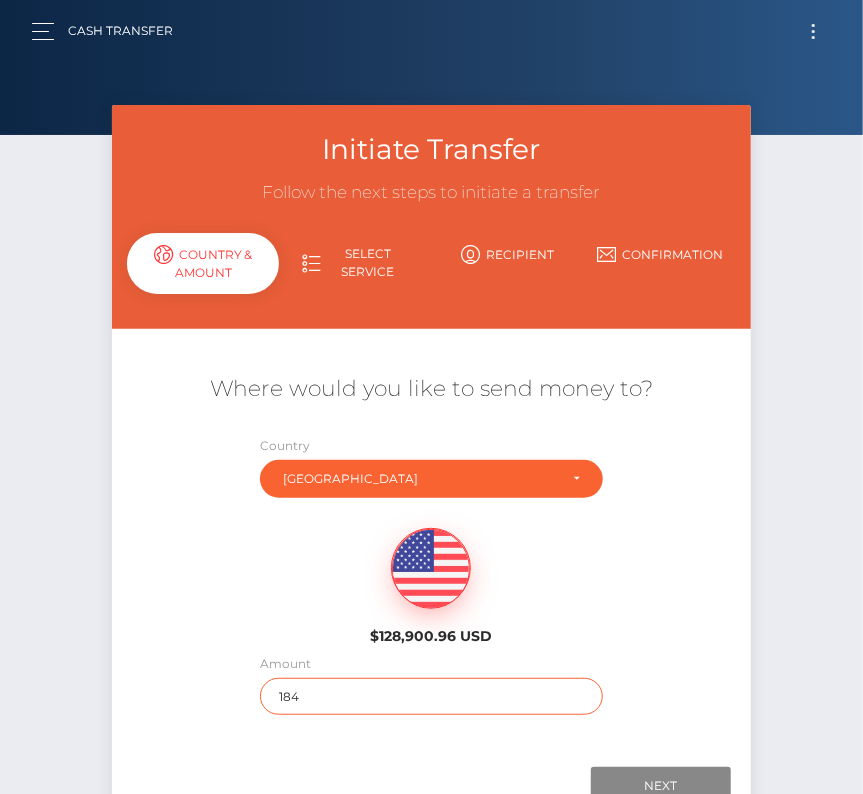 type on "184" 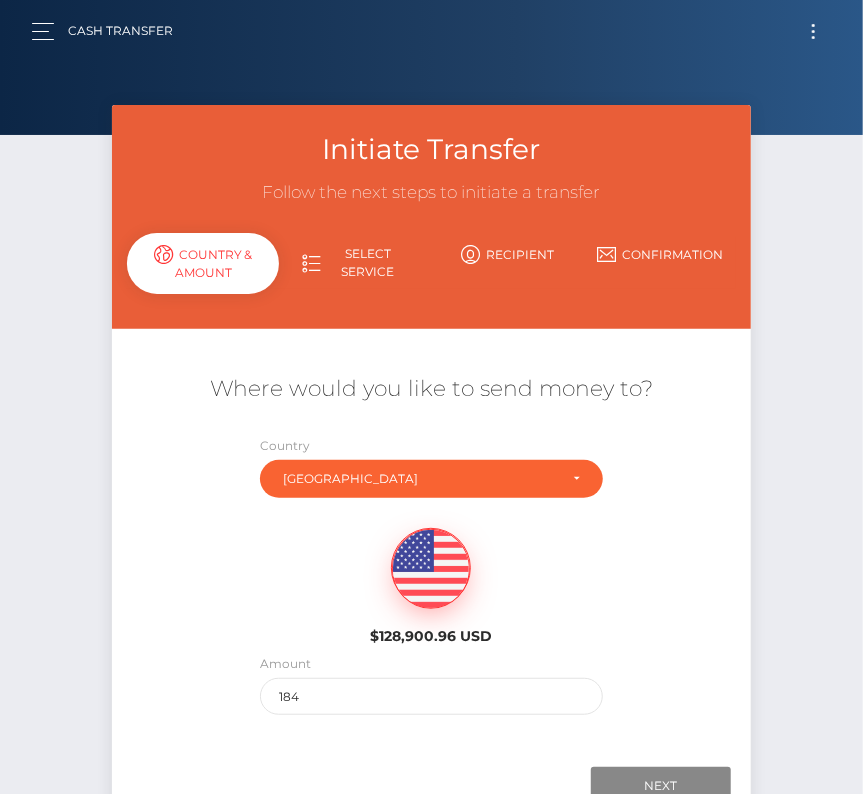 click on "$128,900.96 USD" at bounding box center (431, 580) 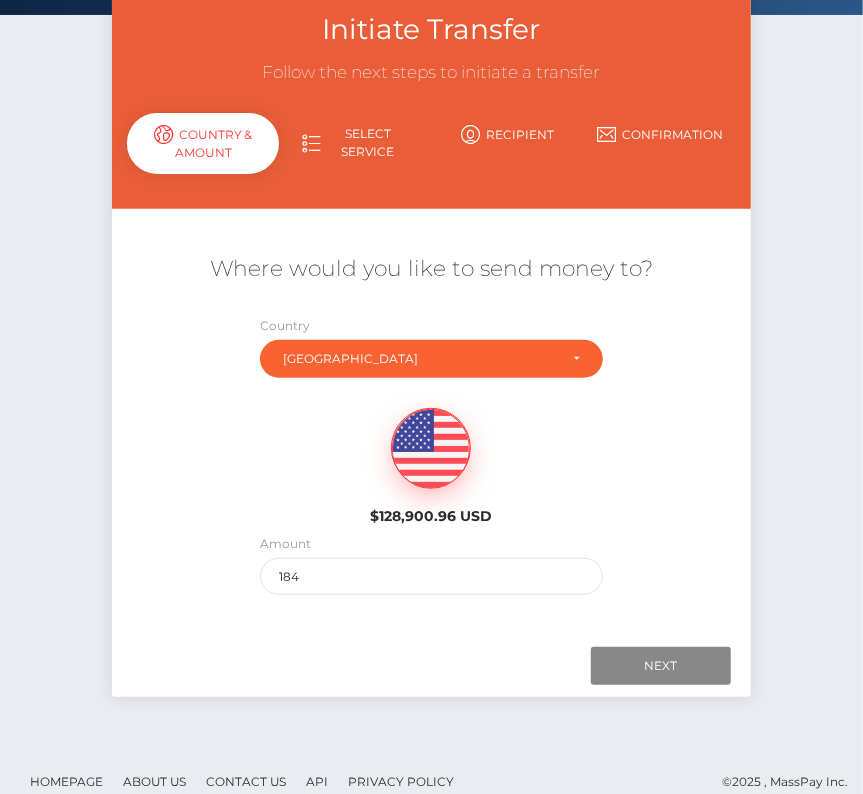 scroll, scrollTop: 140, scrollLeft: 0, axis: vertical 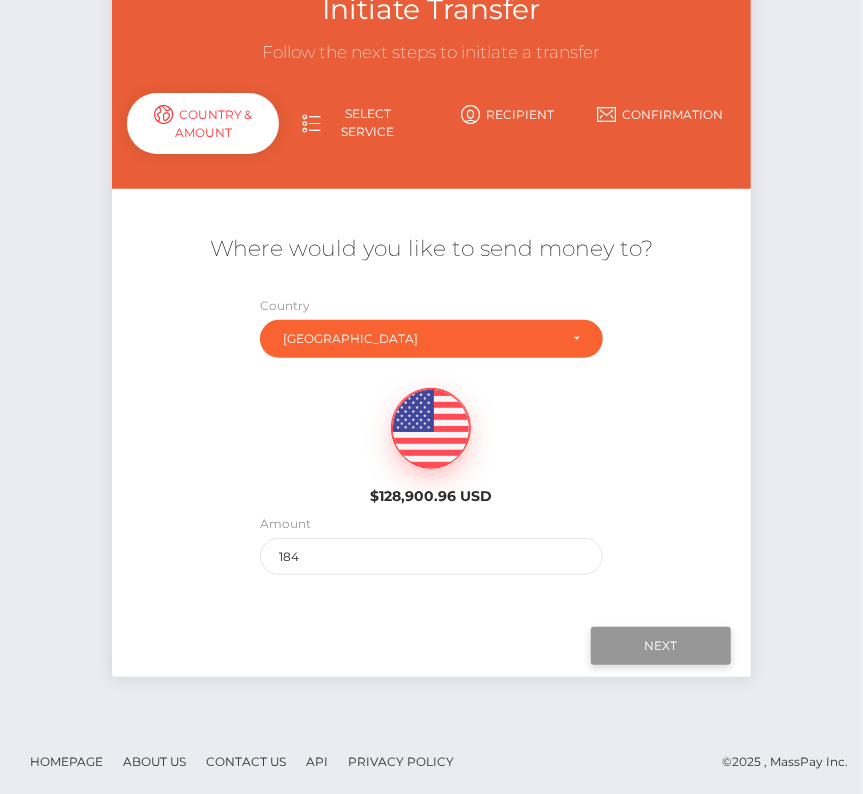 click on "Next" at bounding box center (661, 646) 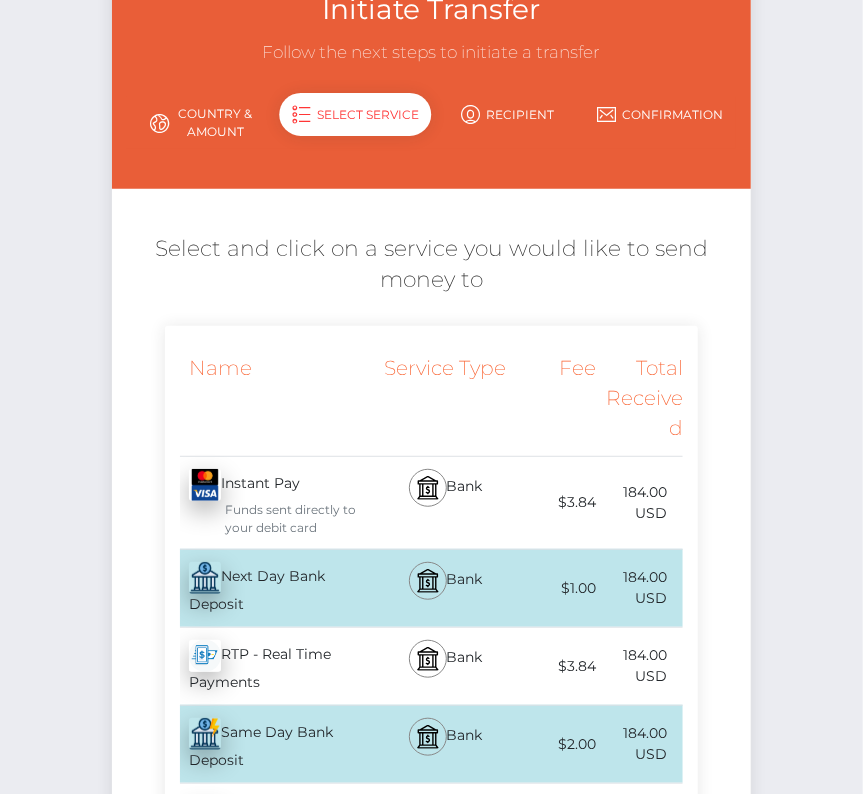 click on "Next Day Bank Deposit  - USD" at bounding box center [273, 588] 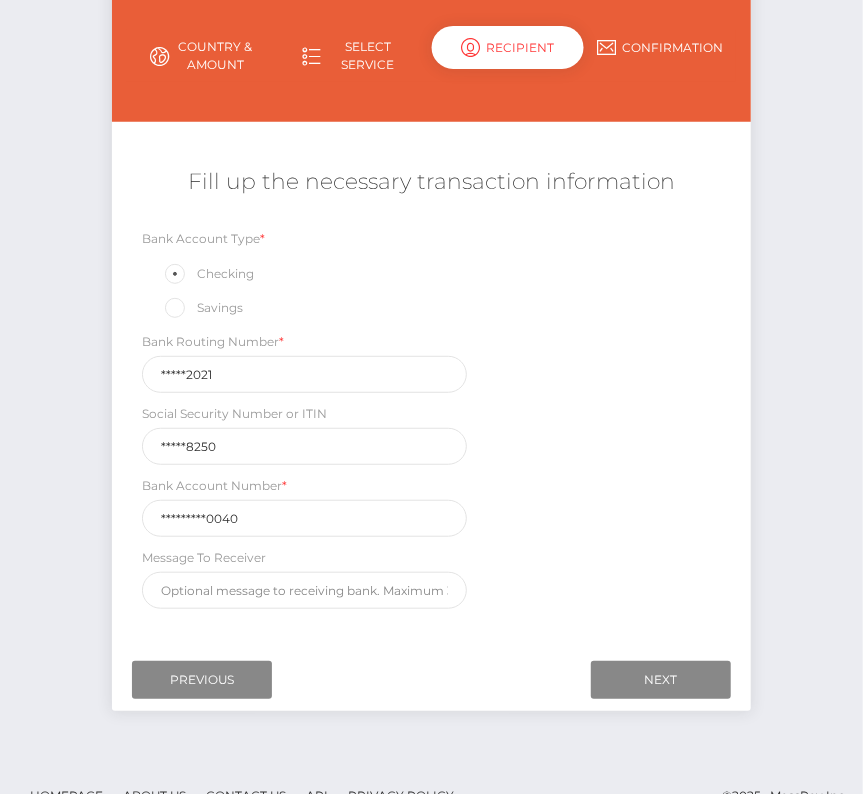 scroll, scrollTop: 234, scrollLeft: 0, axis: vertical 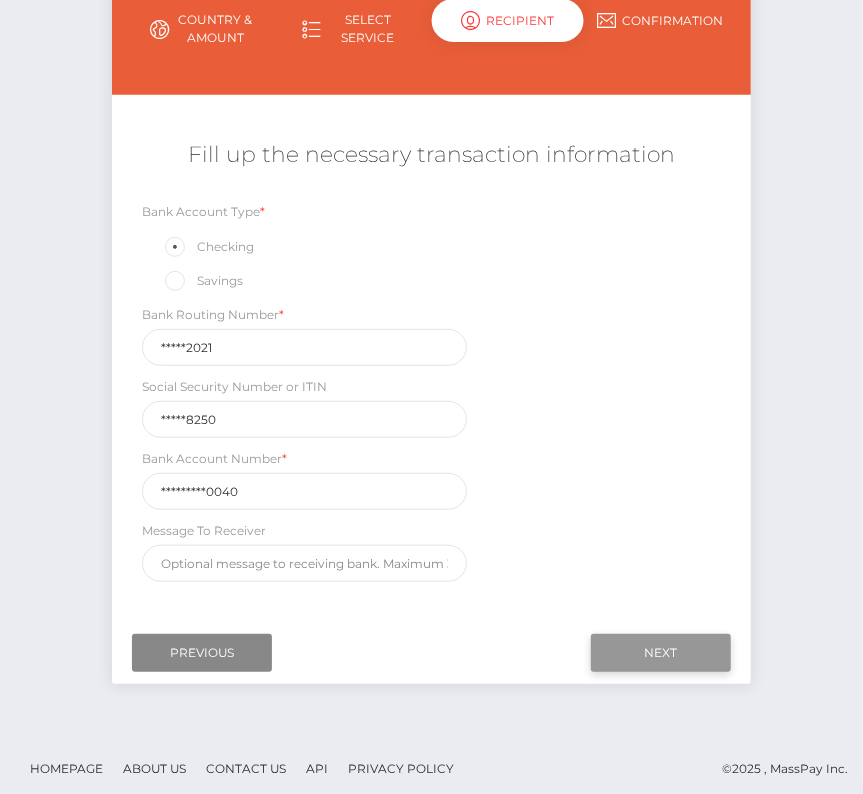 click on "Next" at bounding box center [661, 653] 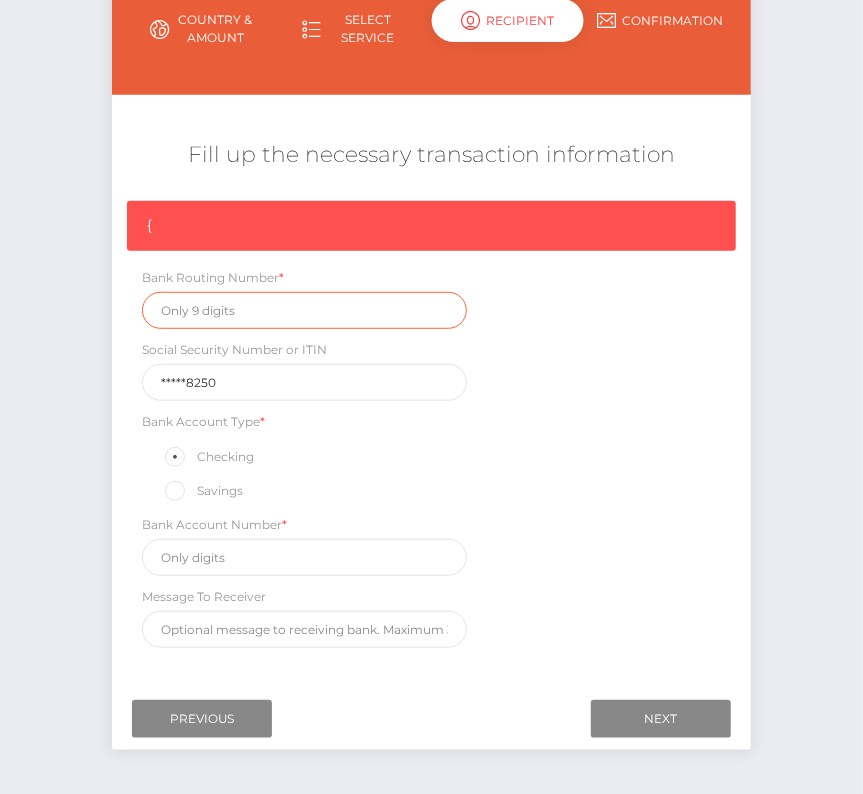 click at bounding box center (304, 310) 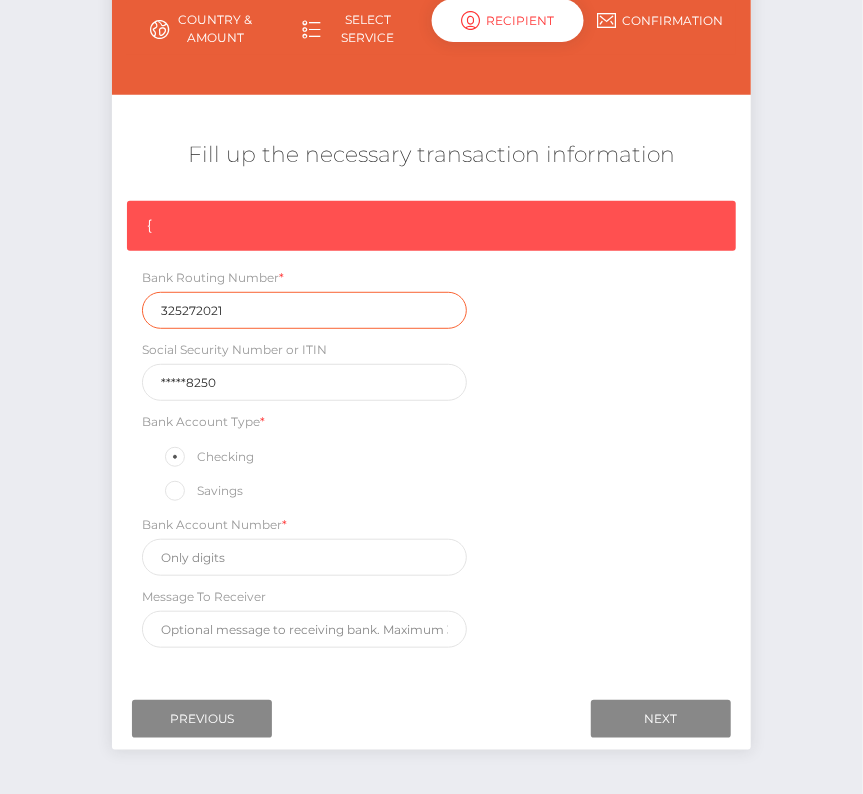 type on "325272021" 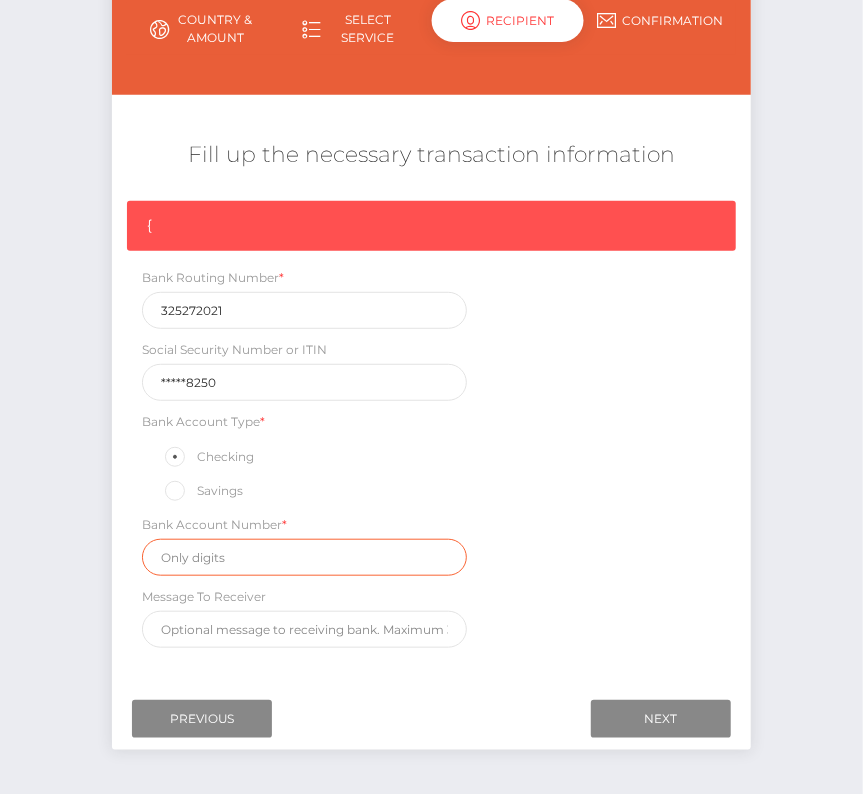 click at bounding box center [304, 557] 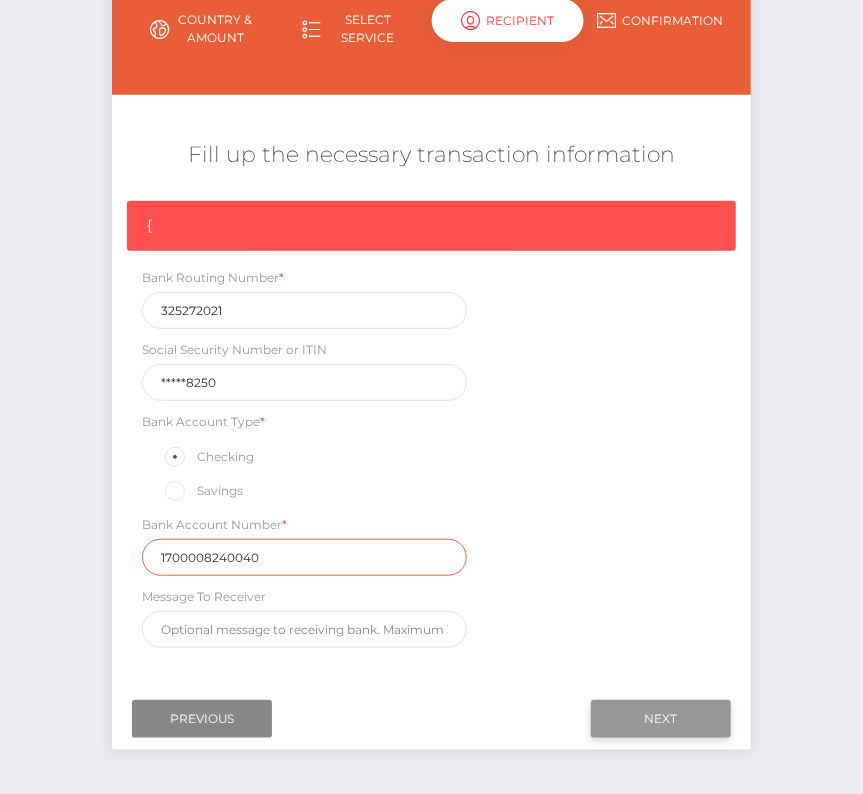 type on "1700008240040" 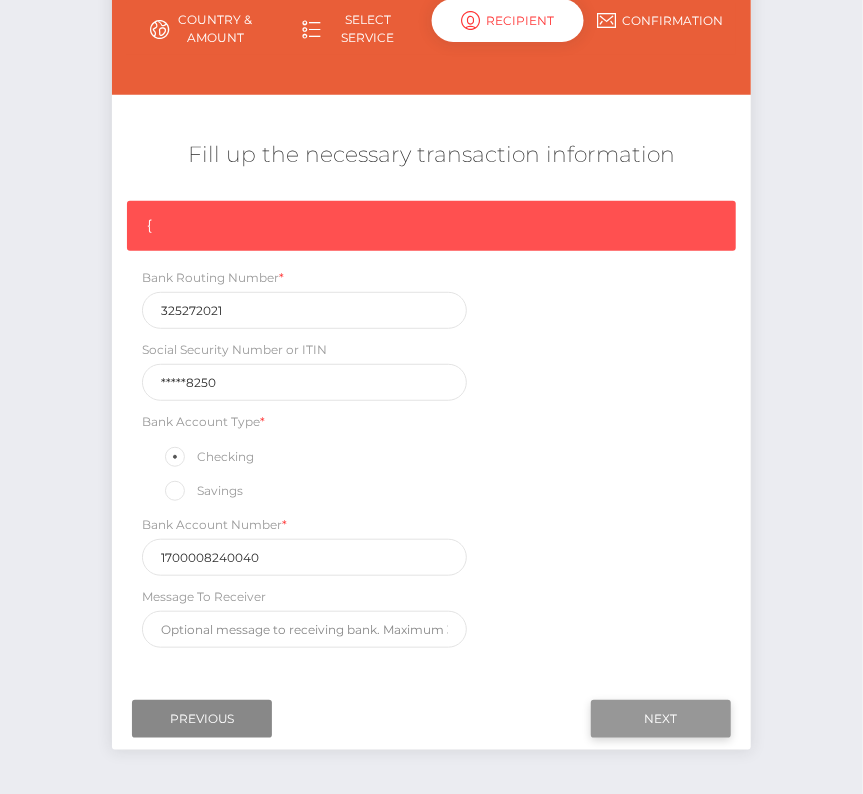 click on "Next" at bounding box center (661, 719) 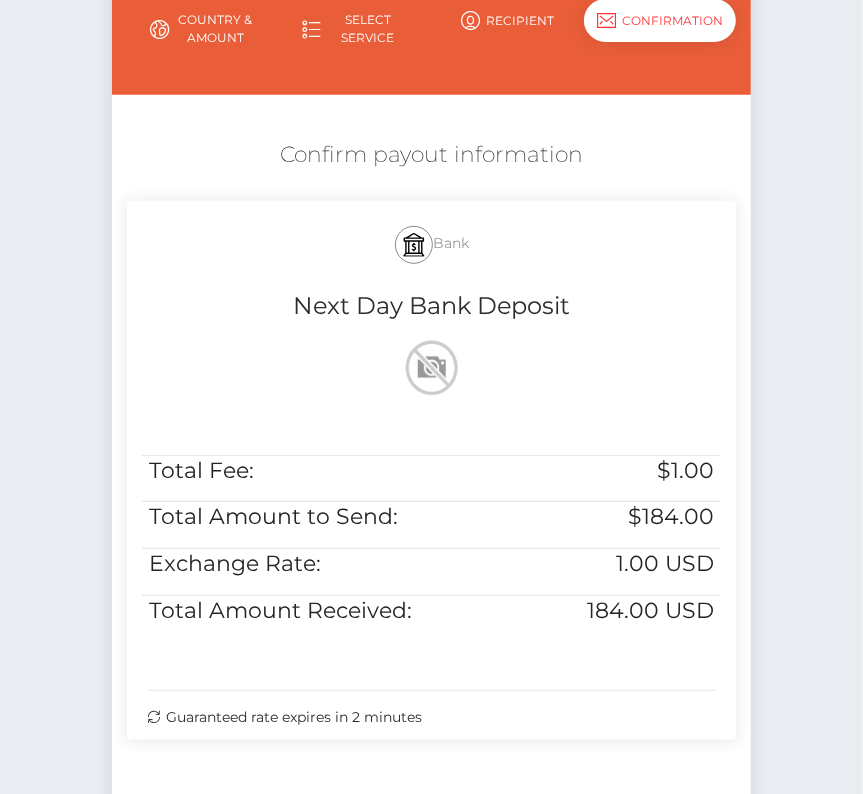 scroll, scrollTop: 408, scrollLeft: 0, axis: vertical 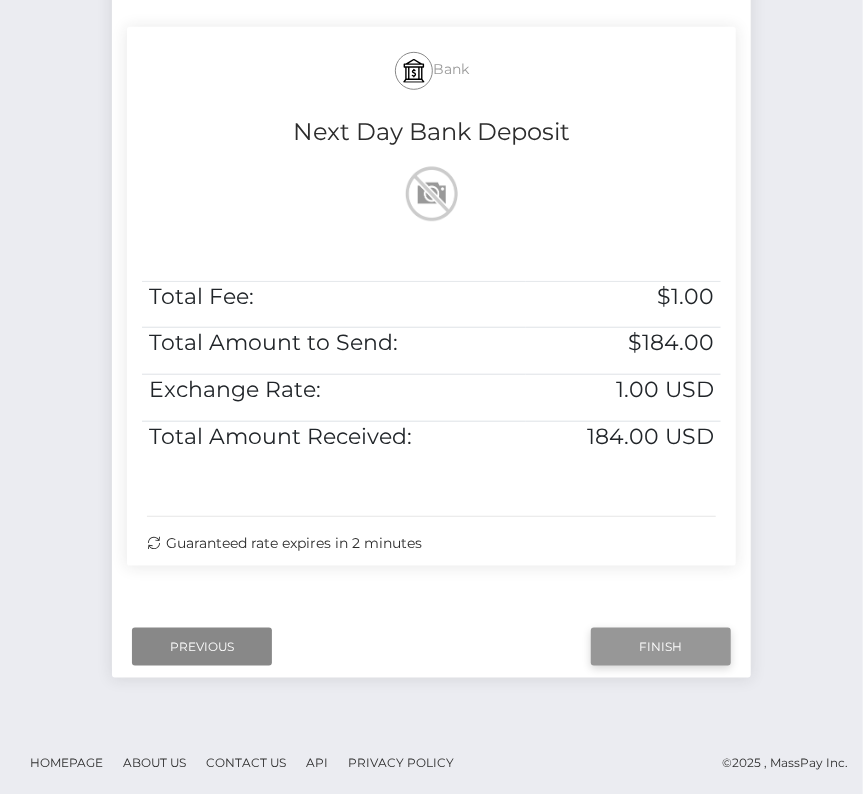 click on "Finish" at bounding box center (661, 647) 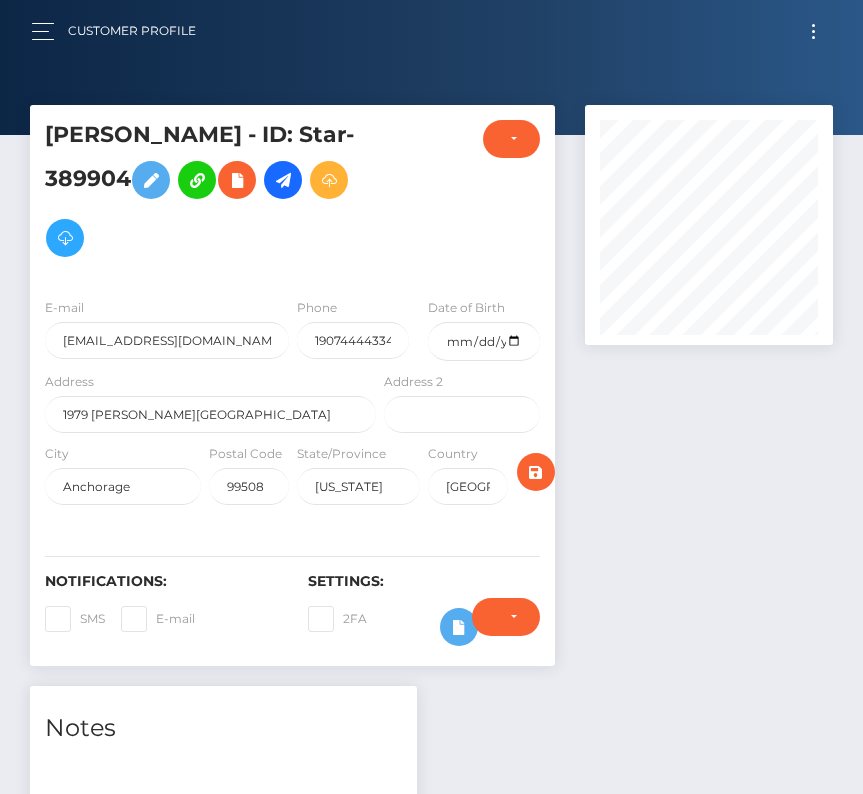 scroll, scrollTop: 0, scrollLeft: 0, axis: both 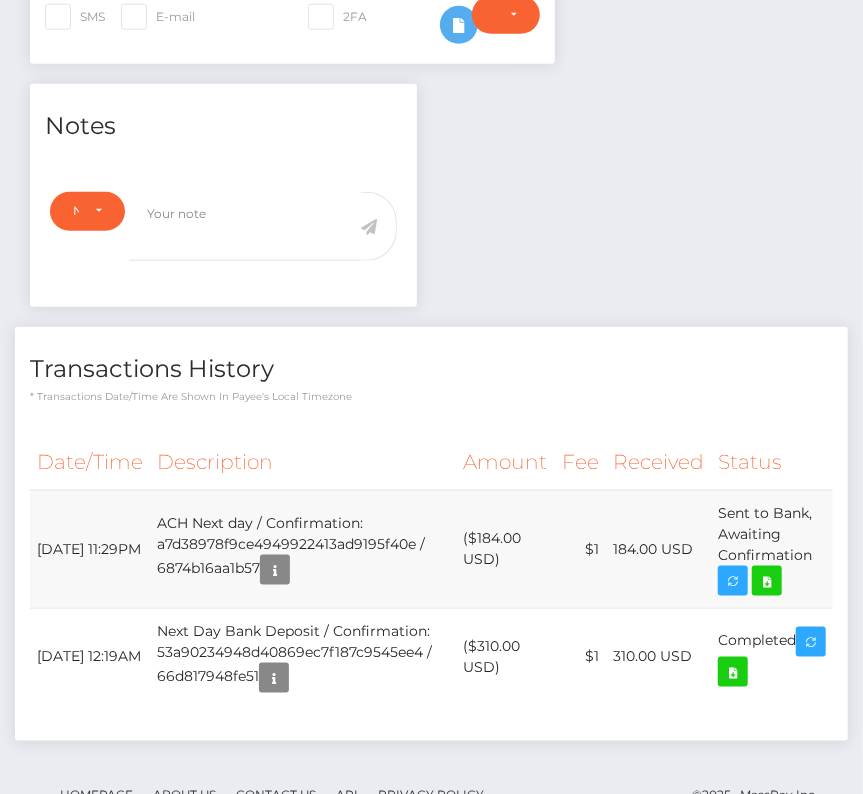 drag, startPoint x: 34, startPoint y: 467, endPoint x: 818, endPoint y: 499, distance: 784.6528 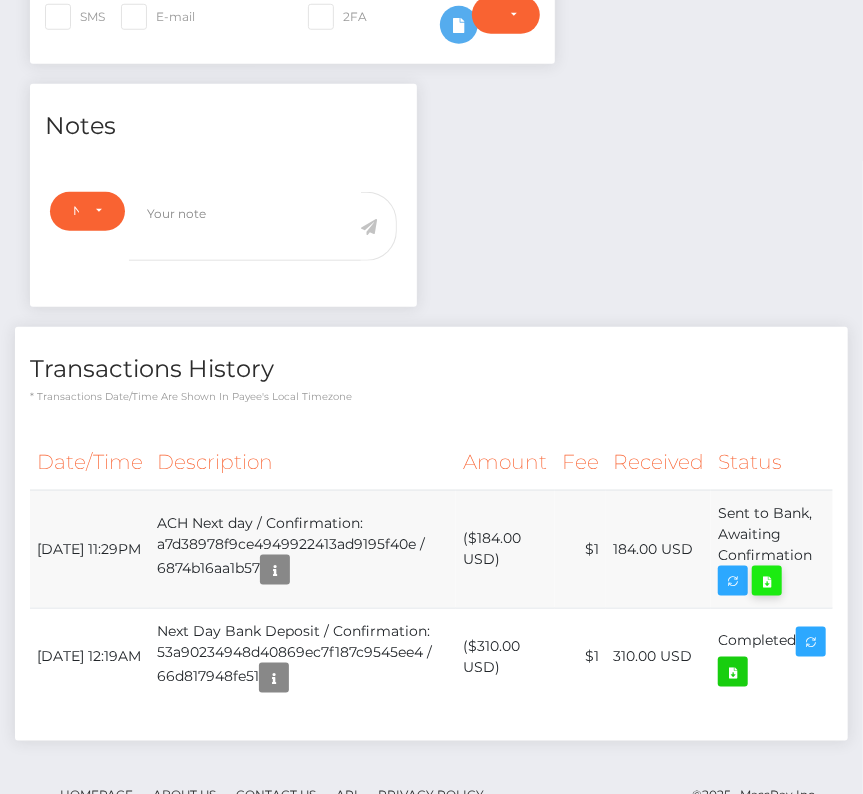 click at bounding box center (767, 581) 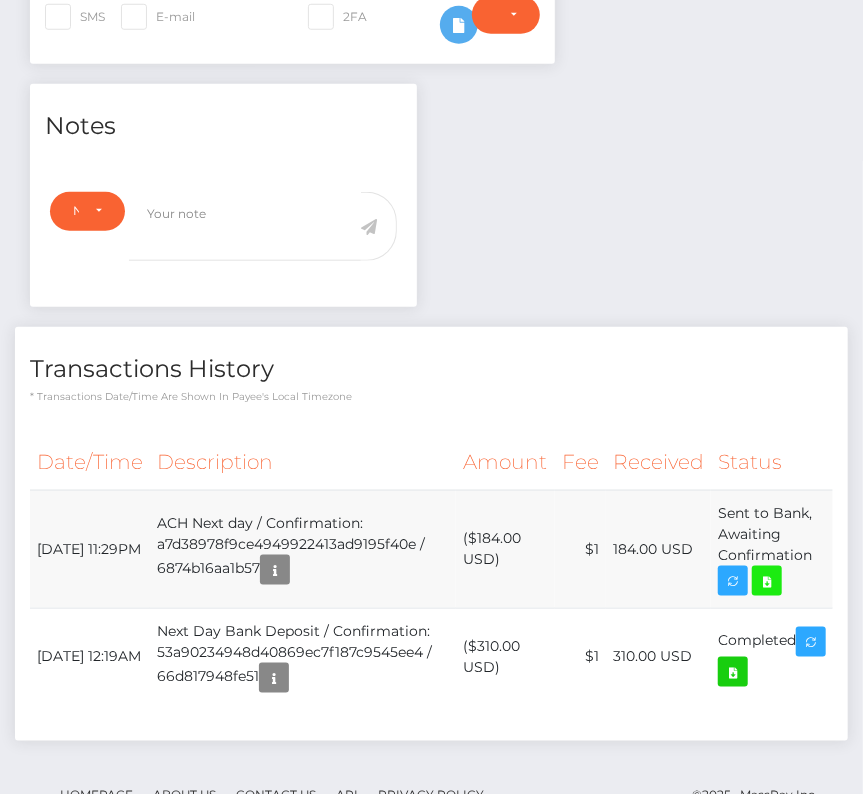 scroll, scrollTop: 0, scrollLeft: 0, axis: both 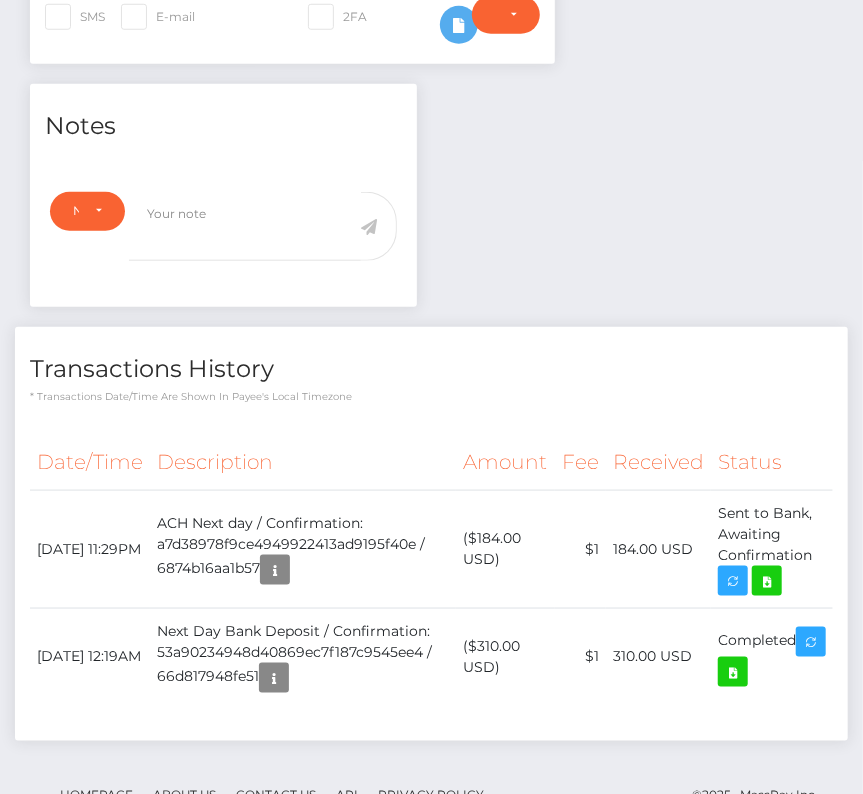 click on "Date/Time
Description
Amount
Fee
Received
Status" at bounding box center (431, 580) 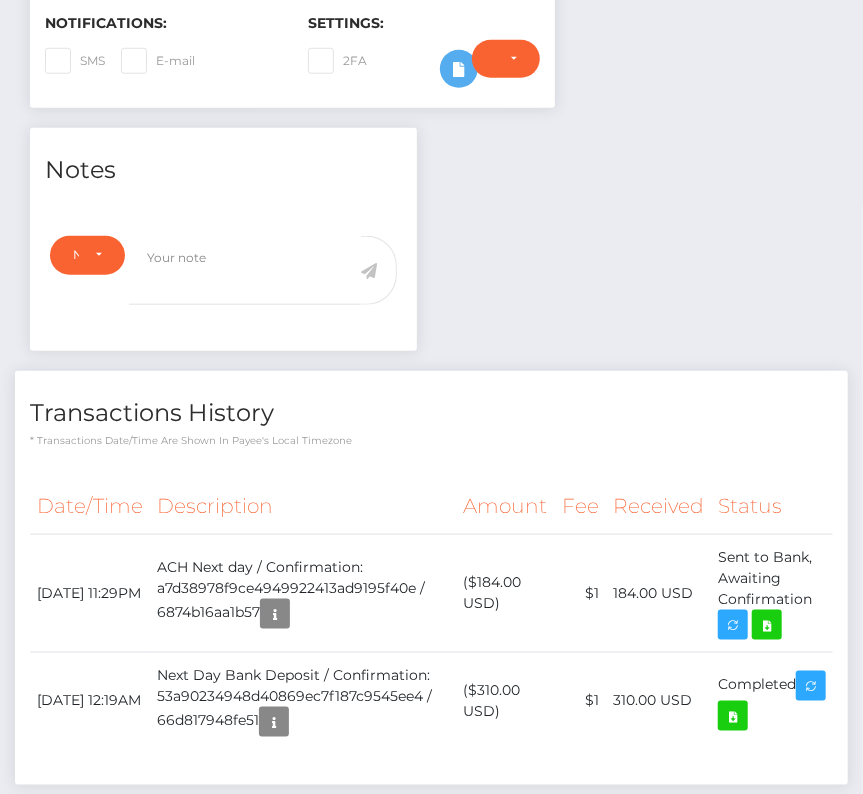 scroll, scrollTop: 0, scrollLeft: 0, axis: both 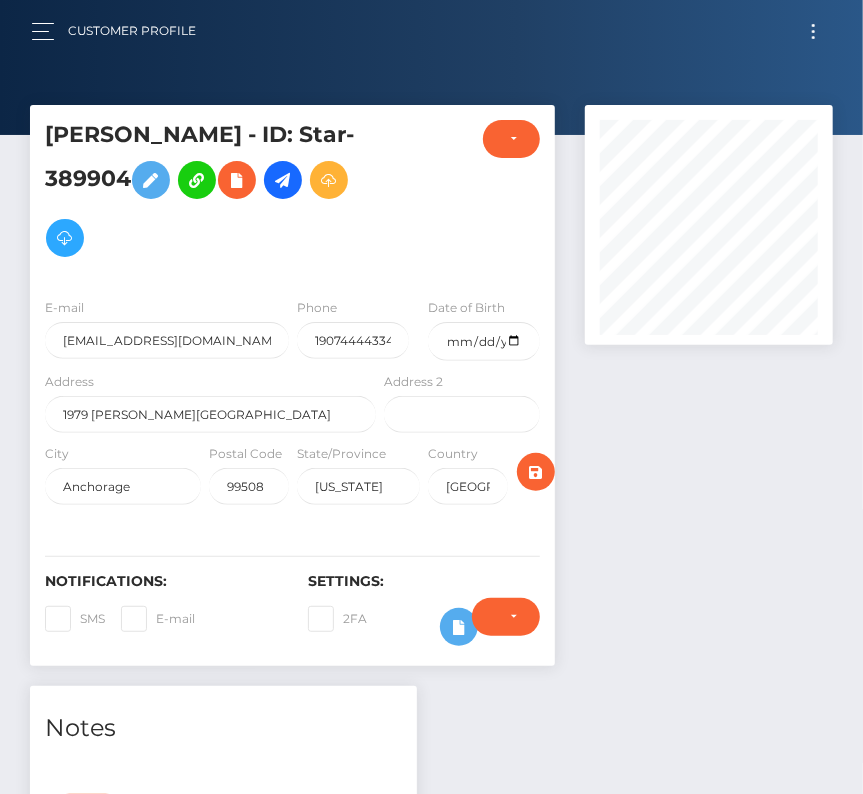 click at bounding box center (813, 31) 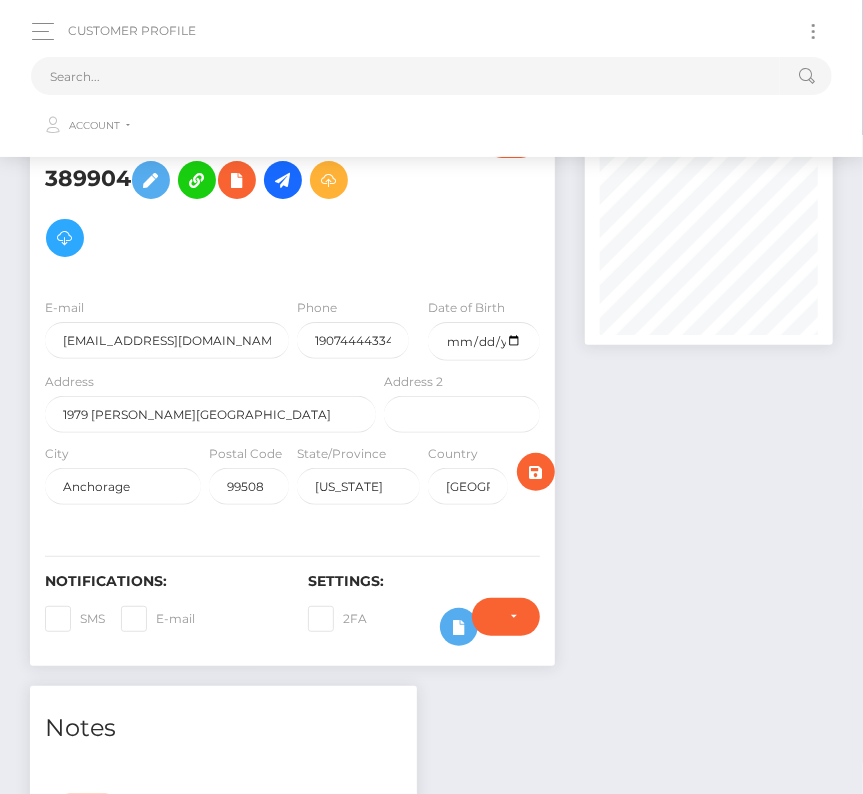 click at bounding box center [813, 31] 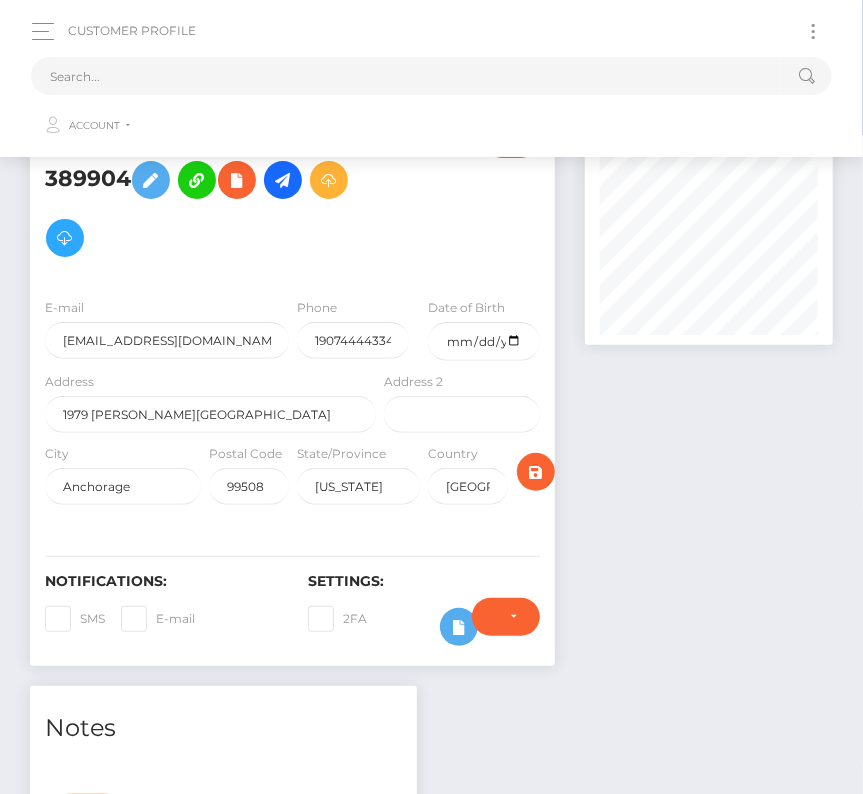 click on "Loading...
Loading...
Account
Edit Profile Logout" at bounding box center [431, 99] 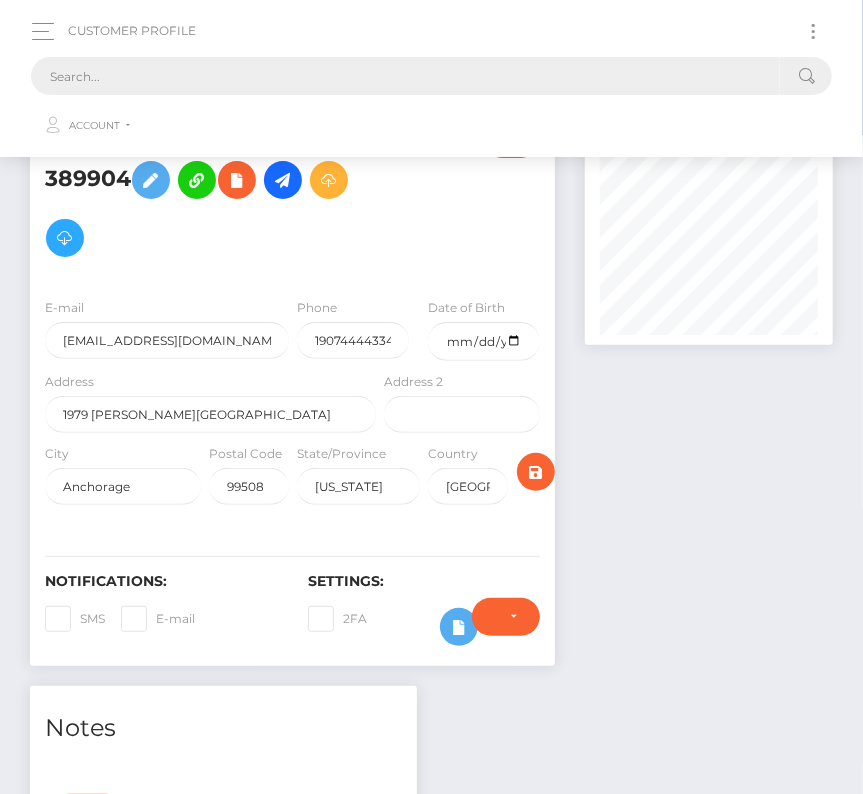click at bounding box center [405, 76] 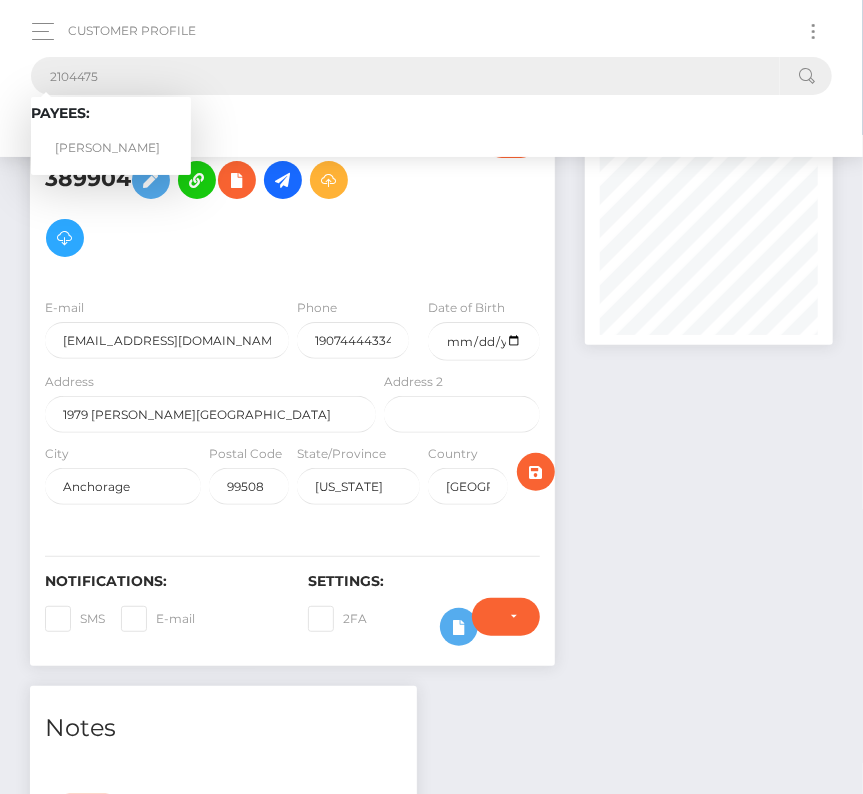 type on "2104475" 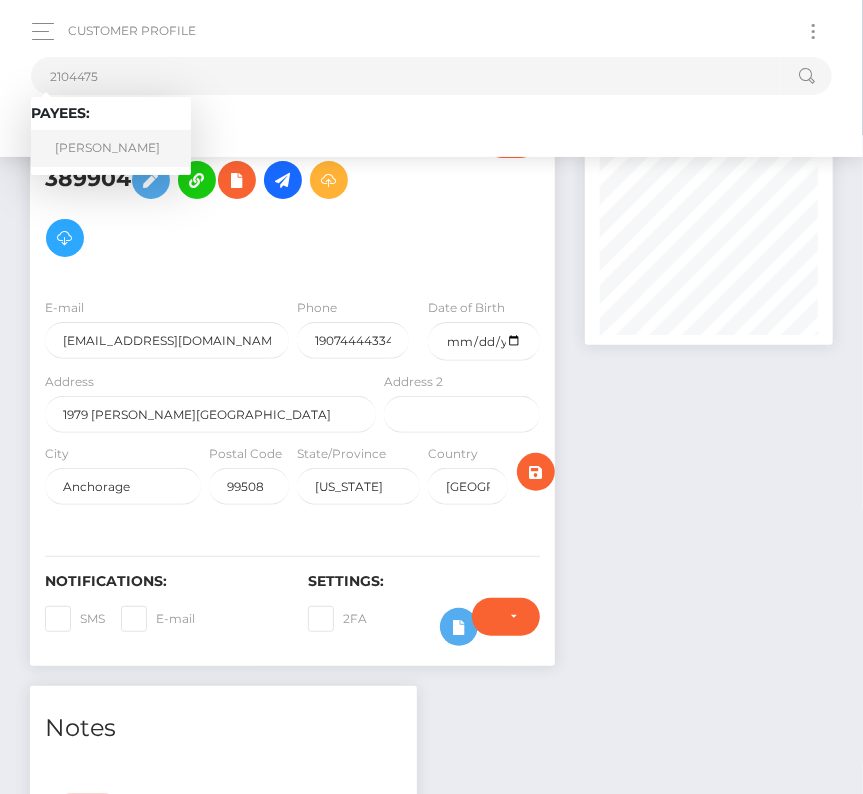 click on "Ettienne Meinhardt Claassen" at bounding box center [111, 148] 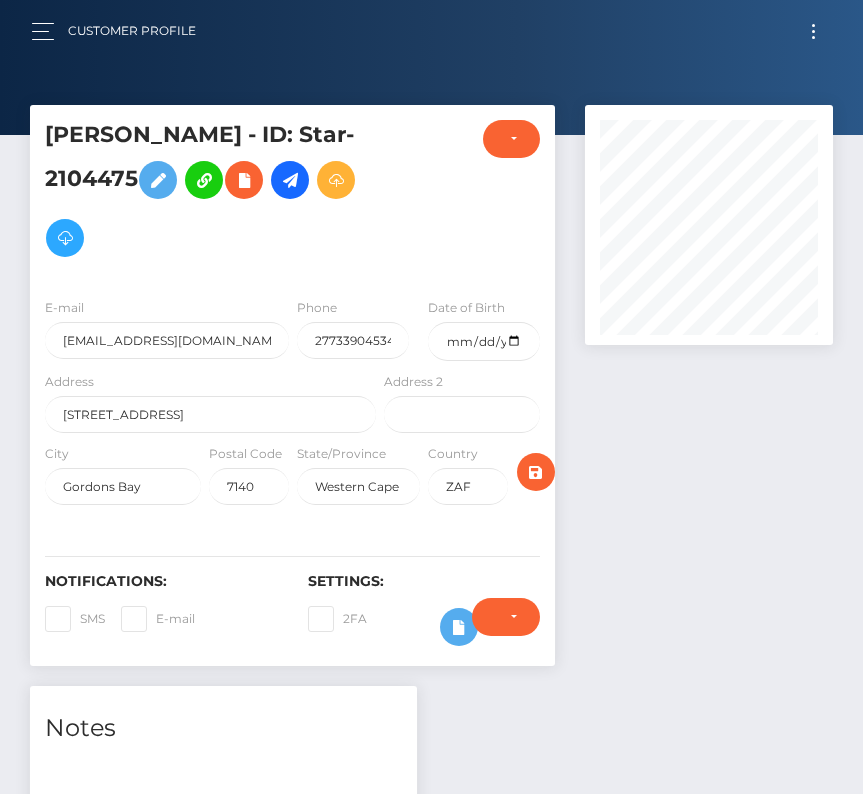 scroll, scrollTop: 0, scrollLeft: 0, axis: both 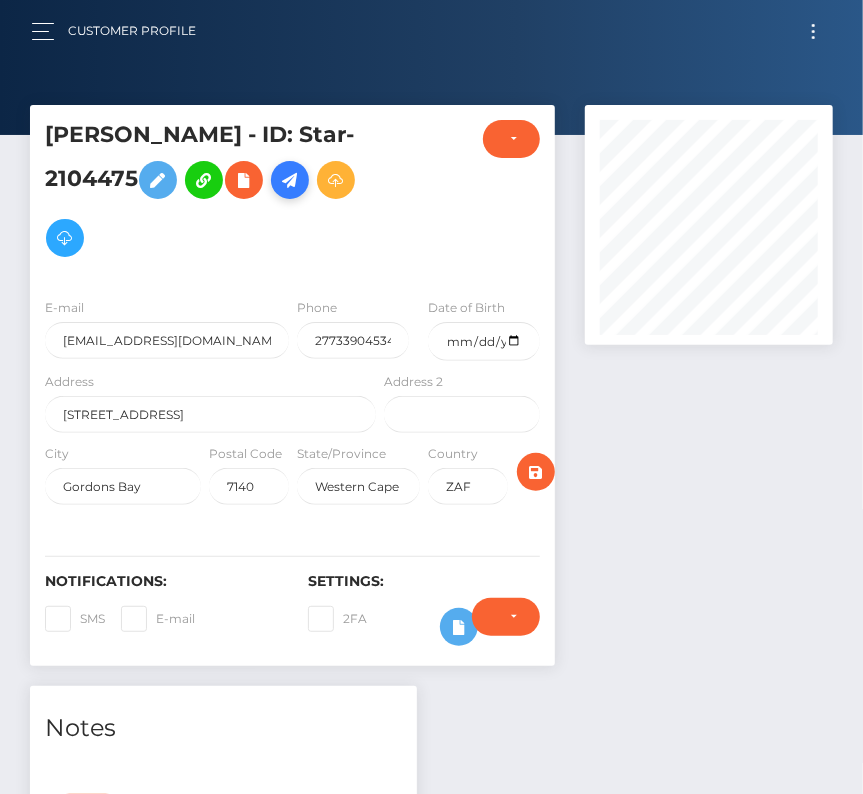 click at bounding box center (290, 180) 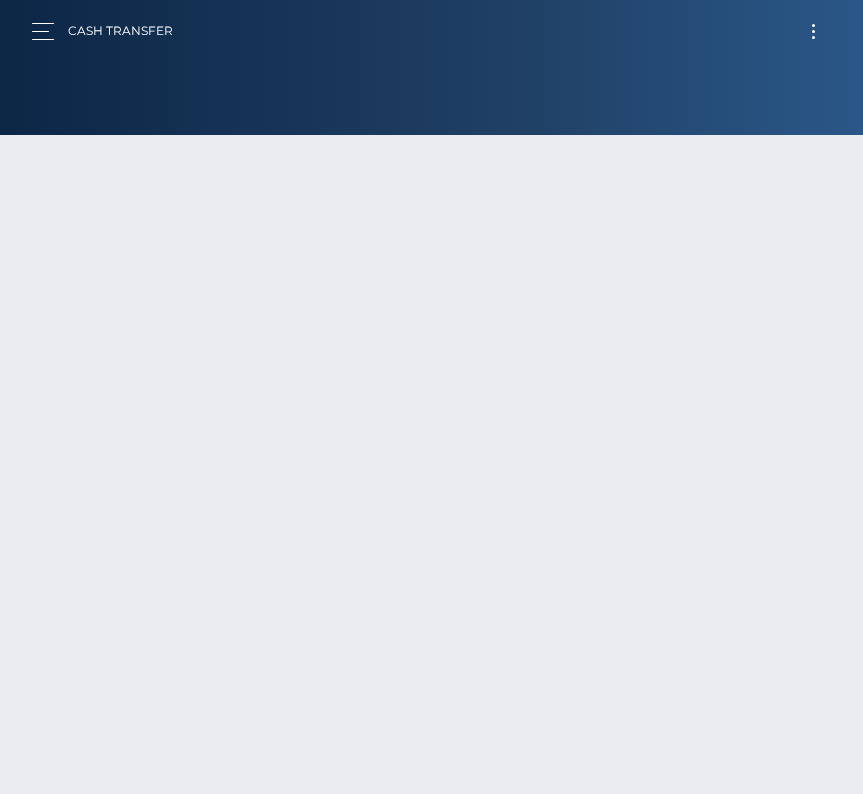 scroll, scrollTop: 0, scrollLeft: 0, axis: both 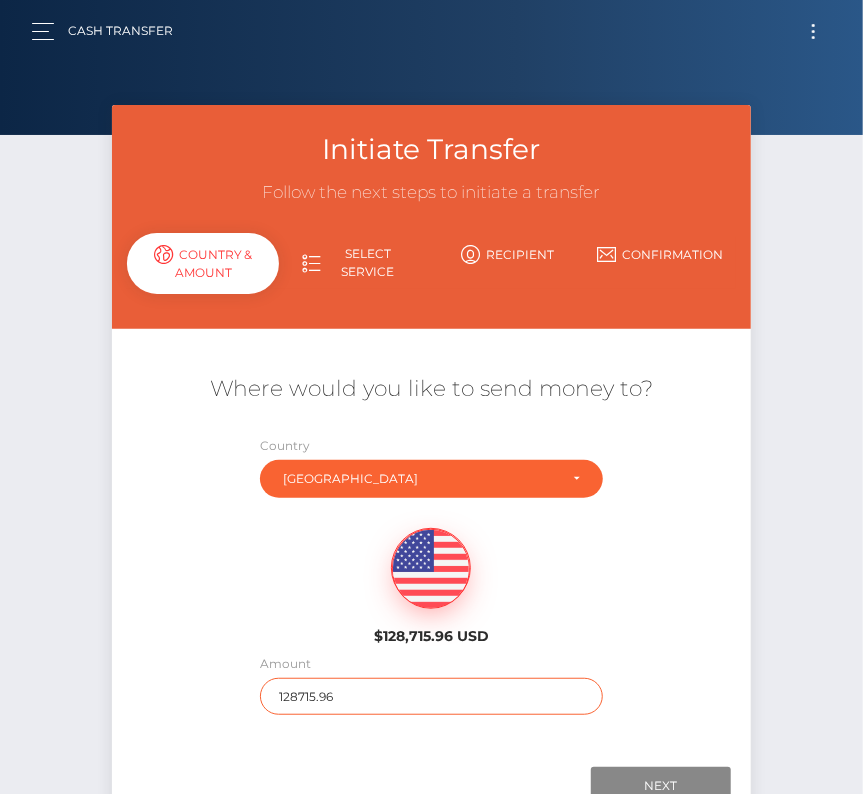 click on "128715.96" at bounding box center [431, 696] 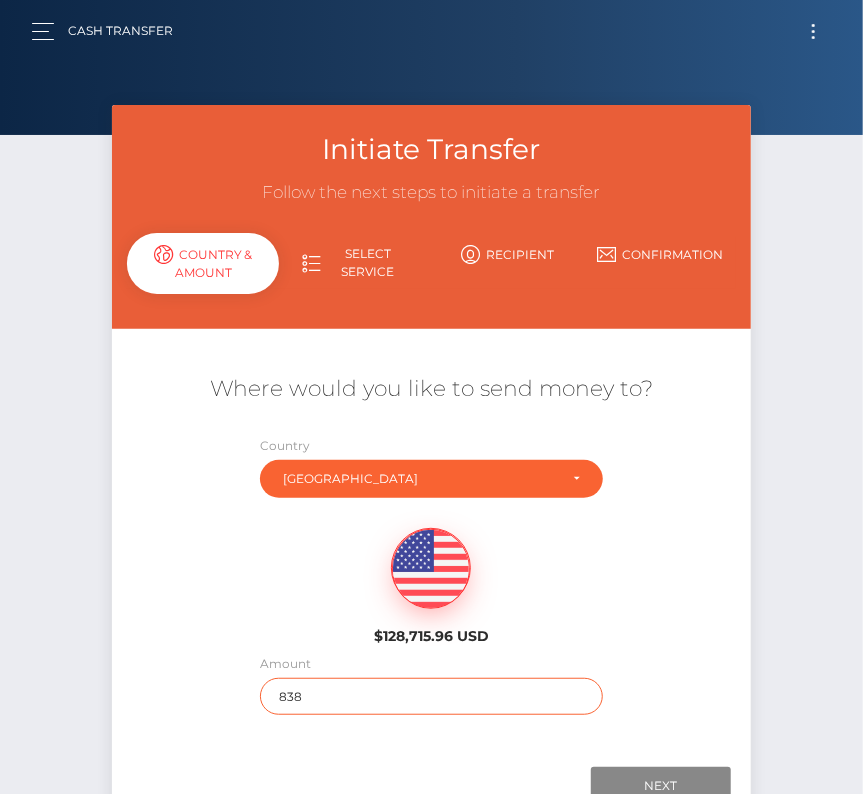 scroll, scrollTop: 102, scrollLeft: 0, axis: vertical 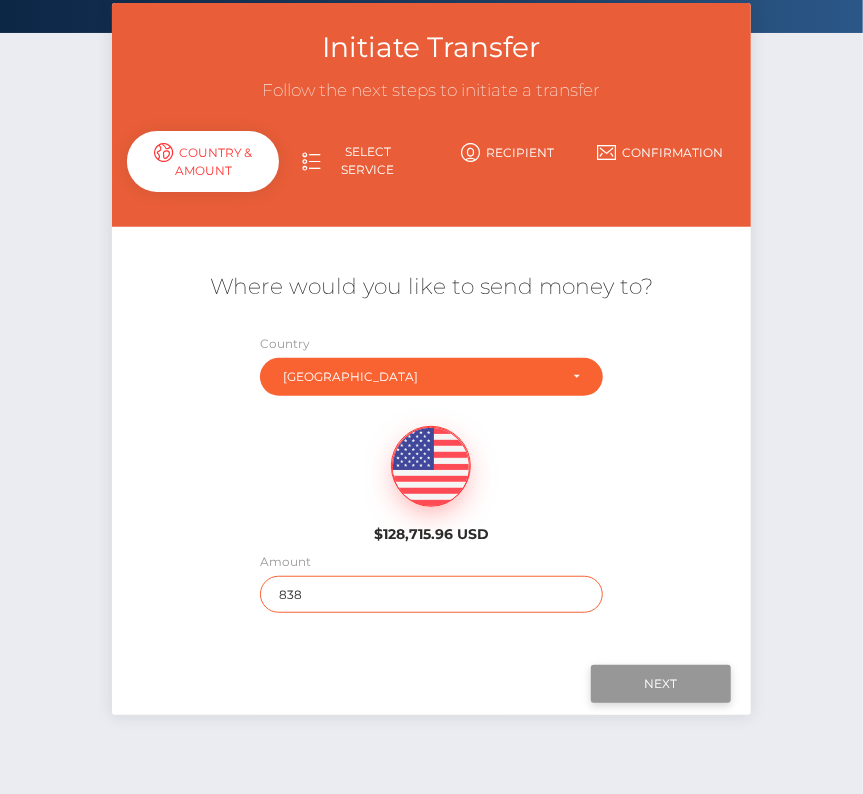 type on "838" 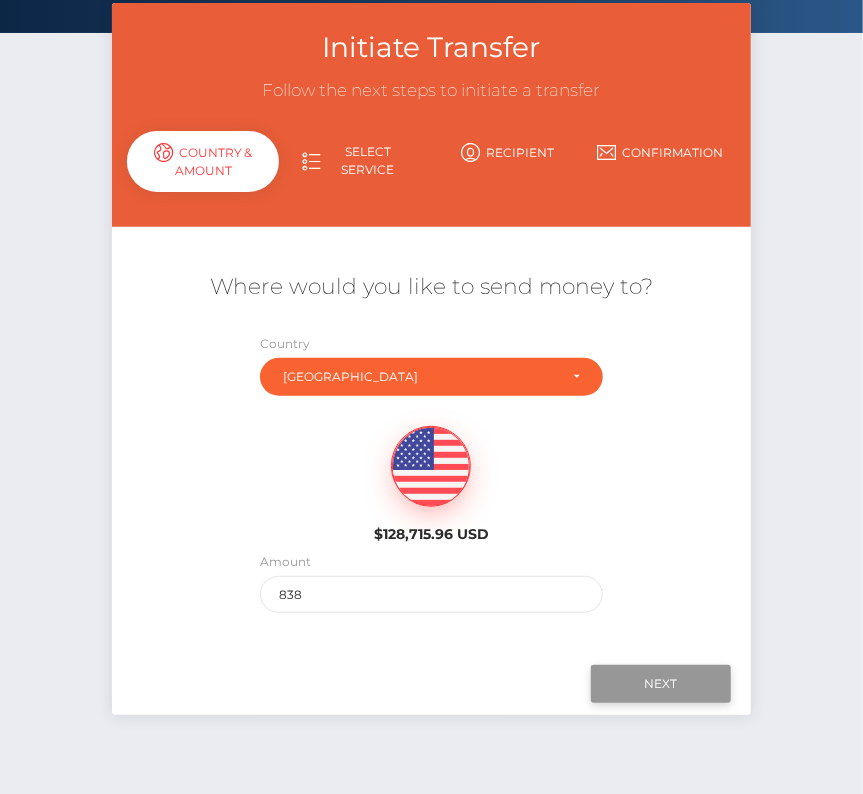 click on "Next" at bounding box center (661, 684) 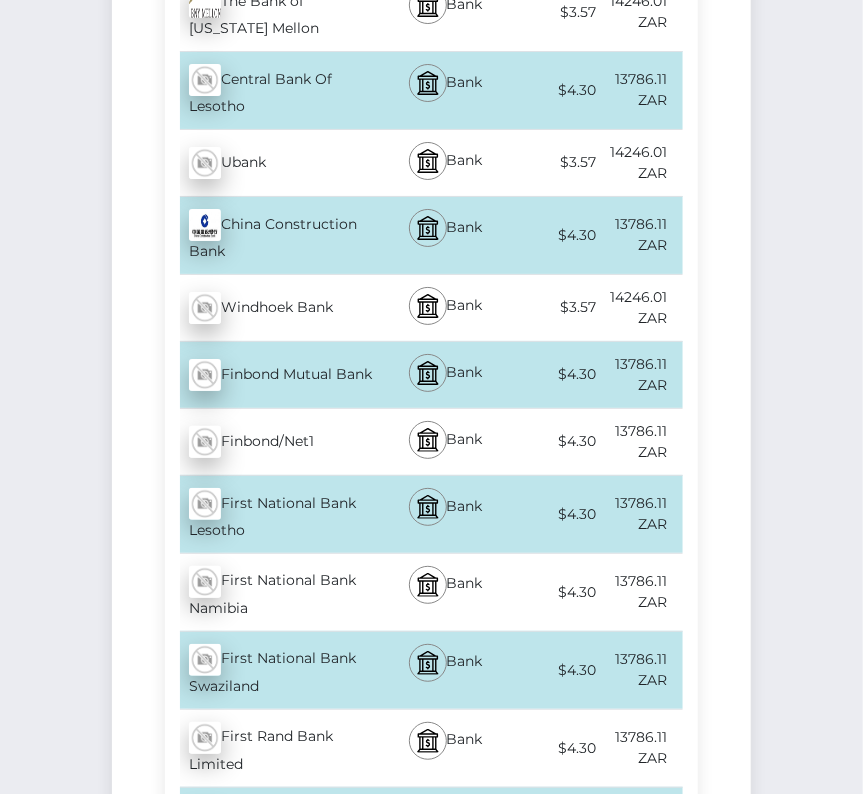 scroll, scrollTop: 2546, scrollLeft: 0, axis: vertical 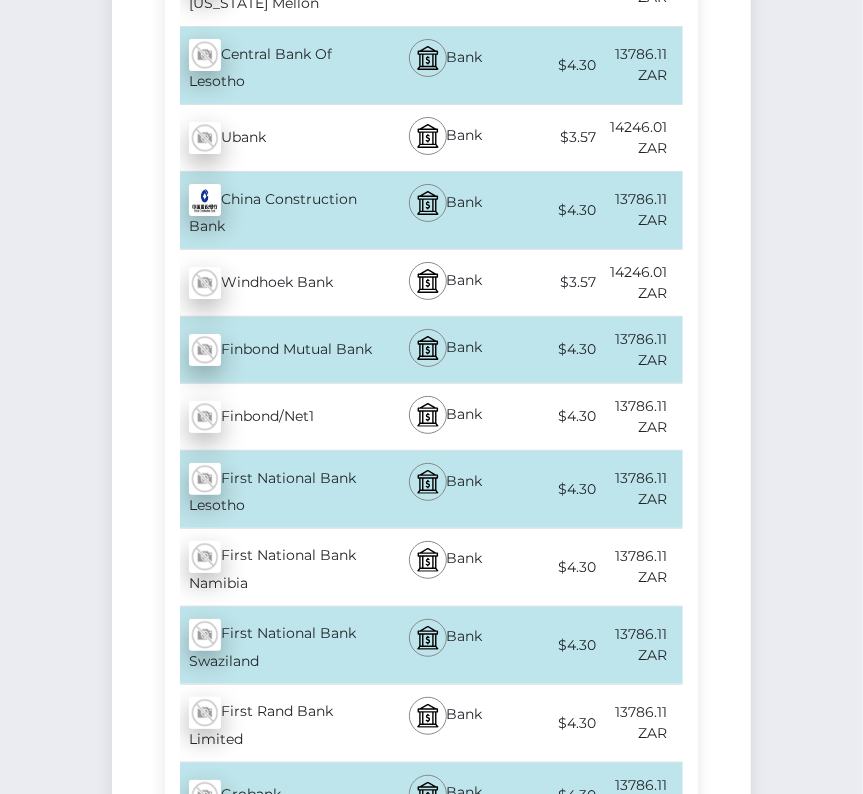 click on "First Rand Bank Limited  - ZAR" at bounding box center (273, 723) 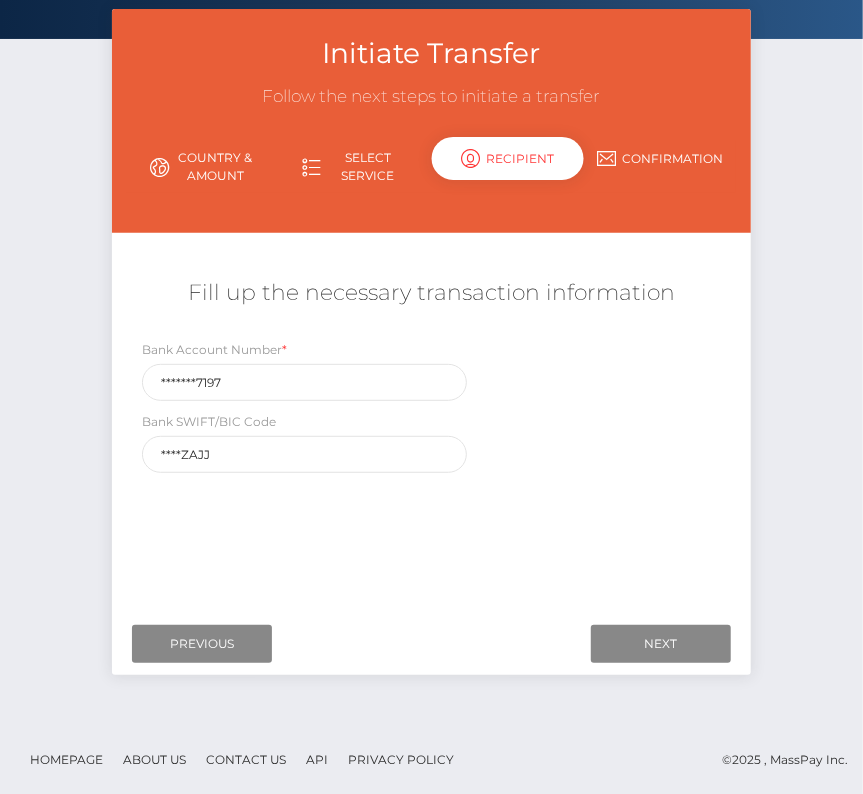 scroll, scrollTop: 0, scrollLeft: 0, axis: both 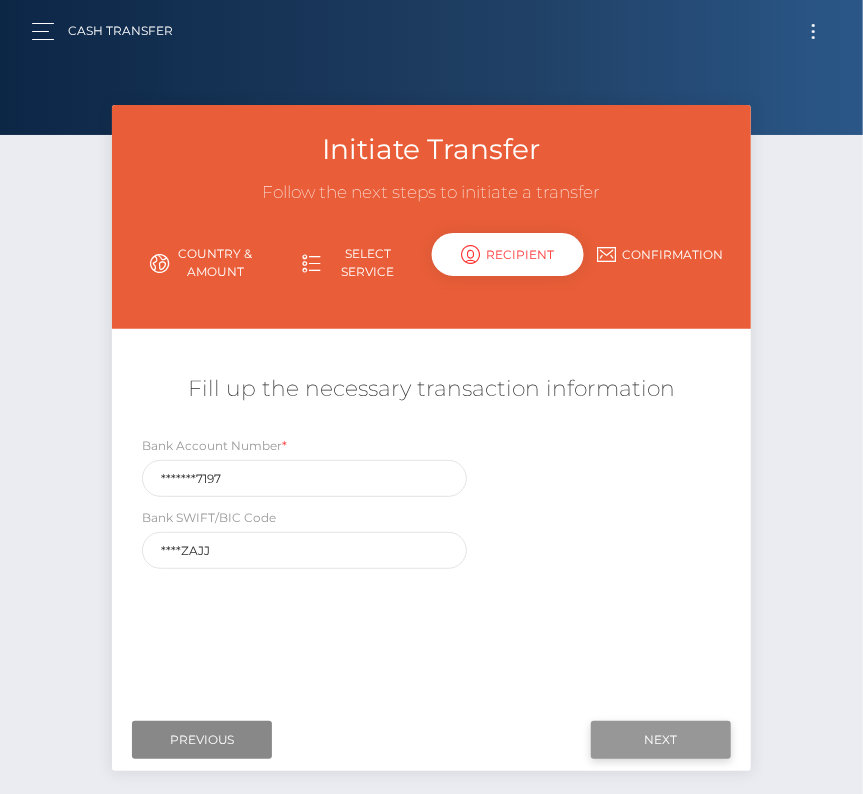 click on "Next" at bounding box center [661, 740] 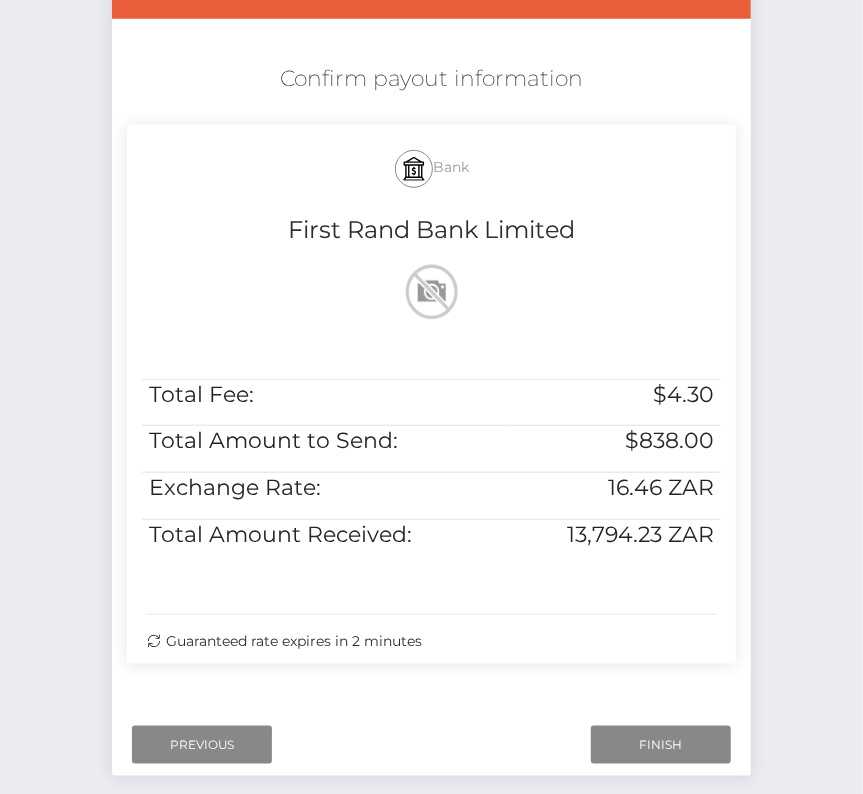 scroll, scrollTop: 401, scrollLeft: 0, axis: vertical 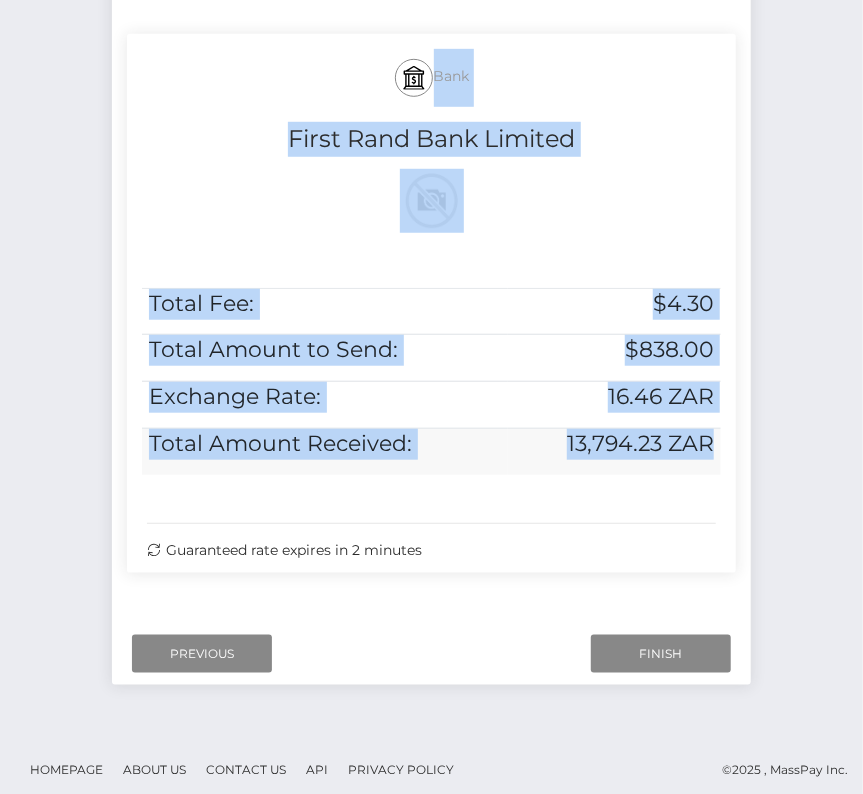 drag, startPoint x: 345, startPoint y: 60, endPoint x: 716, endPoint y: 456, distance: 542.6389 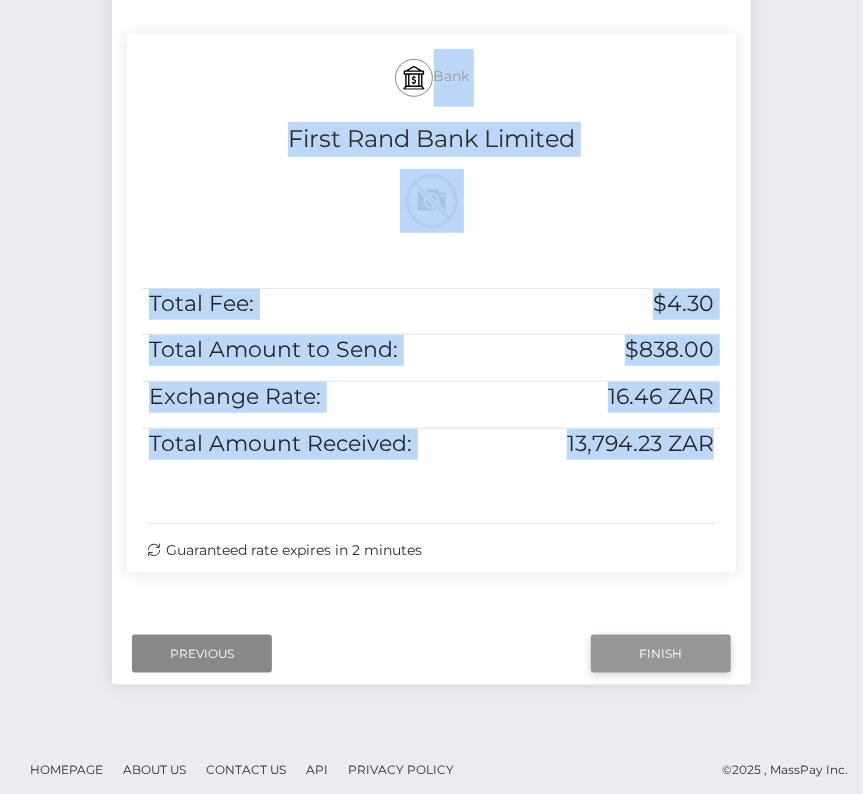 click on "Finish" at bounding box center (661, 654) 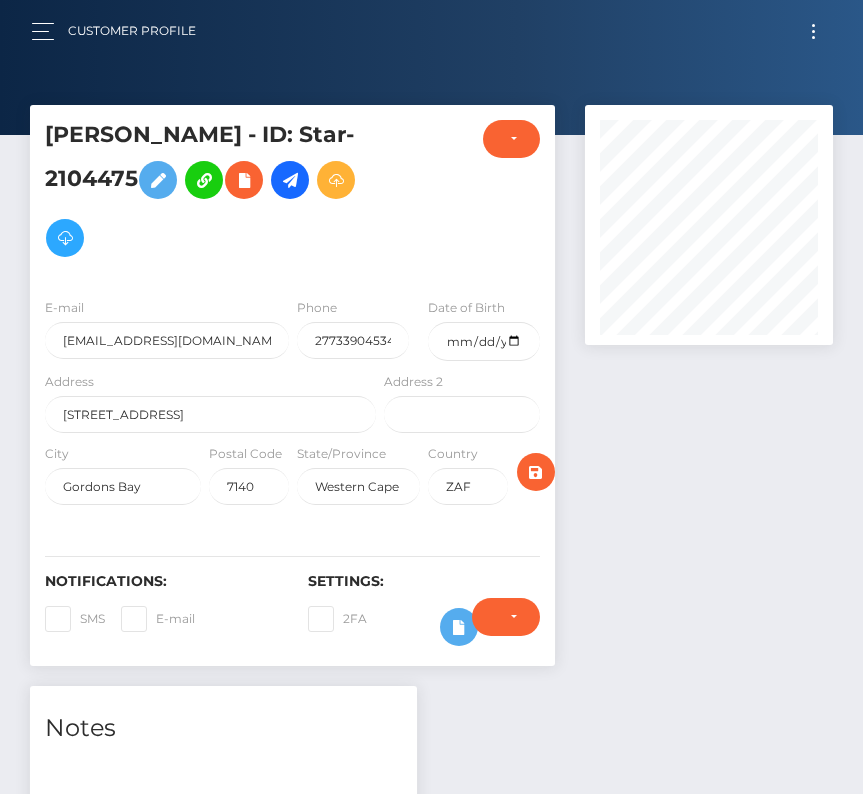 scroll, scrollTop: 0, scrollLeft: 0, axis: both 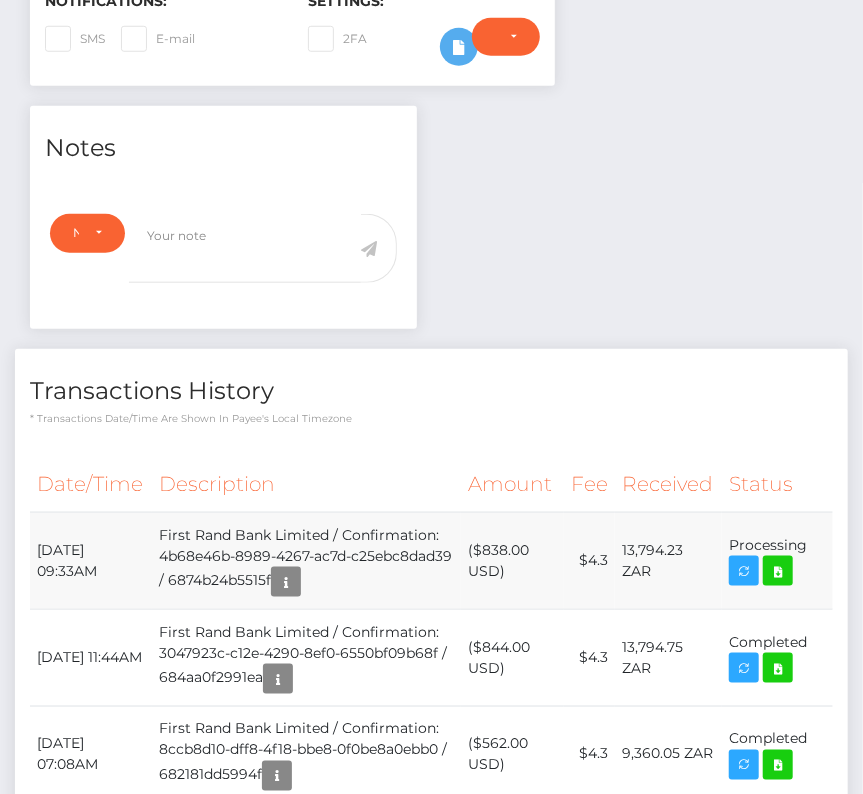 drag, startPoint x: 28, startPoint y: 524, endPoint x: 824, endPoint y: 529, distance: 796.0157 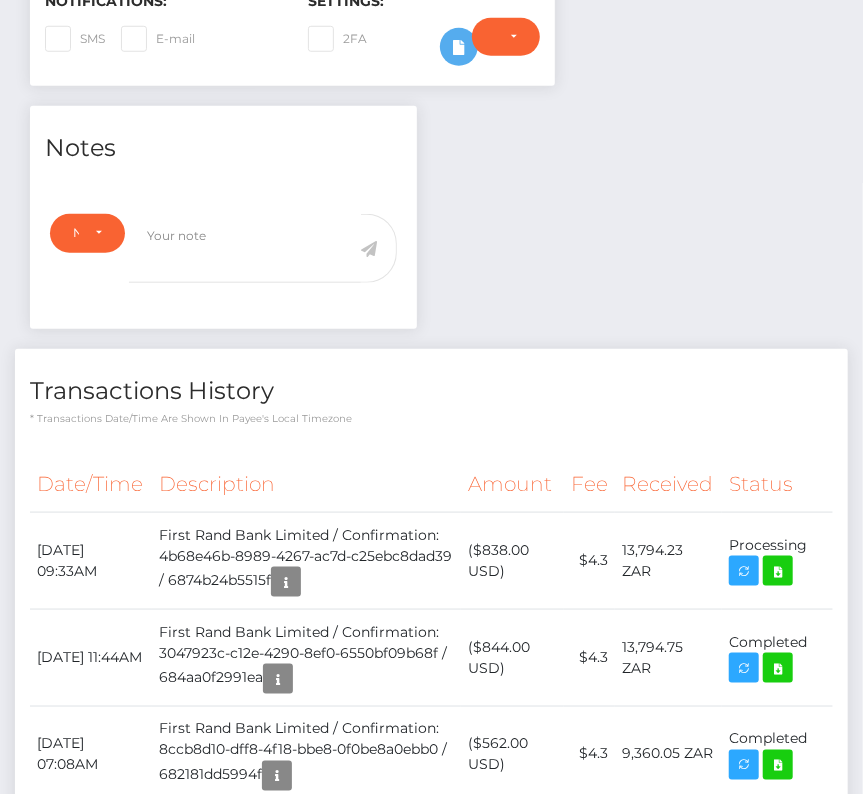 copy on "[DATE] 09:33AM
First Rand Bank Limited / Confirmation: 4b68e46b-8989-4267-ac7d-c25ebc8dad39 / 6874b24b5515f
($838.00 USD)
$4.3
13,794.23 ZAR
Processing" 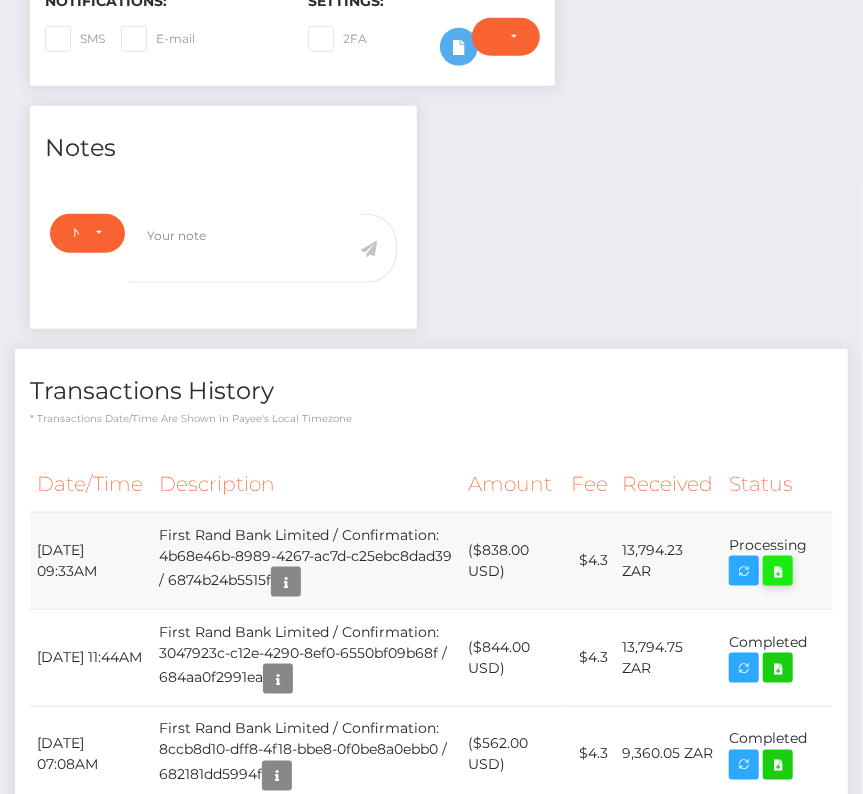 click at bounding box center (778, 571) 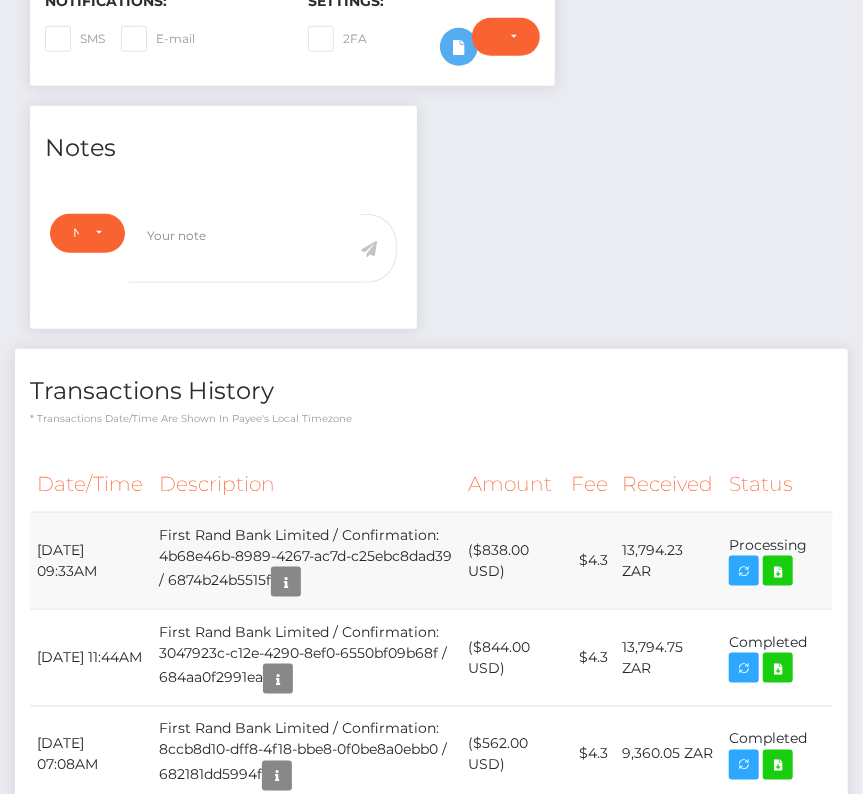 click on "First Rand Bank Limited / Confirmation: 4b68e46b-8989-4267-ac7d-c25ebc8dad39 / 6874b24b5515f" at bounding box center [306, 560] 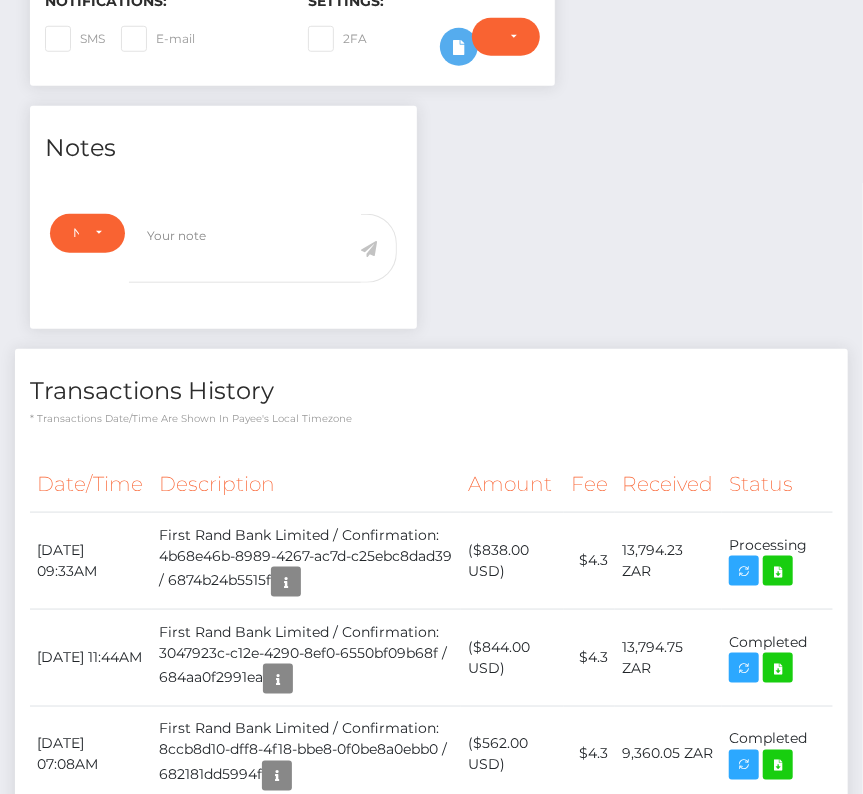 scroll, scrollTop: 0, scrollLeft: 0, axis: both 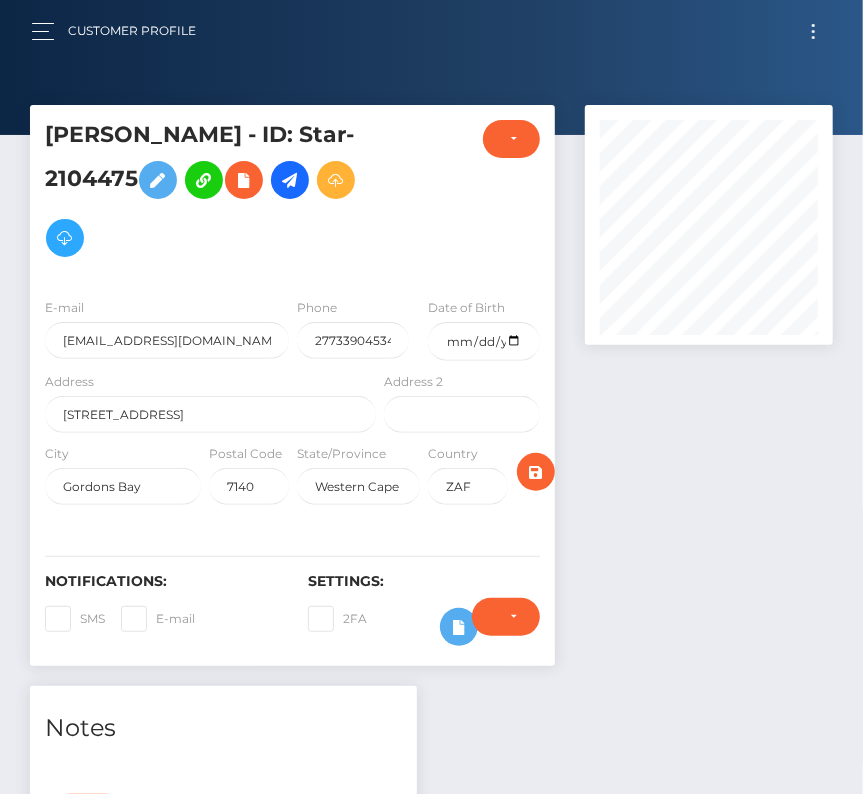 click at bounding box center (813, 31) 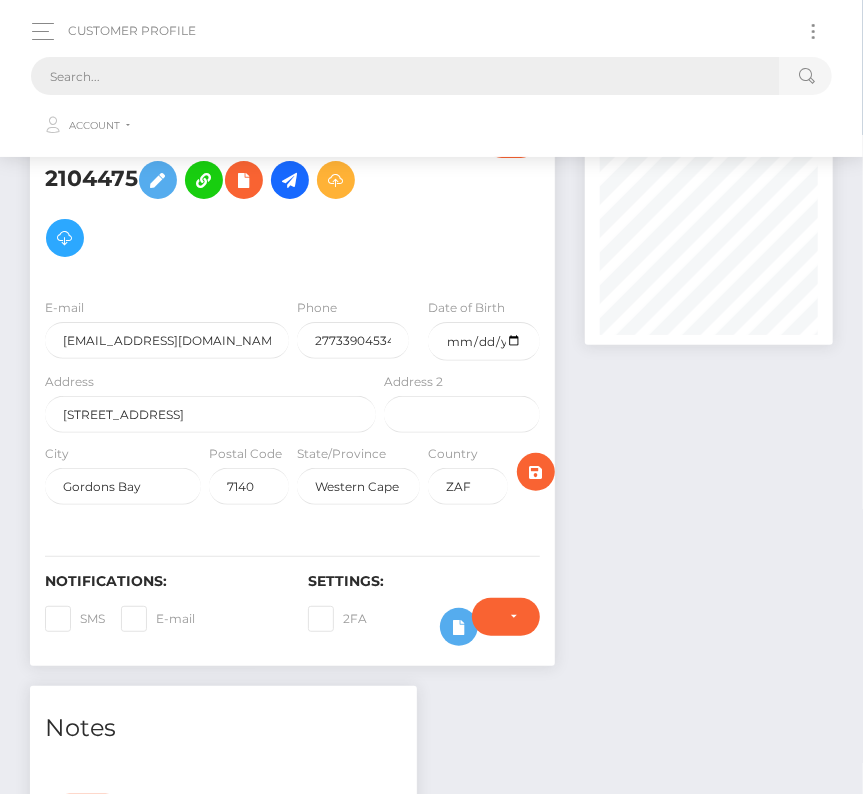 click at bounding box center [405, 76] 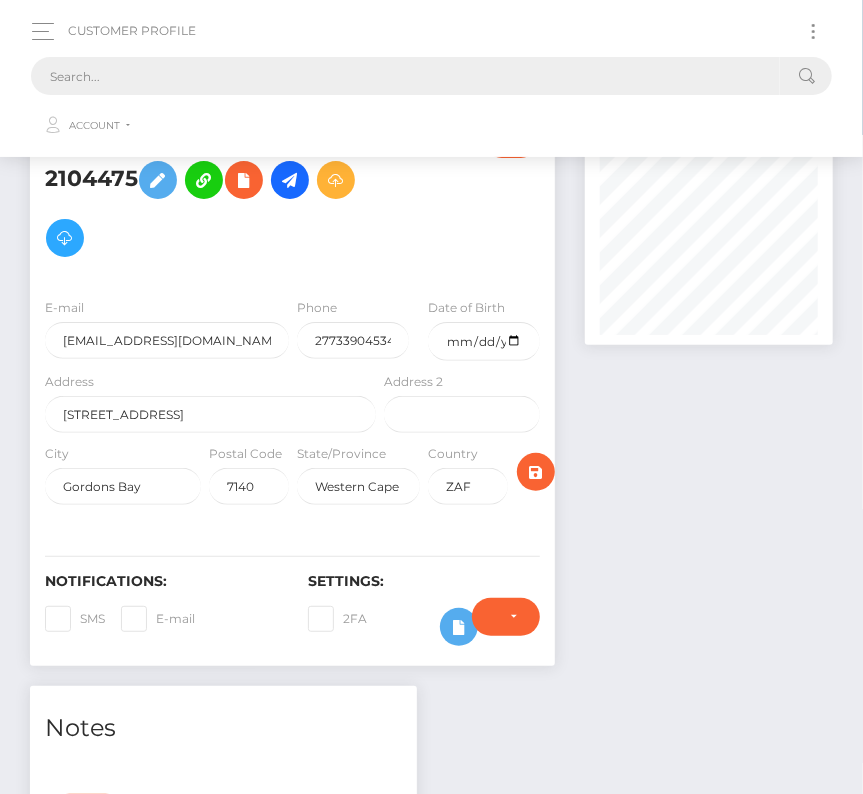 paste on "297015" 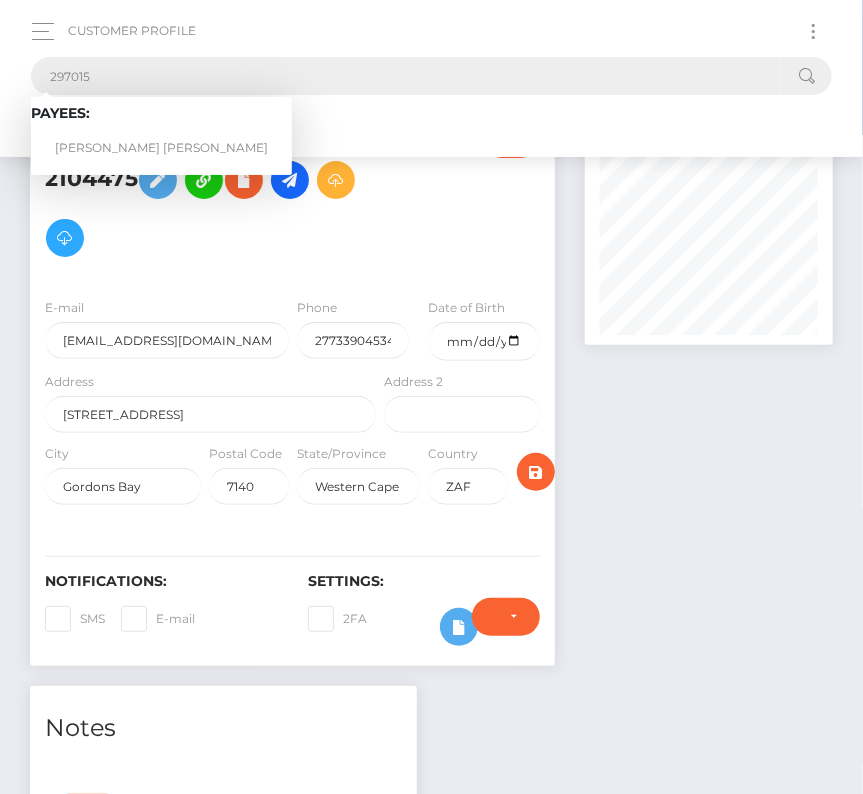type on "297015" 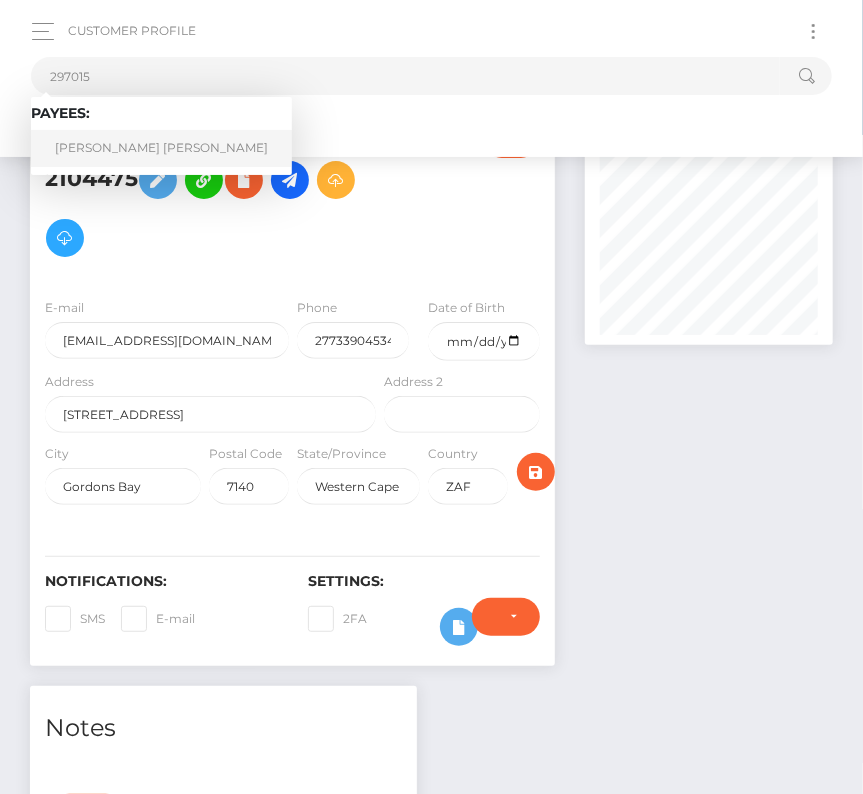 click on "Sergio Nicolas  Davila Gomez" at bounding box center [161, 148] 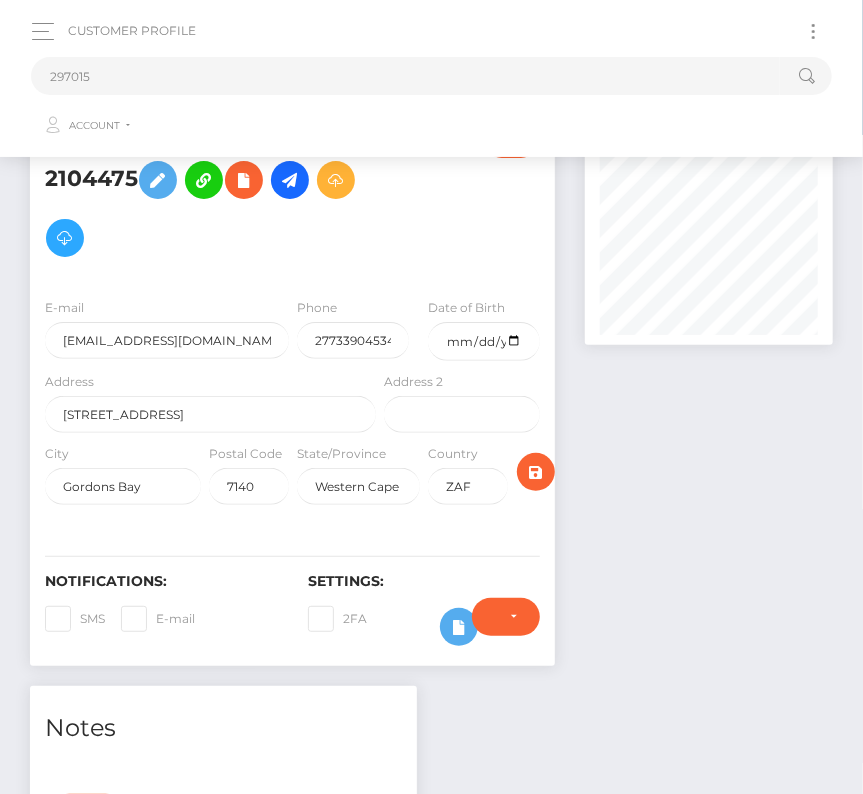 drag, startPoint x: 119, startPoint y: 139, endPoint x: -17, endPoint y: 272, distance: 190.22356 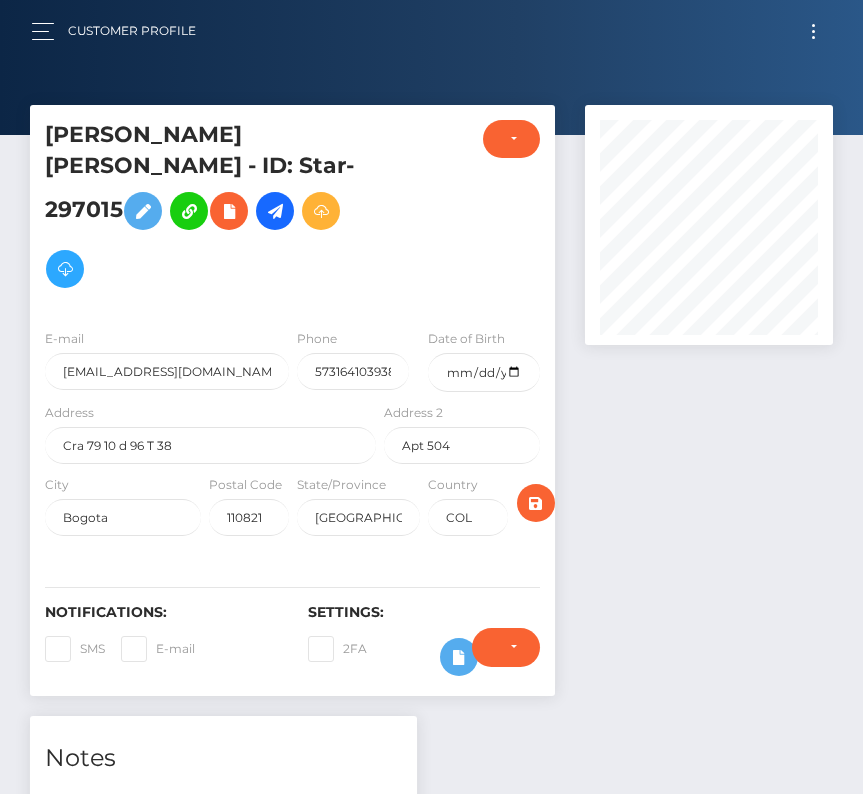 scroll, scrollTop: 0, scrollLeft: 0, axis: both 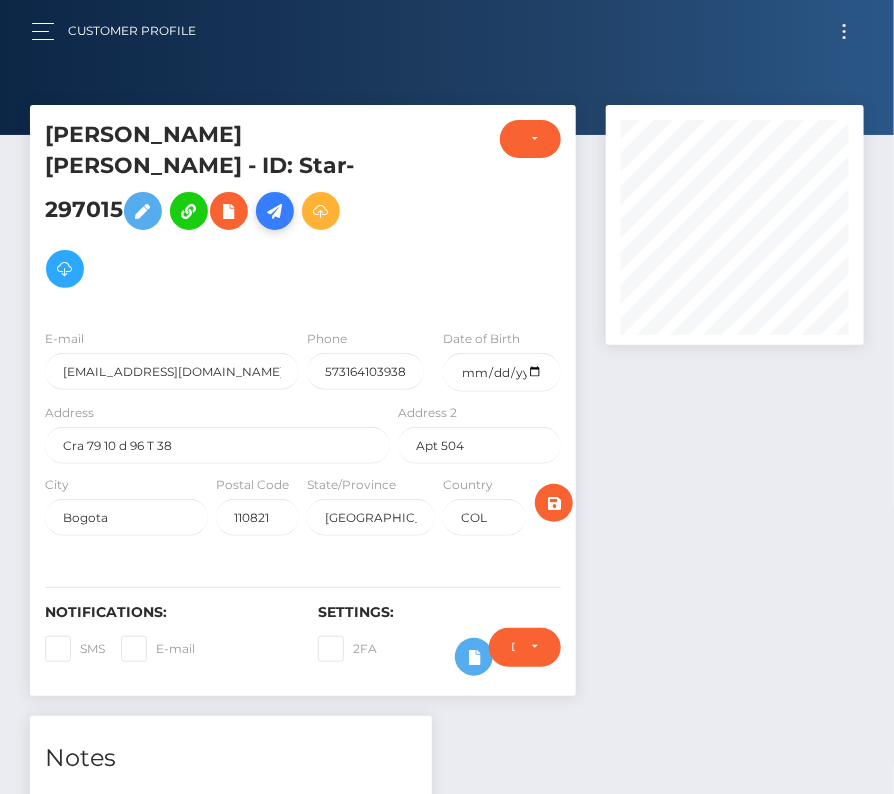 click at bounding box center (275, 211) 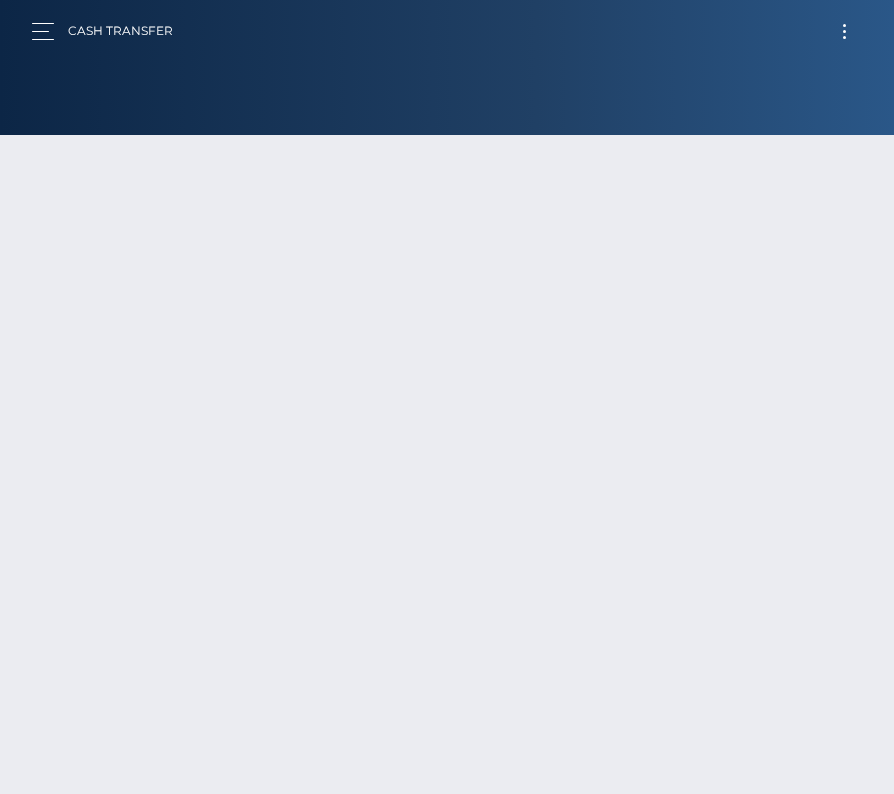 scroll, scrollTop: 140, scrollLeft: 0, axis: vertical 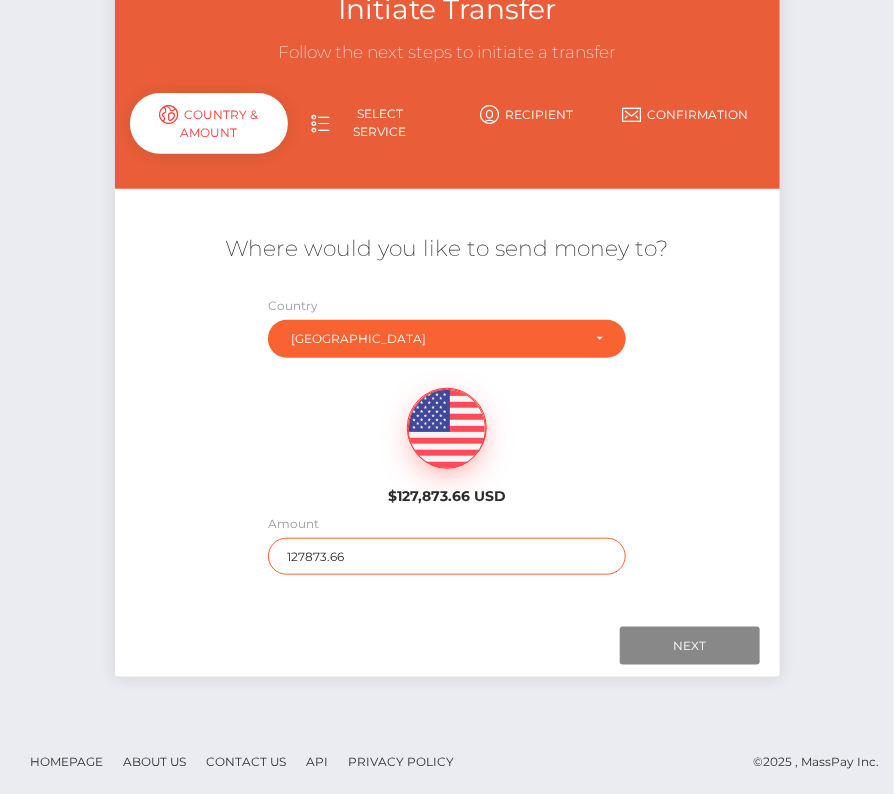 click on "127873.66" at bounding box center [447, 556] 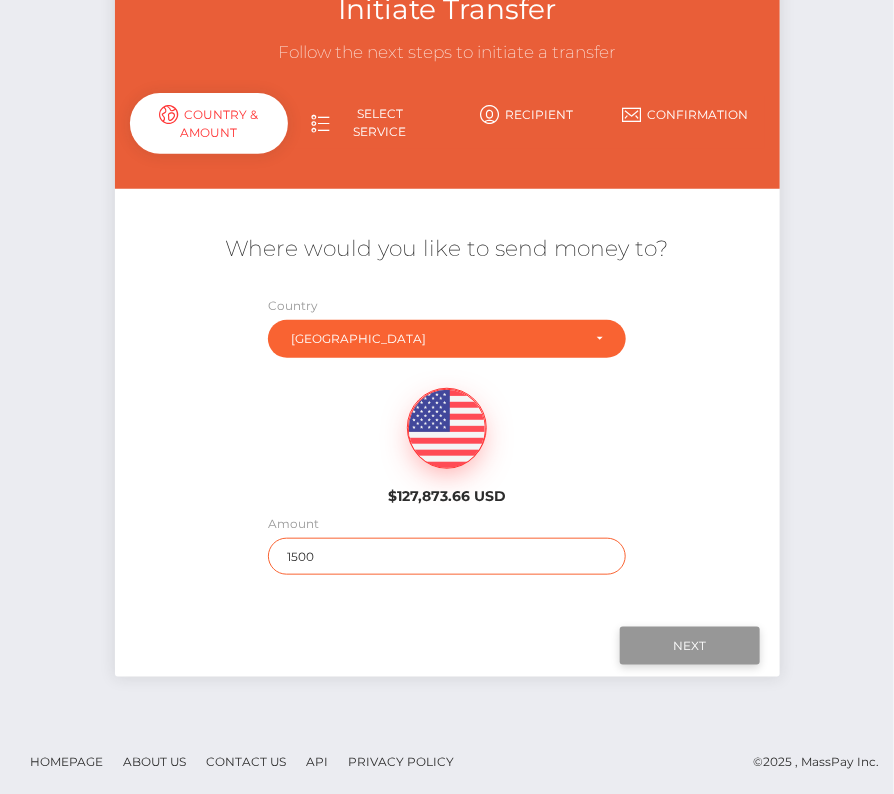 type on "1500" 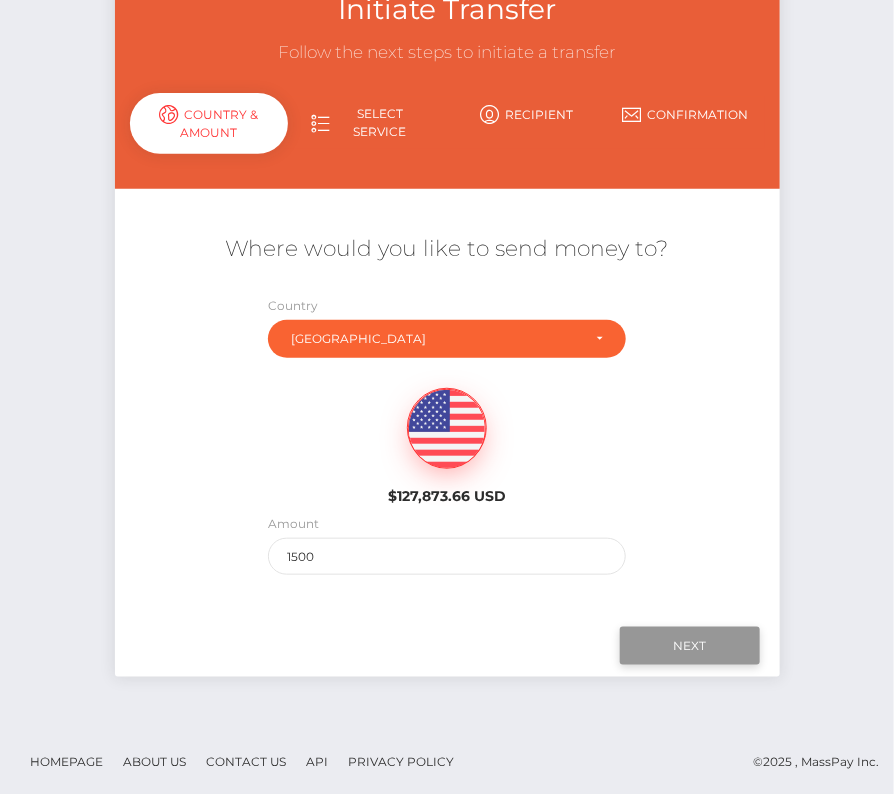 click on "Next" at bounding box center (690, 646) 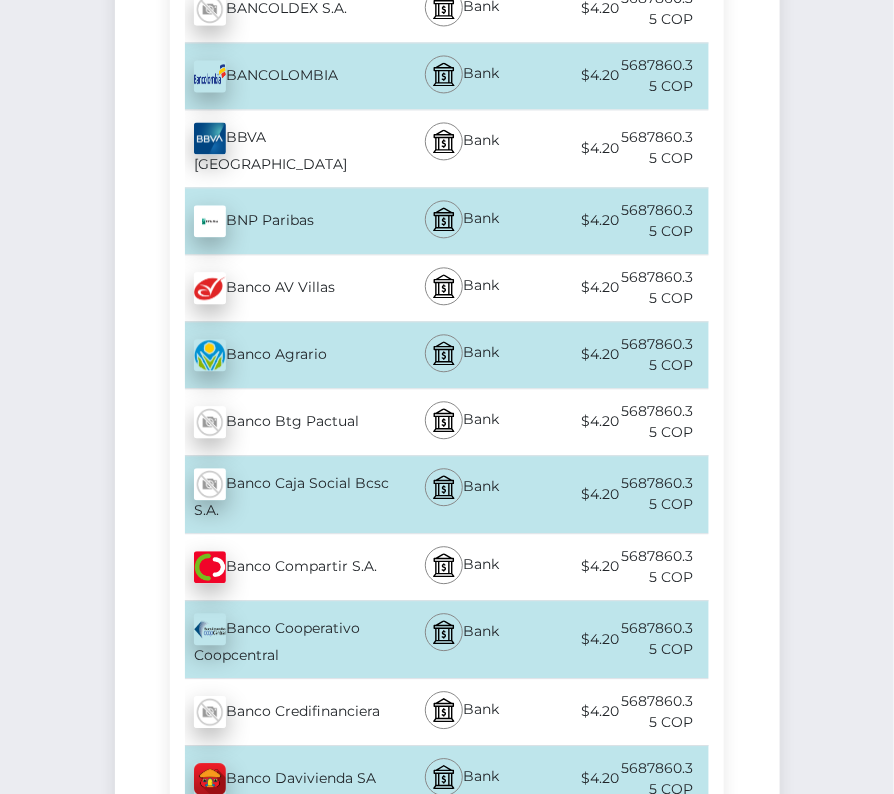 scroll, scrollTop: 1070, scrollLeft: 0, axis: vertical 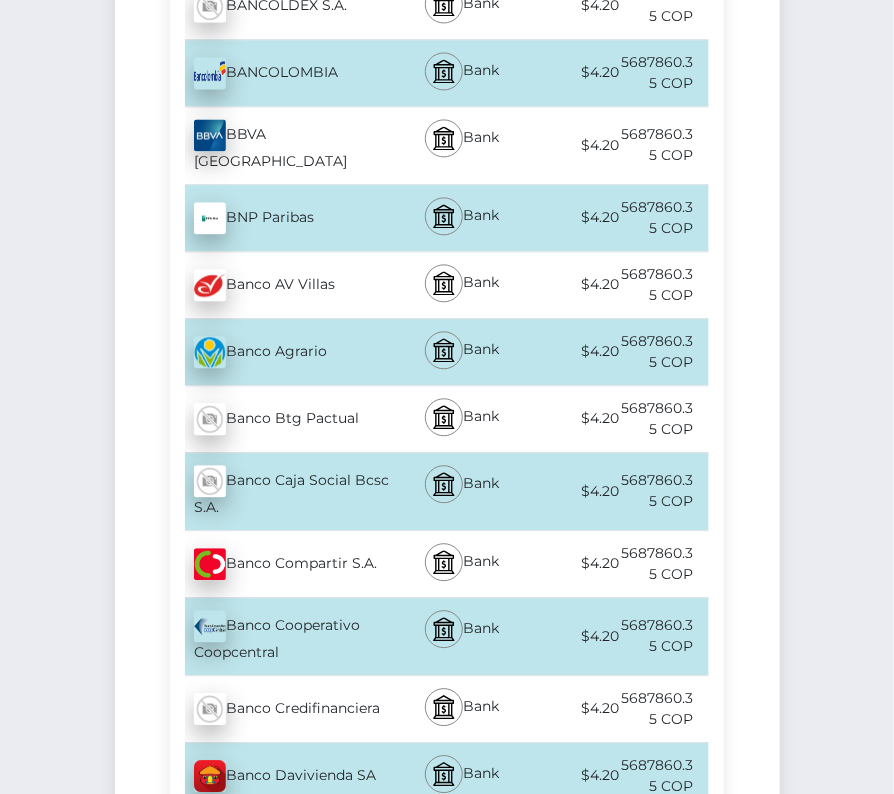 click on "Banco Caja Social Bcsc S.A.  - COP" at bounding box center (282, 491) 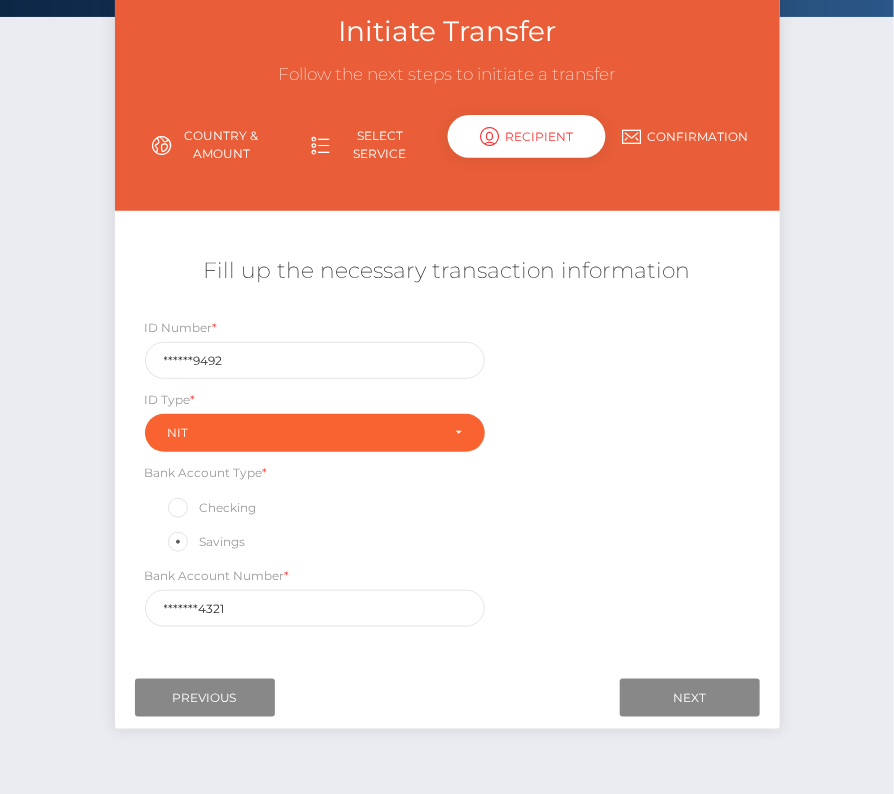 scroll, scrollTop: 167, scrollLeft: 0, axis: vertical 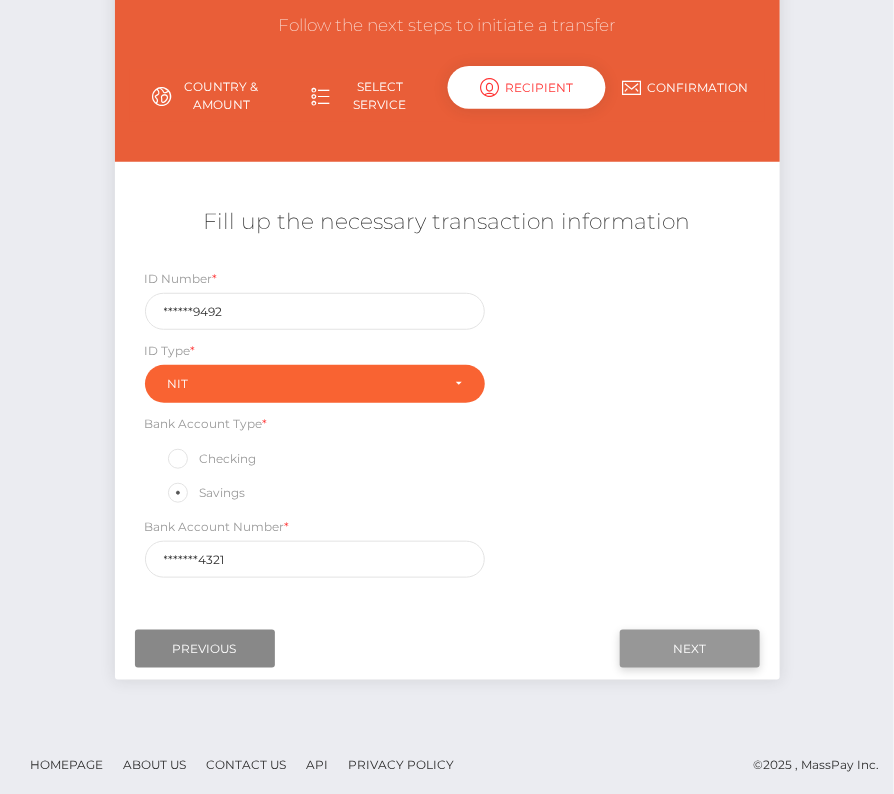 click on "Next" at bounding box center [690, 649] 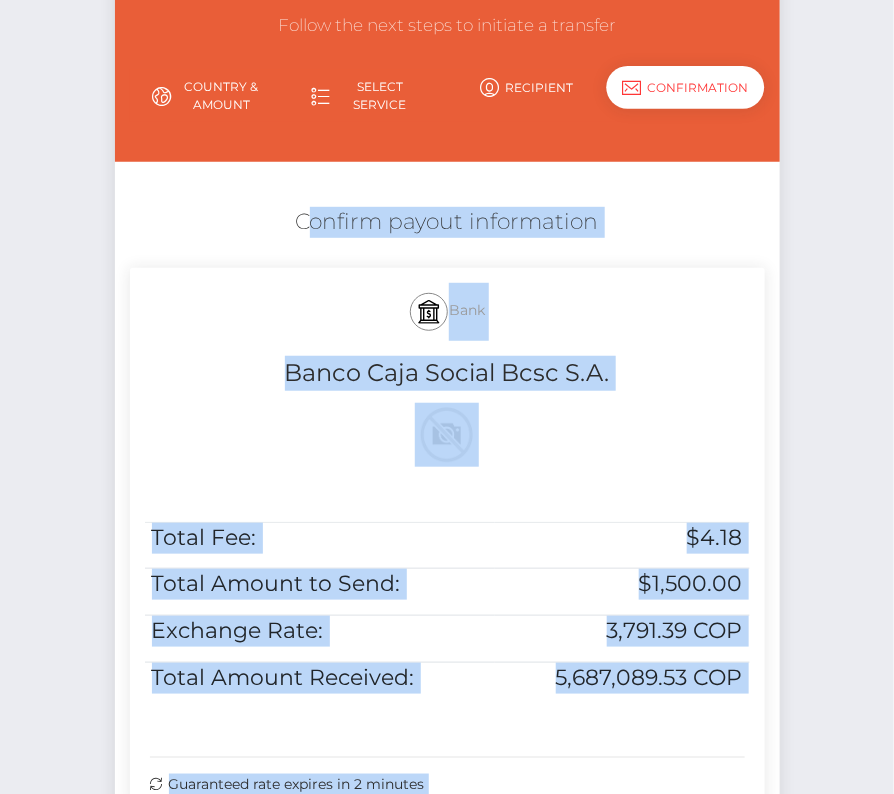 drag, startPoint x: 286, startPoint y: 210, endPoint x: 786, endPoint y: 684, distance: 688.96735 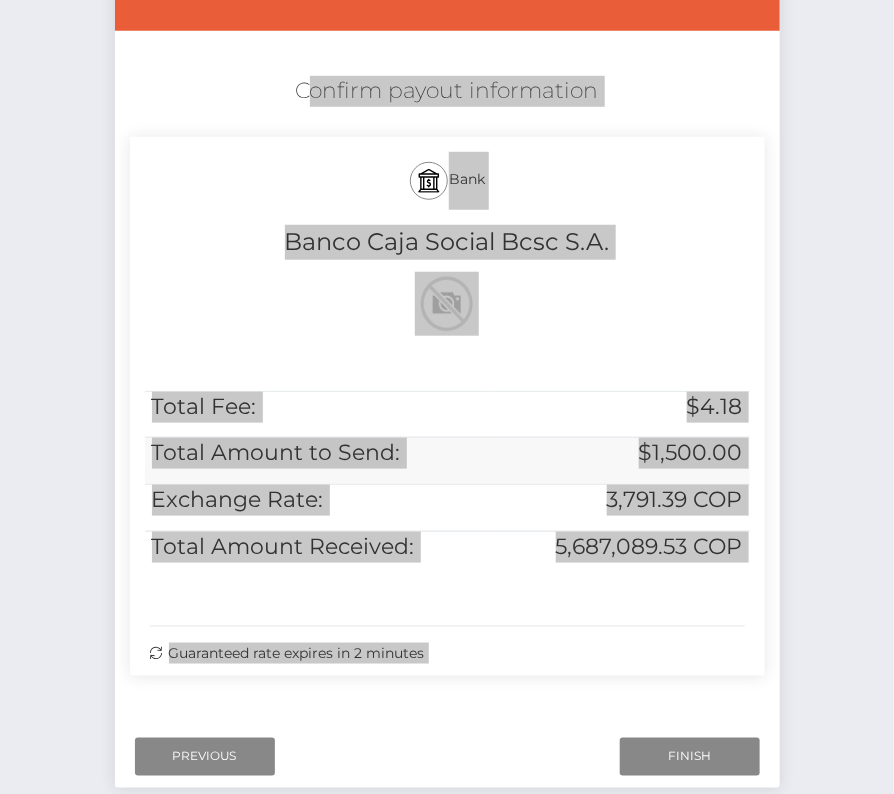 scroll, scrollTop: 408, scrollLeft: 0, axis: vertical 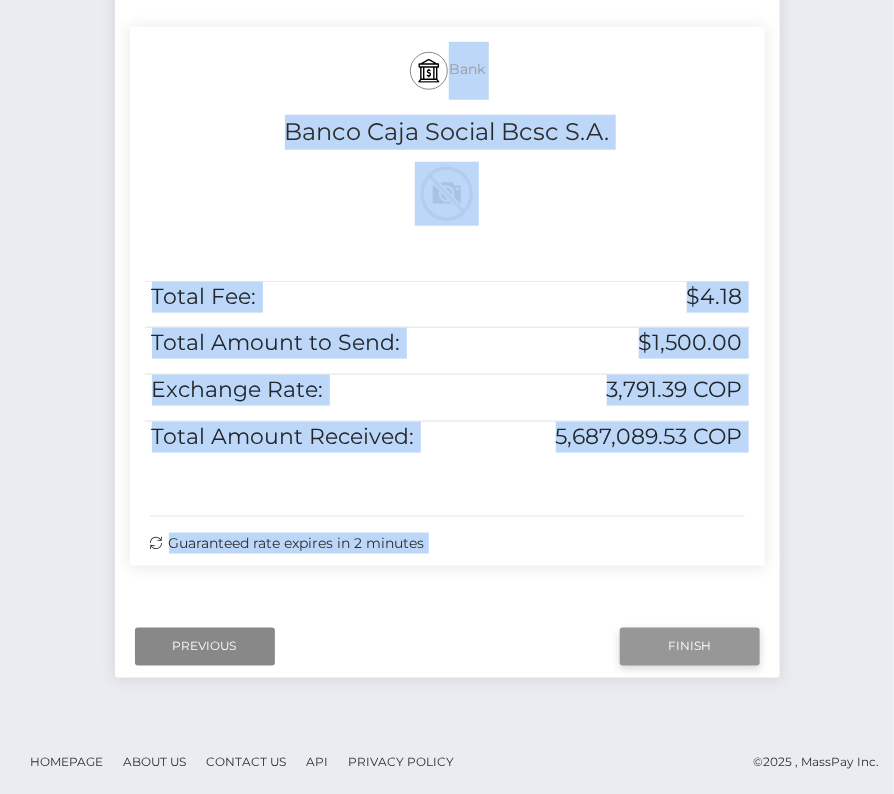 click on "Finish" at bounding box center (690, 647) 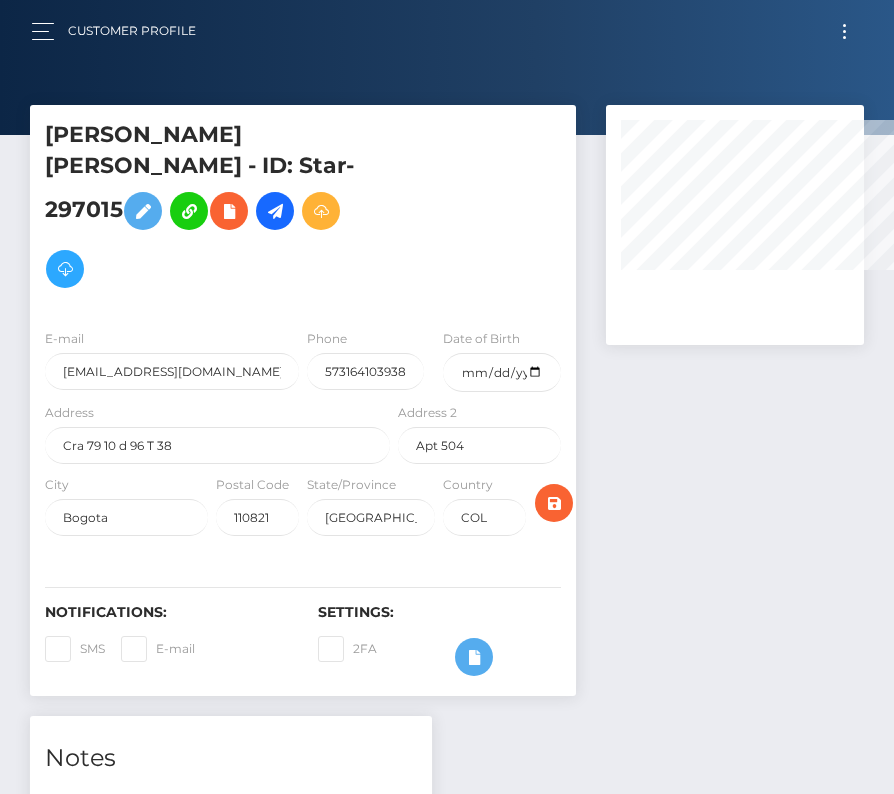 scroll, scrollTop: 0, scrollLeft: 0, axis: both 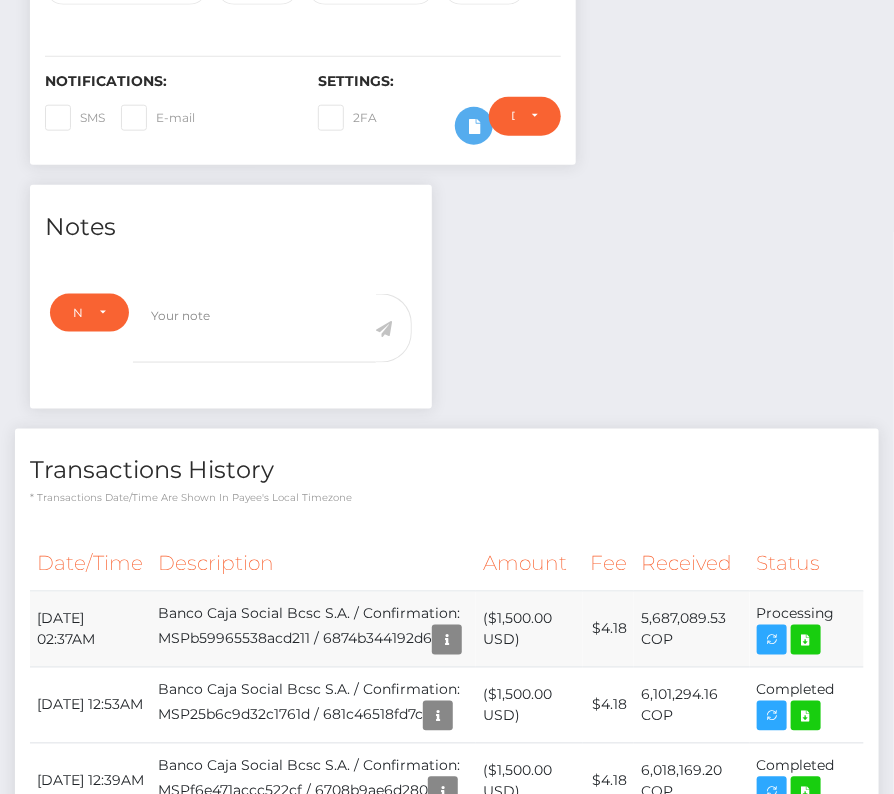 drag, startPoint x: 31, startPoint y: 588, endPoint x: 841, endPoint y: 589, distance: 810.0006 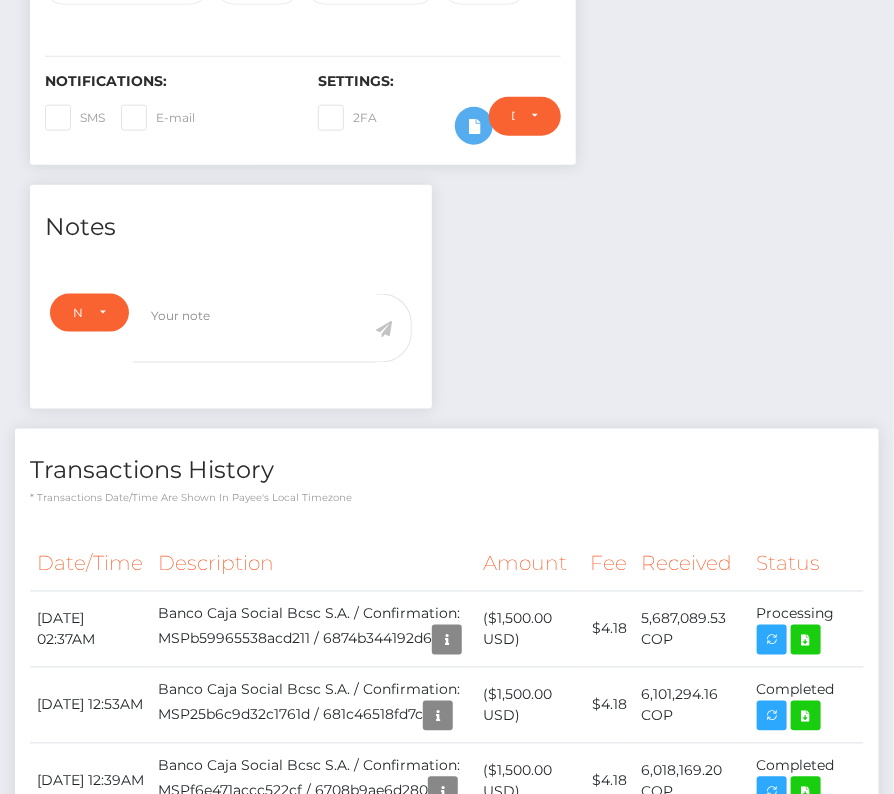 copy on "[DATE] 02:37AM
Banco Caja Social Bcsc S.A. / Confirmation: MSPb59965538acd211 / 6874b344192d6
($1,500.00 USD)
$4.18
5,687,089.53 COP
Processing" 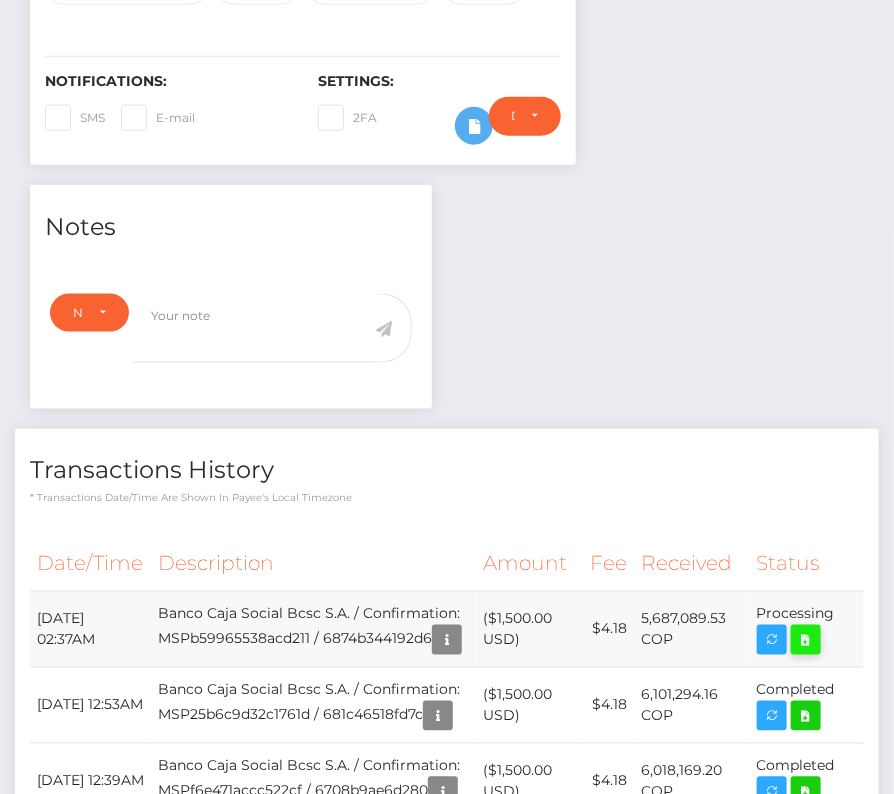 click at bounding box center [806, 640] 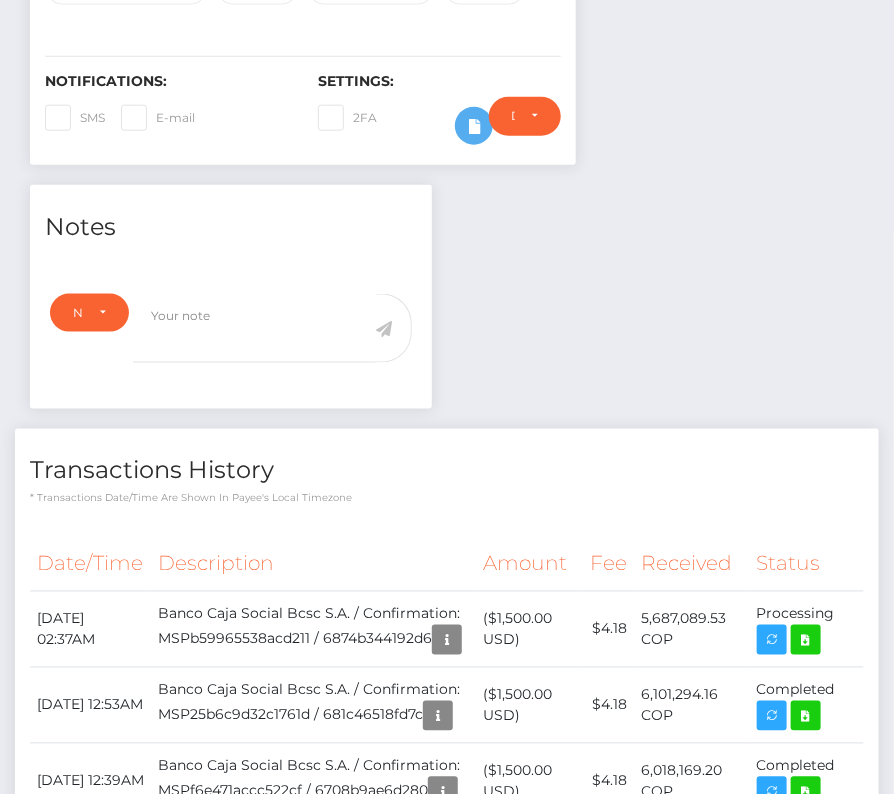 click on "Transactions History
* Transactions date/time are shown in payee's local timezone
Date/Time
Description
Amount
Fee
Received
Status" at bounding box center [447, 642] 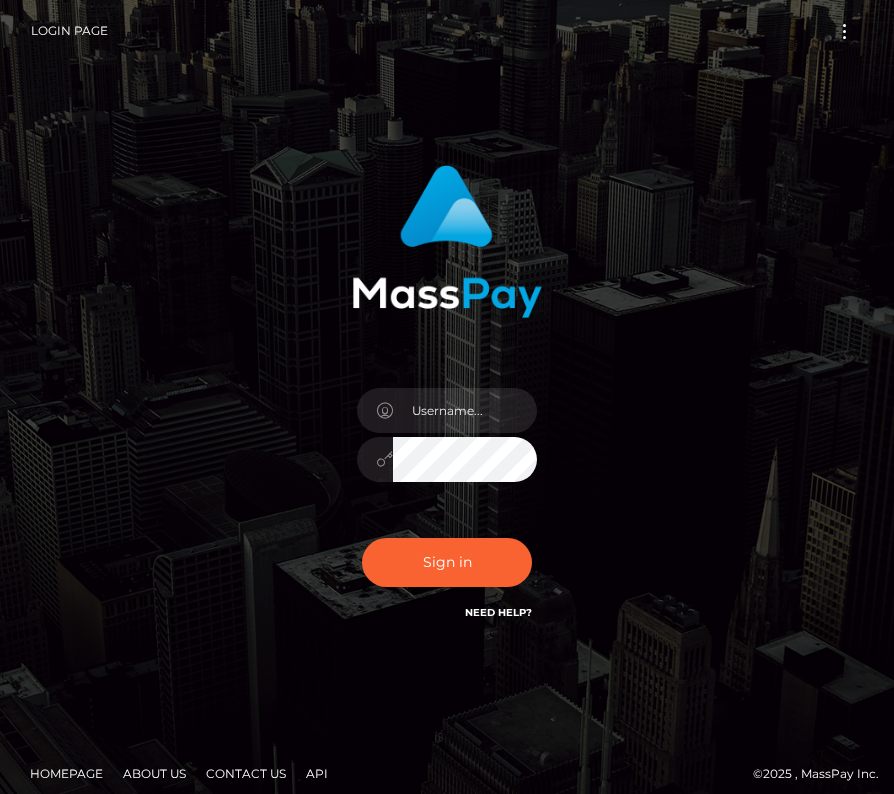 scroll, scrollTop: 0, scrollLeft: 0, axis: both 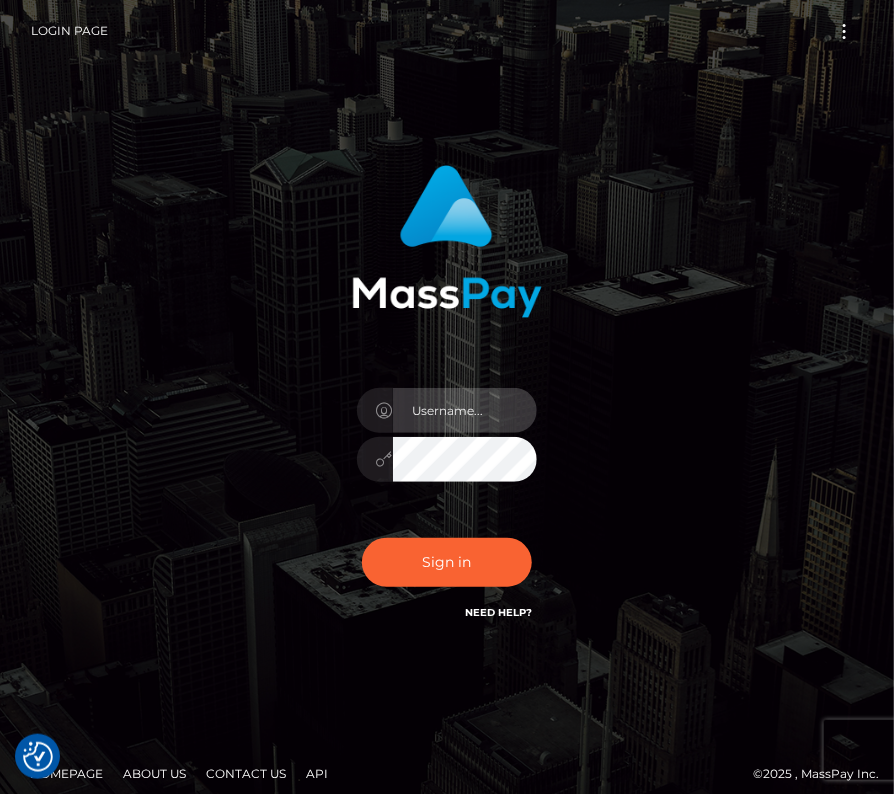 click at bounding box center [465, 410] 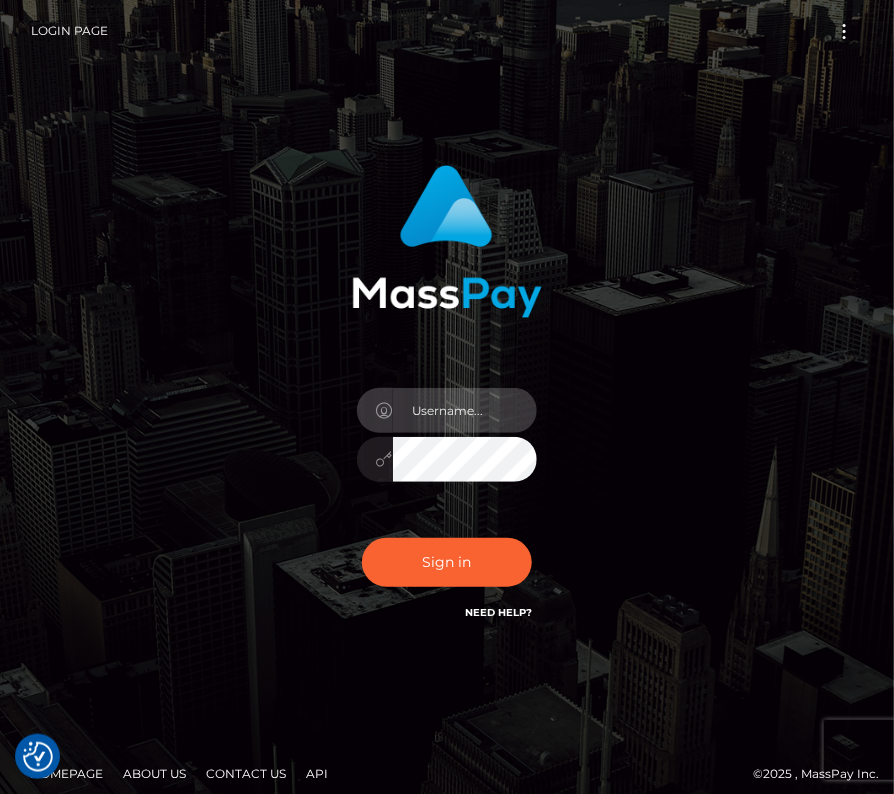 type on "kateo" 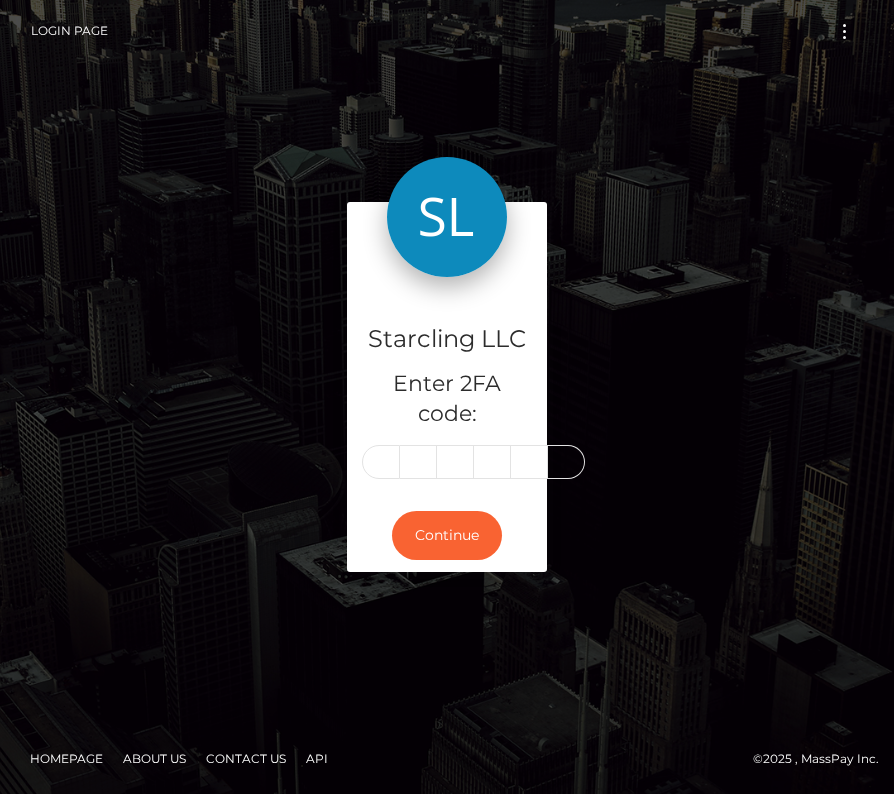 scroll, scrollTop: 0, scrollLeft: 0, axis: both 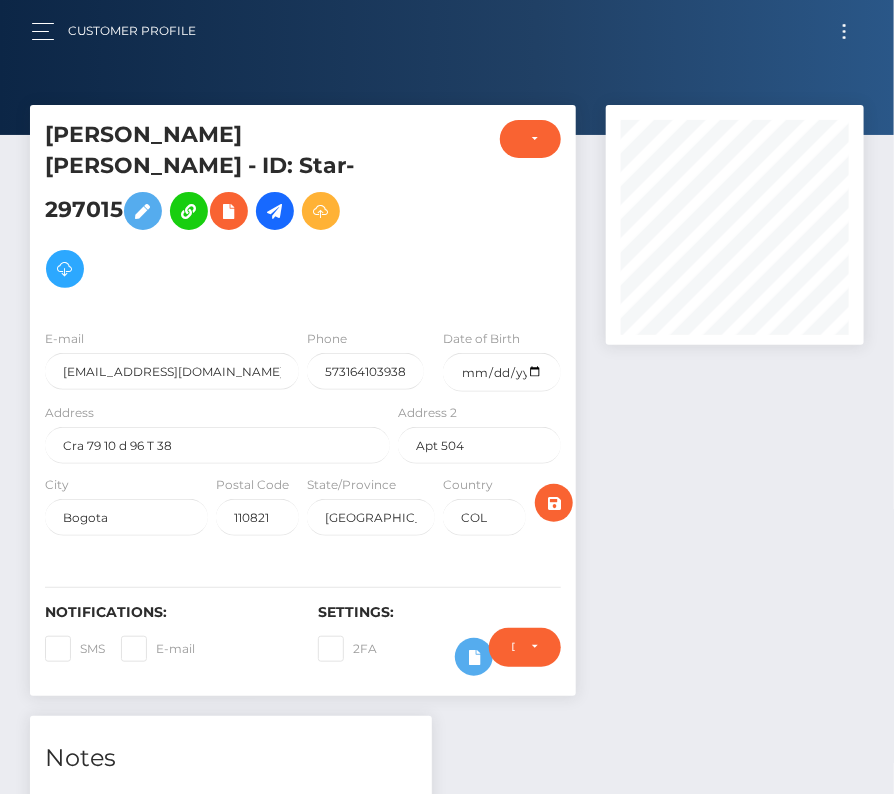 click at bounding box center (844, 31) 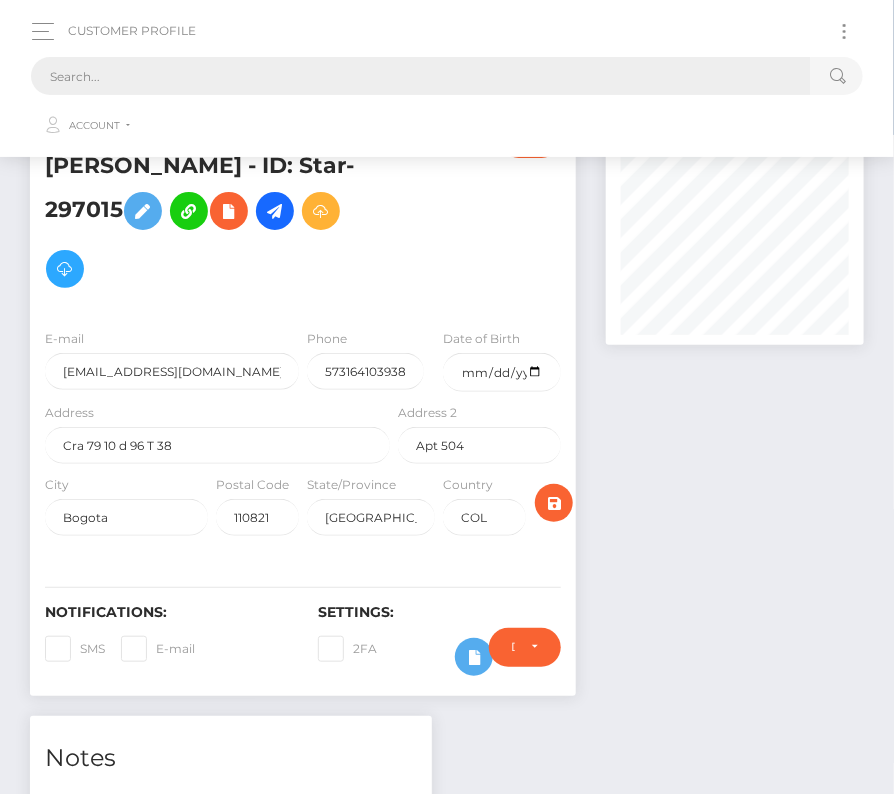 click at bounding box center [421, 76] 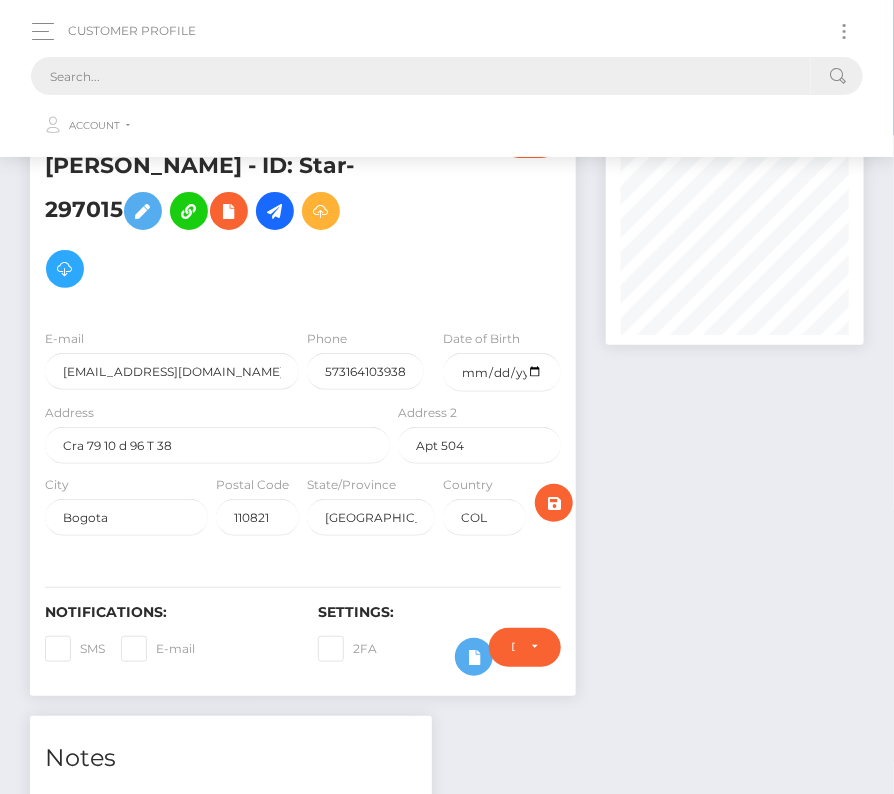 paste on "374186" 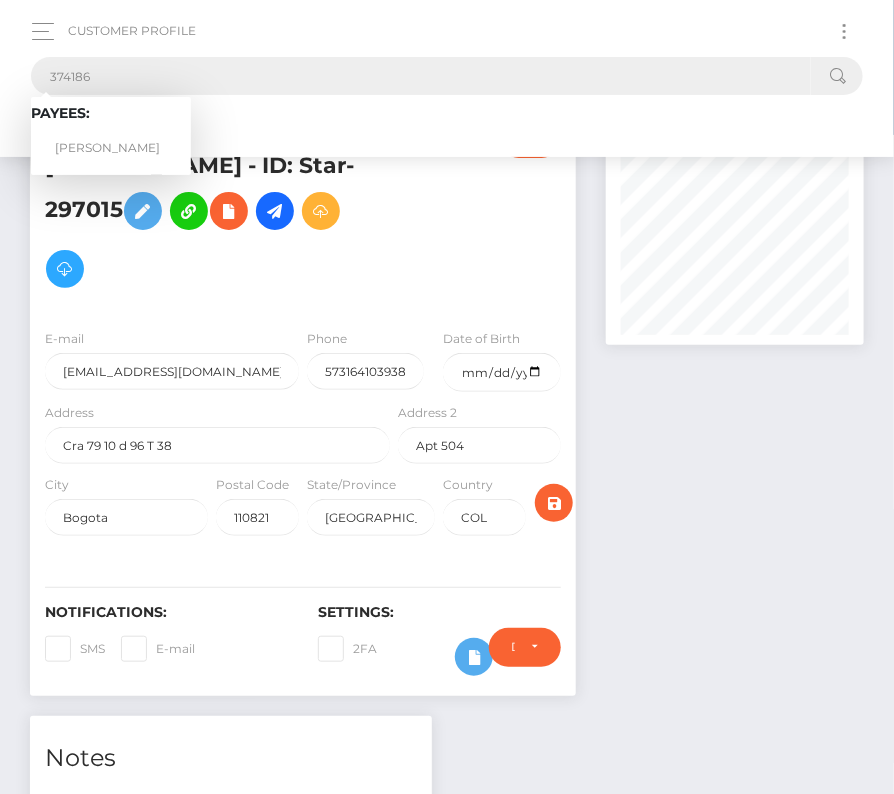 type on "374186" 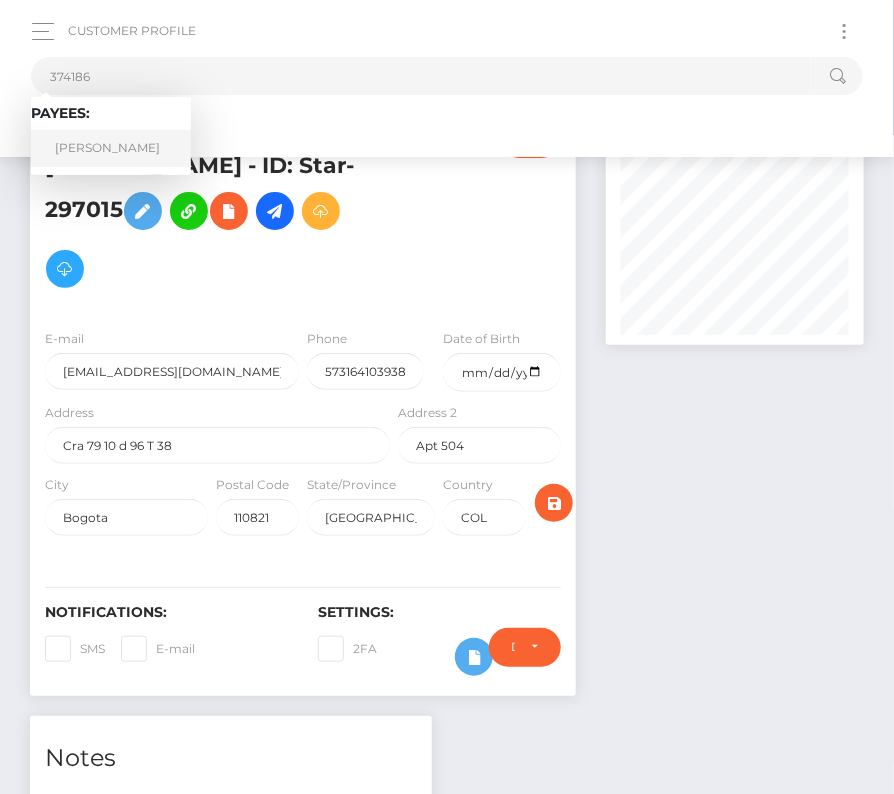 click on "Philippe  Roy" at bounding box center (111, 148) 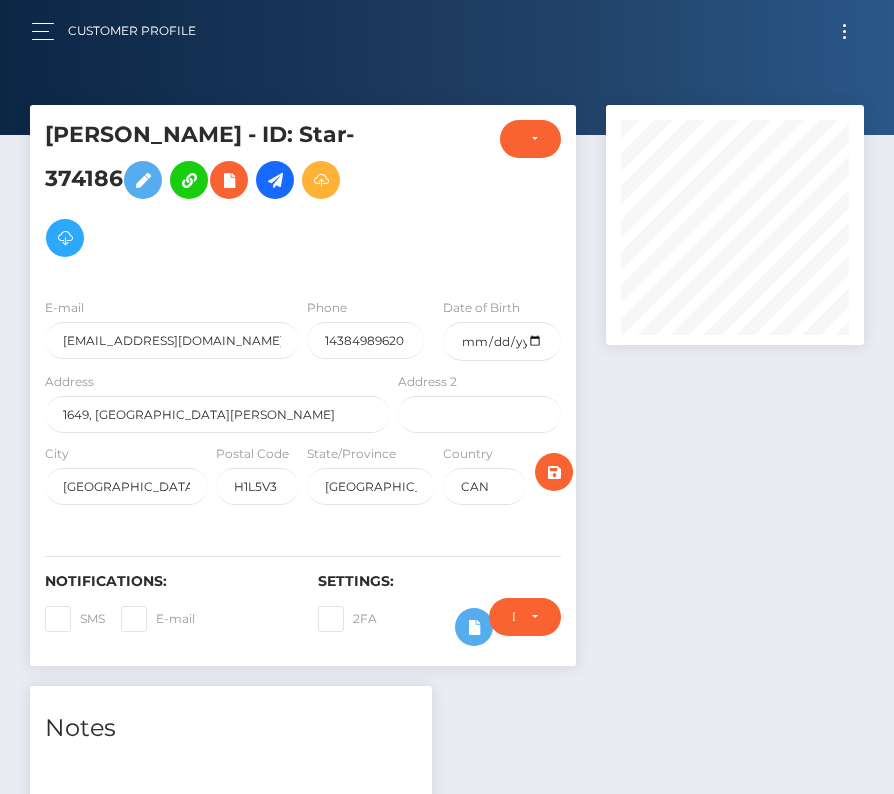 scroll, scrollTop: 0, scrollLeft: 0, axis: both 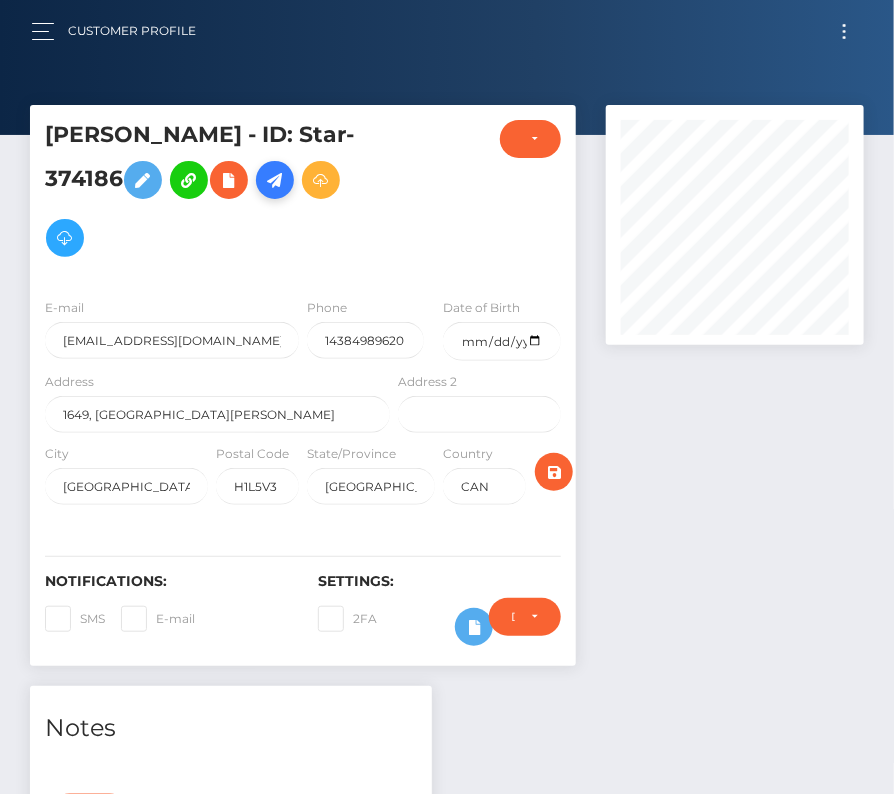 click at bounding box center (275, 180) 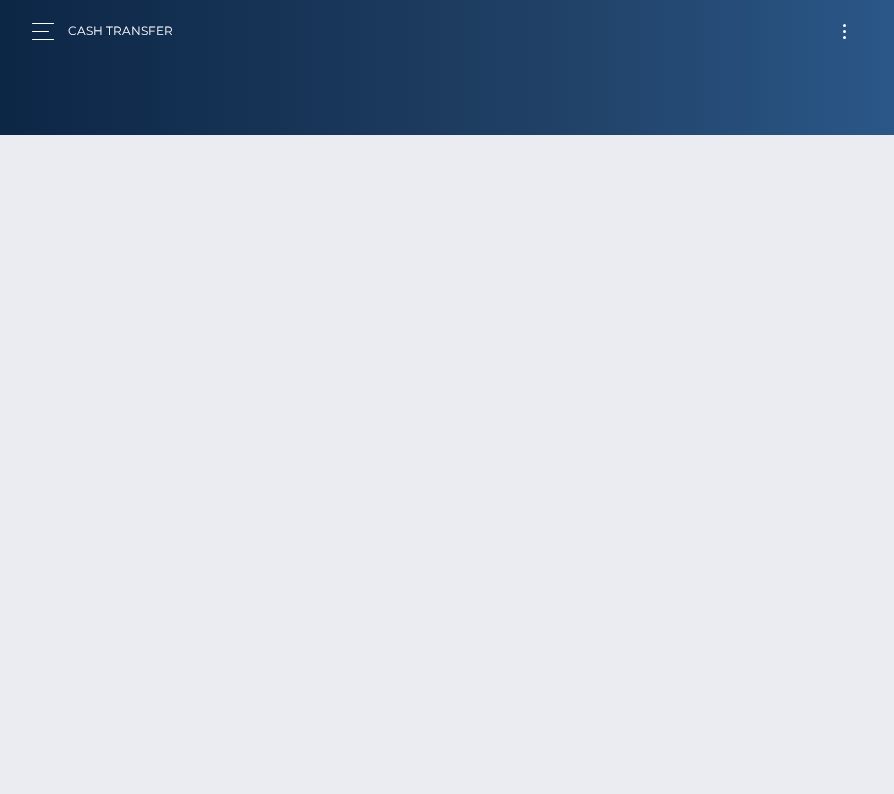 scroll, scrollTop: 0, scrollLeft: 0, axis: both 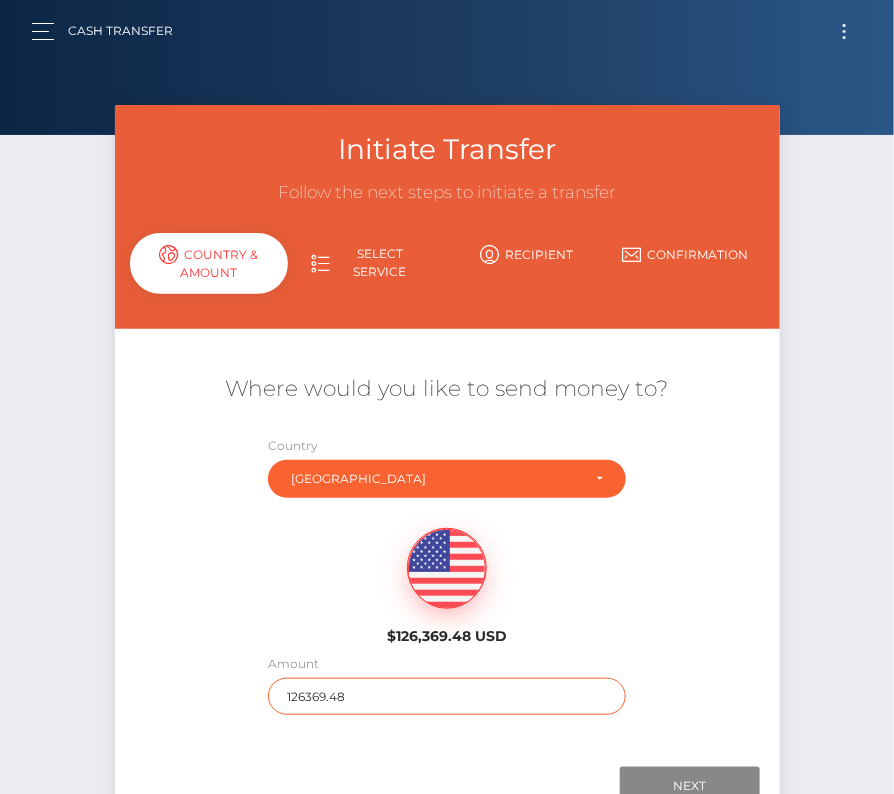 click on "126369.48" at bounding box center (447, 696) 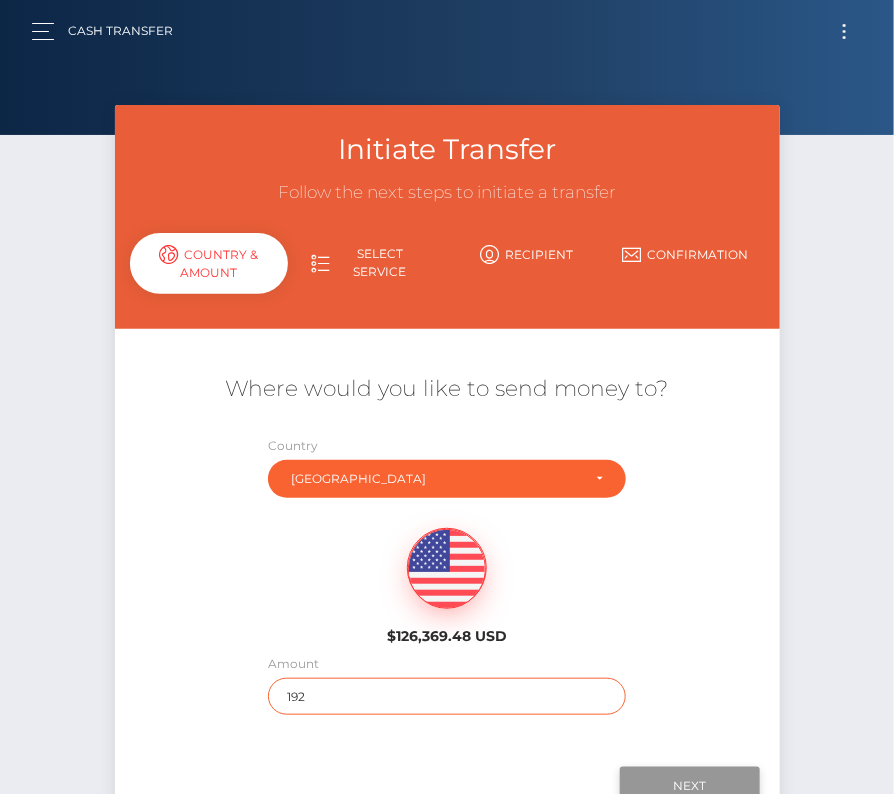 type on "192" 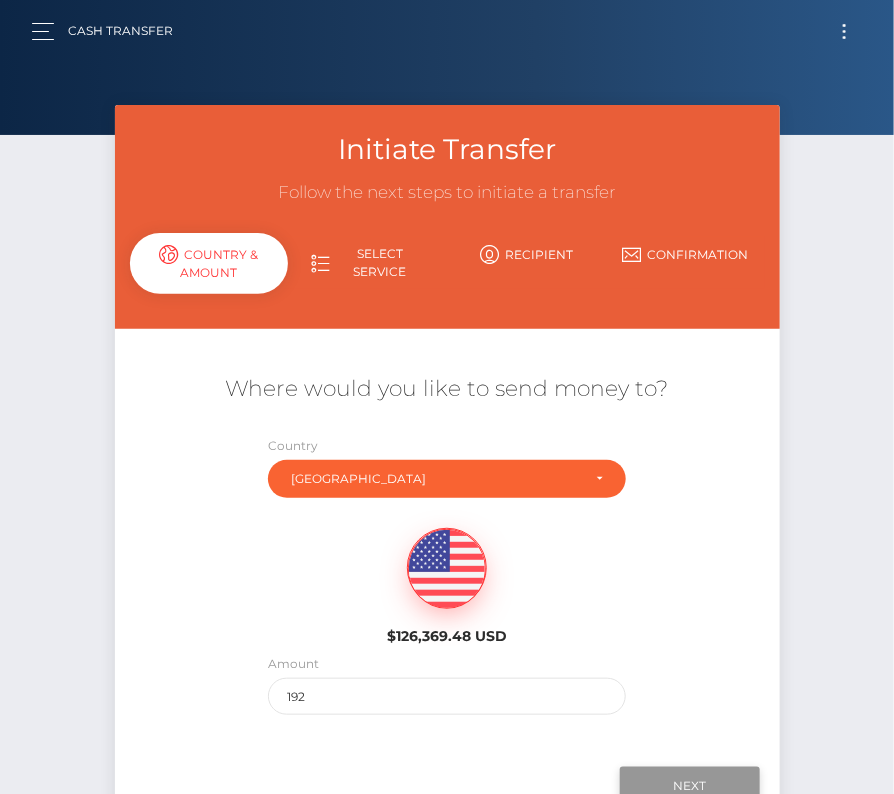 click on "Next" at bounding box center [690, 786] 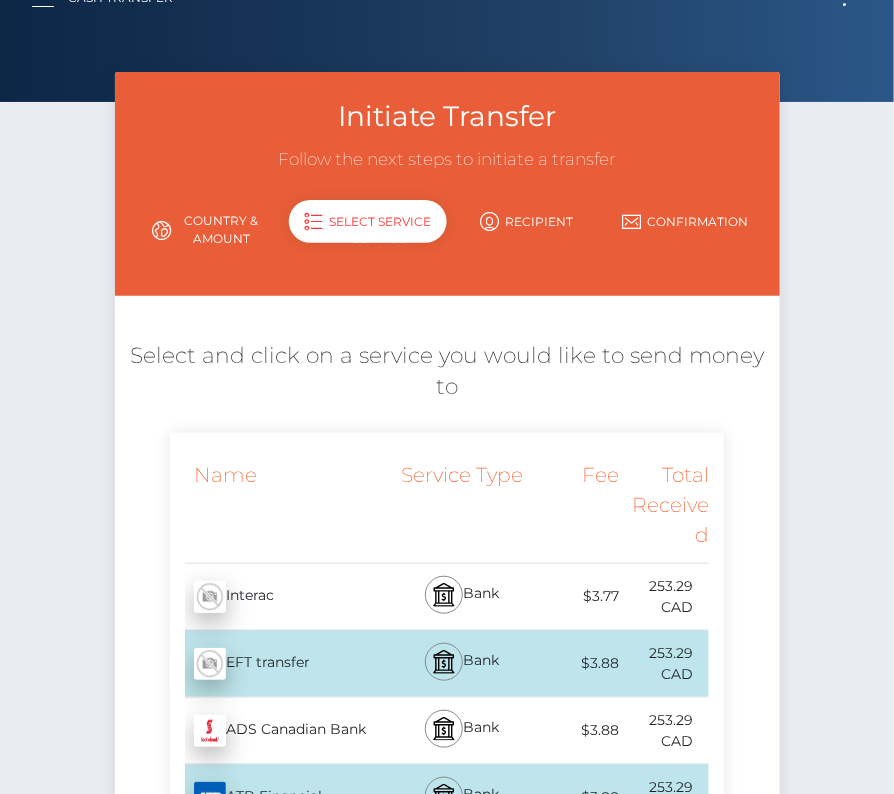 scroll, scrollTop: 0, scrollLeft: 0, axis: both 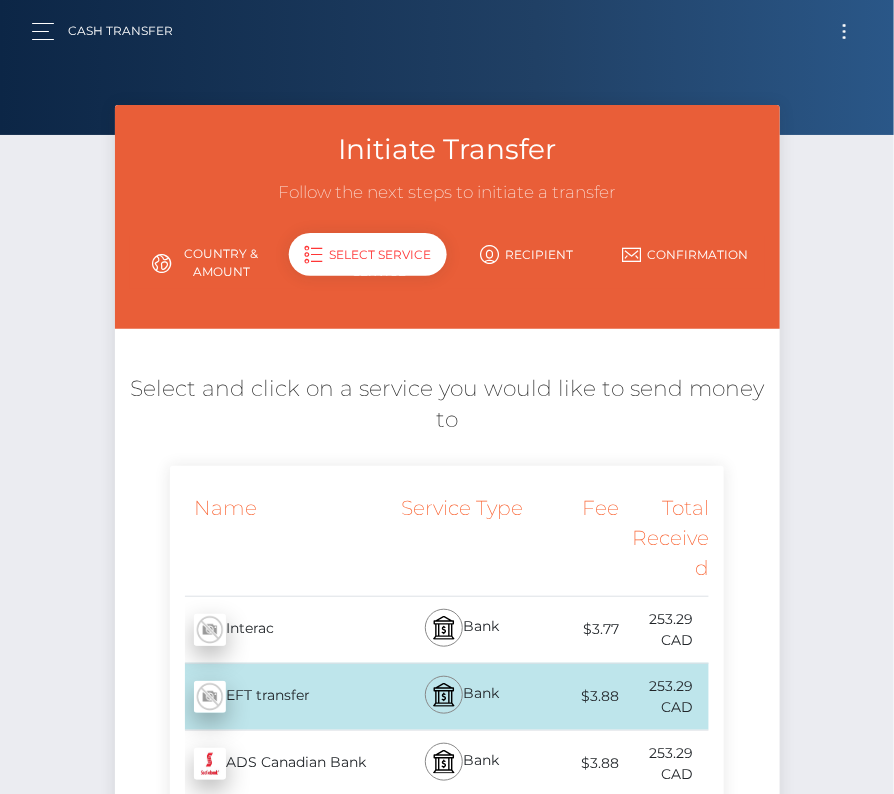 click at bounding box center (844, 31) 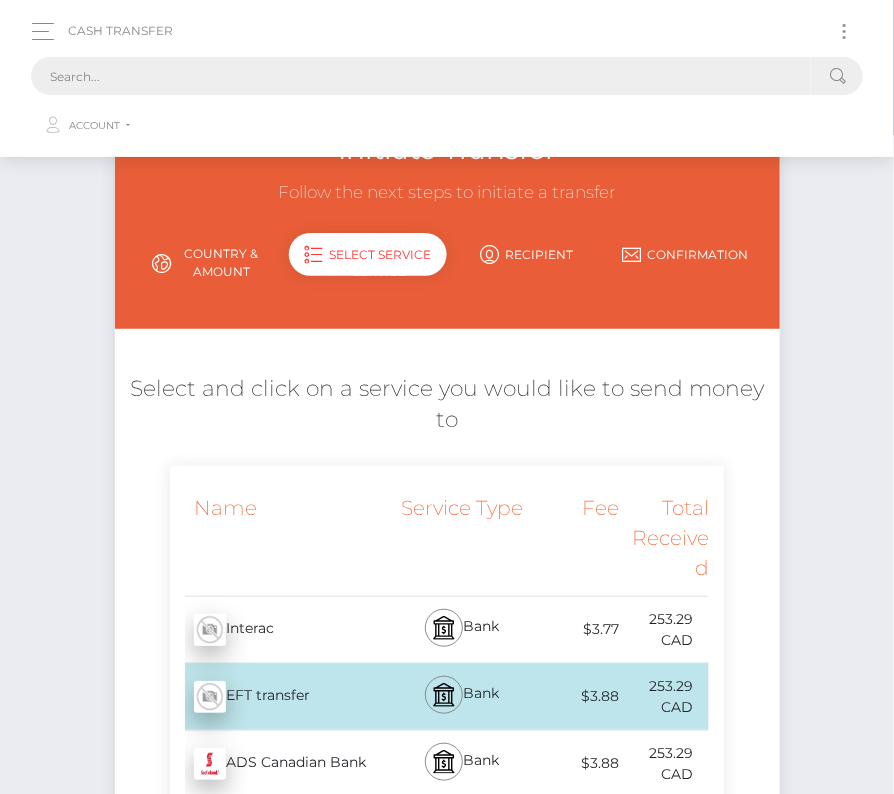 click at bounding box center (421, 76) 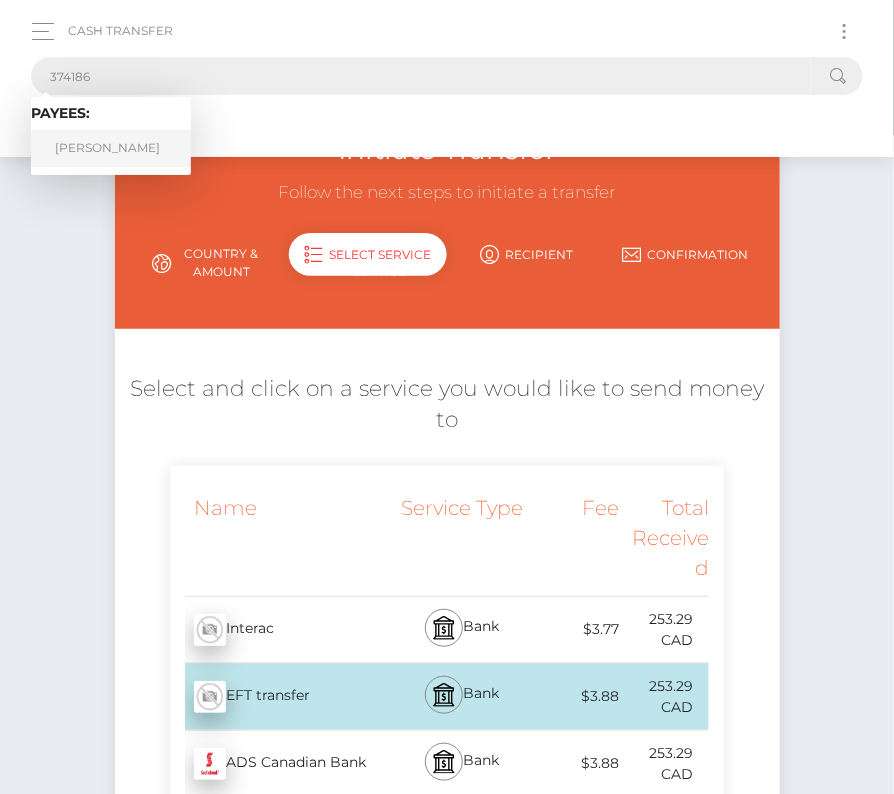 type on "374186" 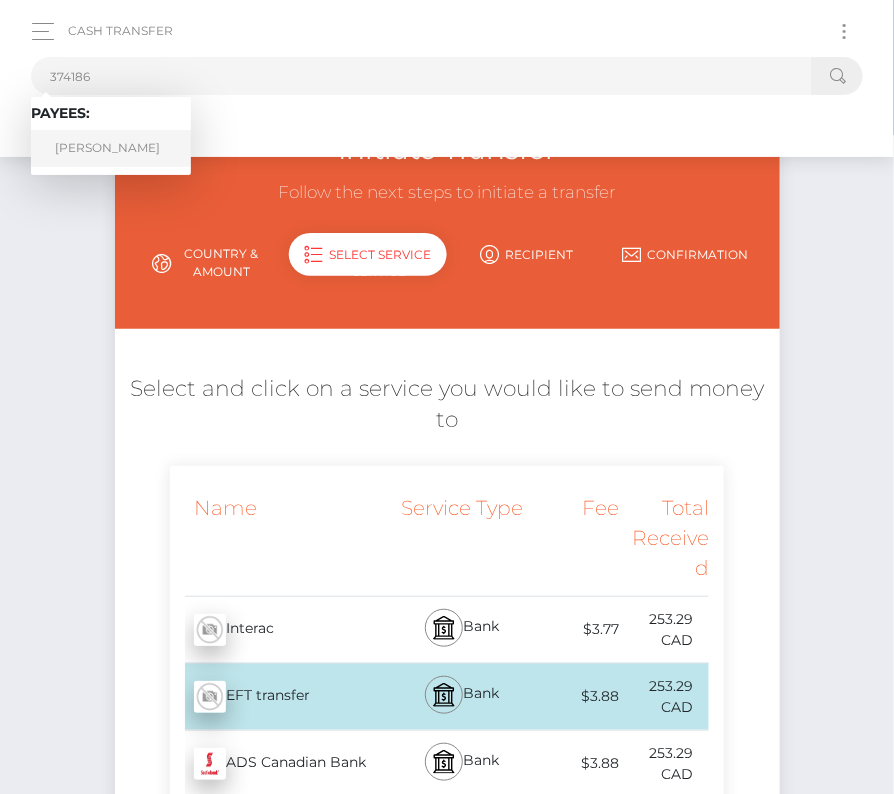 click on "Philippe  Roy" at bounding box center [111, 148] 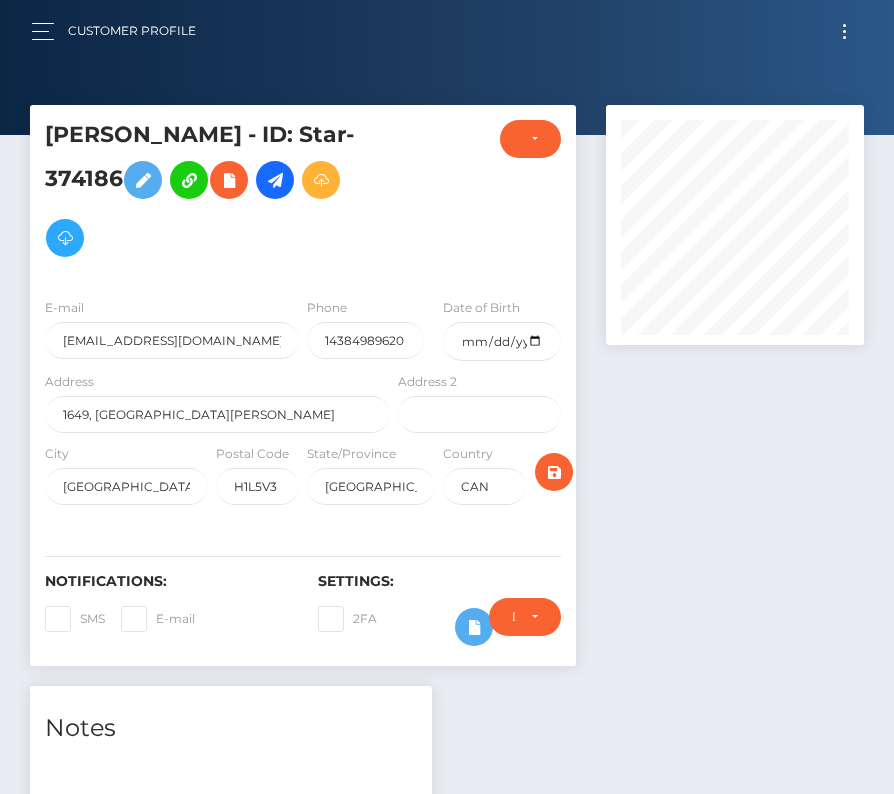 scroll, scrollTop: 0, scrollLeft: 0, axis: both 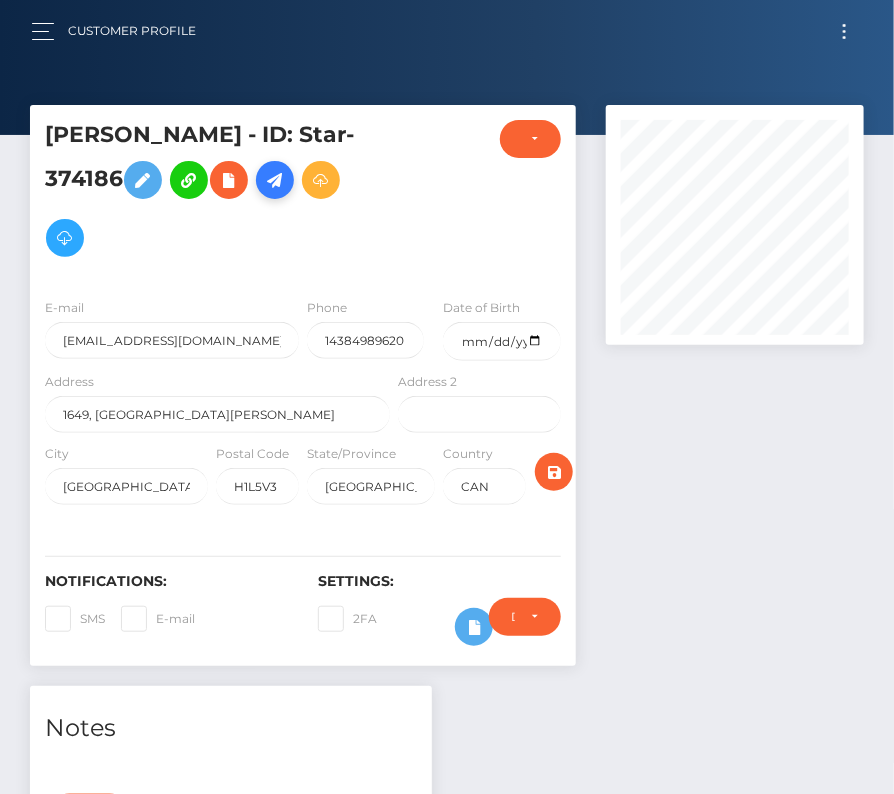 click at bounding box center (275, 180) 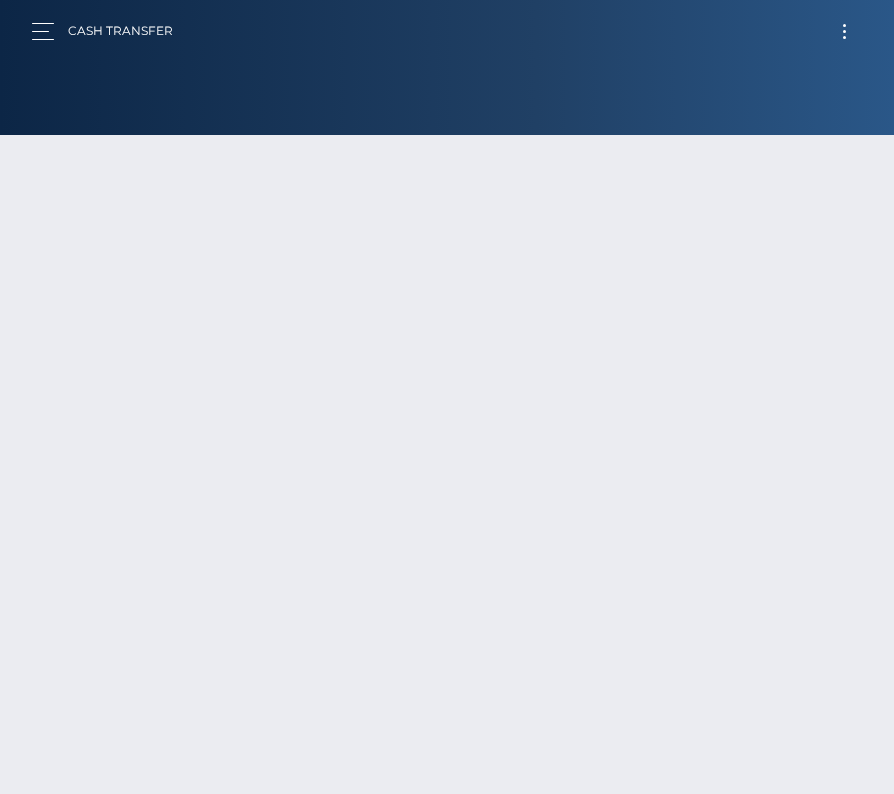 scroll, scrollTop: 0, scrollLeft: 0, axis: both 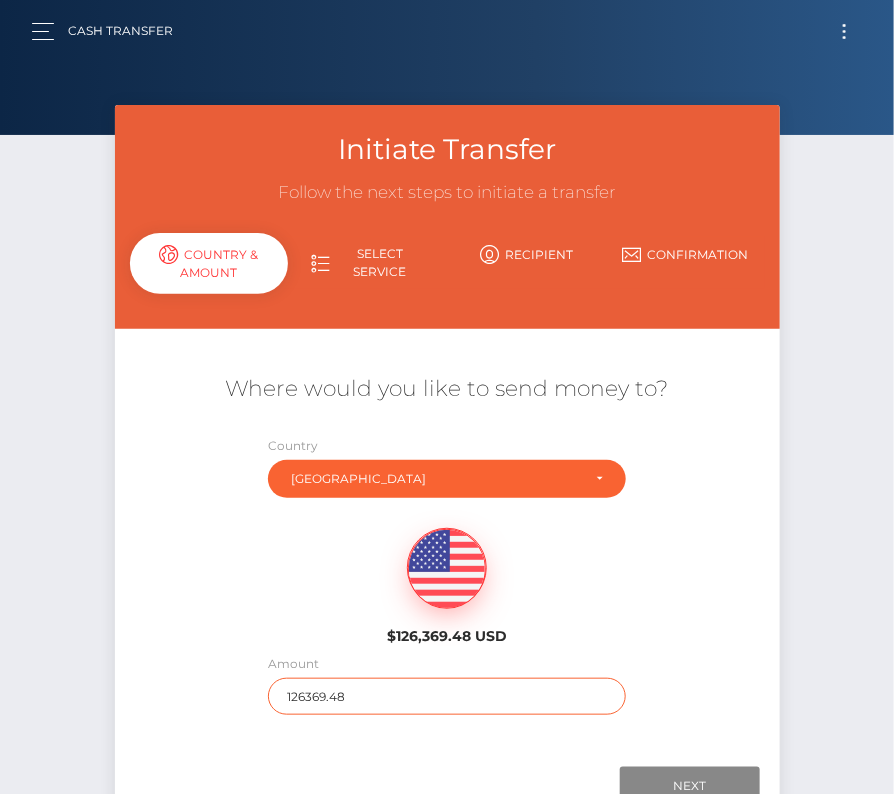 click on "126369.48" at bounding box center [447, 696] 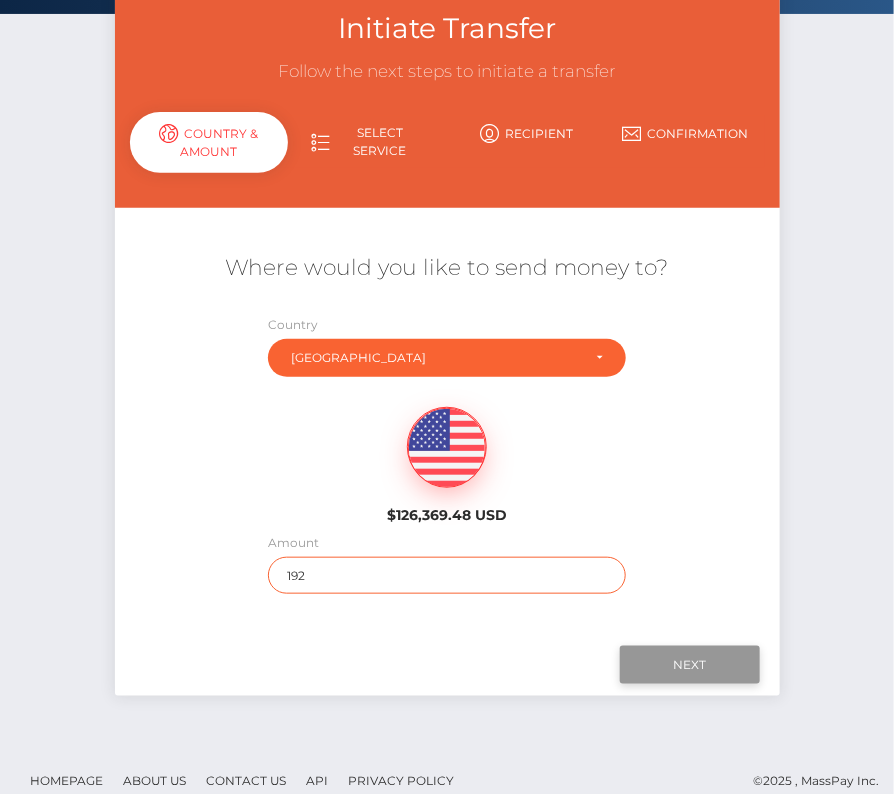 scroll, scrollTop: 127, scrollLeft: 0, axis: vertical 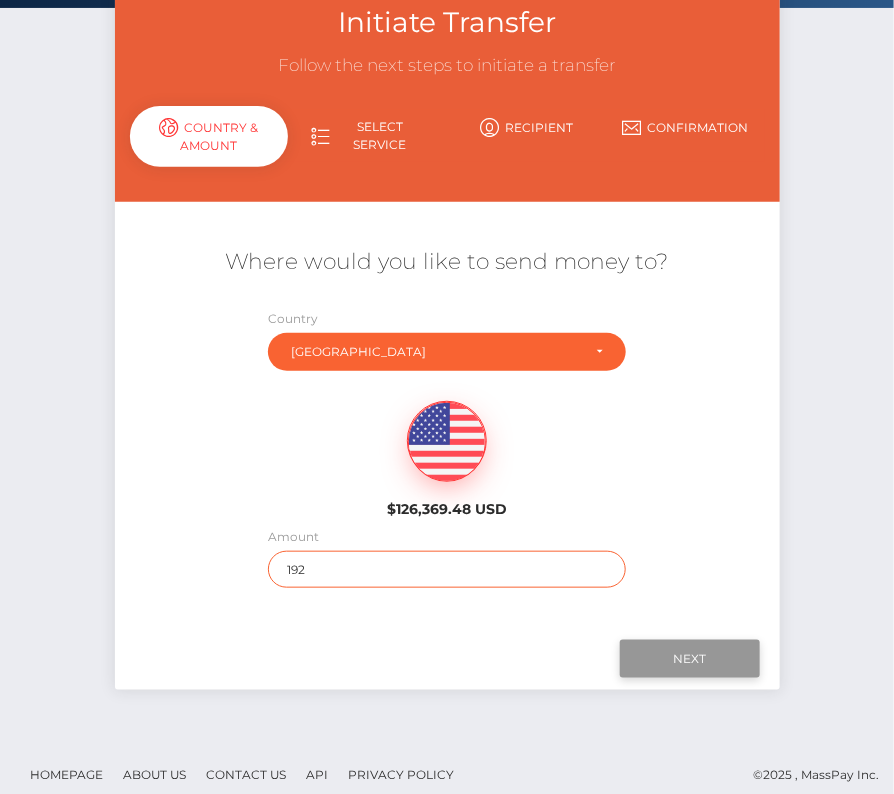 type on "192" 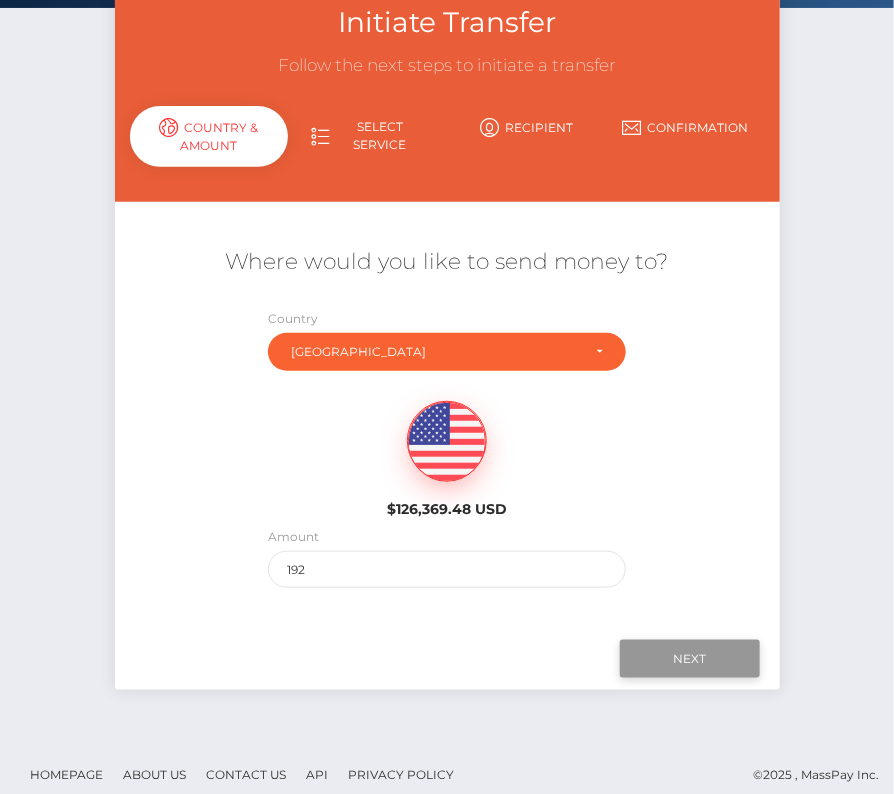 click on "Next" at bounding box center (690, 659) 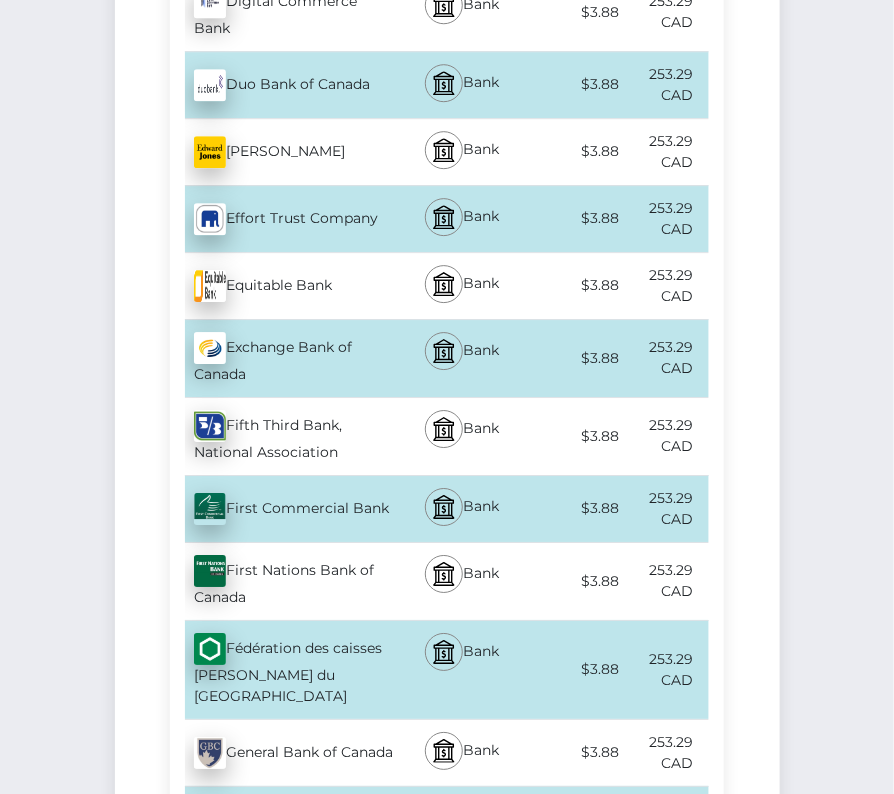 scroll, scrollTop: 3550, scrollLeft: 0, axis: vertical 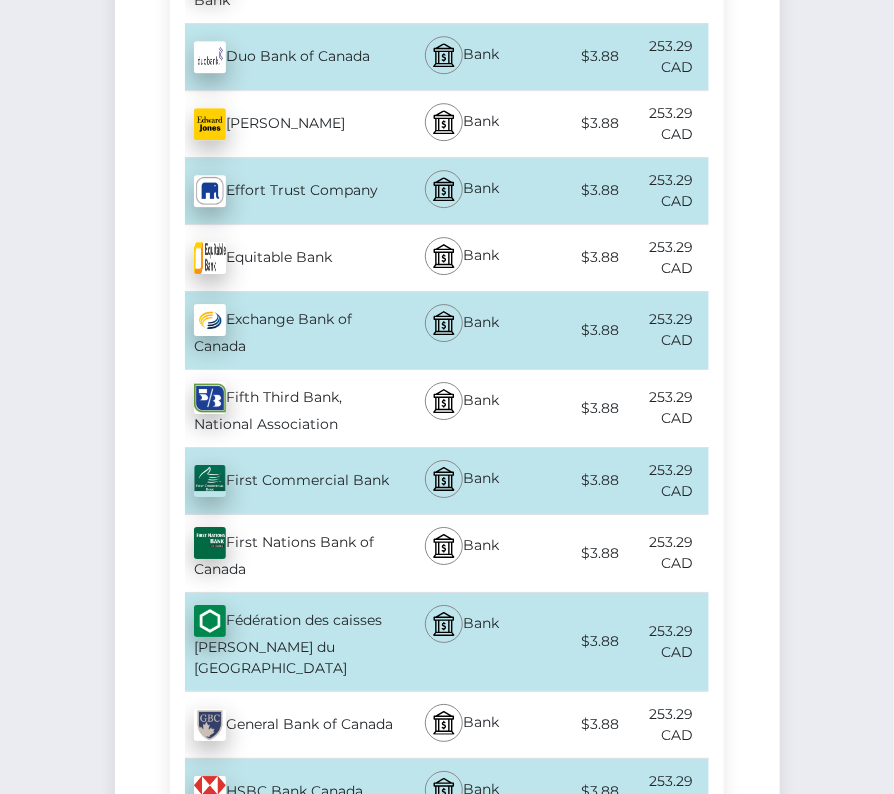 click on "Fédération des caisses Desjardins du Quebec  - CAD" at bounding box center (282, 642) 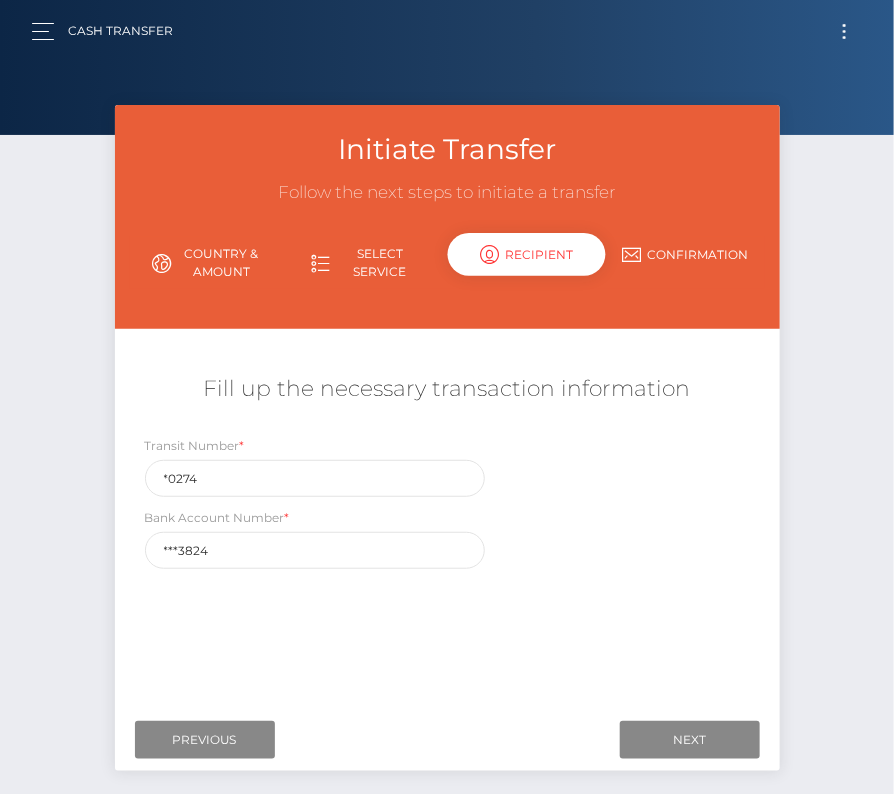 scroll, scrollTop: 61, scrollLeft: 0, axis: vertical 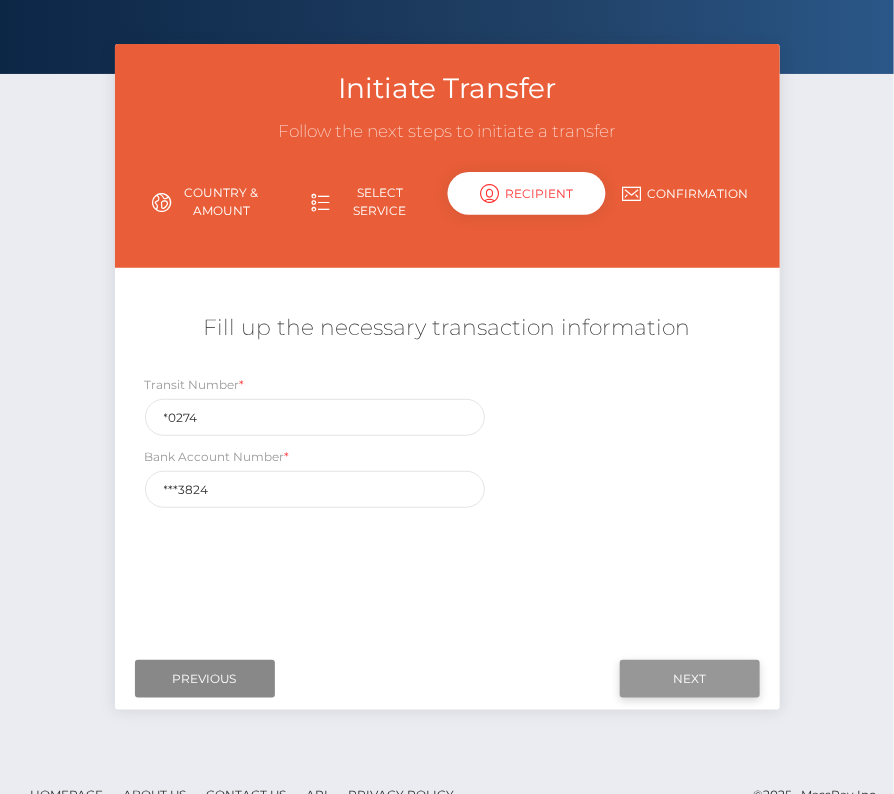 click on "Next" at bounding box center (690, 679) 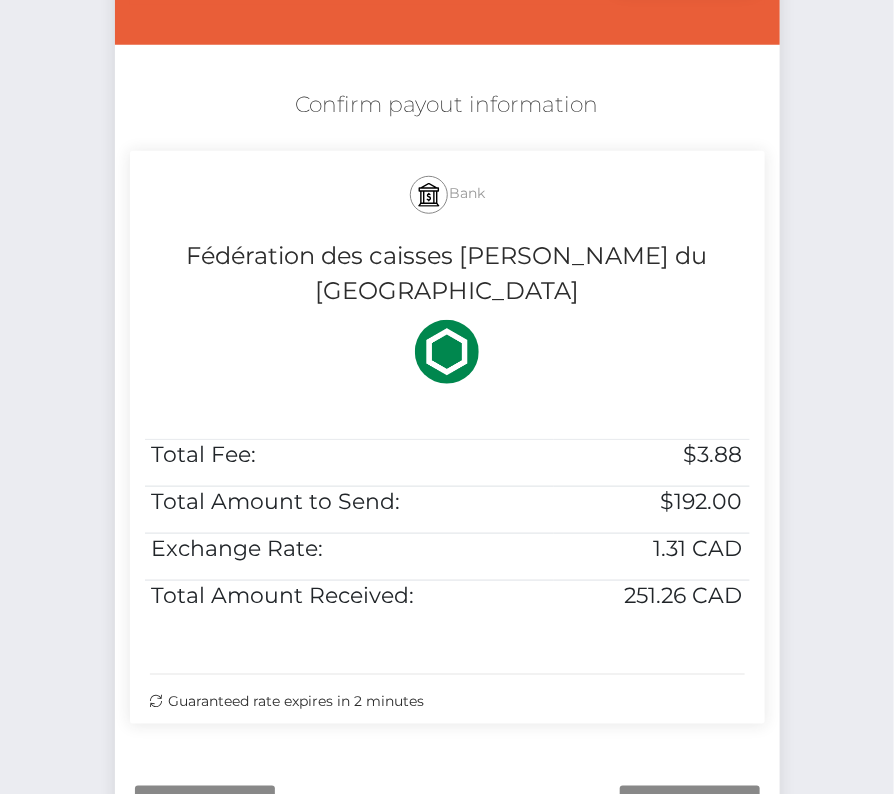 scroll, scrollTop: 290, scrollLeft: 0, axis: vertical 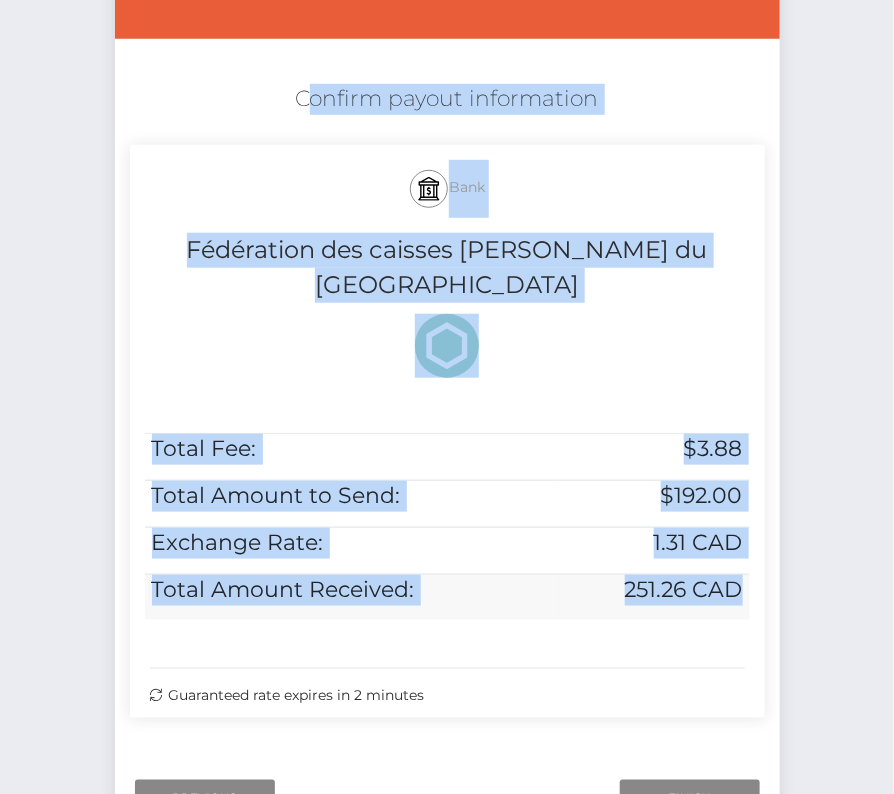 drag, startPoint x: 287, startPoint y: 95, endPoint x: 738, endPoint y: 549, distance: 639.9352 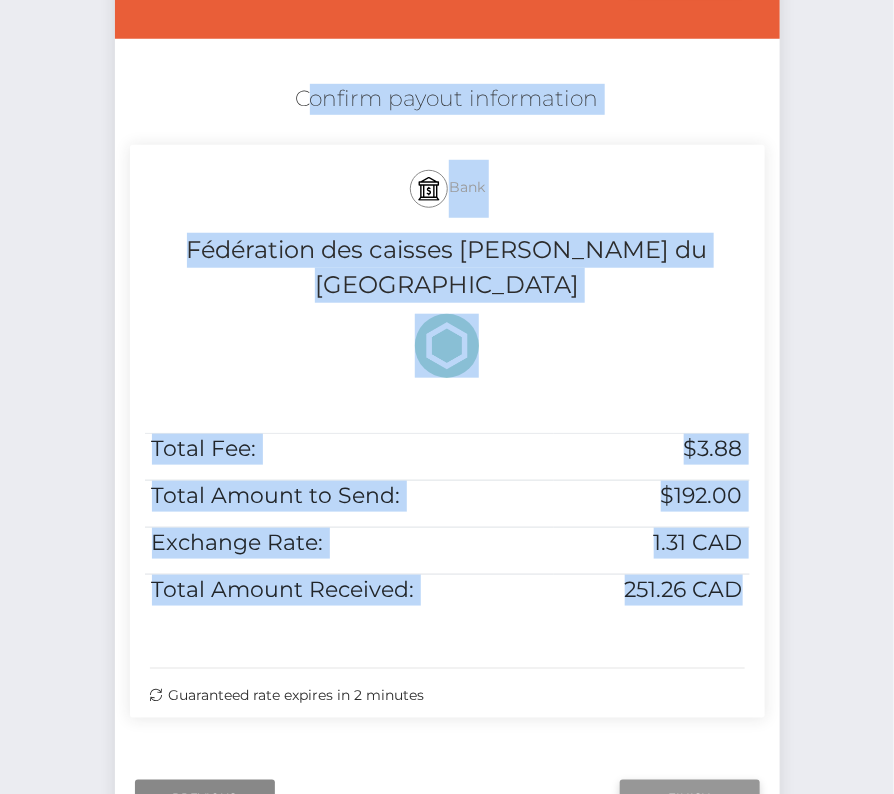 click on "Finish" at bounding box center (690, 799) 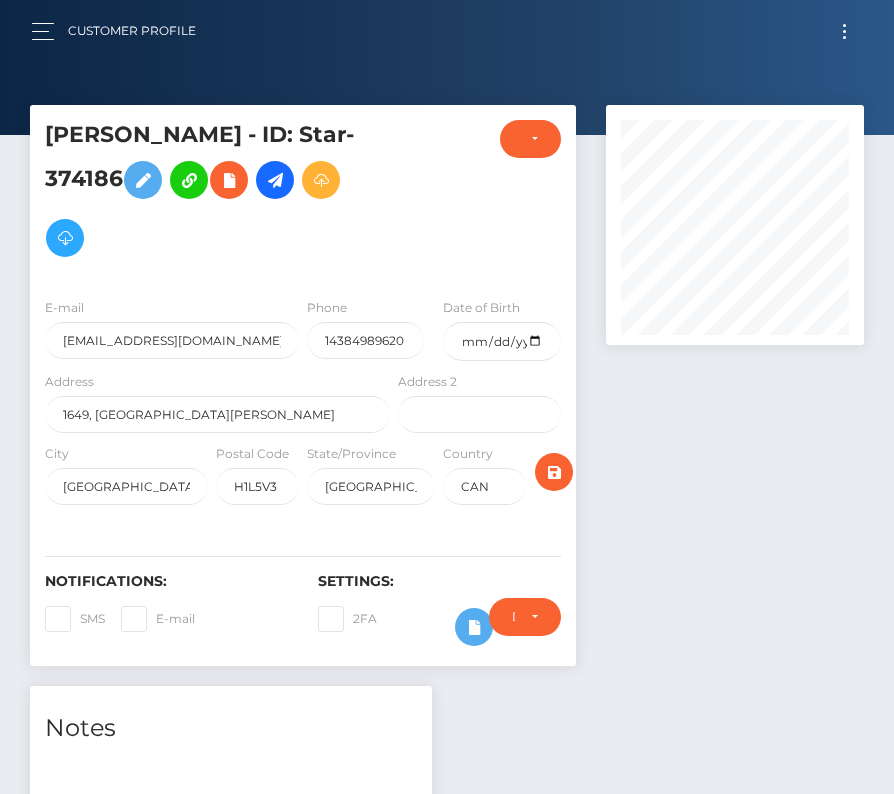 scroll, scrollTop: 0, scrollLeft: 0, axis: both 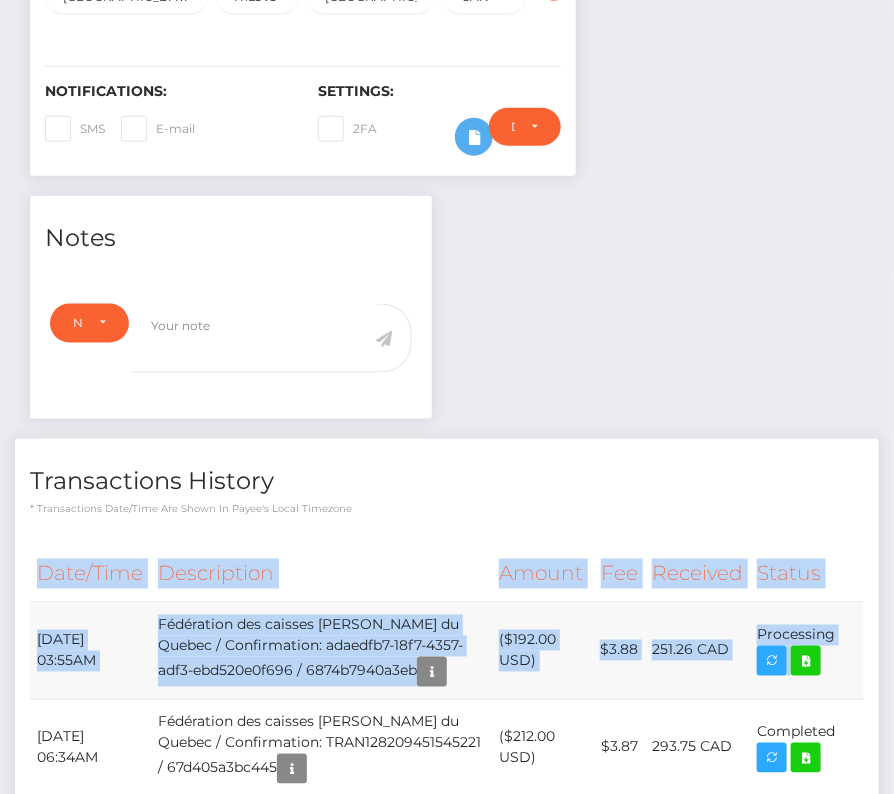 drag, startPoint x: 28, startPoint y: 570, endPoint x: 832, endPoint y: 591, distance: 804.27423 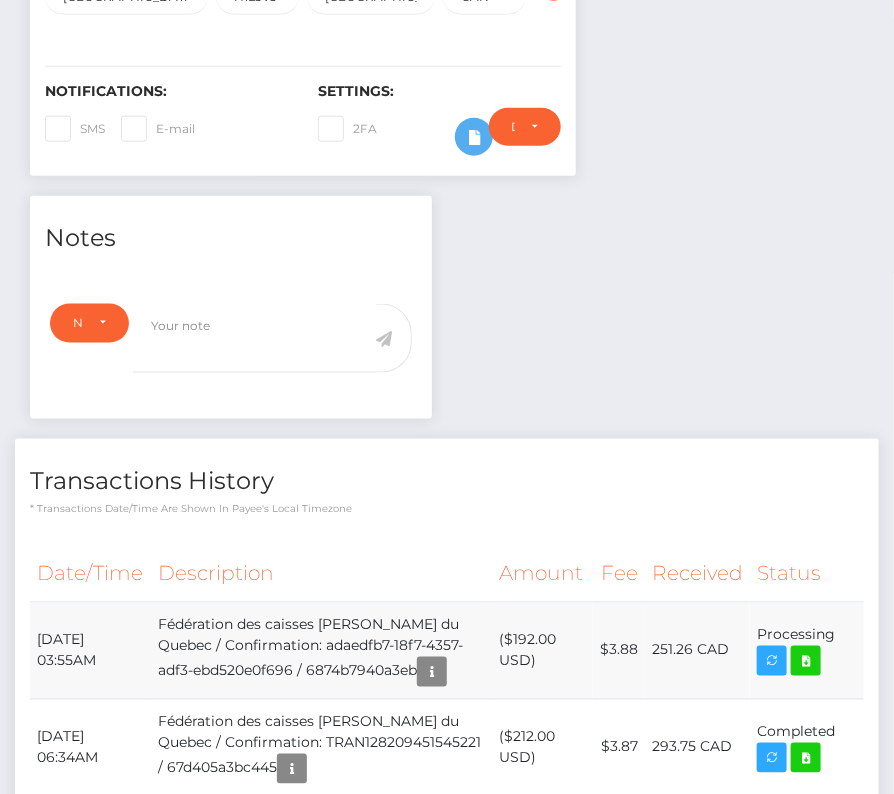 click on "July 14, 2025 03:55AM" at bounding box center (90, 650) 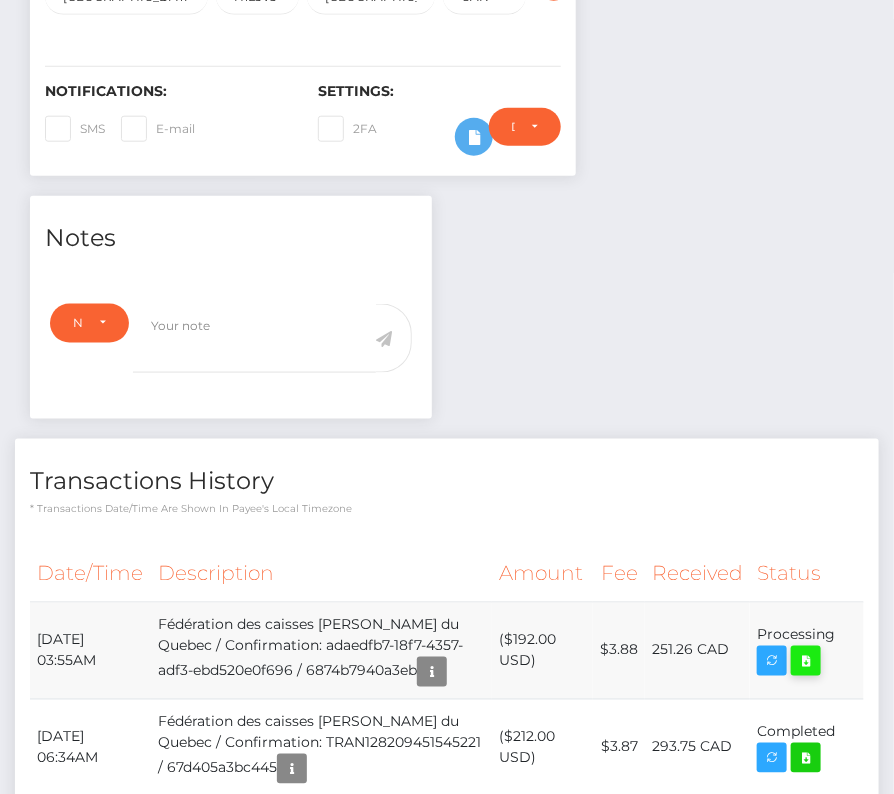 drag, startPoint x: 33, startPoint y: 575, endPoint x: 811, endPoint y: 594, distance: 778.232 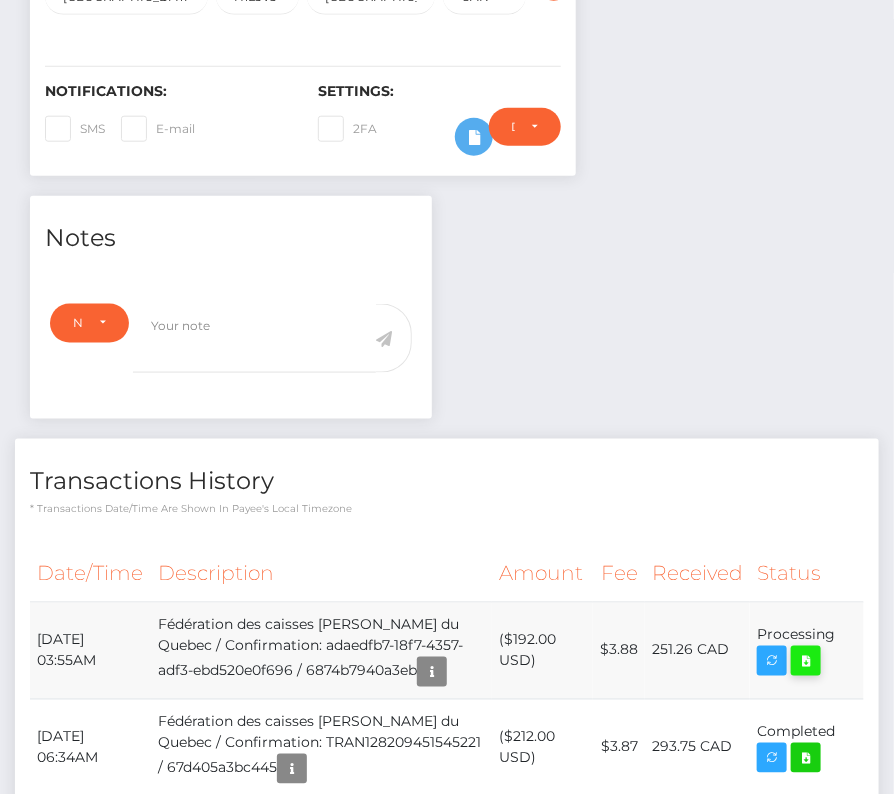 click on "July 14, 2025 03:55AM
Fédération des caisses Desjardins du Quebec / Confirmation: adaedfb7-18f7-4357-adf3-ebd520e0f696 / 6874b7940a3eb
($192.00 USD)
$3.88
251.26 CAD" at bounding box center (447, 650) 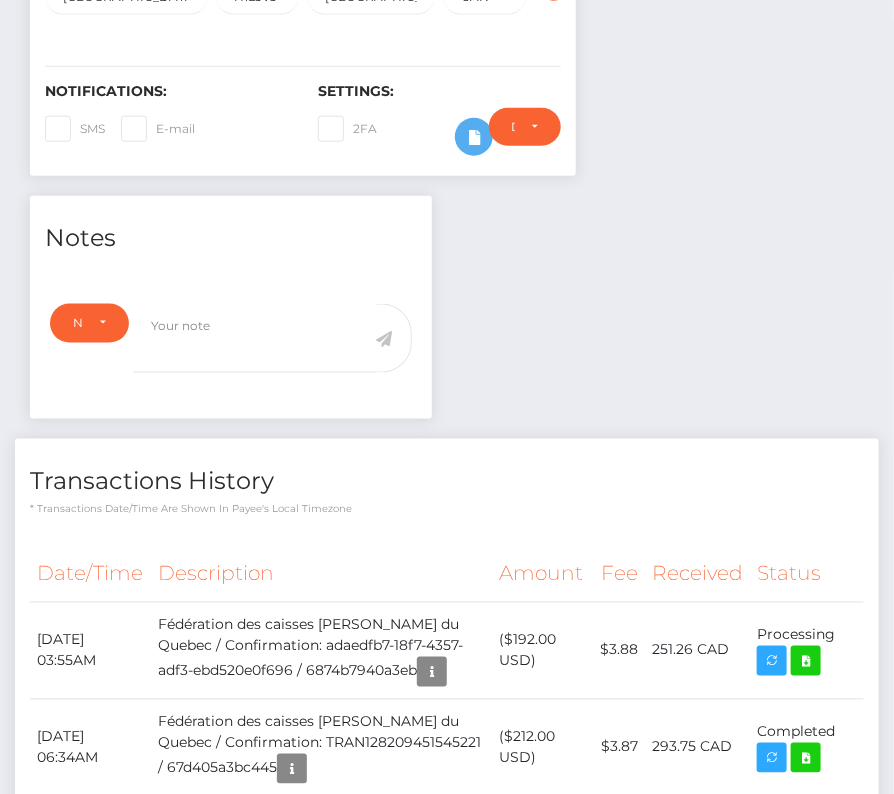 copy on "July 14, 2025 03:55AM
Fédération des caisses Desjardins du Quebec / Confirmation: adaedfb7-18f7-4357-adf3-ebd520e0f696 / 6874b7940a3eb
($192.00 USD)
$3.88
251.26 CAD
Processing" 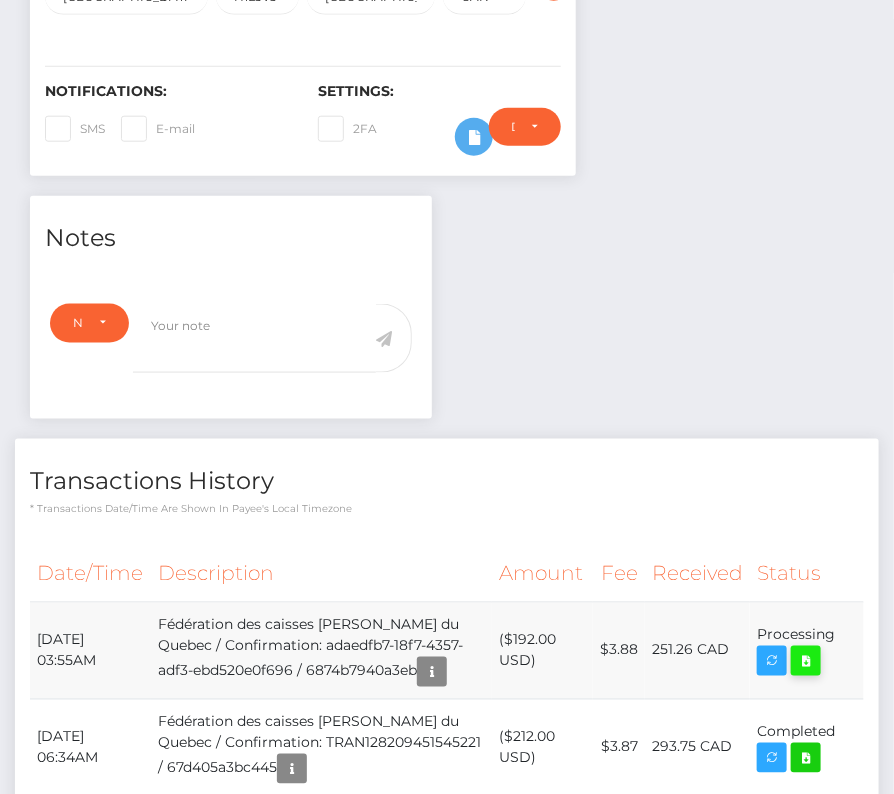 click at bounding box center (806, 661) 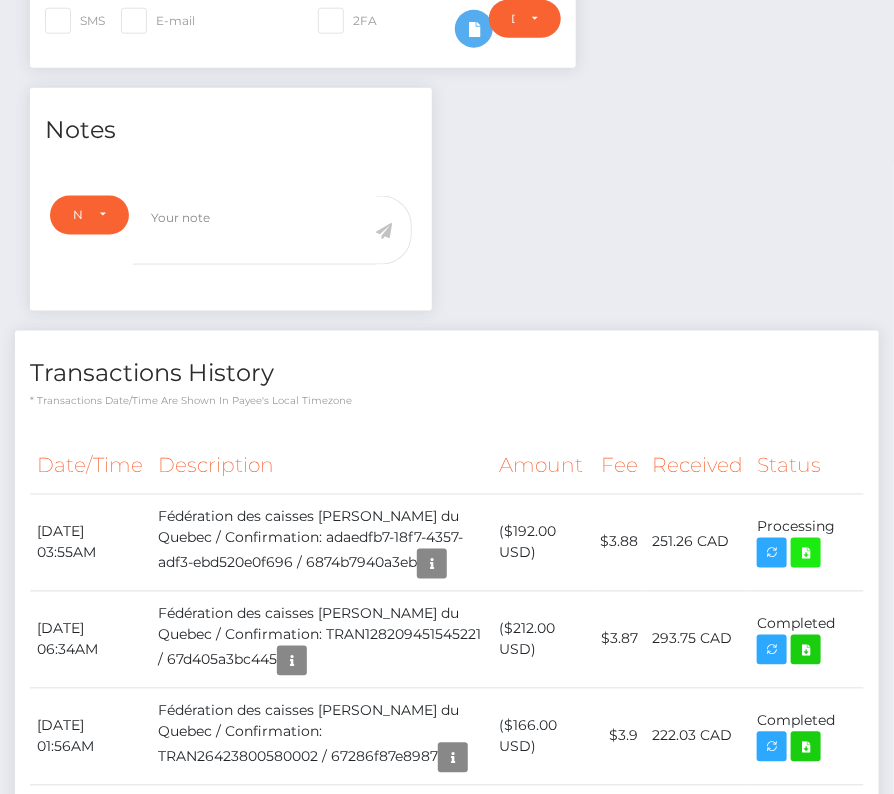 scroll, scrollTop: 0, scrollLeft: 0, axis: both 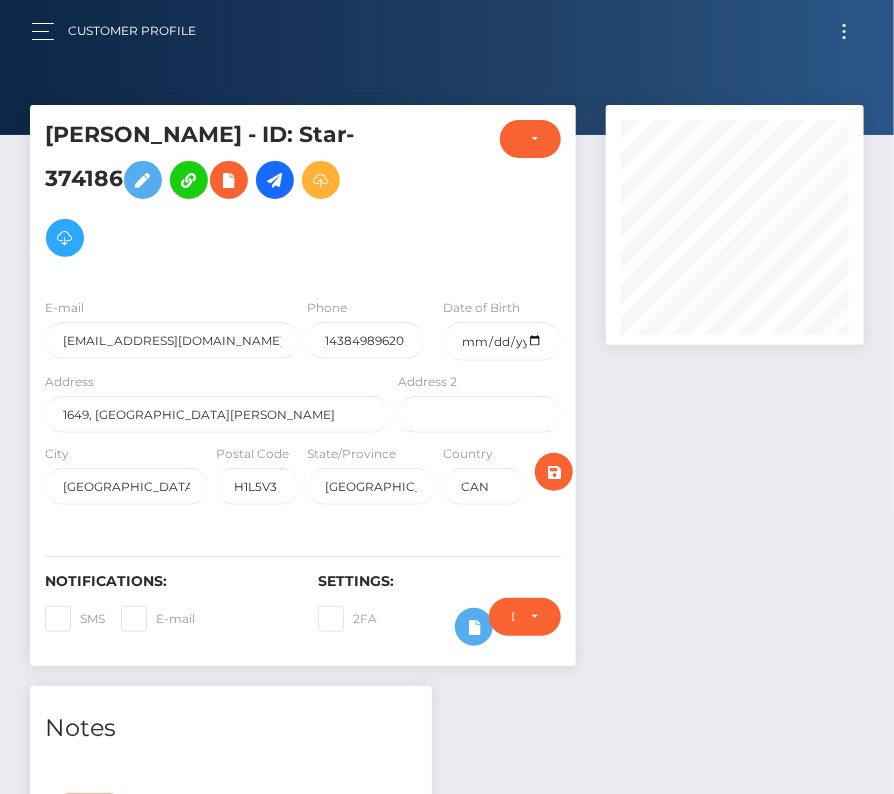 click at bounding box center [844, 31] 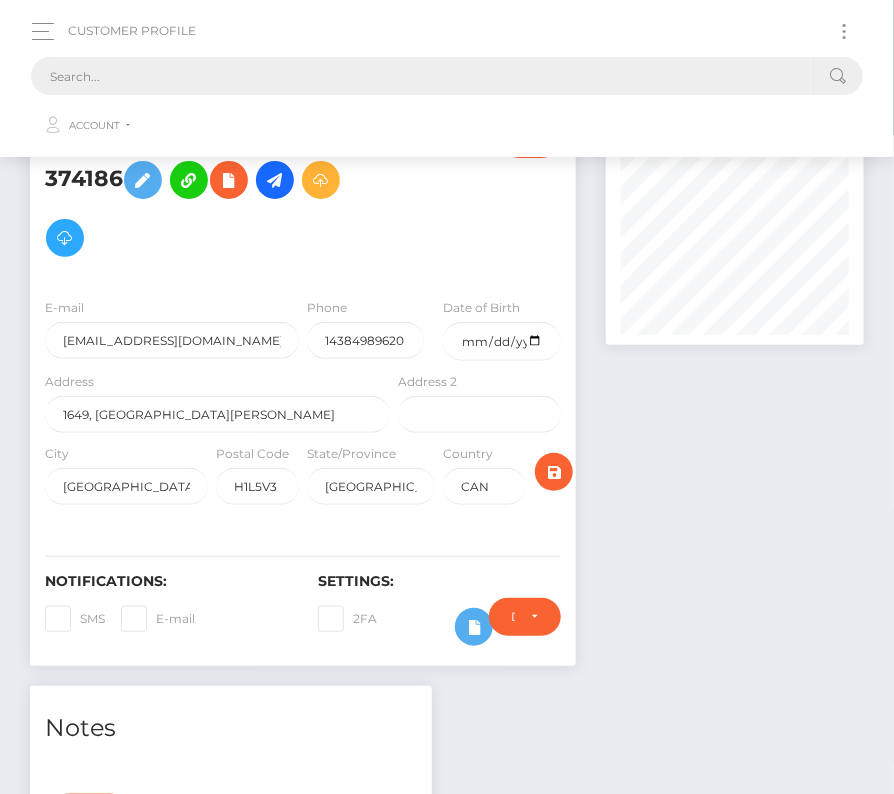 click at bounding box center (421, 76) 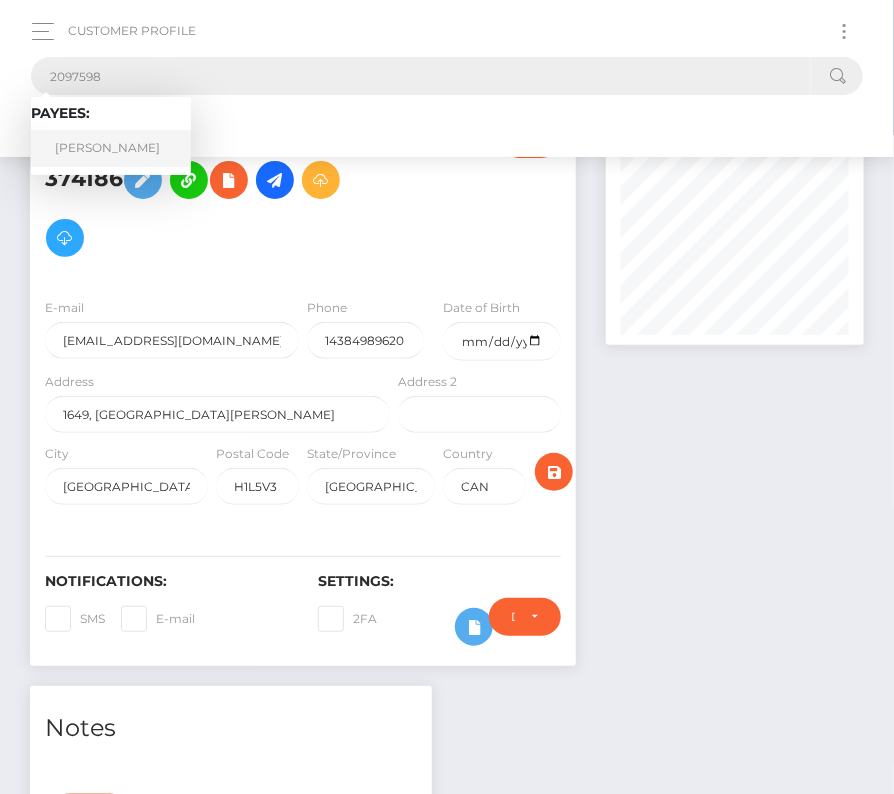 type on "2097598" 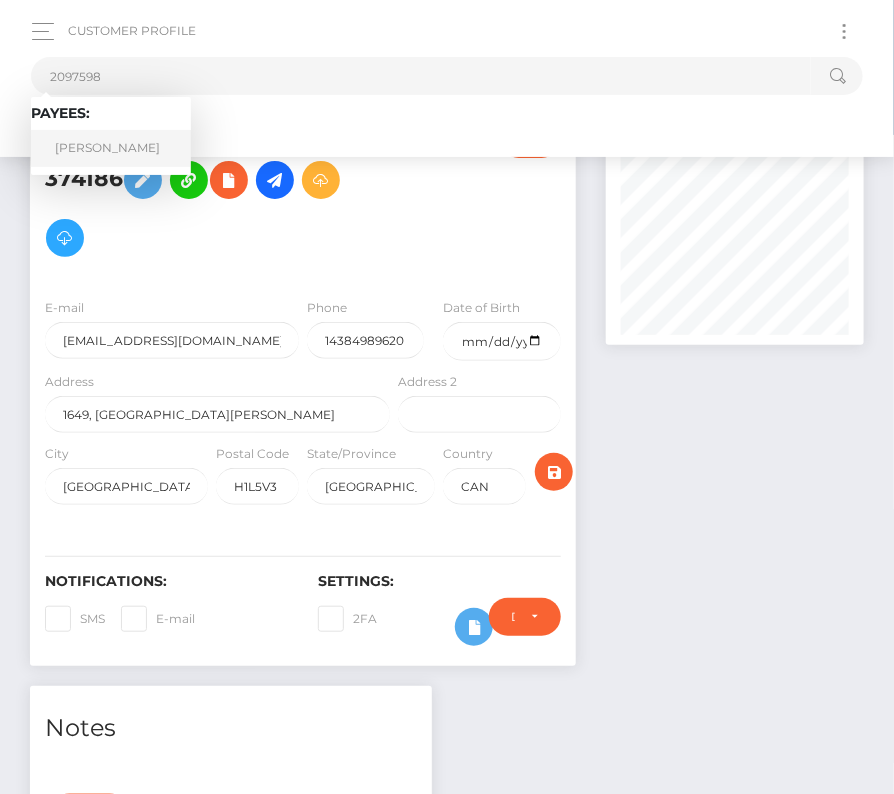 click on "Chloe Caroline de Jager" at bounding box center [111, 148] 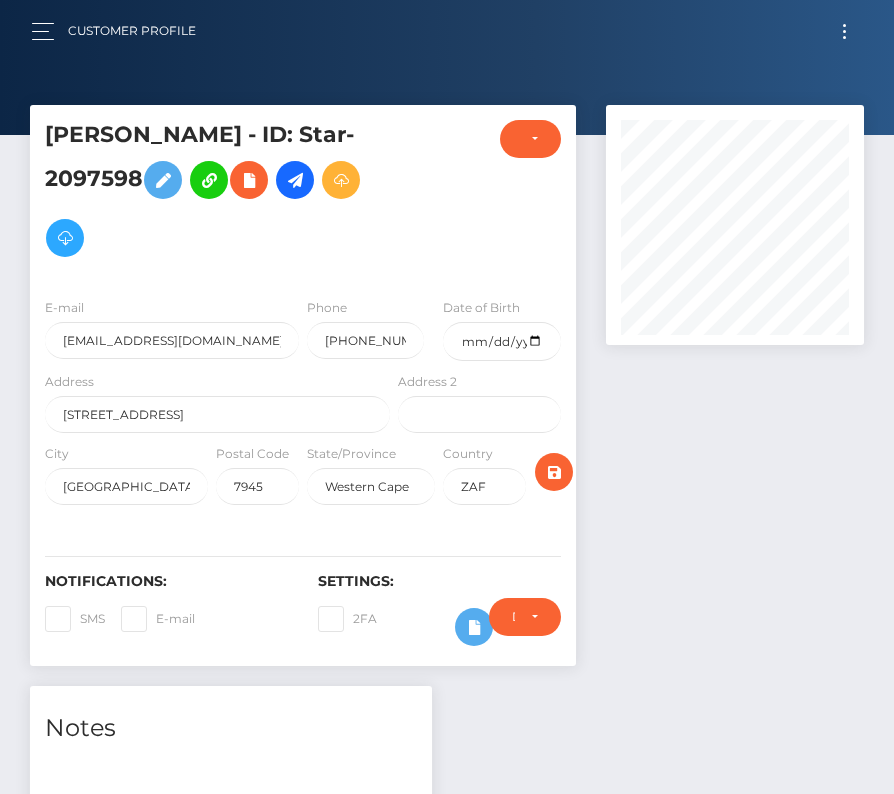 scroll, scrollTop: 0, scrollLeft: 0, axis: both 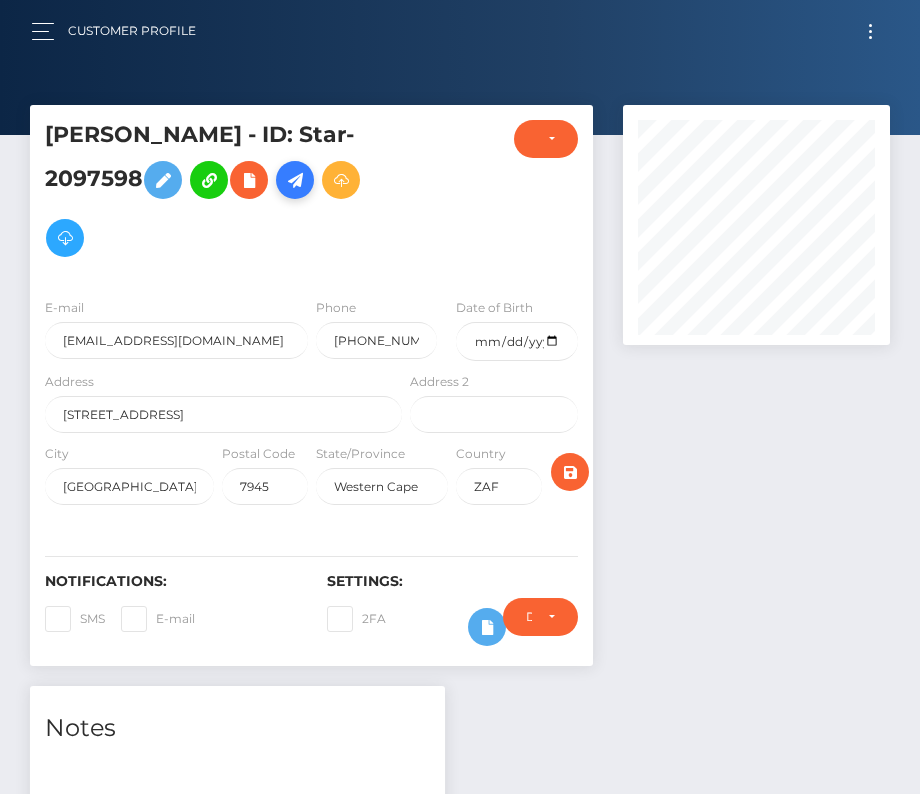click at bounding box center (295, 180) 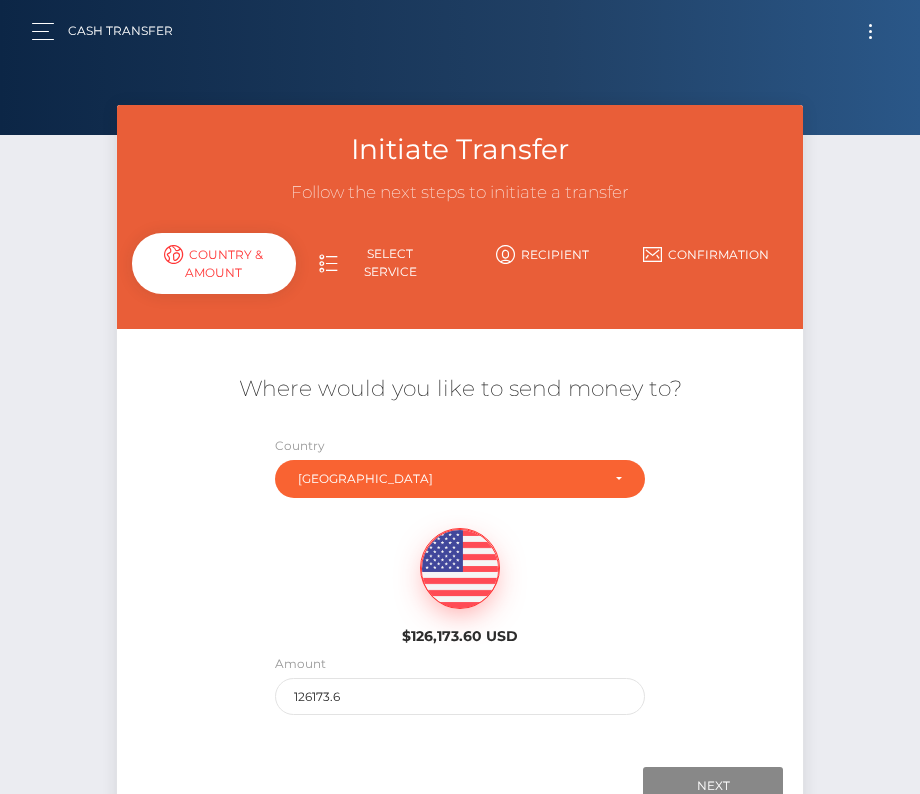 scroll, scrollTop: 0, scrollLeft: 0, axis: both 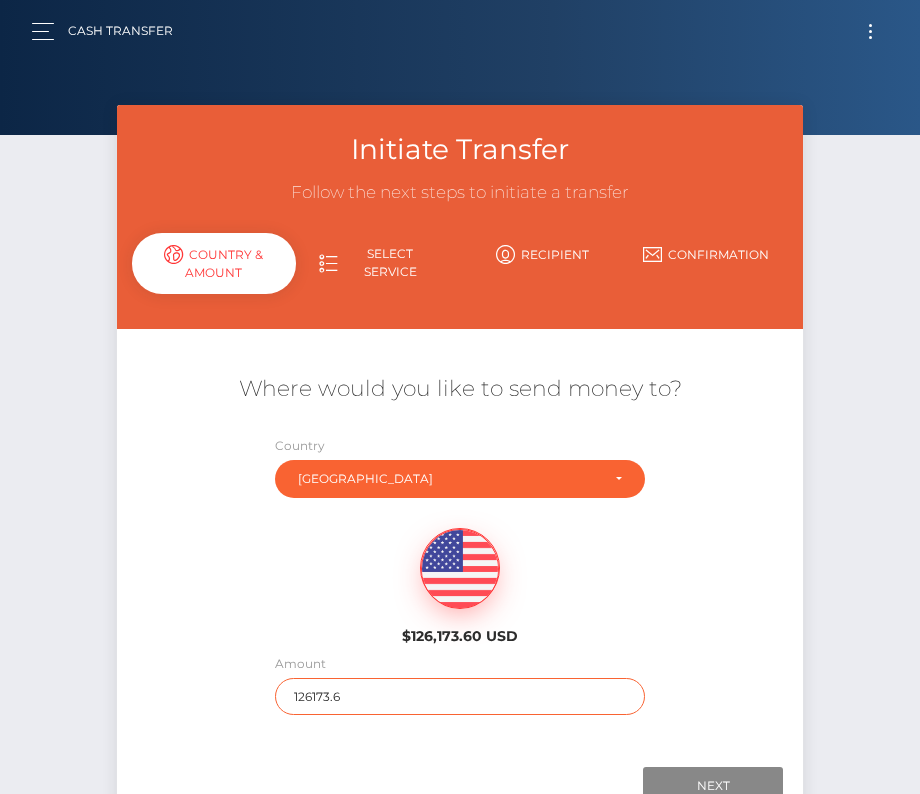 click on "126173.6" at bounding box center (460, 696) 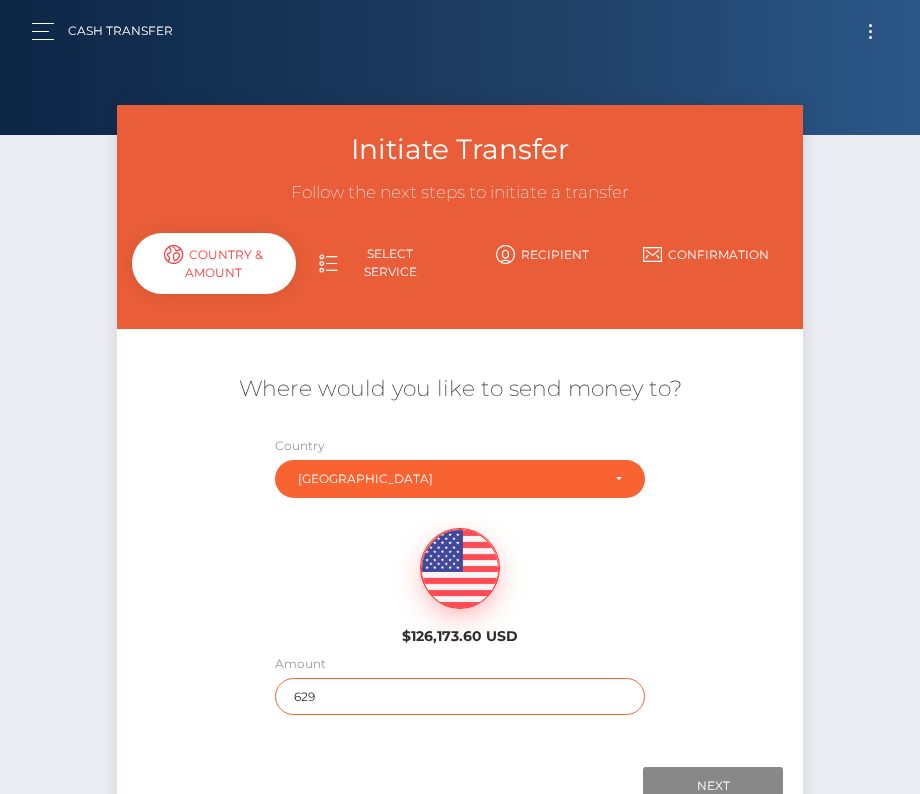 scroll, scrollTop: 140, scrollLeft: 0, axis: vertical 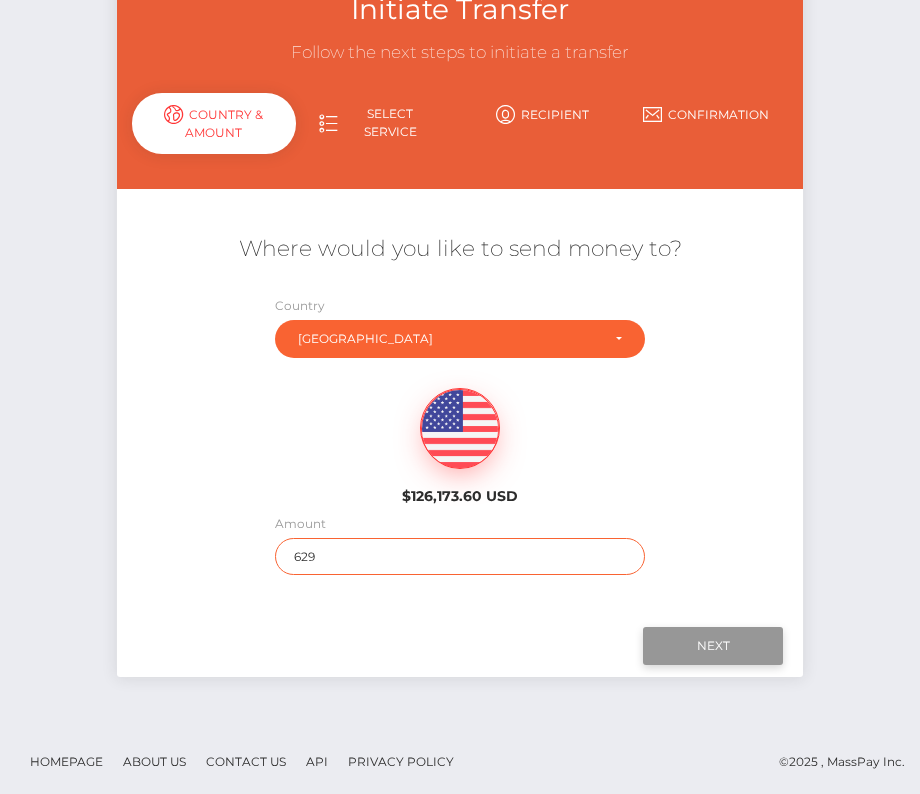 type on "629" 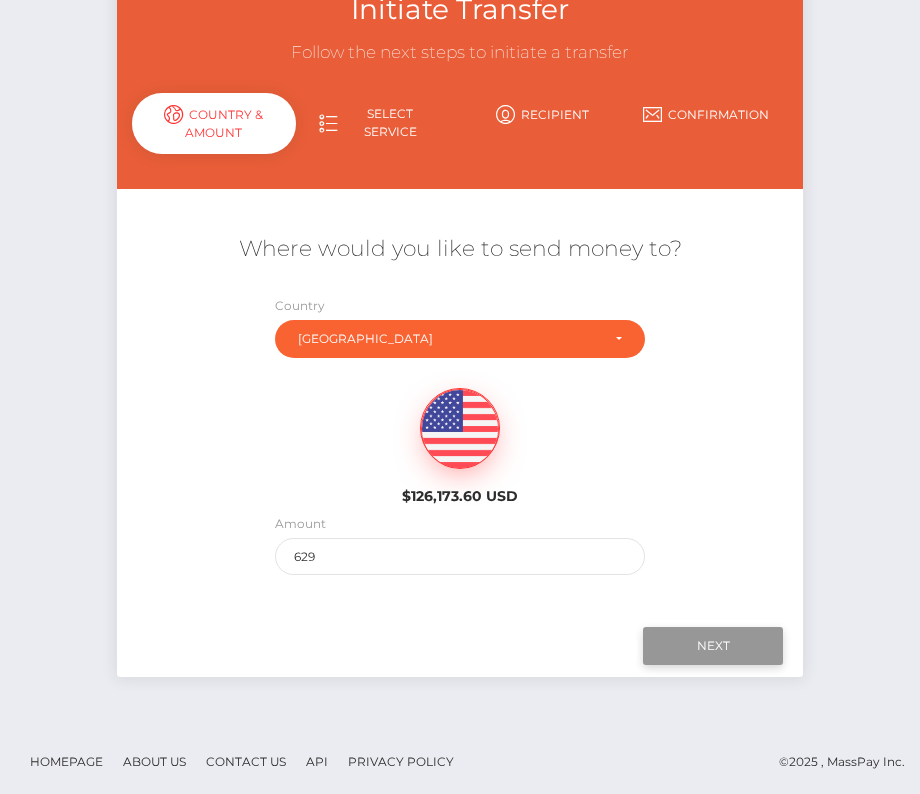 click on "Next" at bounding box center [713, 646] 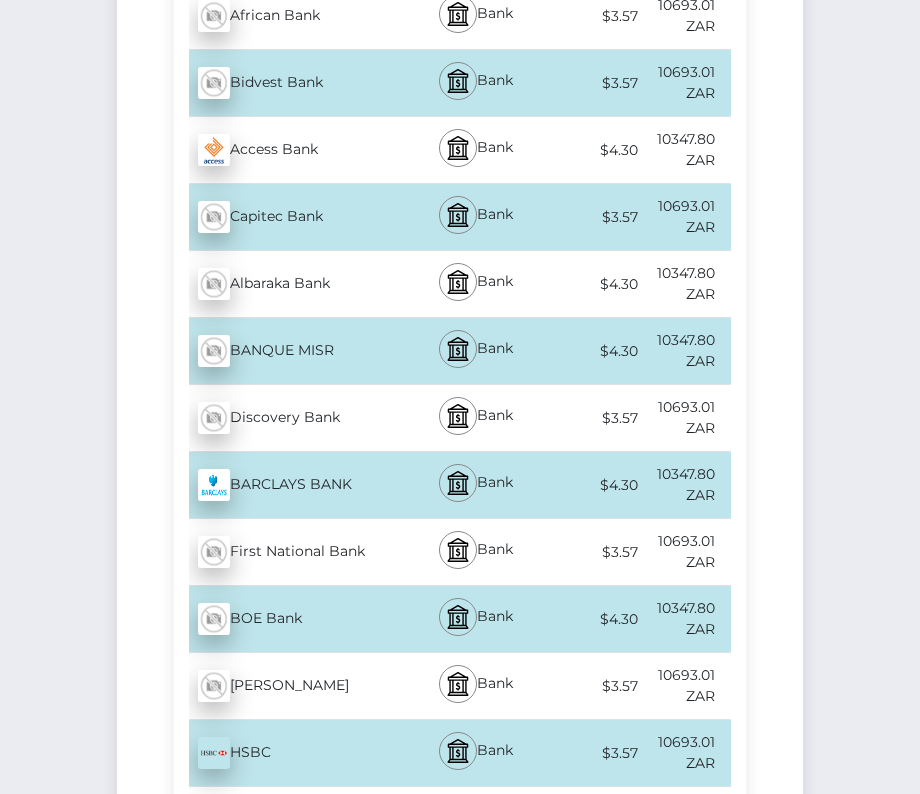scroll, scrollTop: 816, scrollLeft: 0, axis: vertical 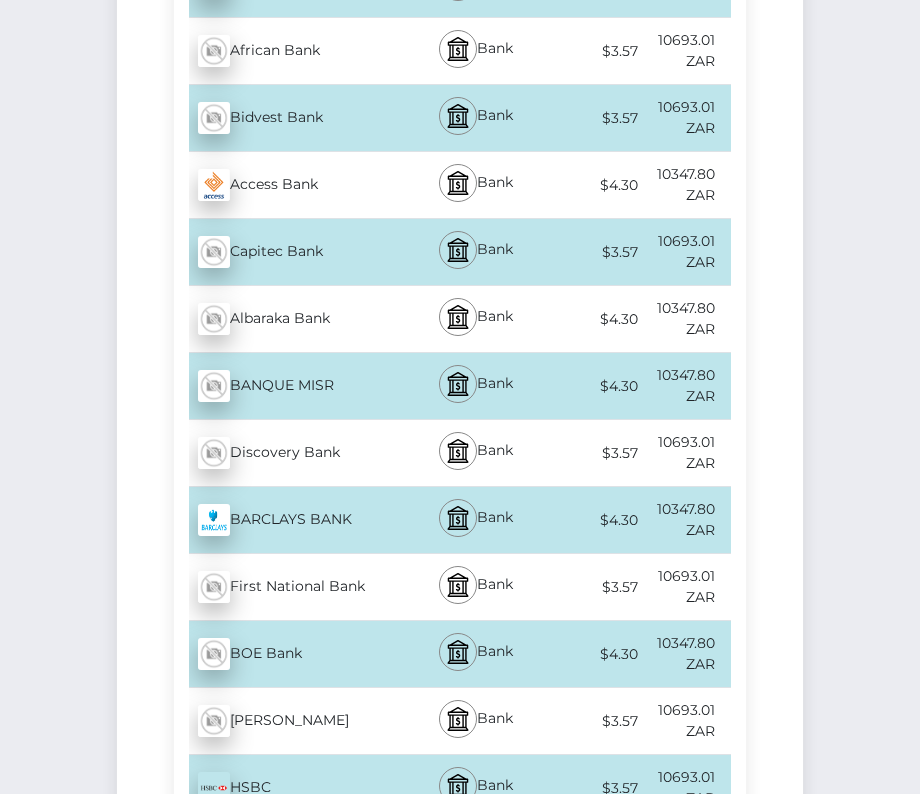 click on "Discovery Bank  - ZAR" at bounding box center (290, 453) 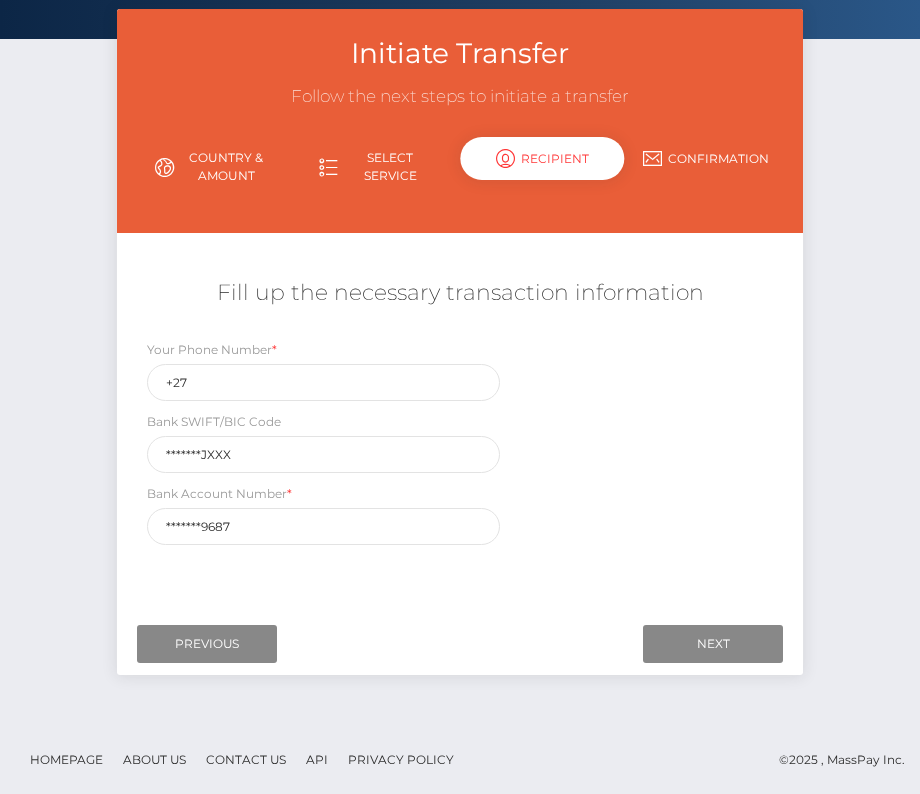 scroll, scrollTop: 0, scrollLeft: 0, axis: both 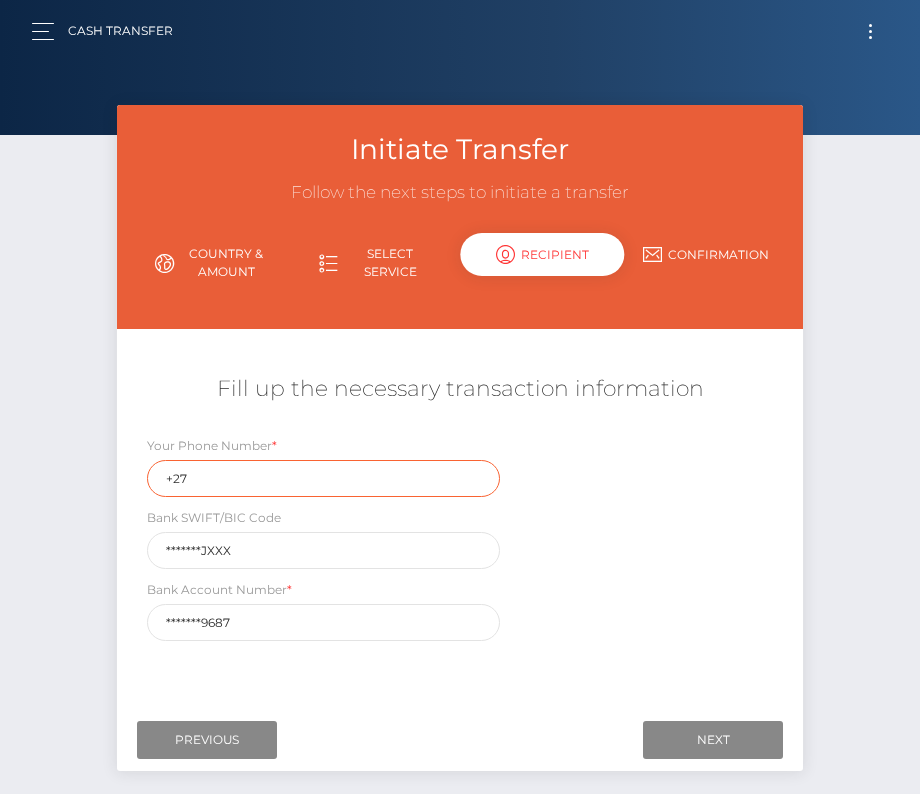 drag, startPoint x: 197, startPoint y: 480, endPoint x: 102, endPoint y: 479, distance: 95.005264 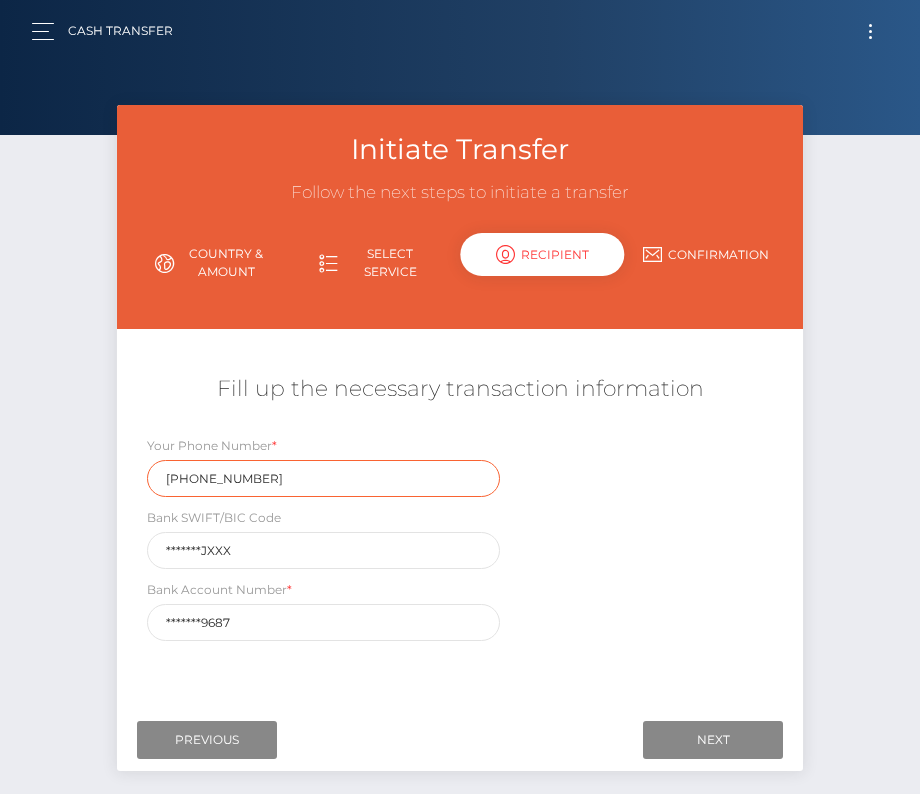 type on "+27763990490" 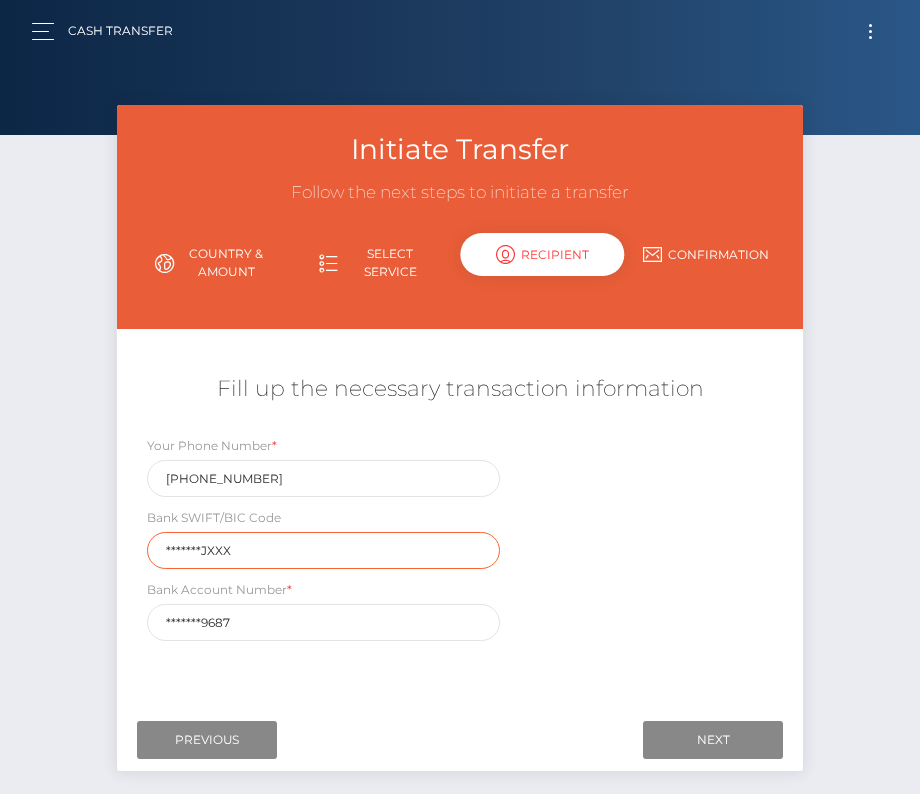 drag, startPoint x: 231, startPoint y: 557, endPoint x: 41, endPoint y: 558, distance: 190.00262 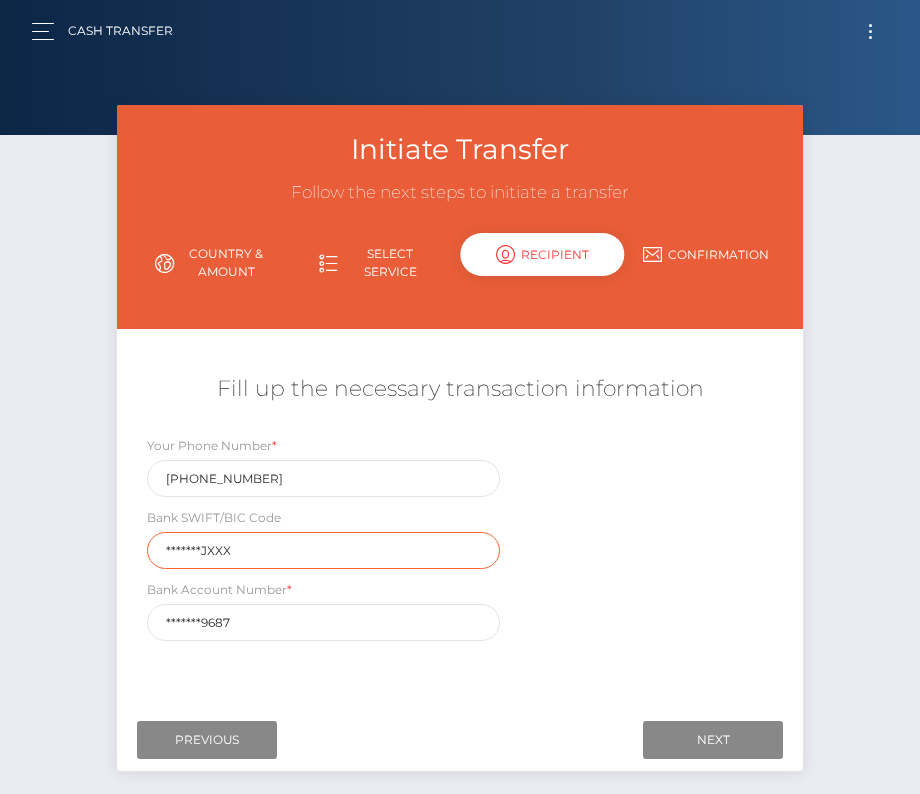 click on "Initiate Transfer
Follow the next steps to initiate a transfer
Country & Amount
Select Service
Recipient
Country" at bounding box center [460, 463] 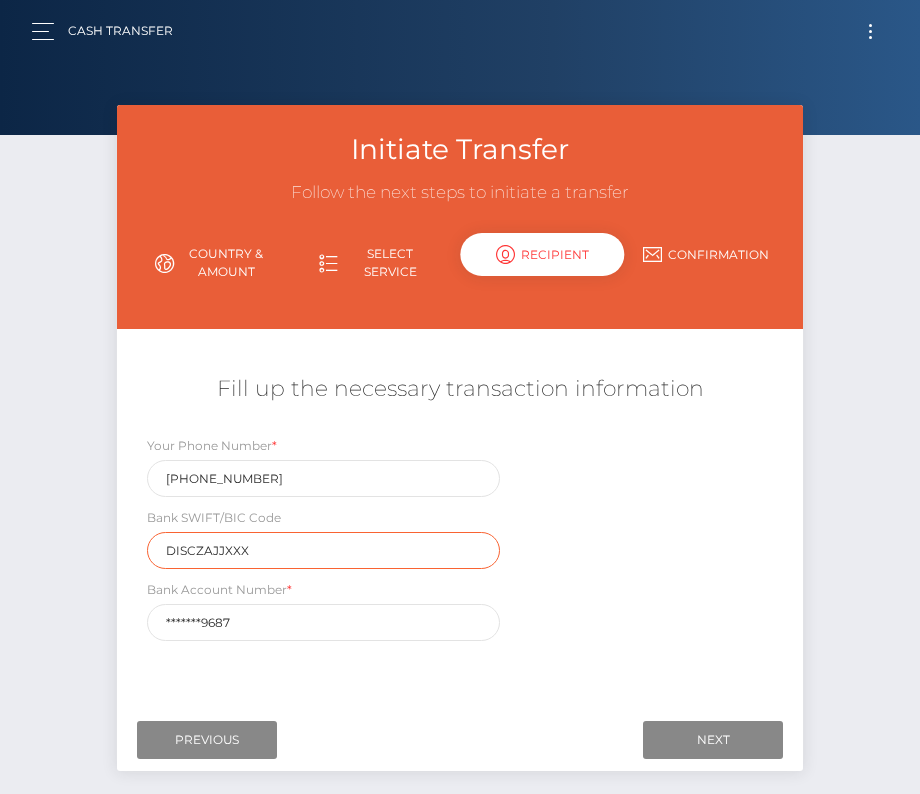 type on "DISCZAJJXXX" 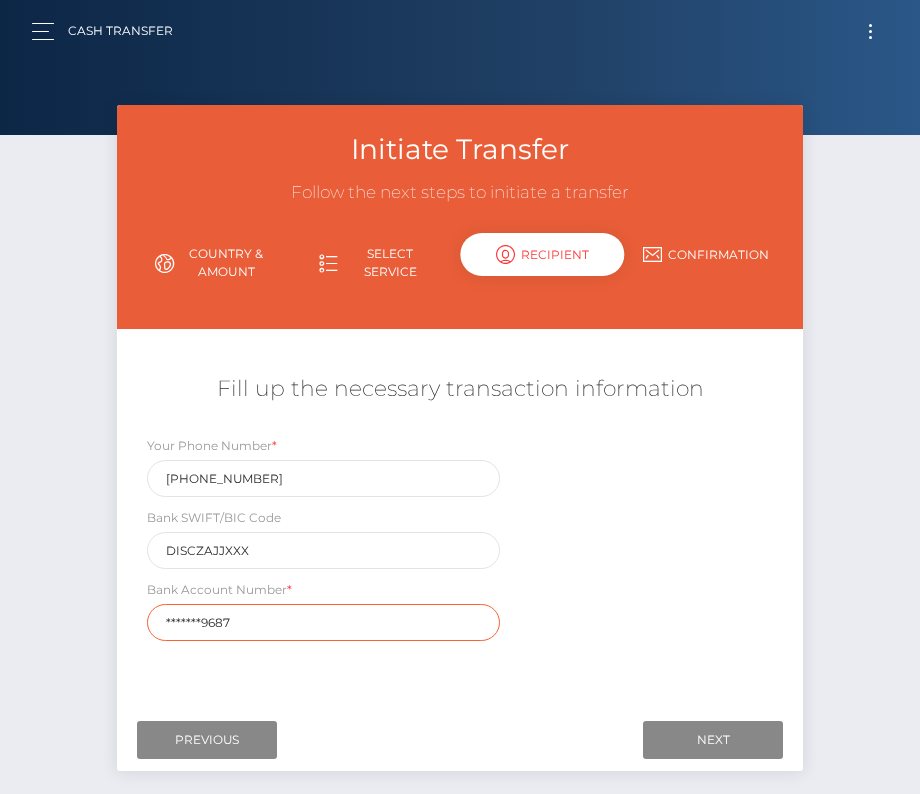 click on "*******9687" at bounding box center (323, 622) 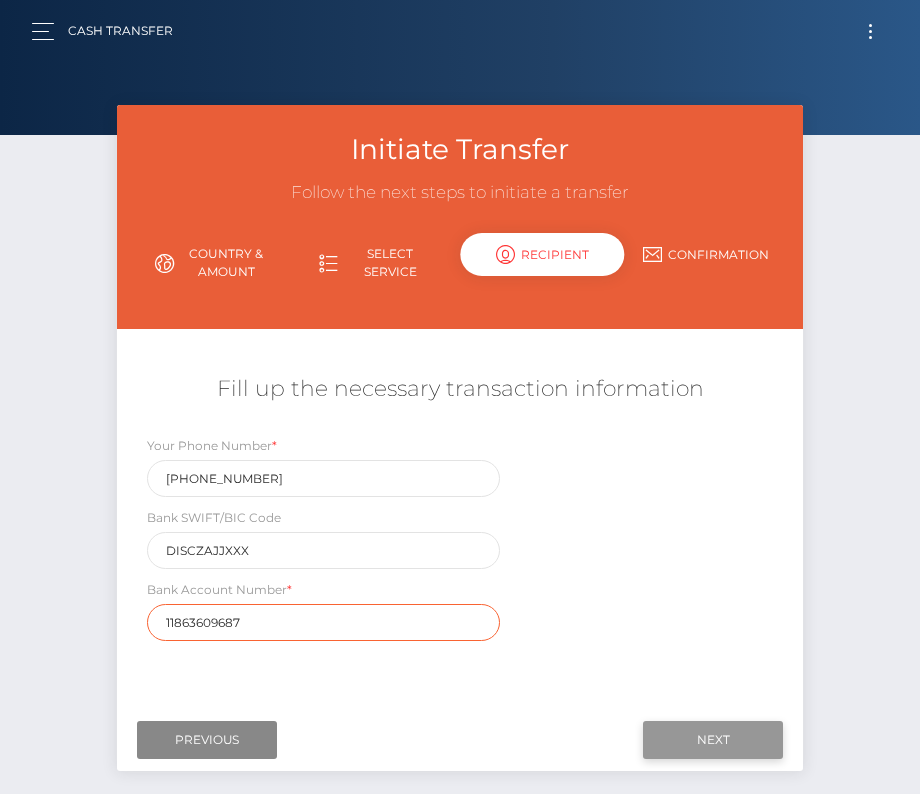 type on "11863609687" 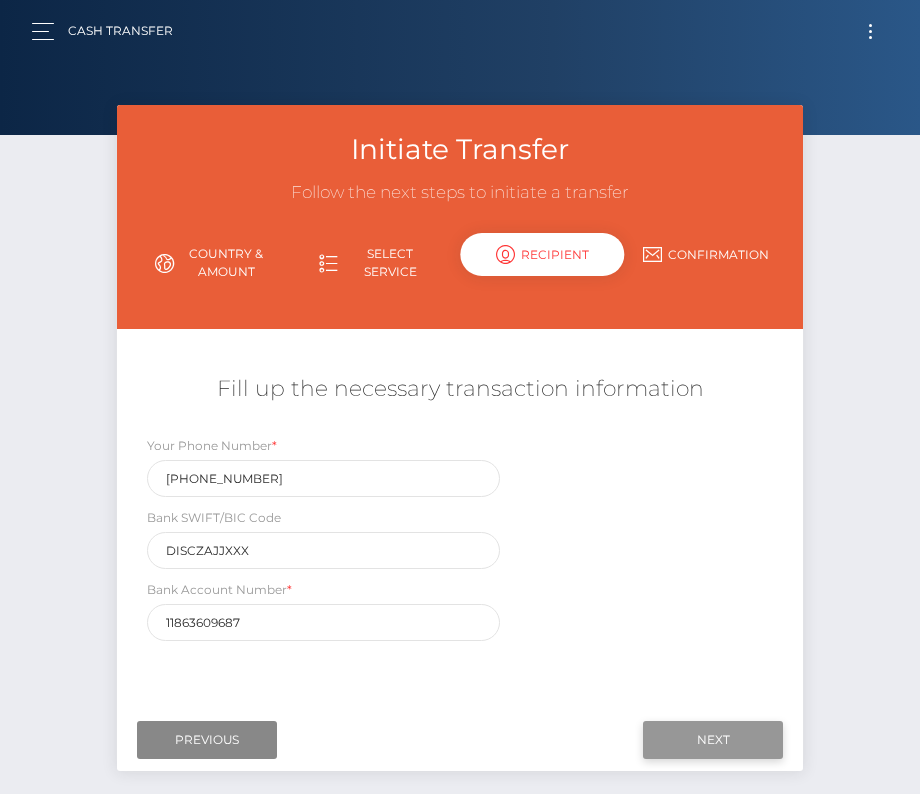 click on "Next" at bounding box center [713, 740] 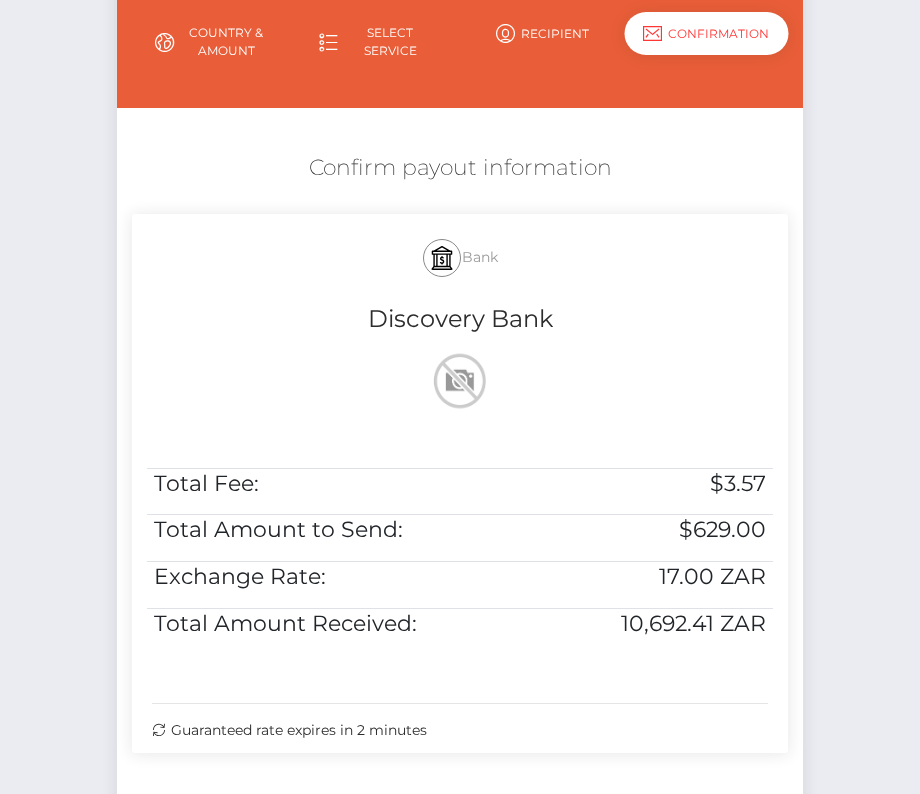 scroll, scrollTop: 256, scrollLeft: 0, axis: vertical 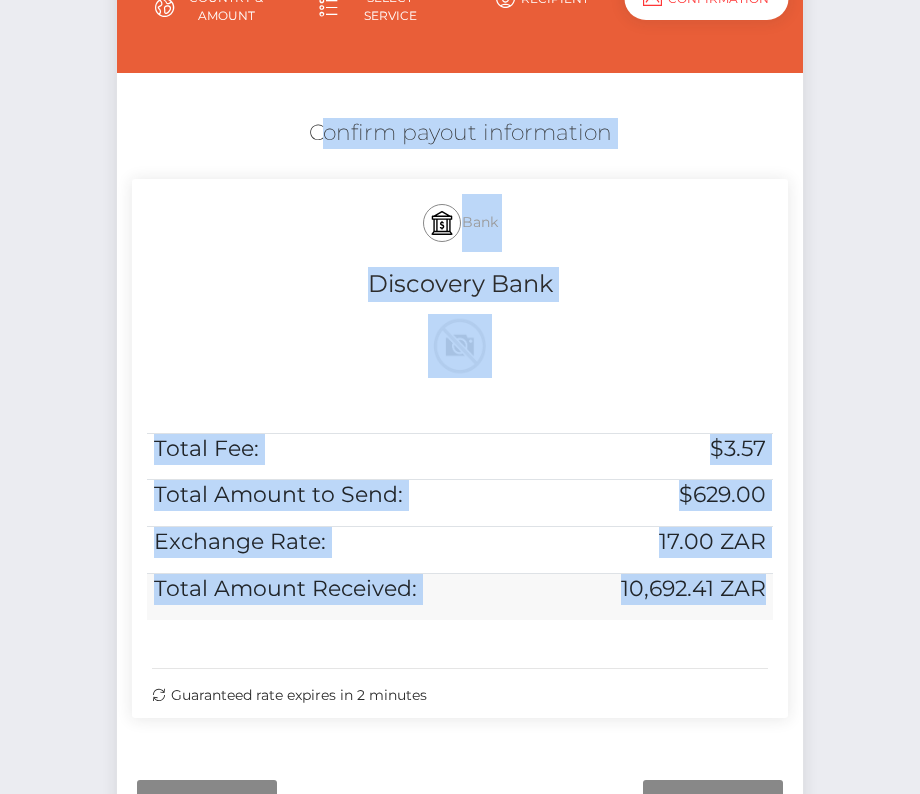 drag, startPoint x: 303, startPoint y: 125, endPoint x: 764, endPoint y: 595, distance: 658.34717 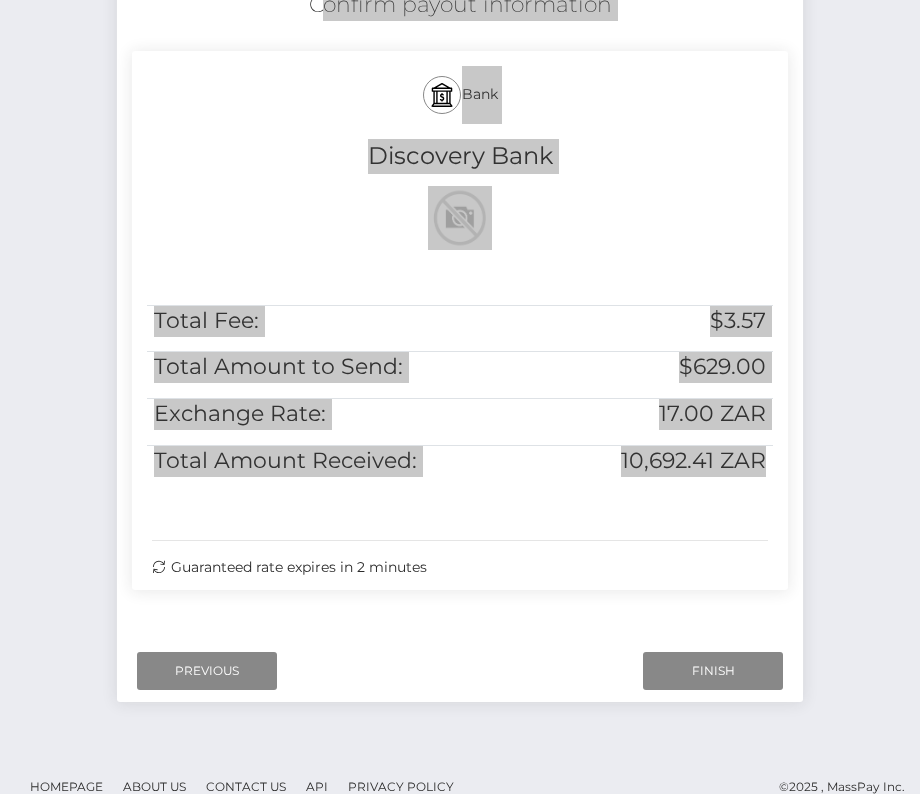 scroll, scrollTop: 408, scrollLeft: 0, axis: vertical 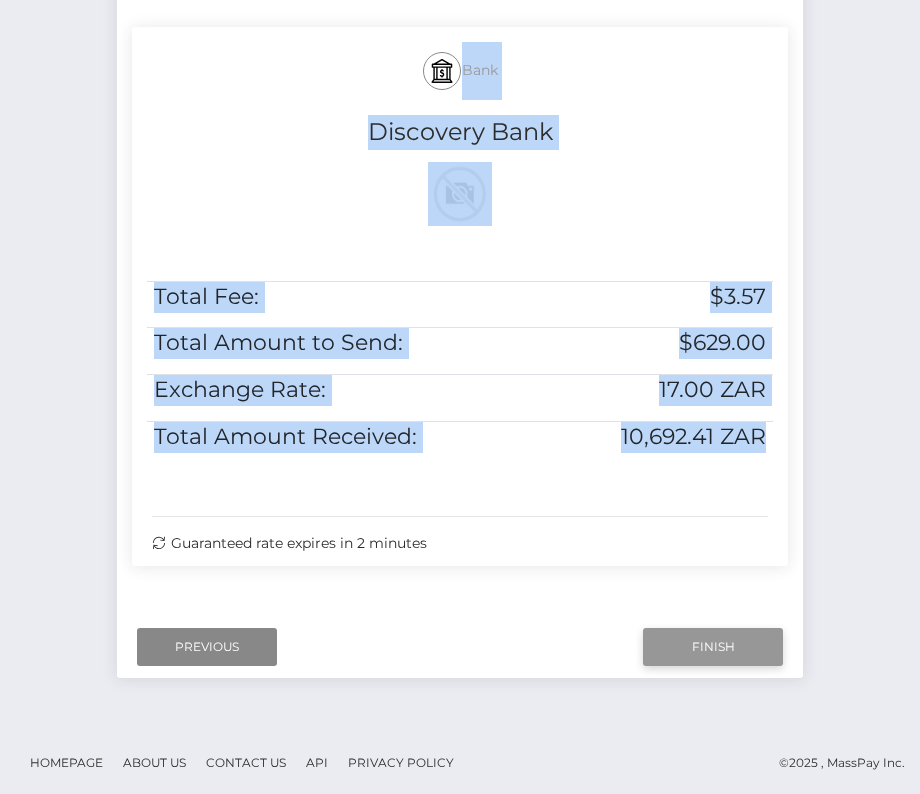 click on "Finish" at bounding box center (713, 647) 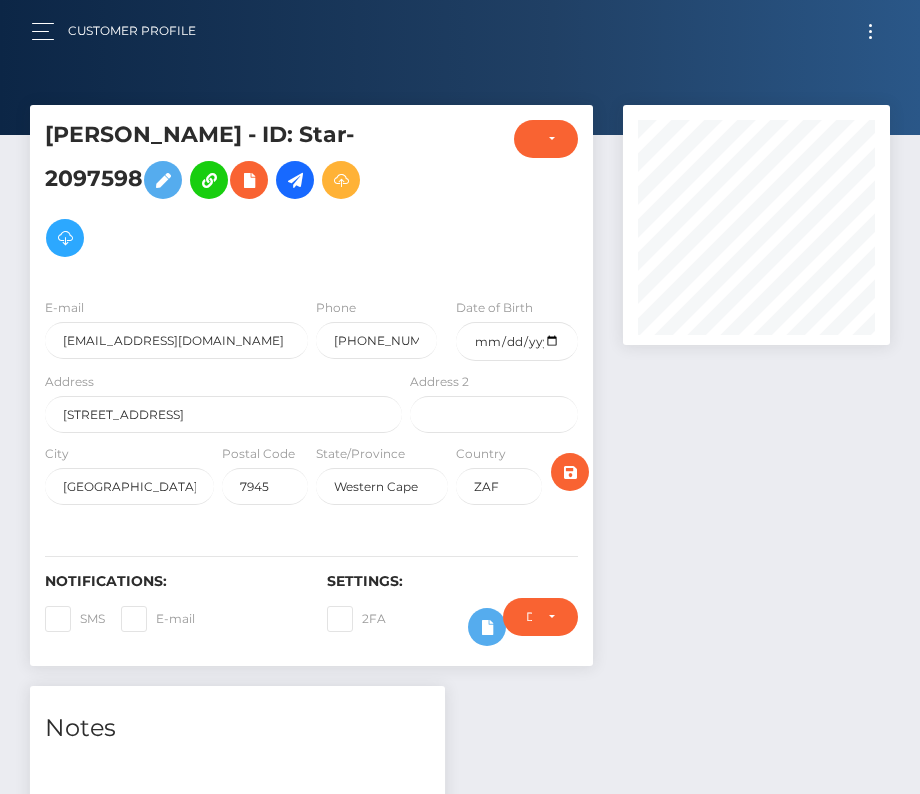 scroll, scrollTop: 0, scrollLeft: 0, axis: both 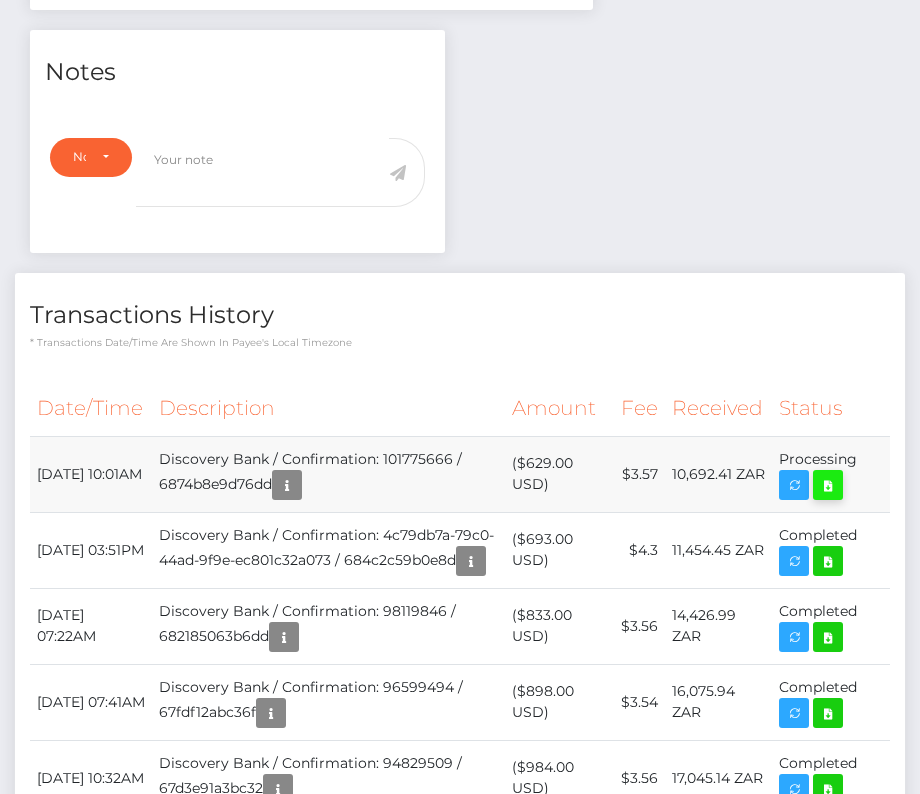 drag, startPoint x: 35, startPoint y: 449, endPoint x: 835, endPoint y: 466, distance: 800.1806 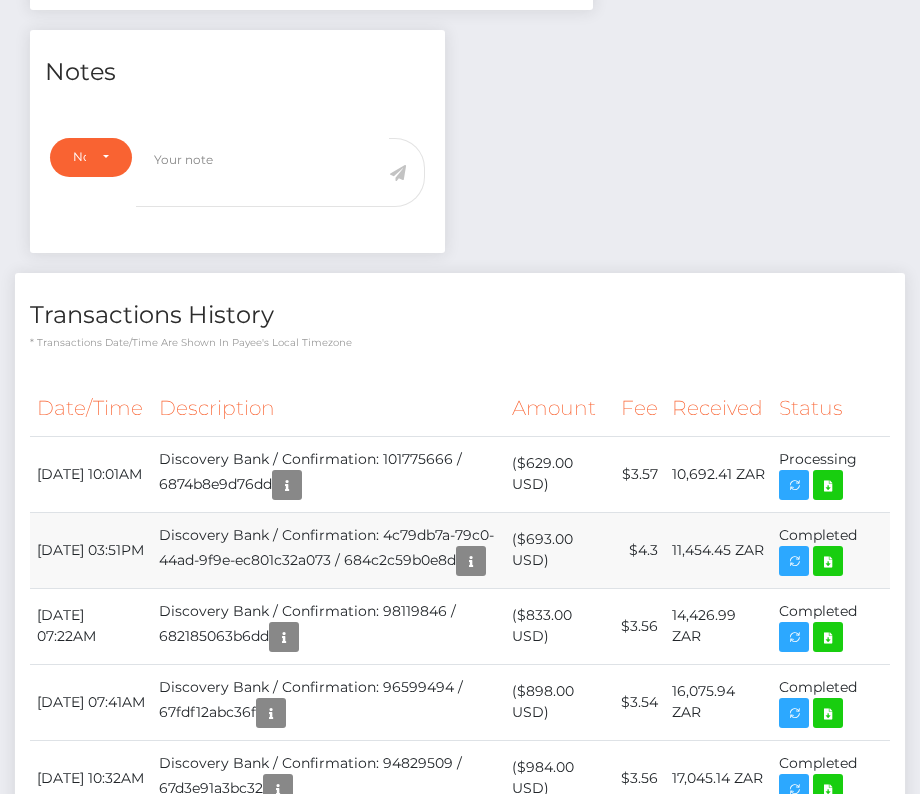 copy on "July 14, 2025 10:01AM
Discovery Bank / Confirmation: 101775666 / 6874b8e9d76dd
($629.00 USD)
$3.57
10,692.41 ZAR
Processing" 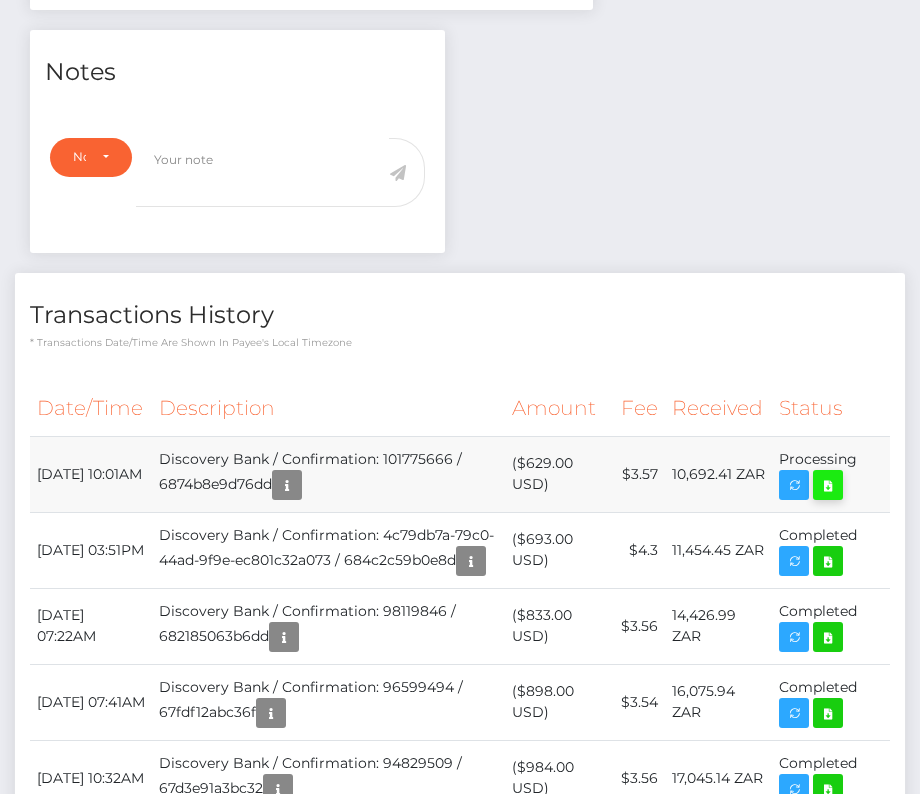 click at bounding box center (828, 485) 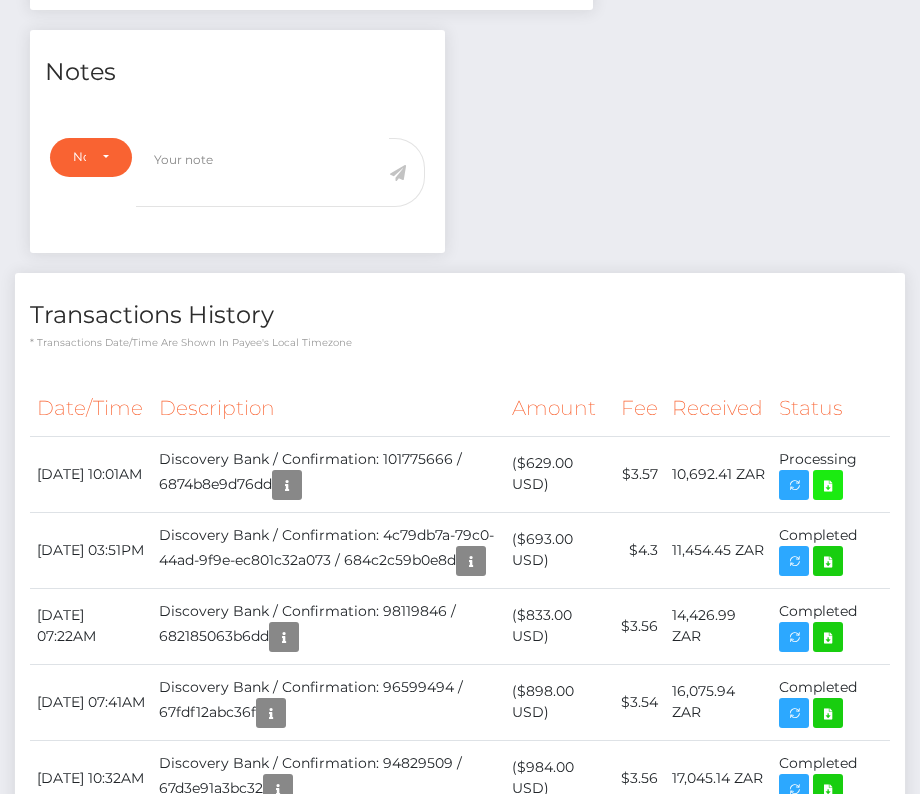 scroll, scrollTop: 0, scrollLeft: 0, axis: both 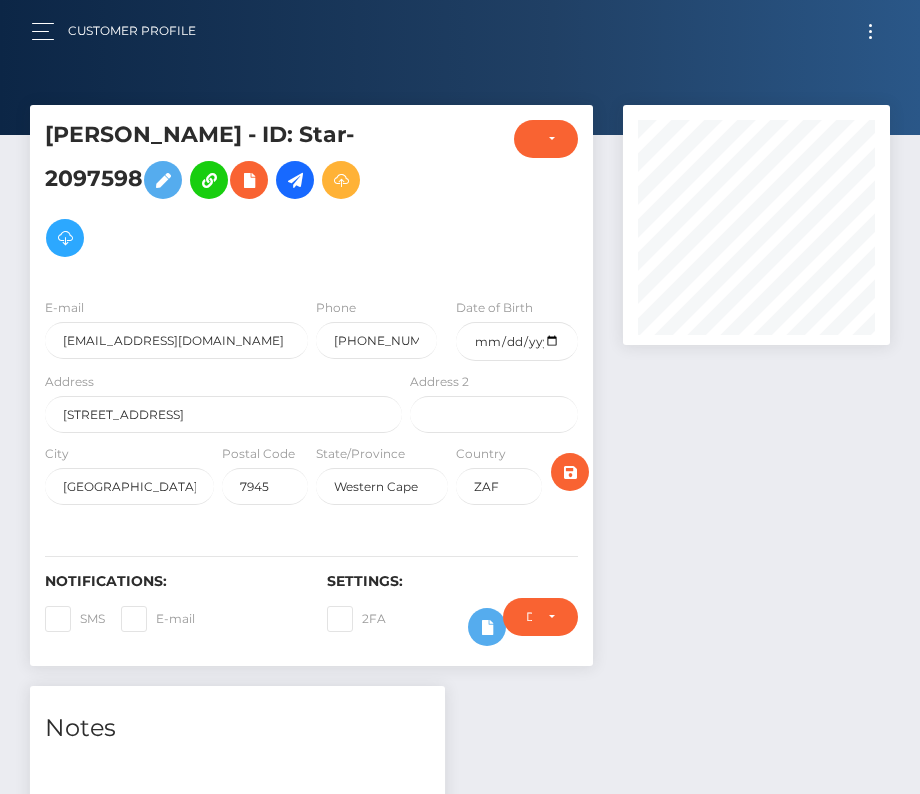 click at bounding box center (870, 31) 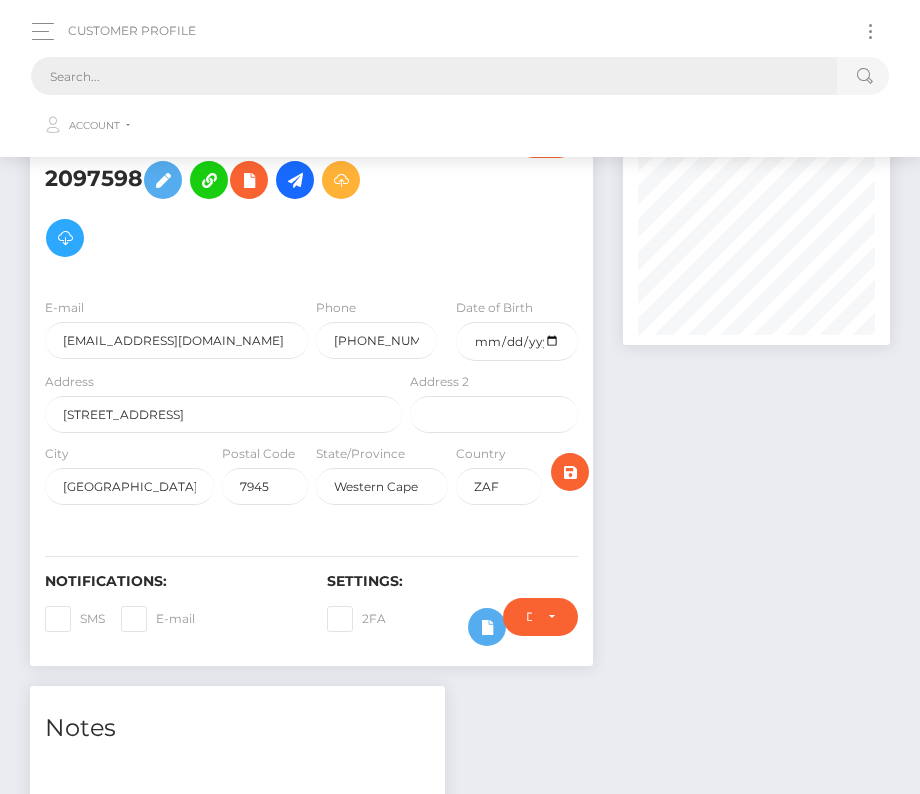 click at bounding box center [434, 76] 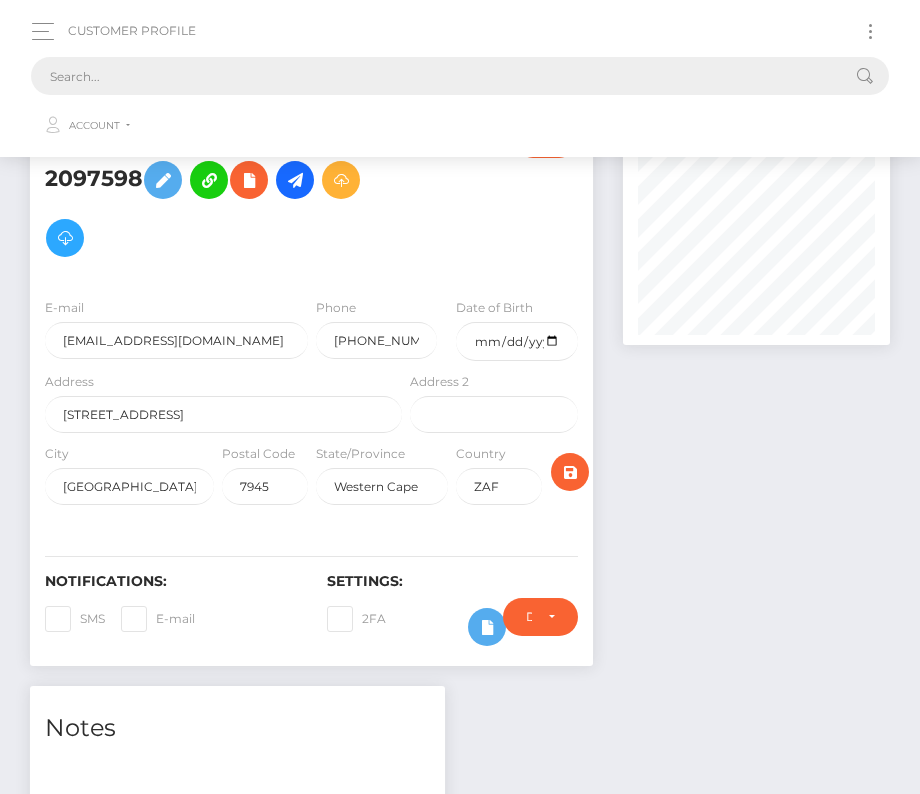 paste on "2296602" 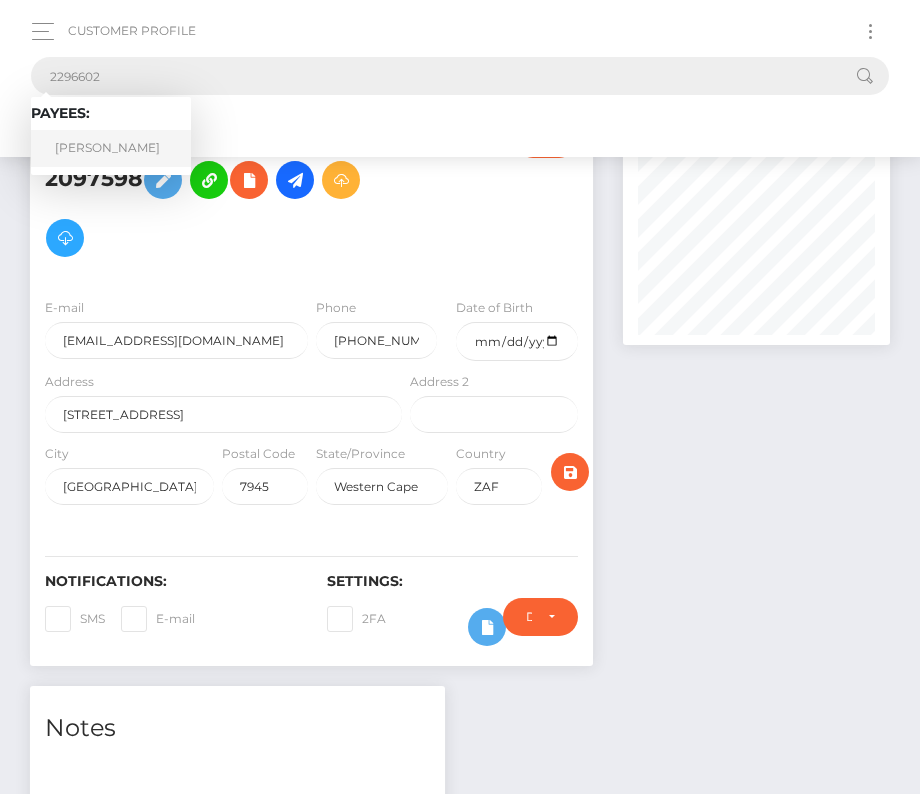 type on "2296602" 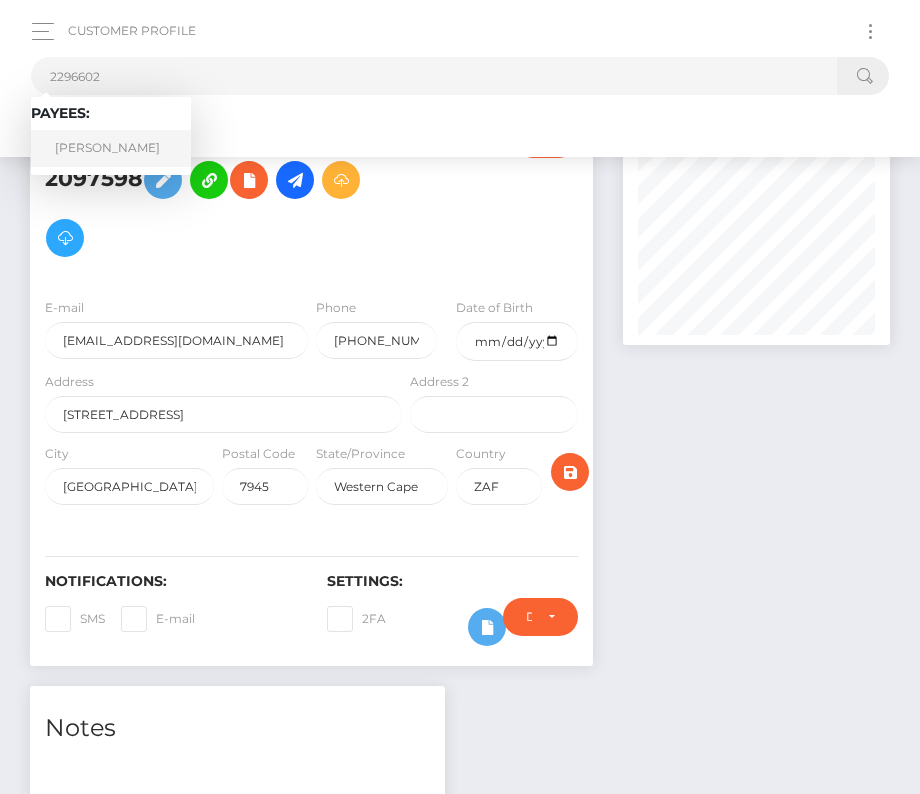click on "Reid  O'Rourke" at bounding box center [111, 148] 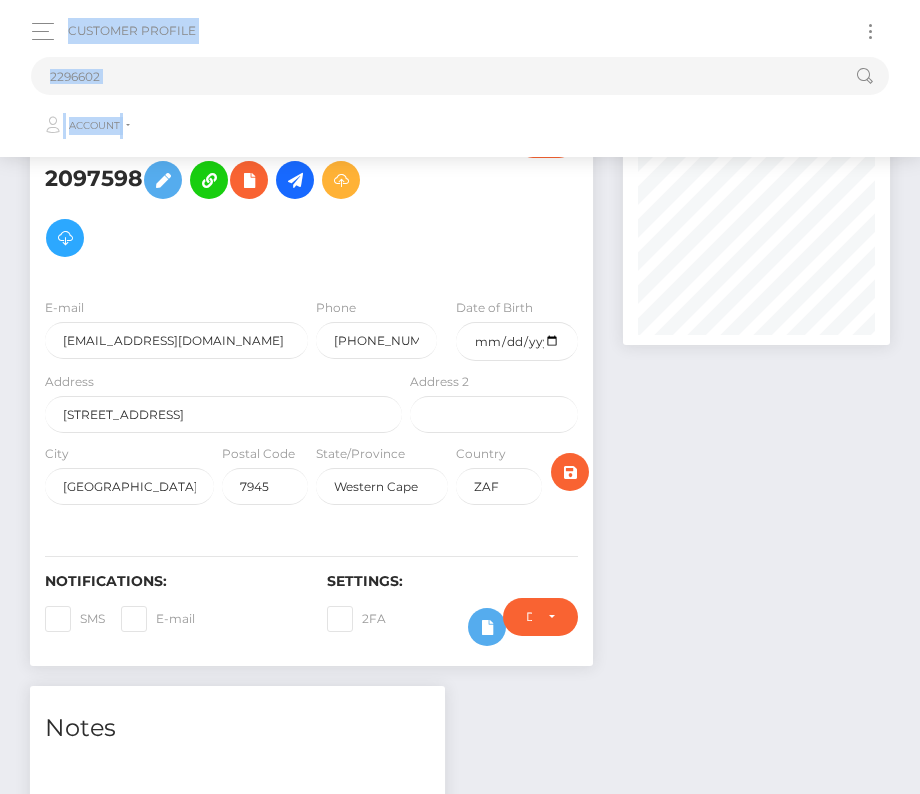 drag, startPoint x: 126, startPoint y: 136, endPoint x: -117, endPoint y: 337, distance: 315.35693 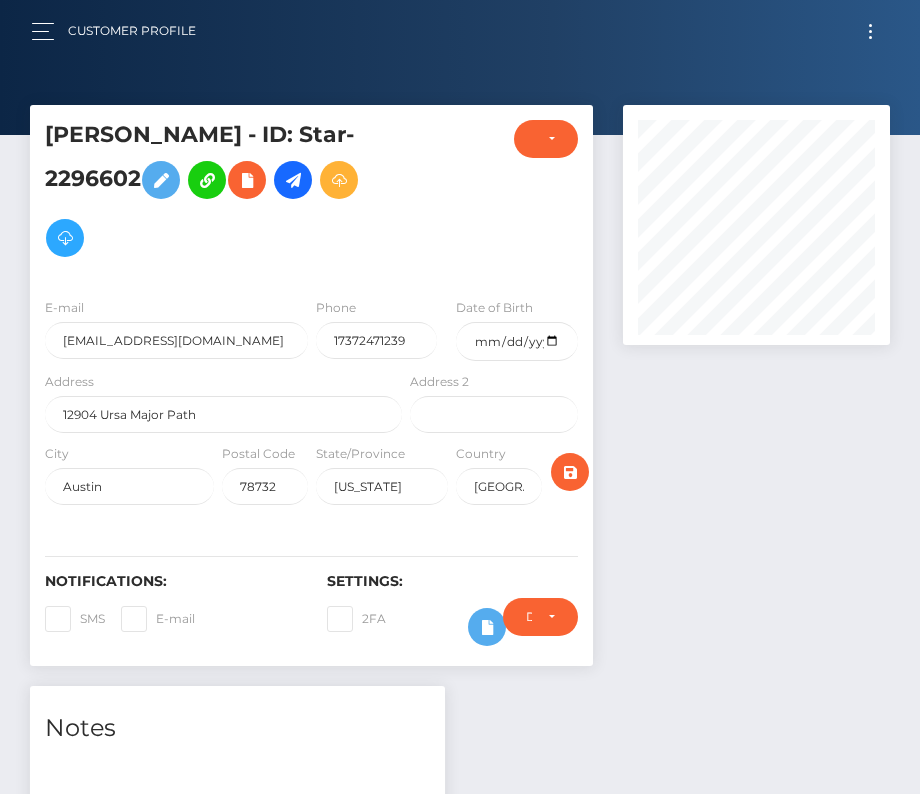 scroll, scrollTop: 0, scrollLeft: 0, axis: both 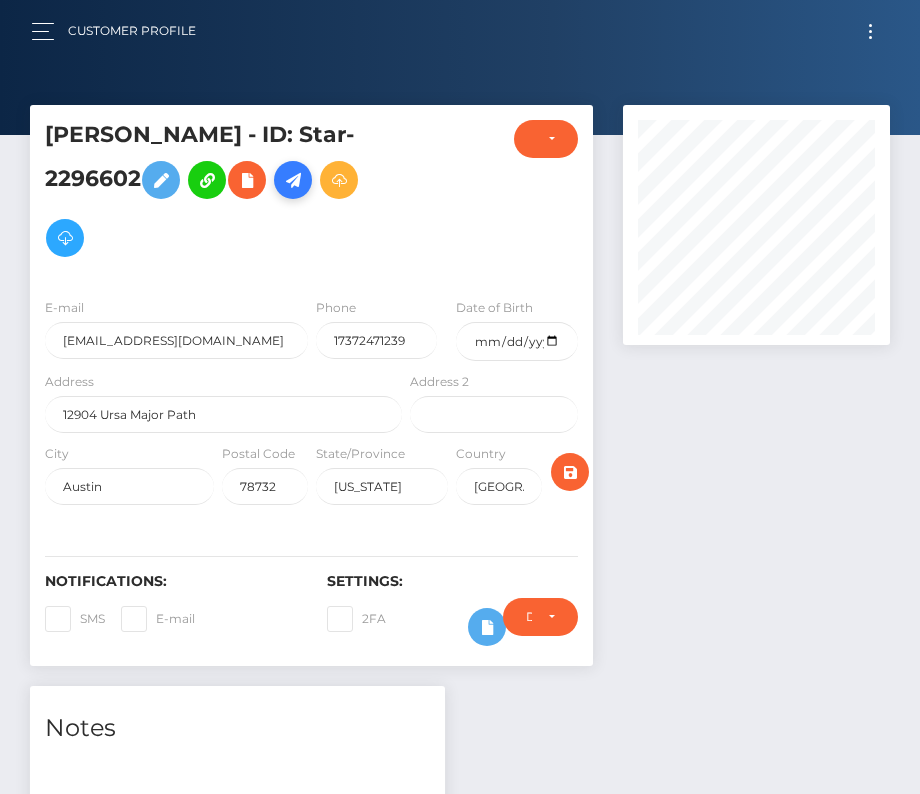 click at bounding box center (293, 180) 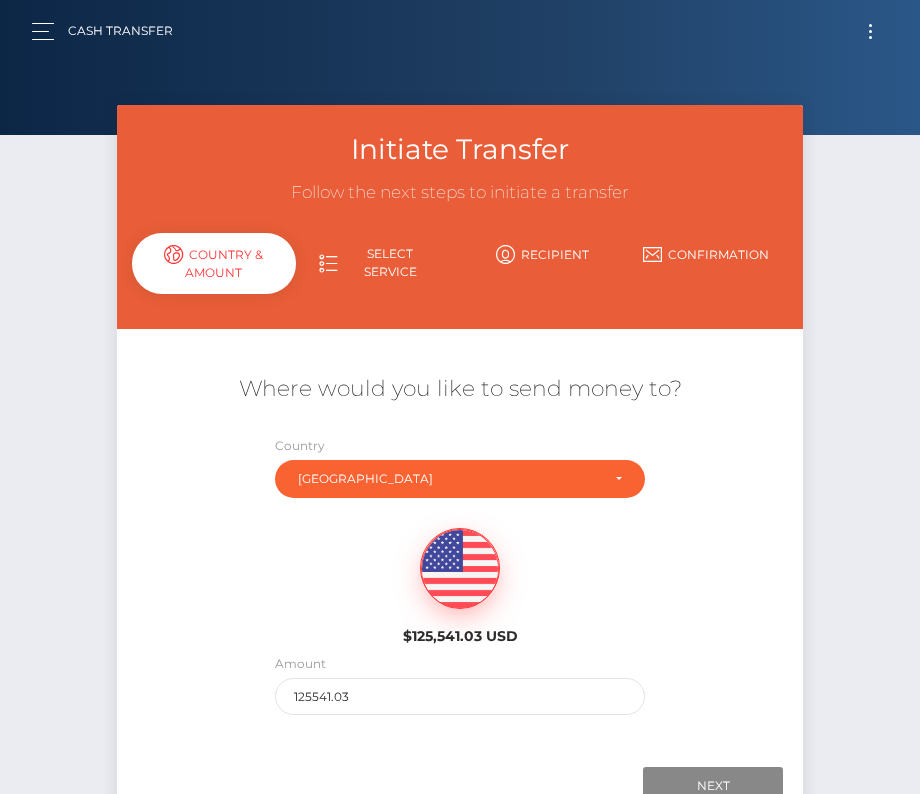 scroll, scrollTop: 0, scrollLeft: 0, axis: both 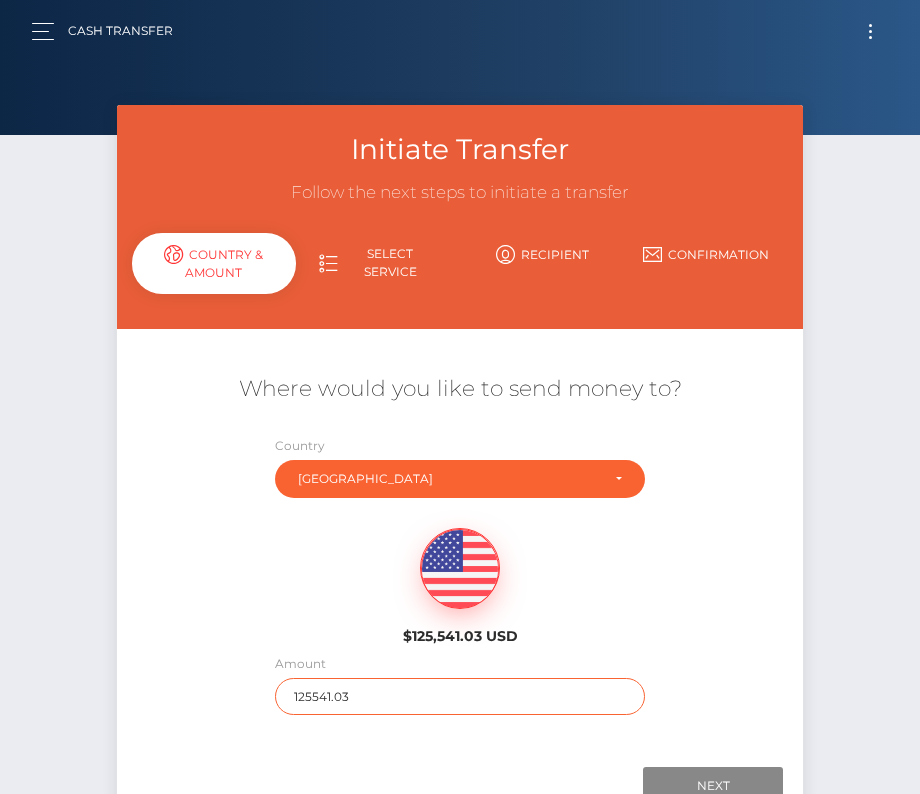 click on "125541.03" at bounding box center [460, 696] 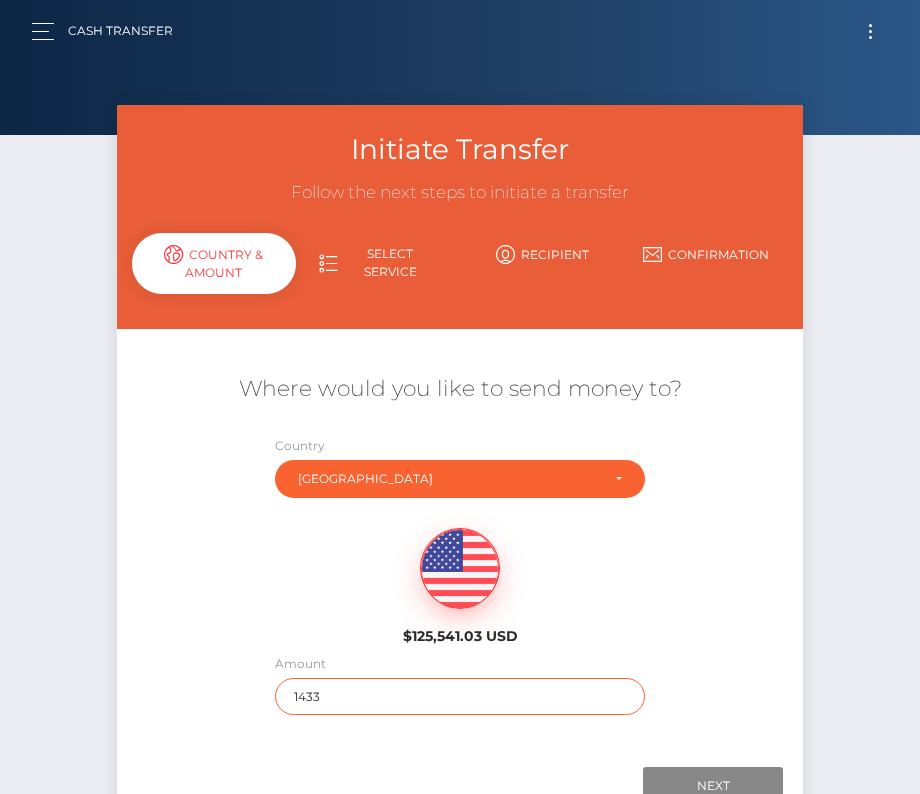 scroll, scrollTop: 104, scrollLeft: 0, axis: vertical 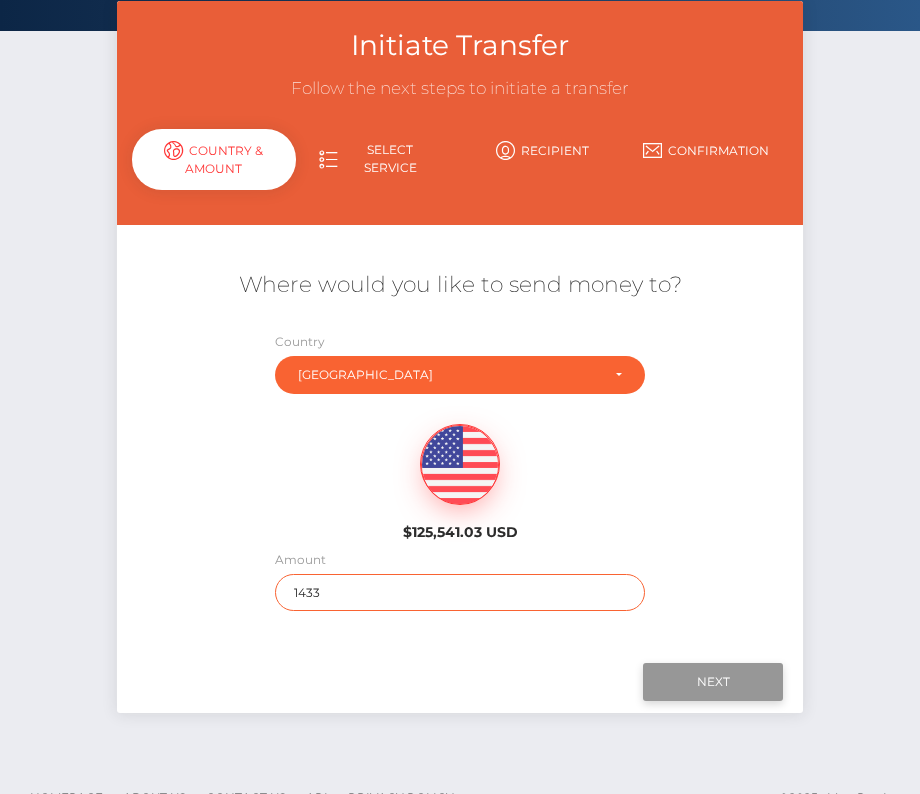 type on "1433" 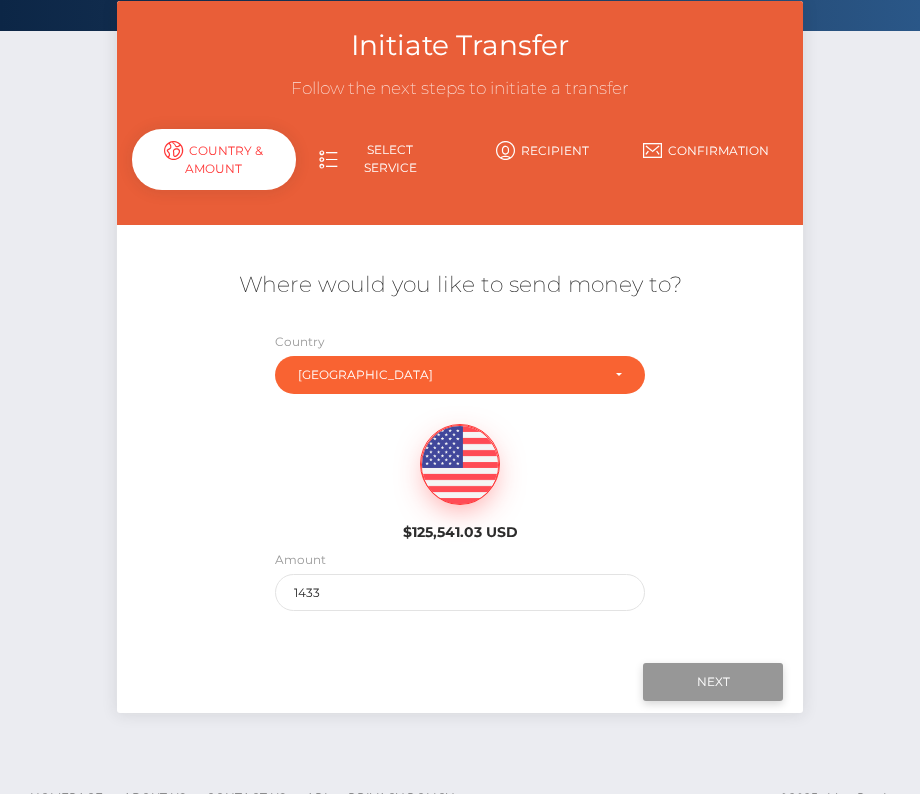 click on "Next" at bounding box center [713, 682] 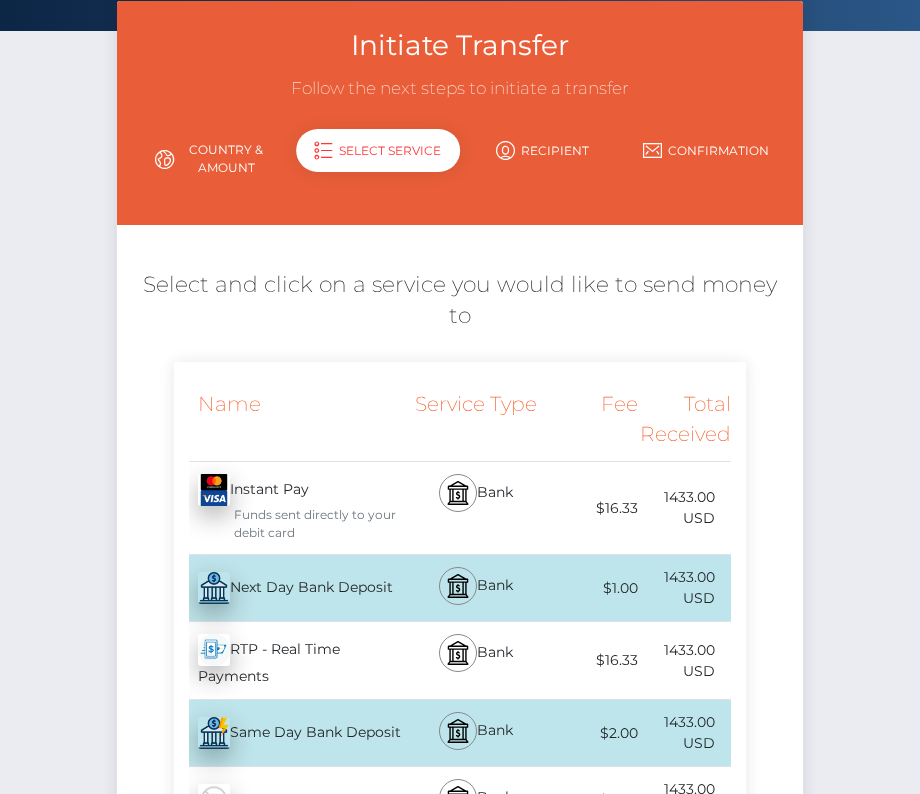 click on "Next Day Bank Deposit  - USD" at bounding box center (290, 588) 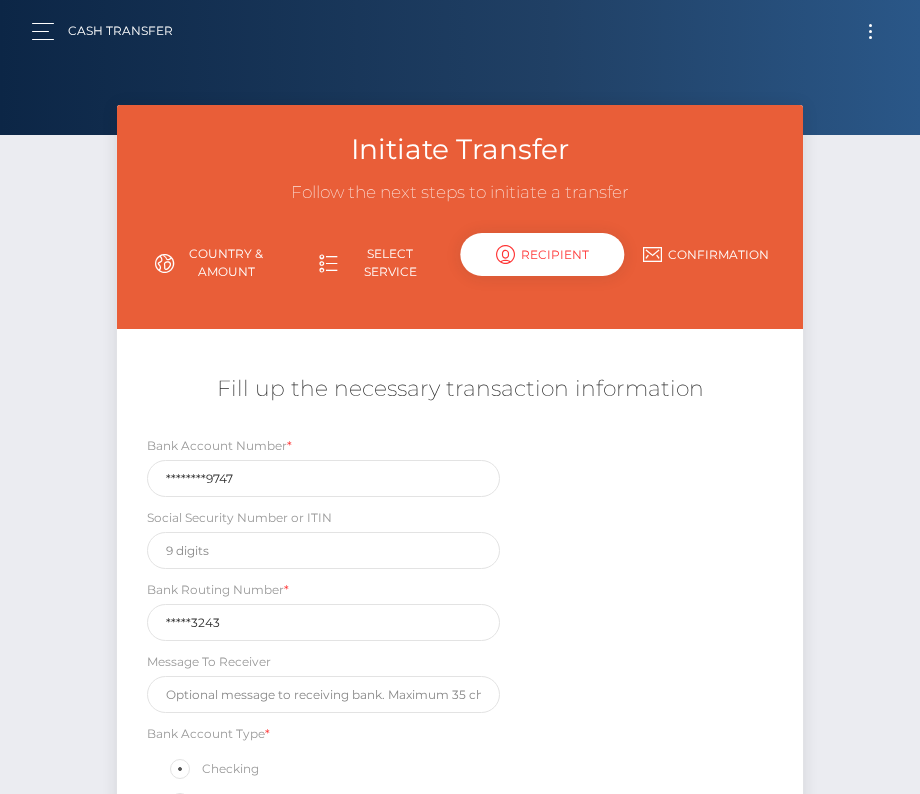 scroll, scrollTop: 235, scrollLeft: 0, axis: vertical 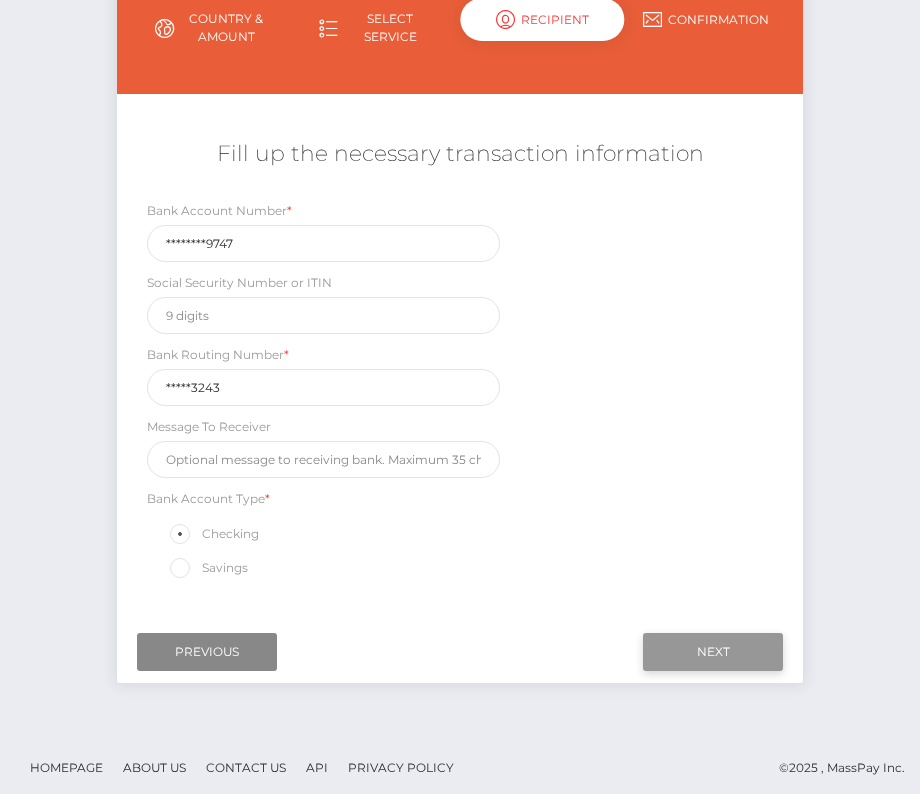 click on "Next" at bounding box center [713, 652] 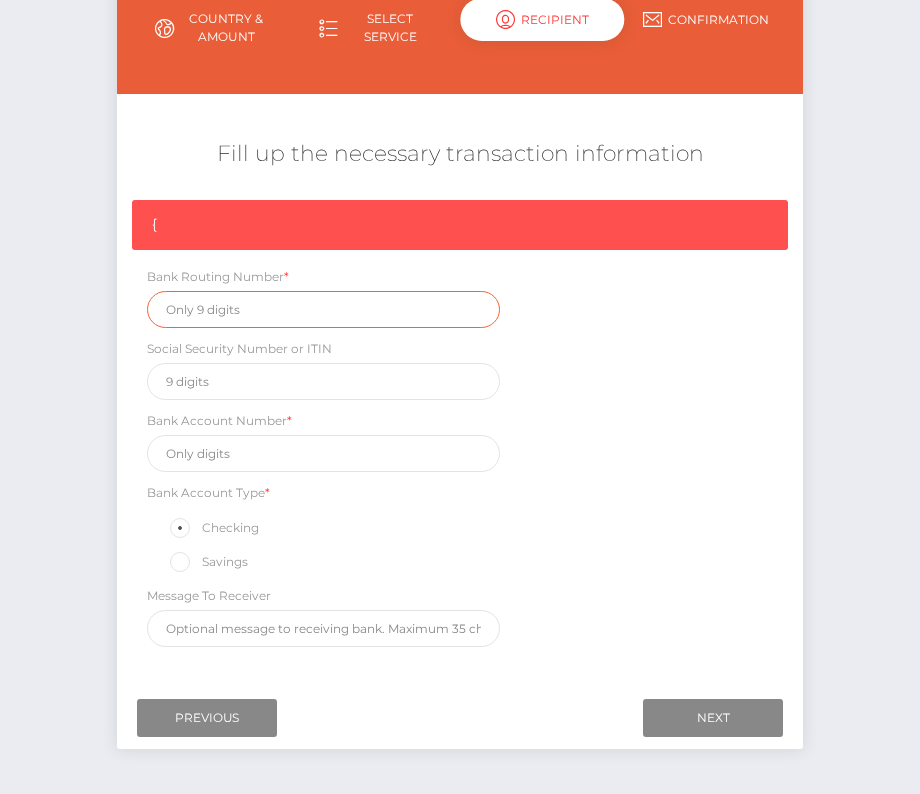 click at bounding box center [323, 309] 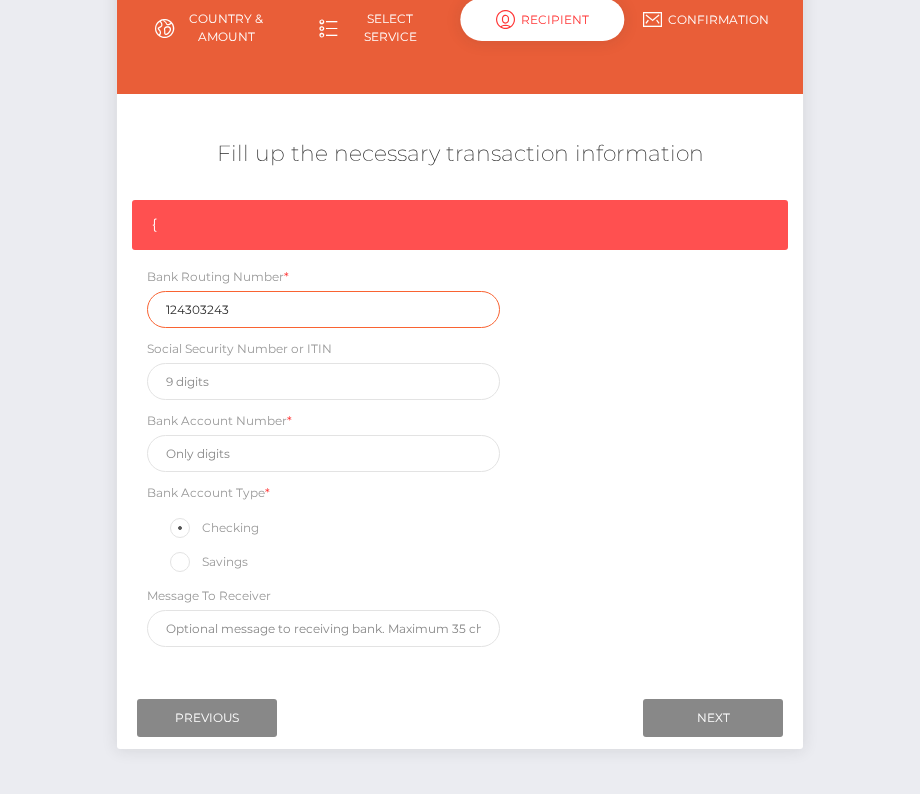 type on "124303243" 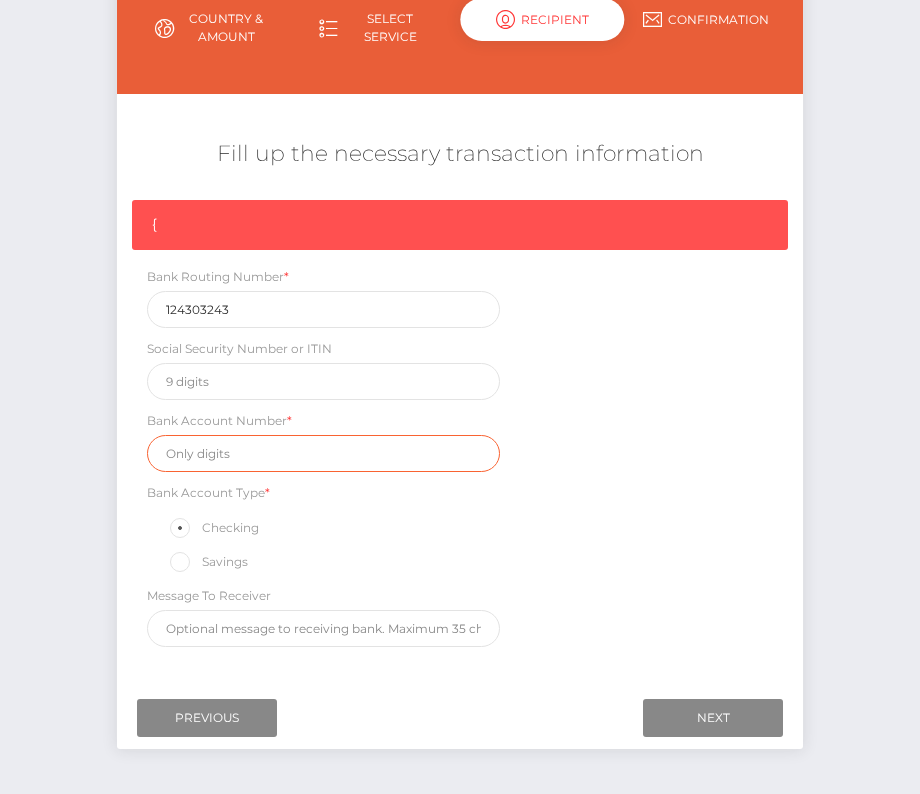 click at bounding box center (323, 453) 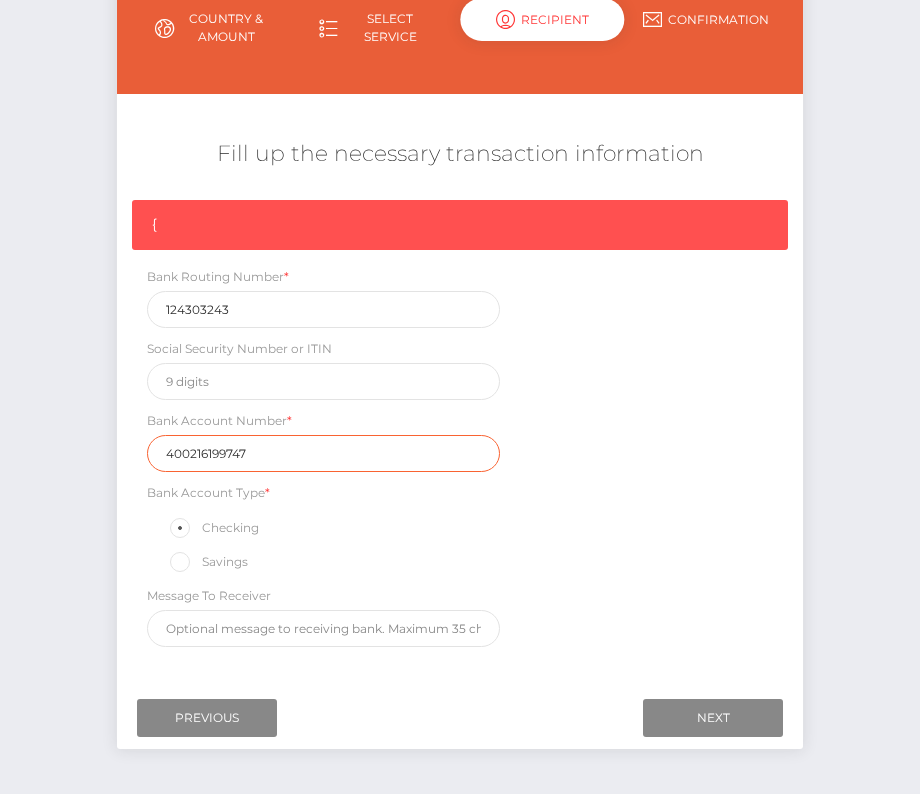 type on "400216199747" 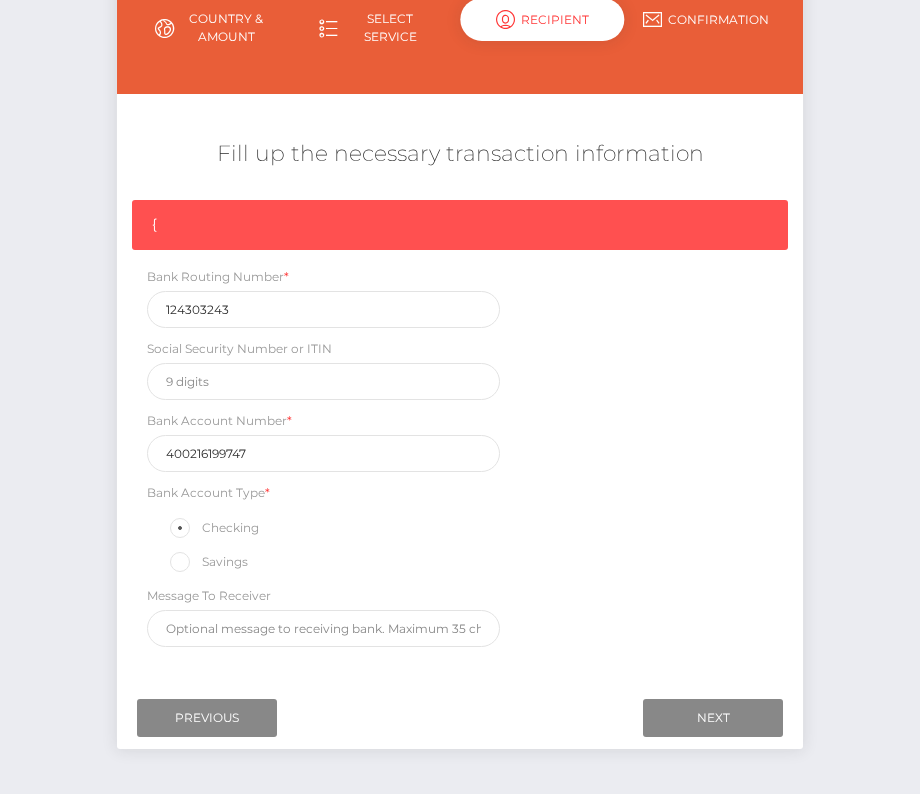click on "{
Bank Routing Number  *
124303243
Social Security Number or ITIN
Bank Account Number  *
400216199747
Bank Account Type  *
Checking
Savings
Message To Receiver" at bounding box center [460, 428] 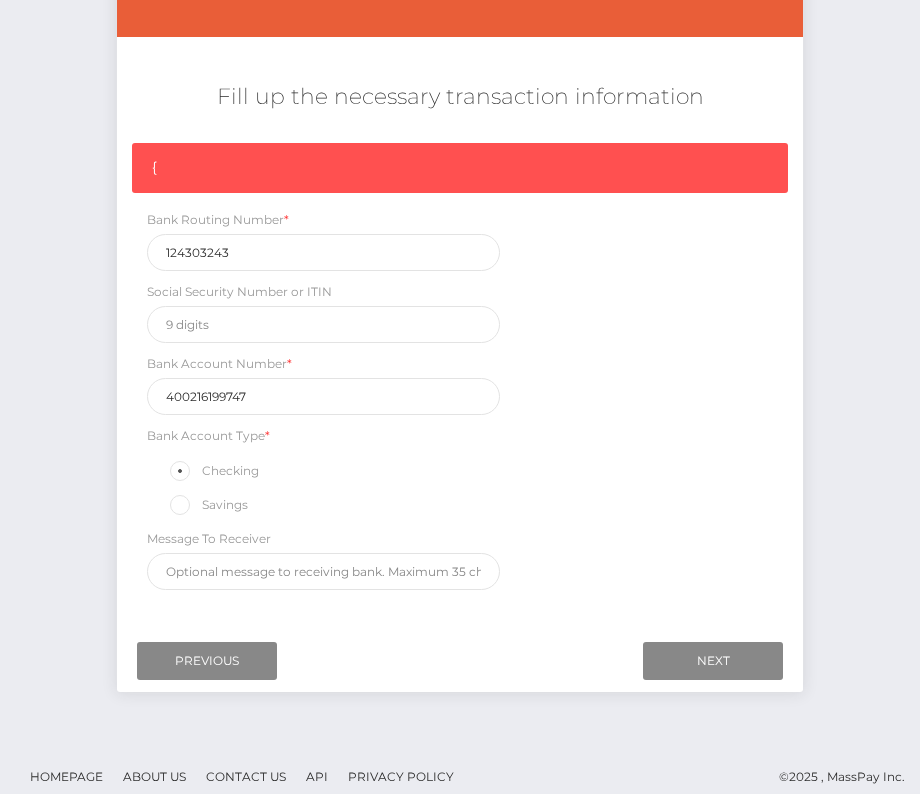 scroll, scrollTop: 301, scrollLeft: 0, axis: vertical 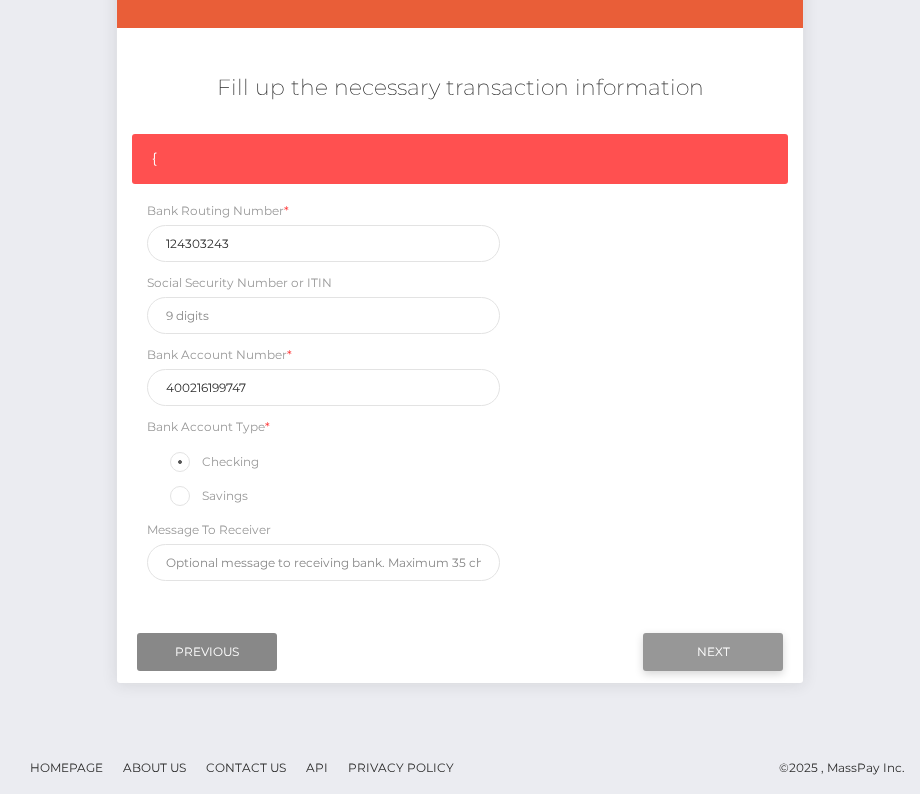 click on "Next" at bounding box center (713, 652) 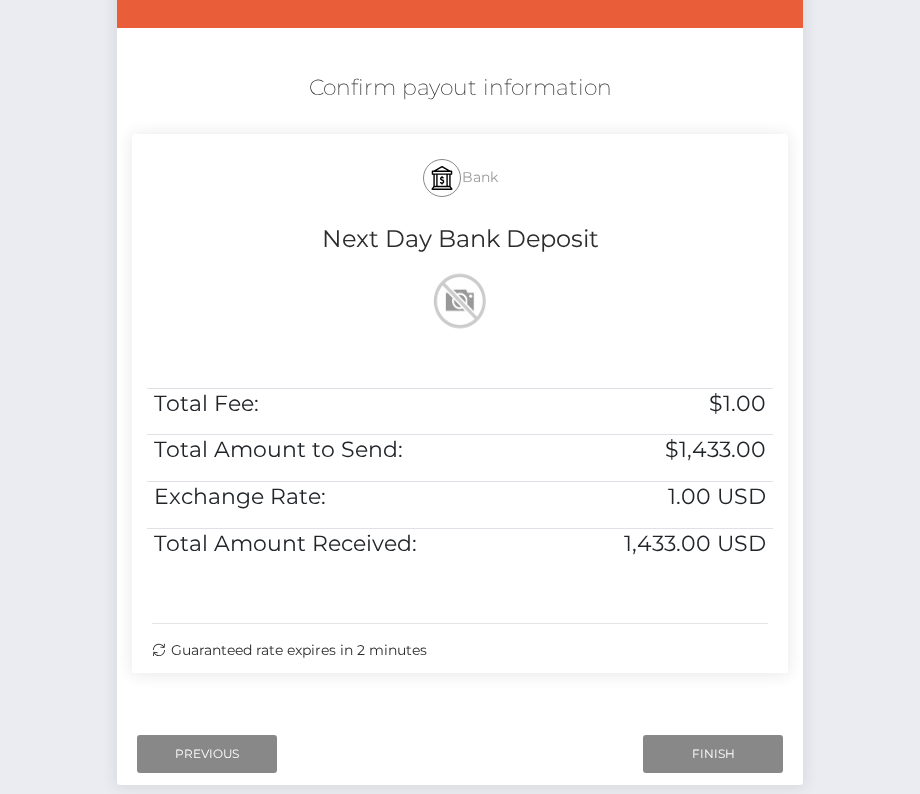 scroll, scrollTop: 304, scrollLeft: 0, axis: vertical 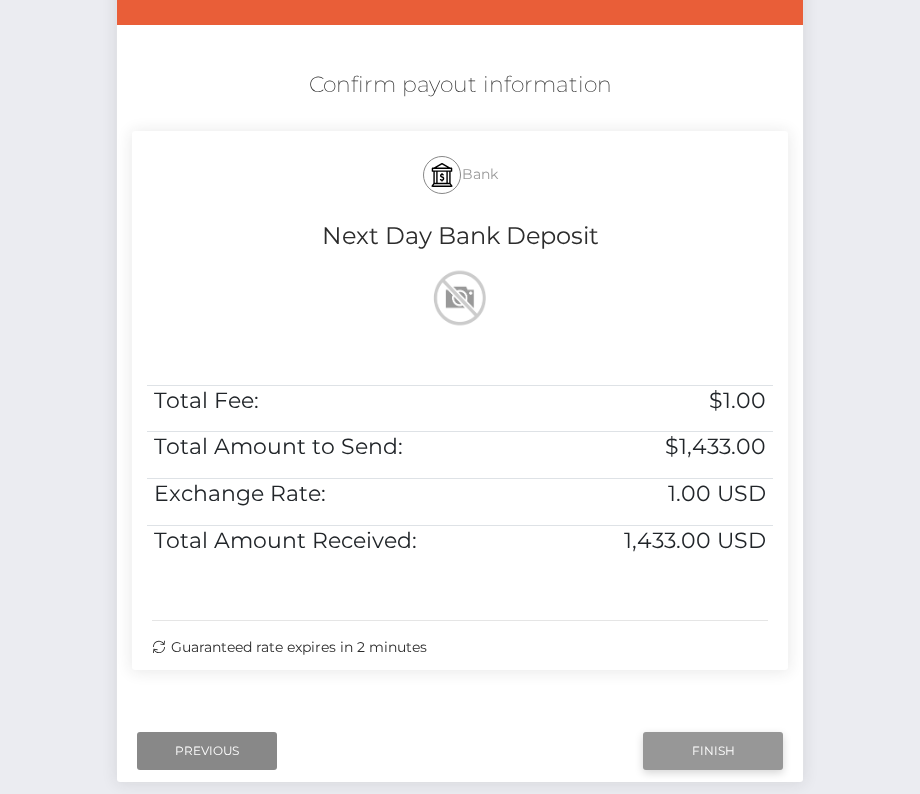 click on "Finish" at bounding box center (713, 751) 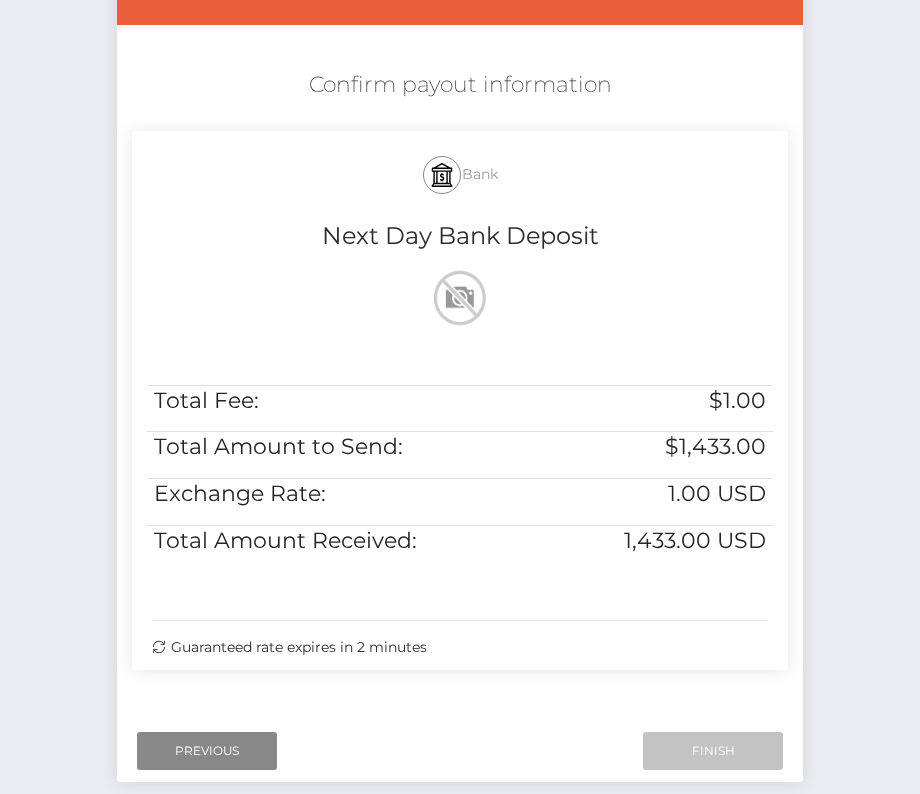 scroll, scrollTop: 408, scrollLeft: 0, axis: vertical 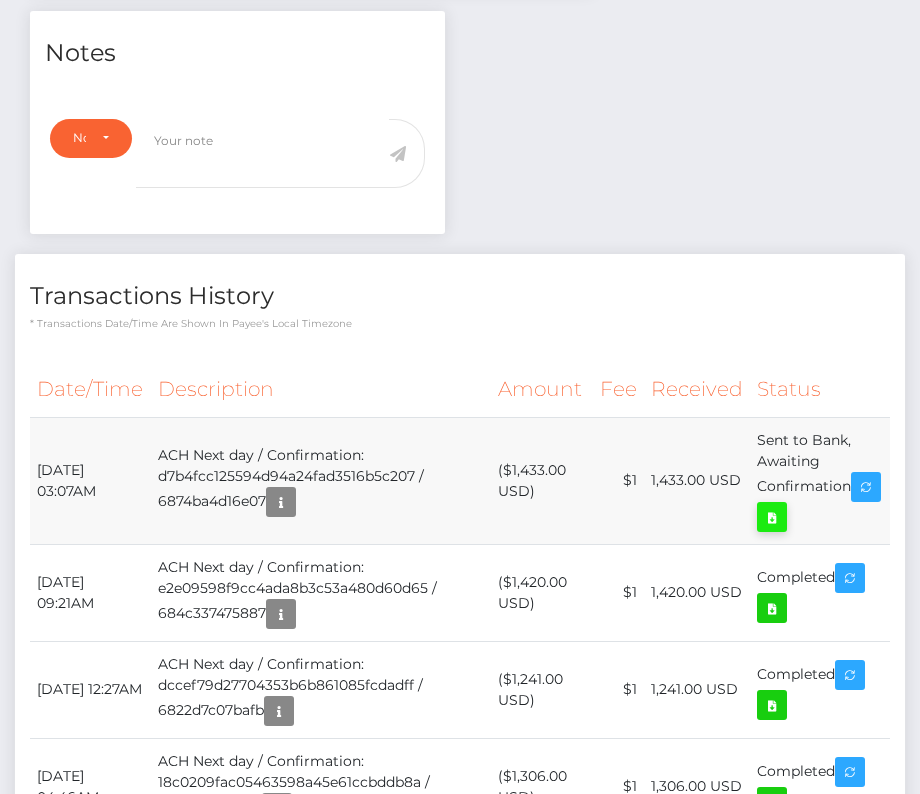 click at bounding box center (772, 517) 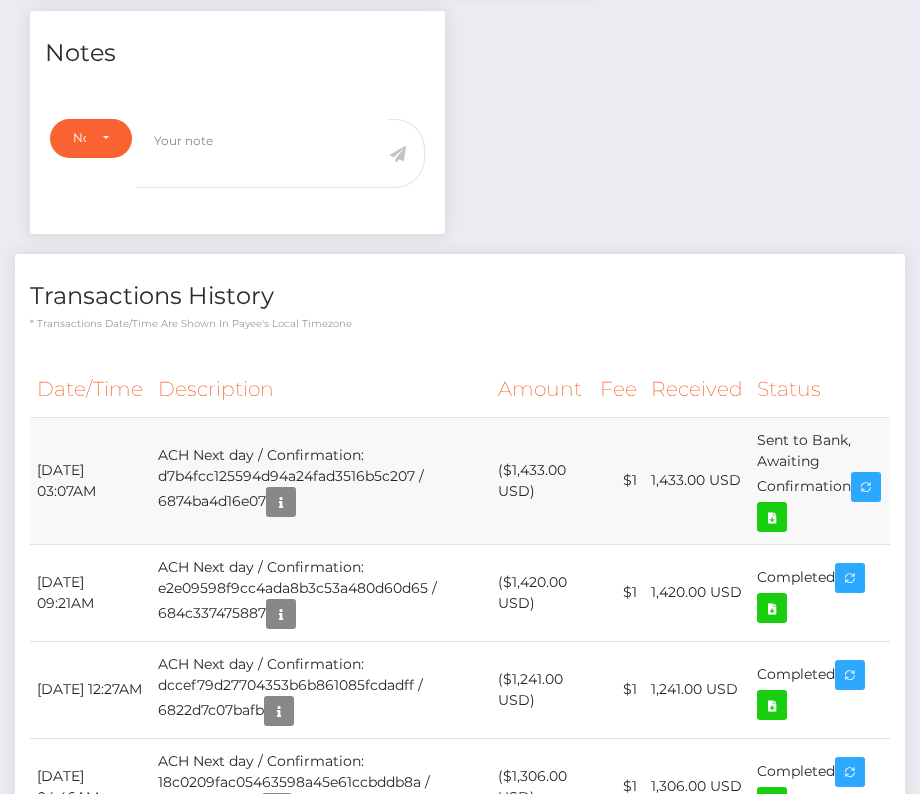 drag, startPoint x: 34, startPoint y: 455, endPoint x: 862, endPoint y: 475, distance: 828.2415 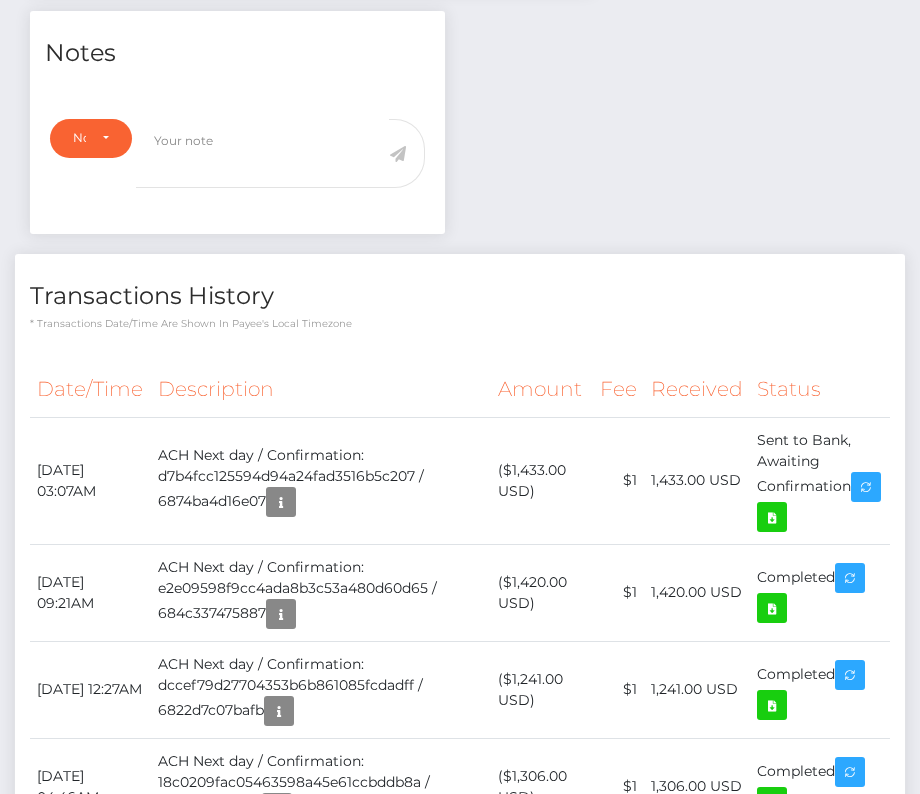 copy on "[DATE] 03:07AM
ACH Next day / Confirmation: d7b4fcc125594d94a24fad3516b5c207 / 6874ba4d16e07
($1,433.00 USD)
$1
1,433.00 USD
Sent to Bank, Awaiting Confirmation" 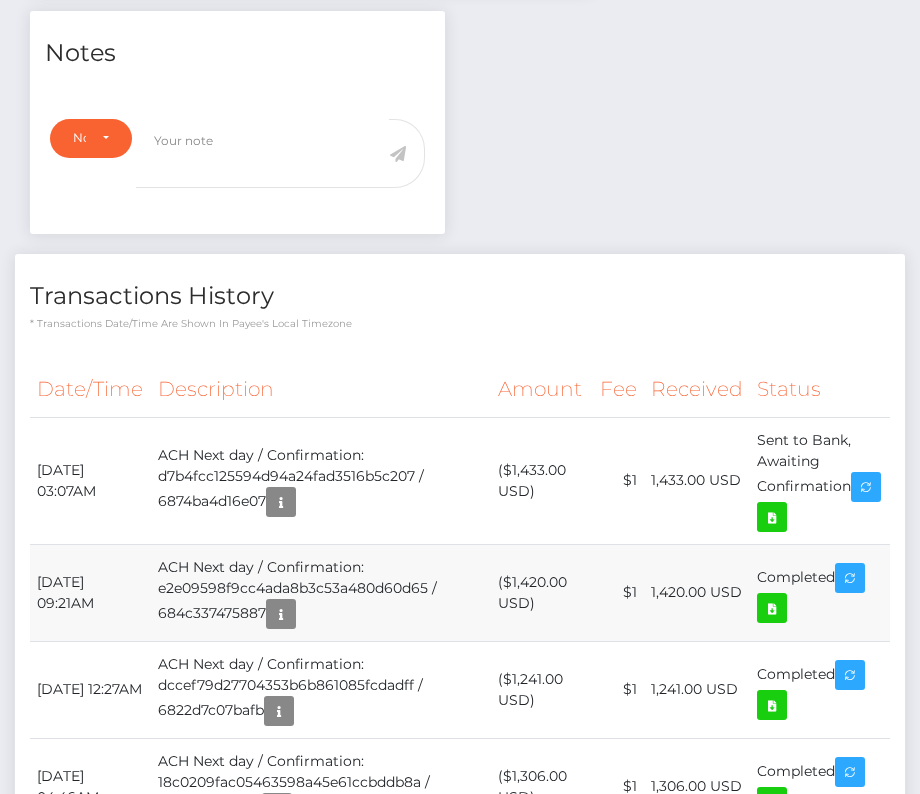 click on "ACH Next day / Confirmation: e2e09598f9cc4ada8b3c53a480d60d65 / 684c337475887" at bounding box center [321, 592] 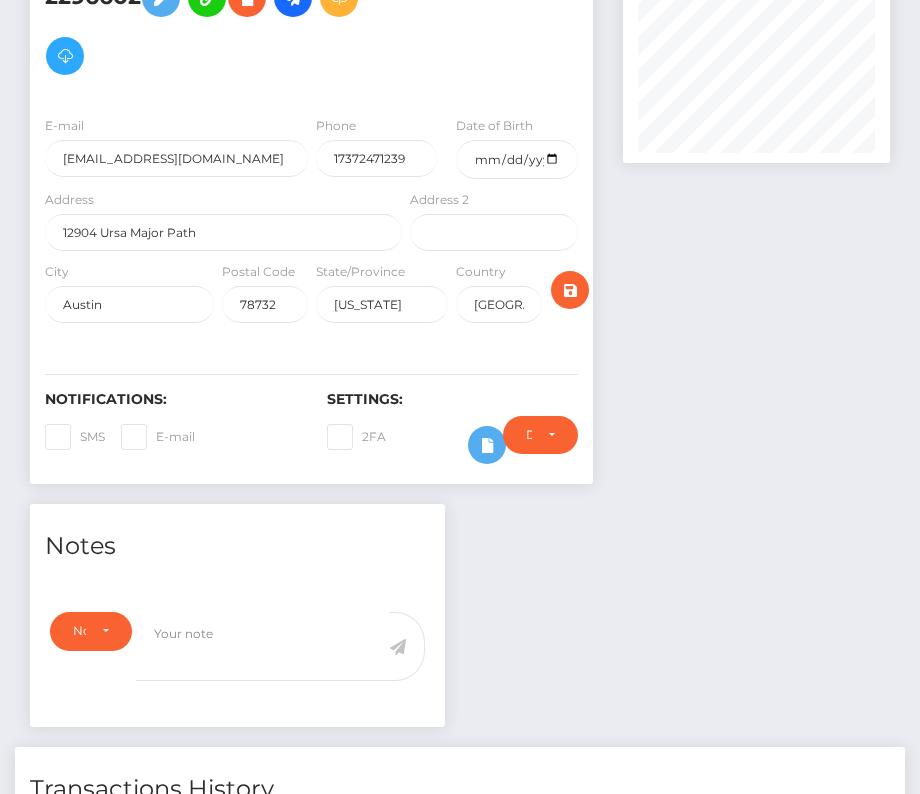 scroll, scrollTop: 0, scrollLeft: 0, axis: both 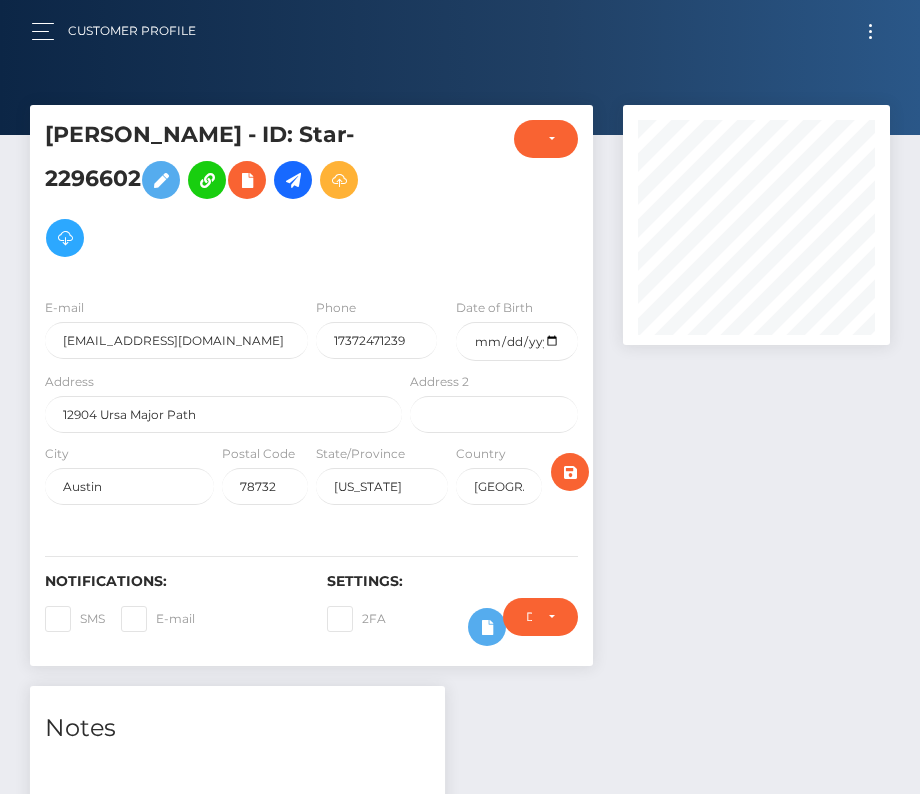 click at bounding box center [870, 31] 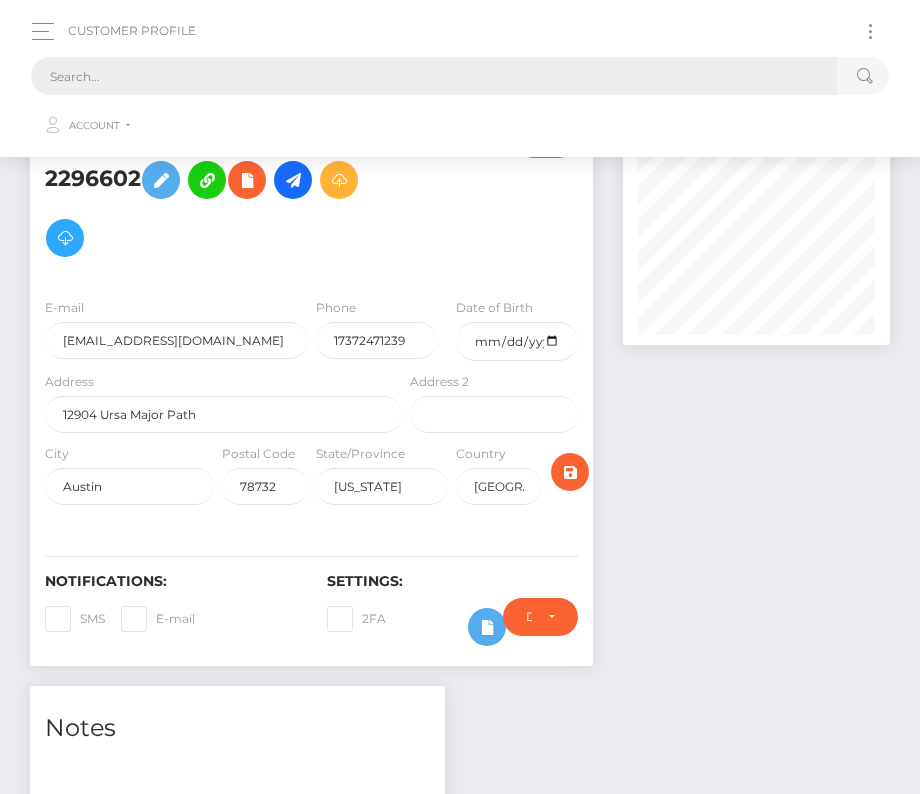 click at bounding box center [434, 76] 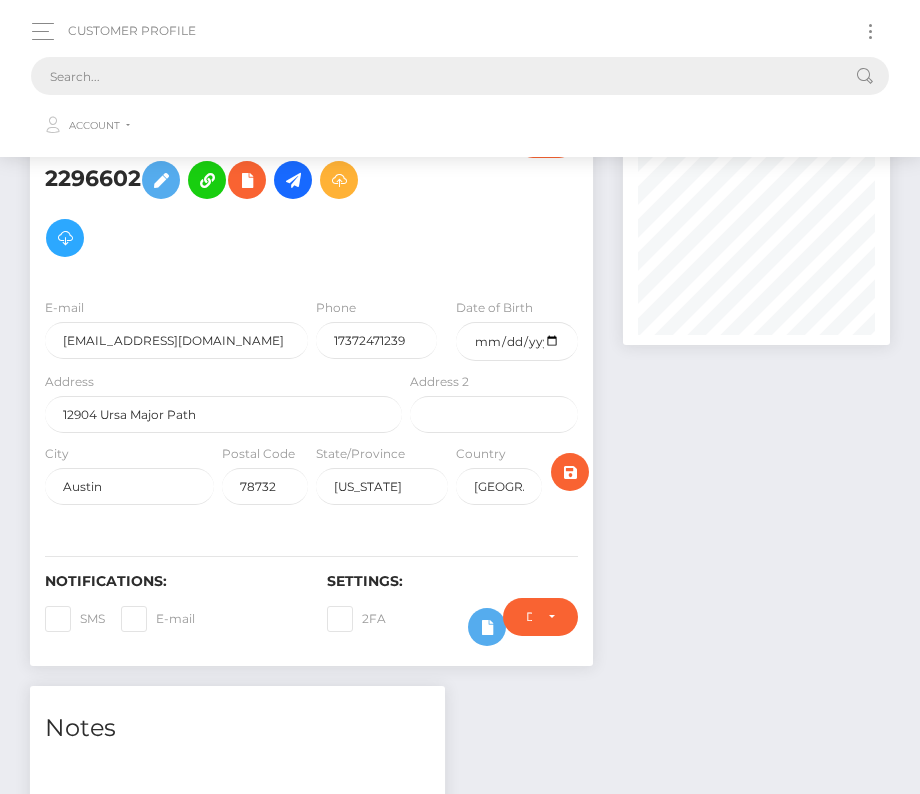 paste on "2406202" 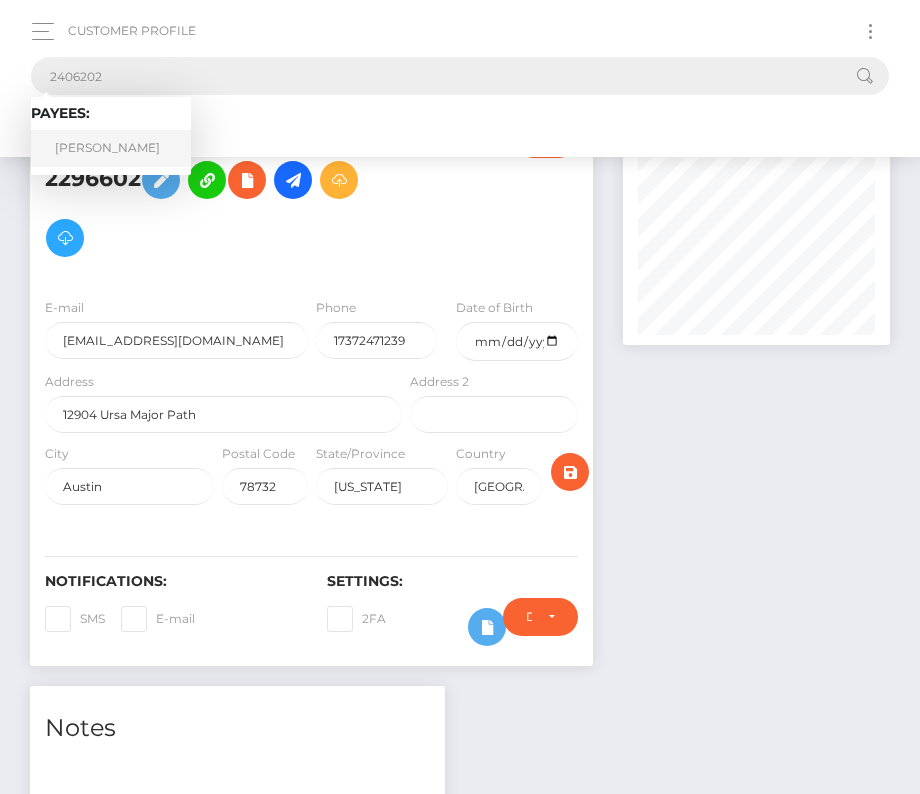 type on "2406202" 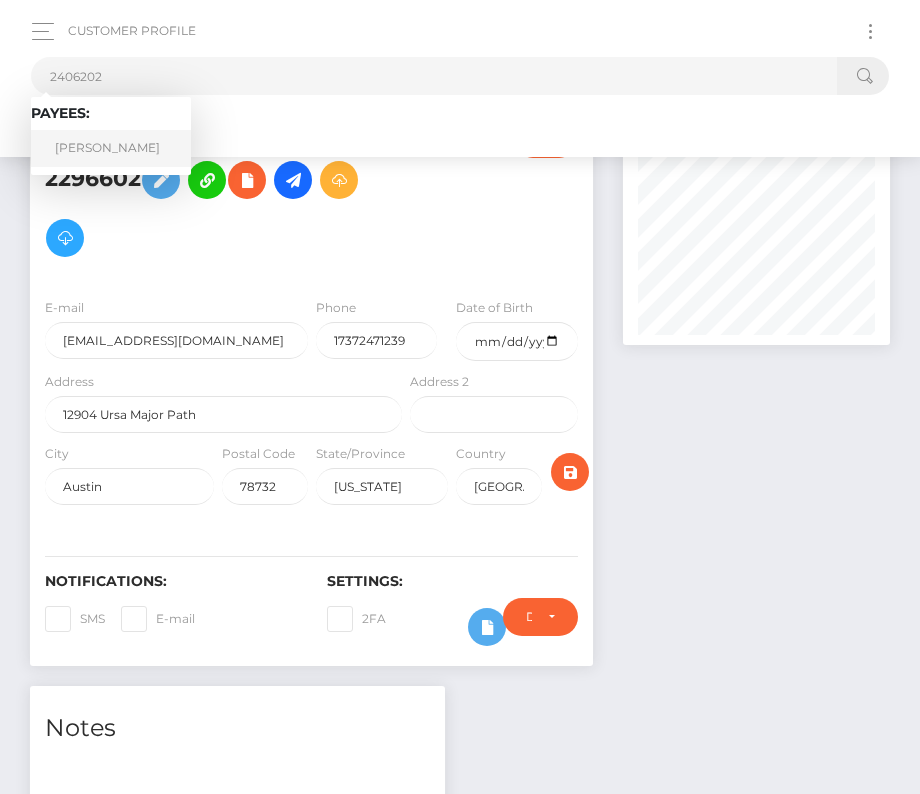 click on "[PERSON_NAME]" at bounding box center (111, 148) 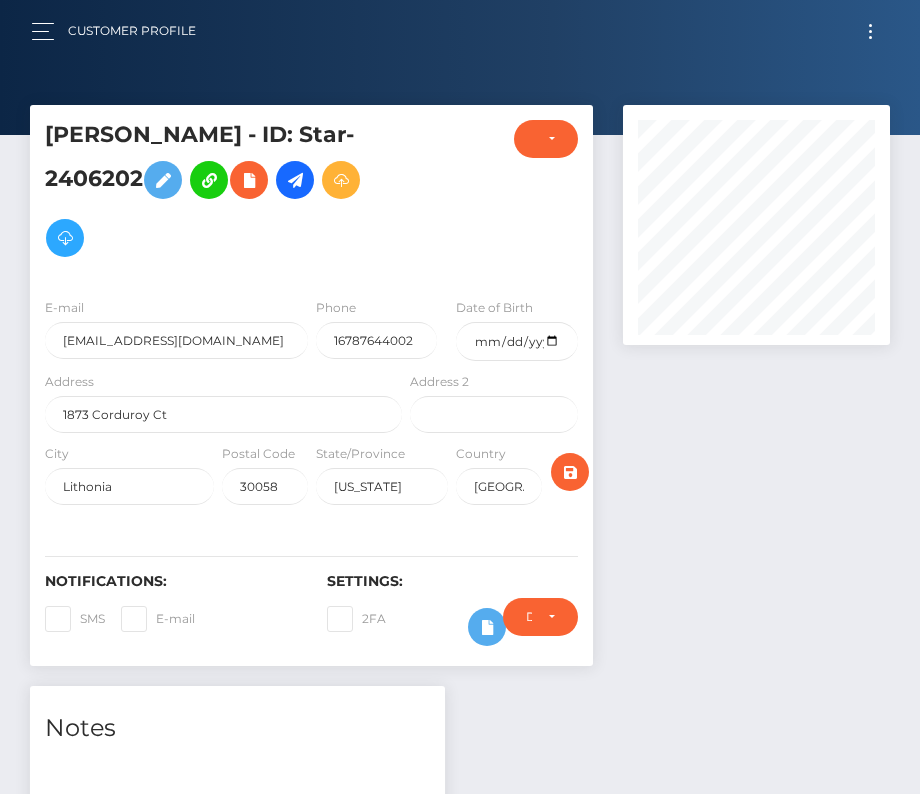 scroll, scrollTop: 0, scrollLeft: 0, axis: both 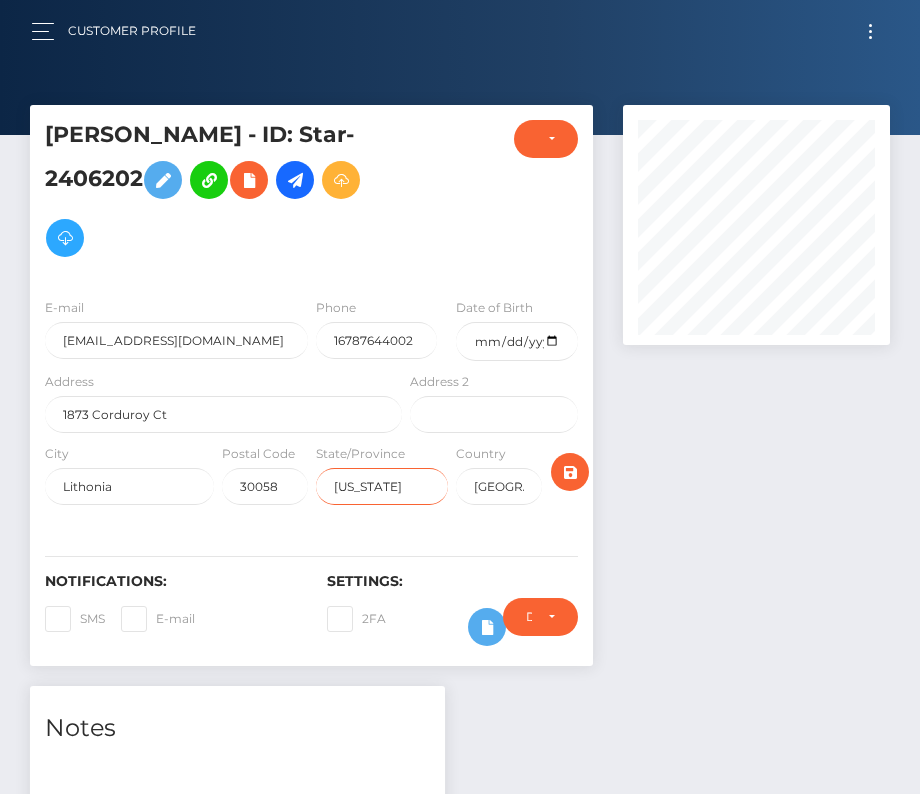 click on "Georgia" at bounding box center [382, 486] 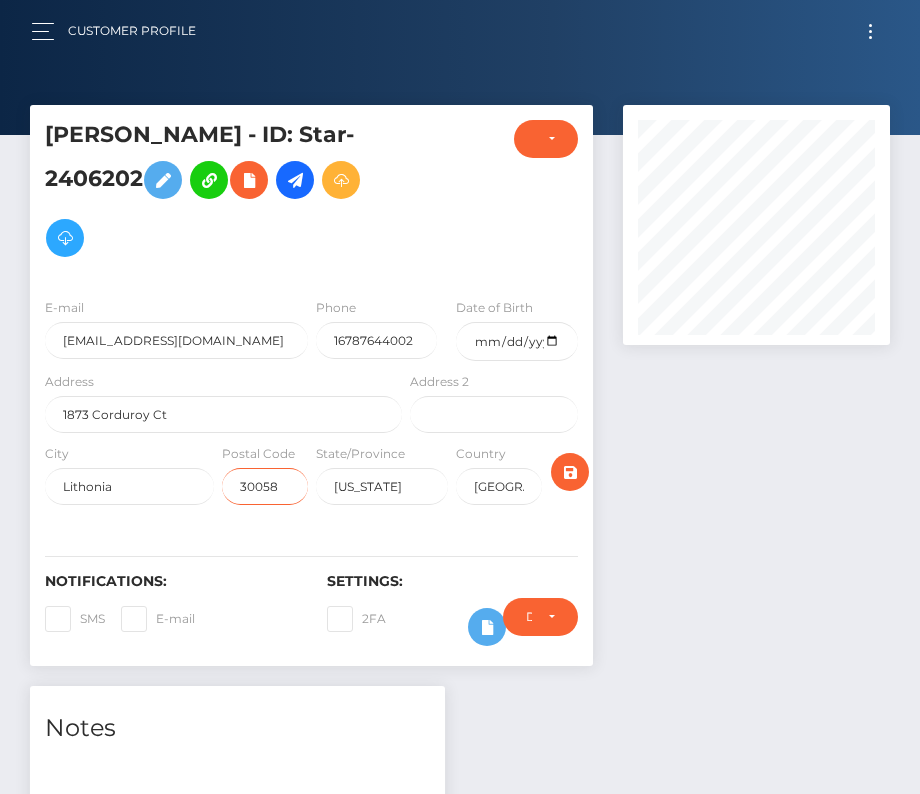 click on "30058" at bounding box center [265, 486] 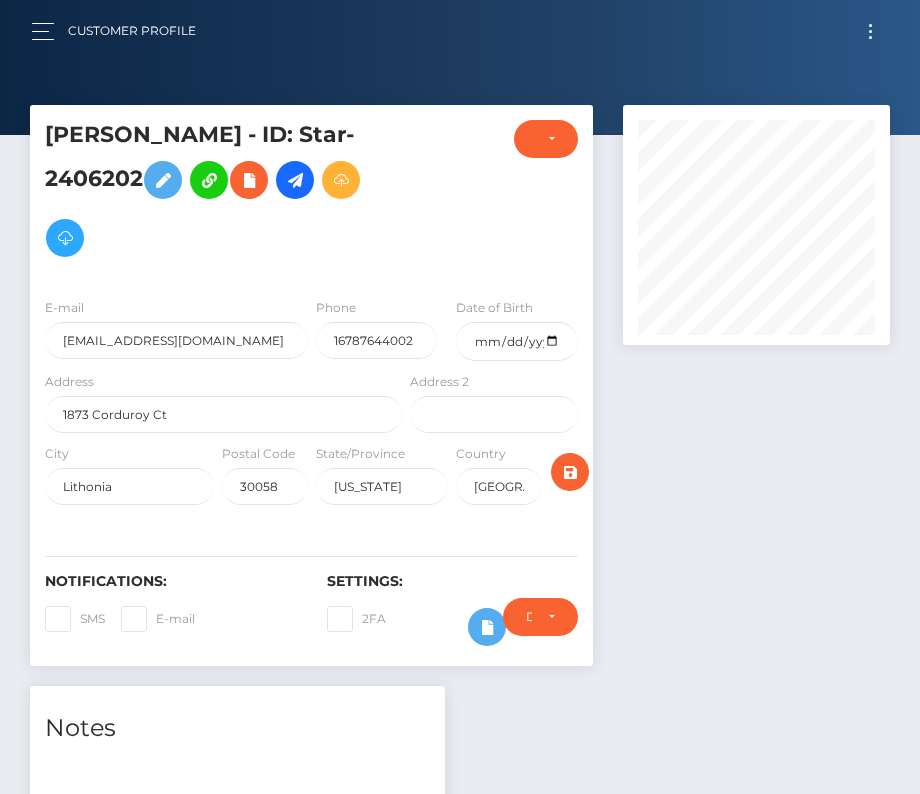 click on "Address
1873 Corduroy Ct" at bounding box center (223, 402) 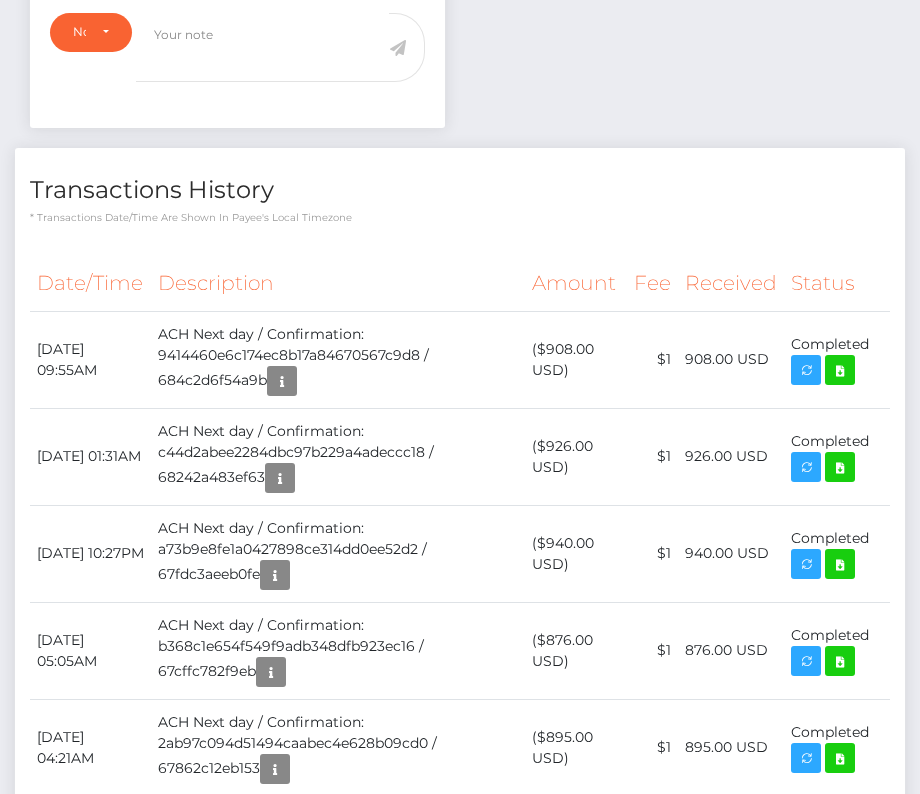 scroll, scrollTop: 0, scrollLeft: 0, axis: both 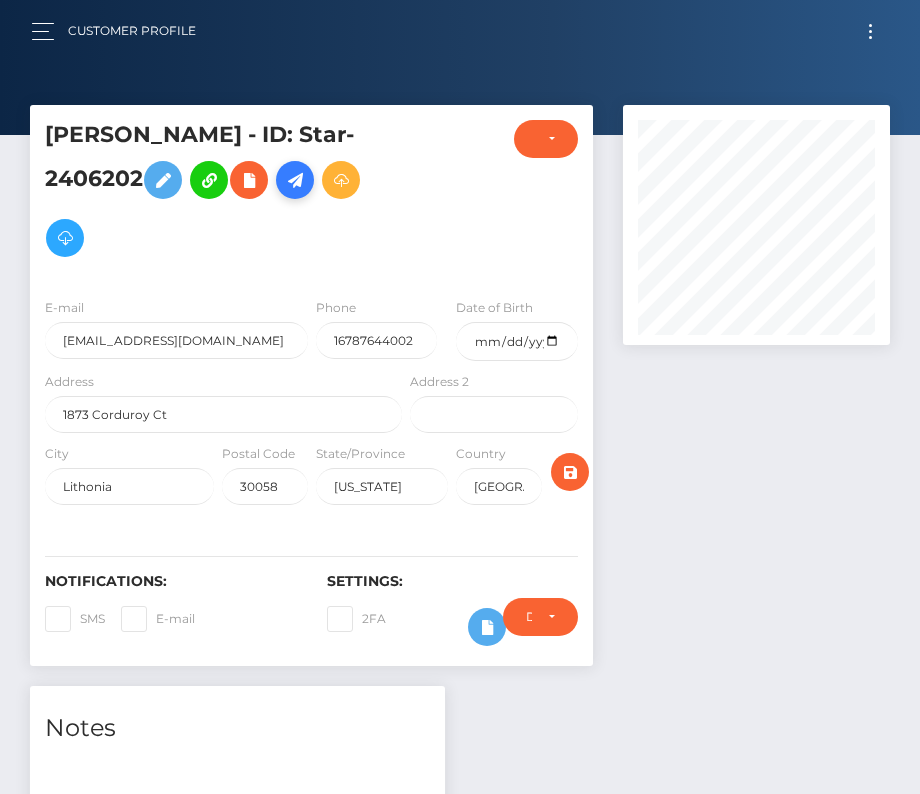 click at bounding box center (295, 180) 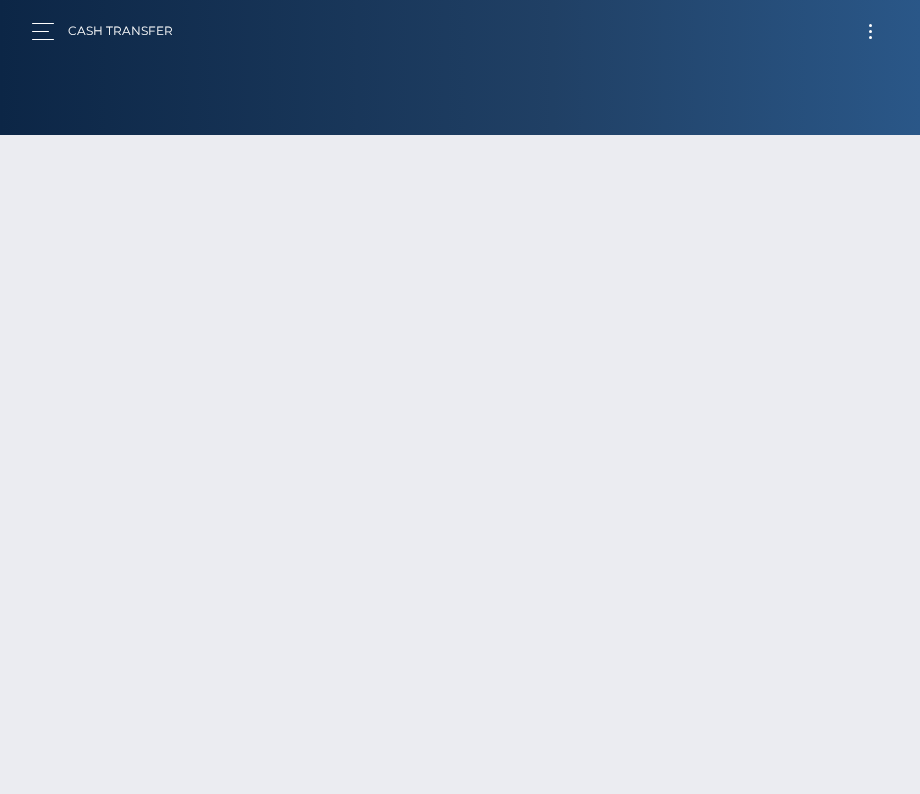 scroll, scrollTop: 0, scrollLeft: 0, axis: both 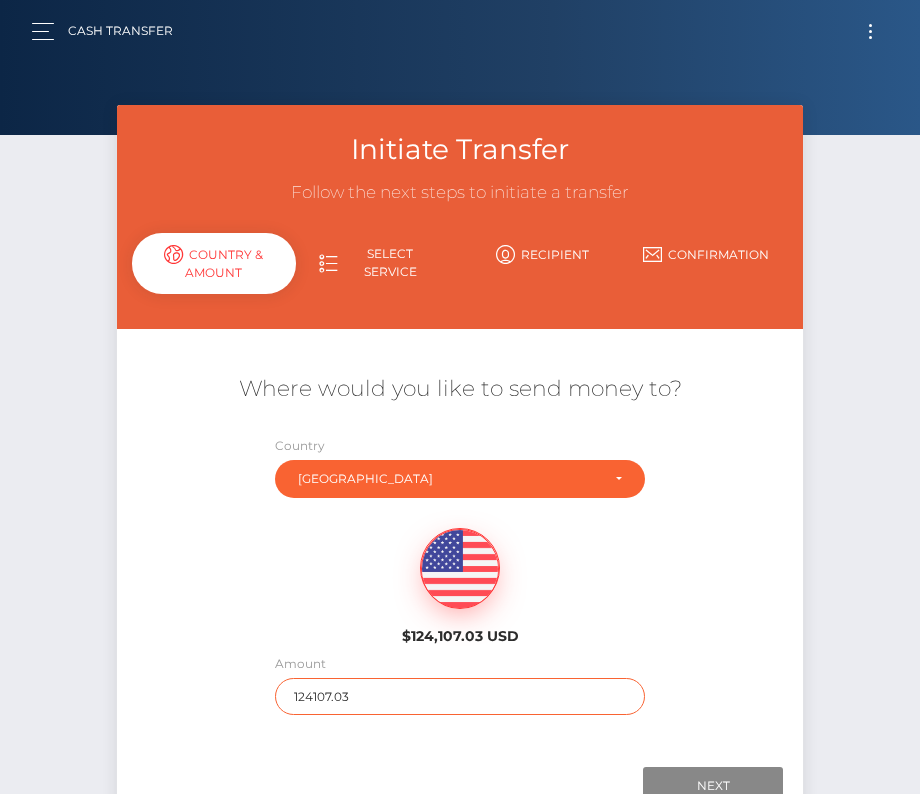 click on "124107.03" at bounding box center (460, 696) 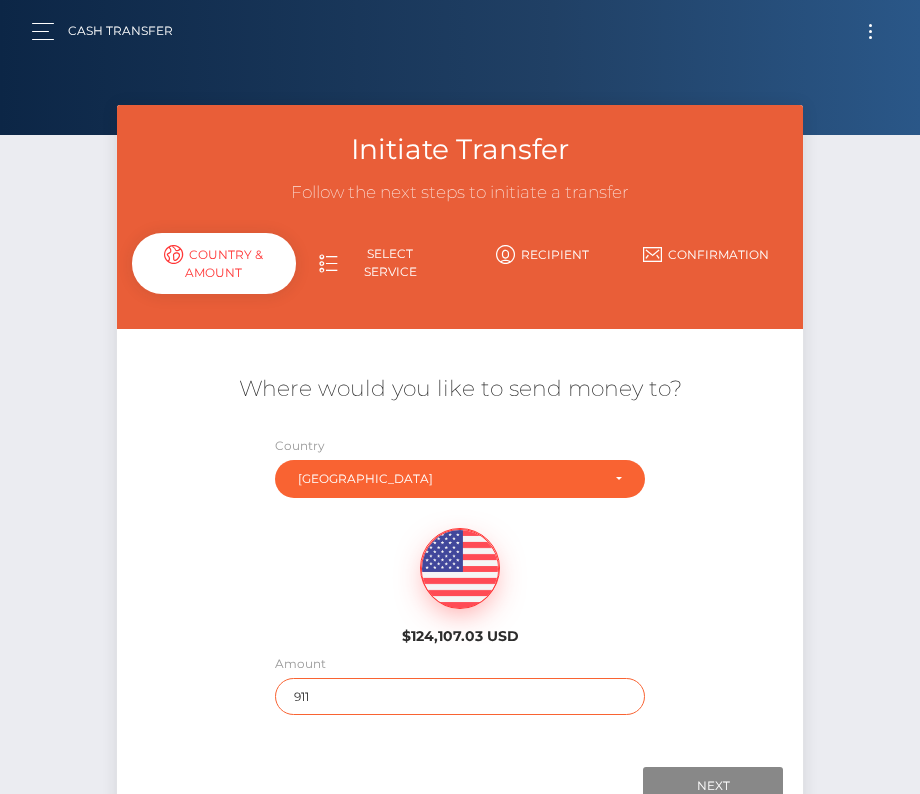 scroll, scrollTop: 94, scrollLeft: 0, axis: vertical 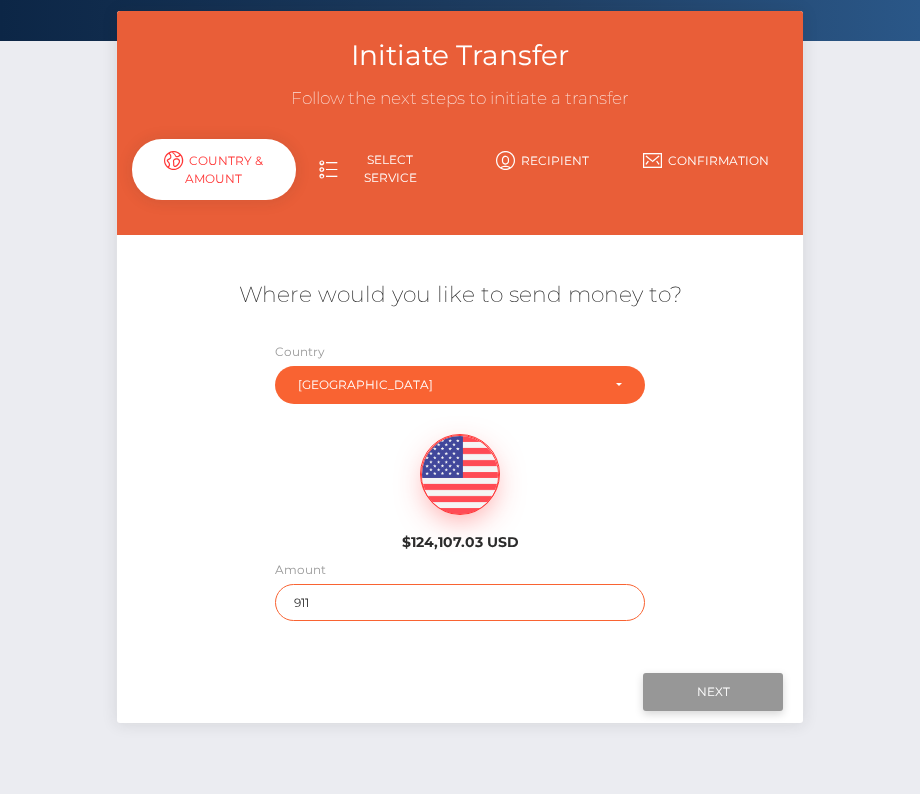 type on "911" 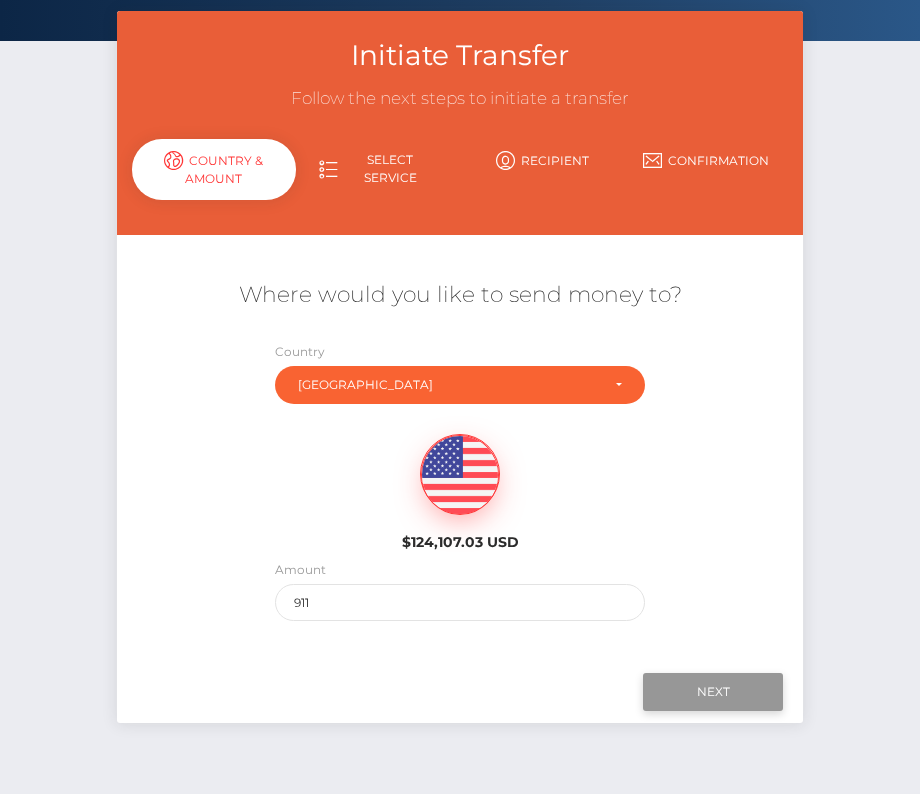 click on "Next" at bounding box center (713, 692) 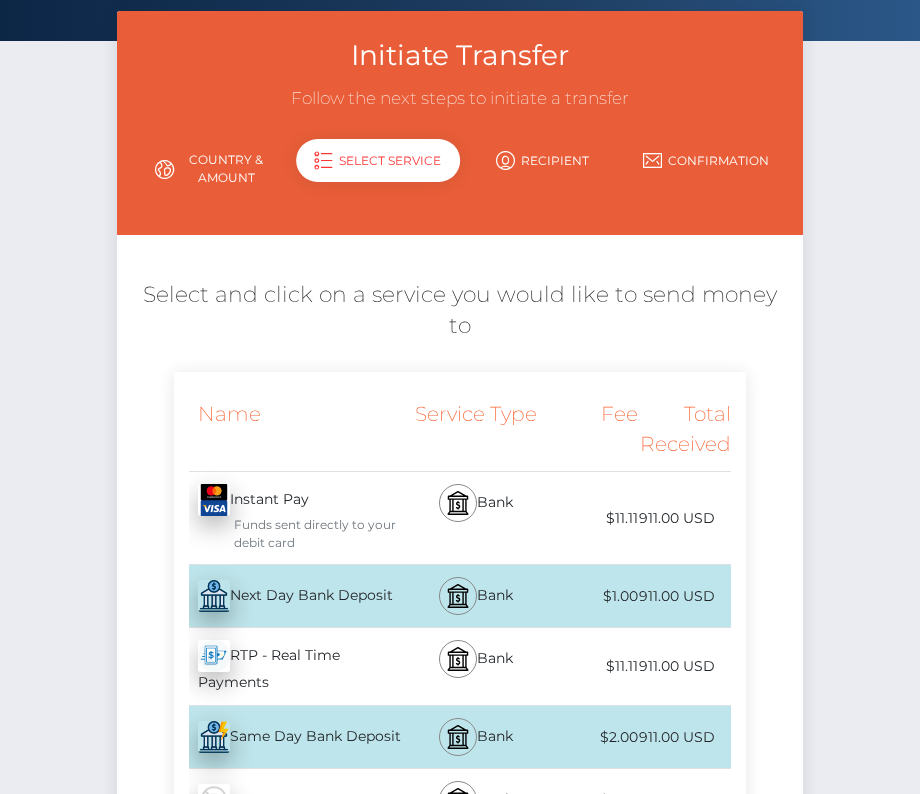 click on "Bank" at bounding box center (475, 596) 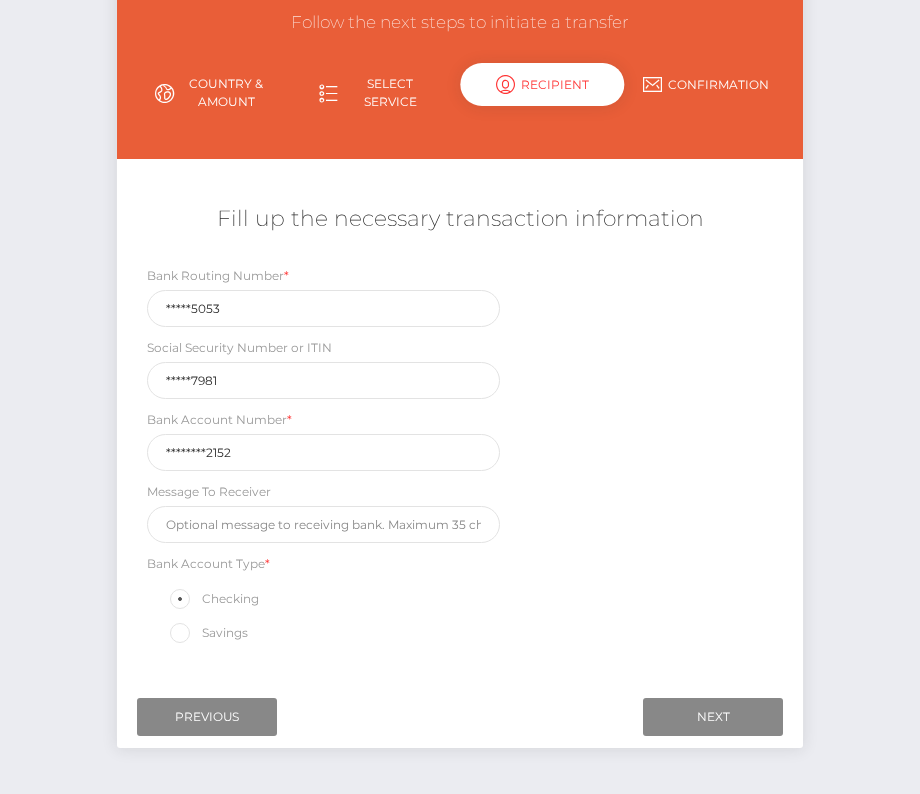 scroll, scrollTop: 178, scrollLeft: 0, axis: vertical 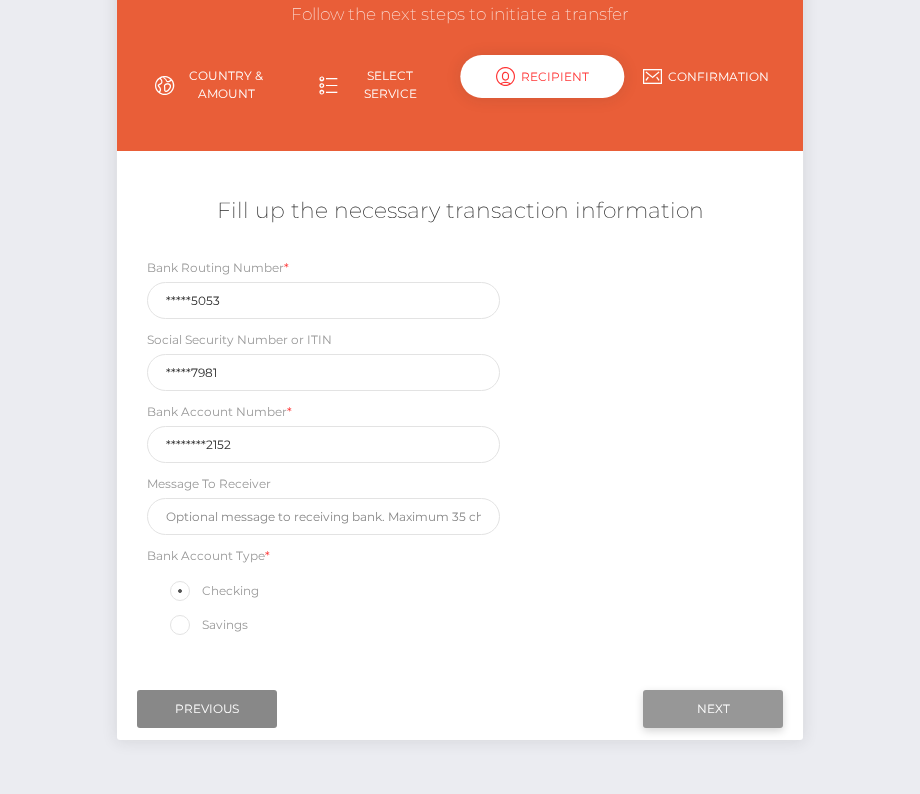 click on "Next" at bounding box center (713, 709) 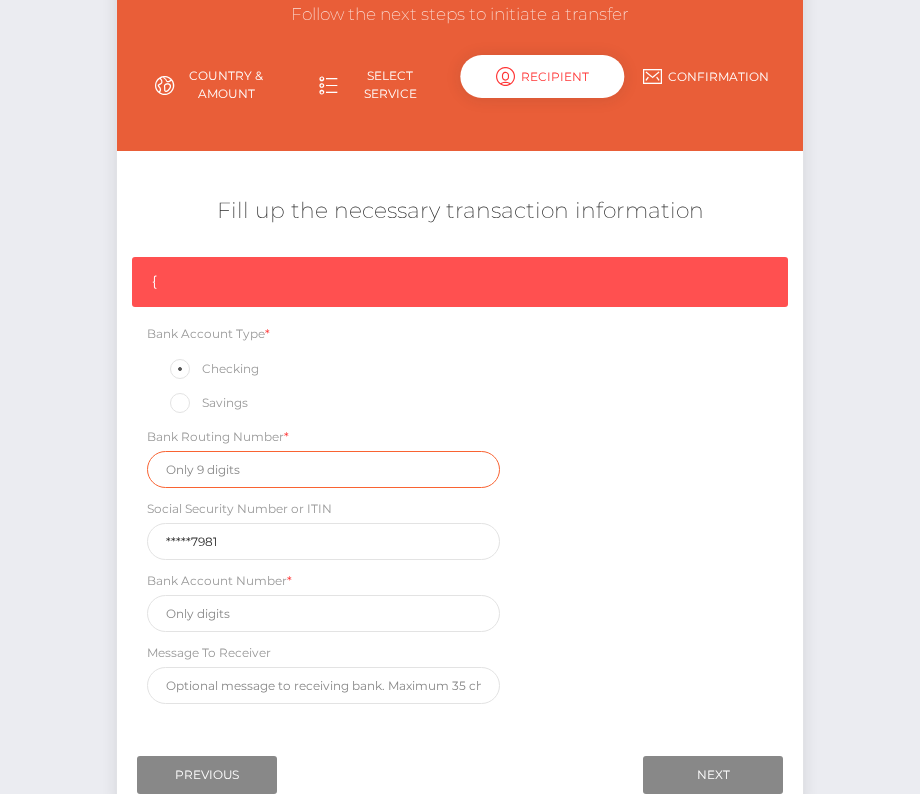 click at bounding box center (323, 469) 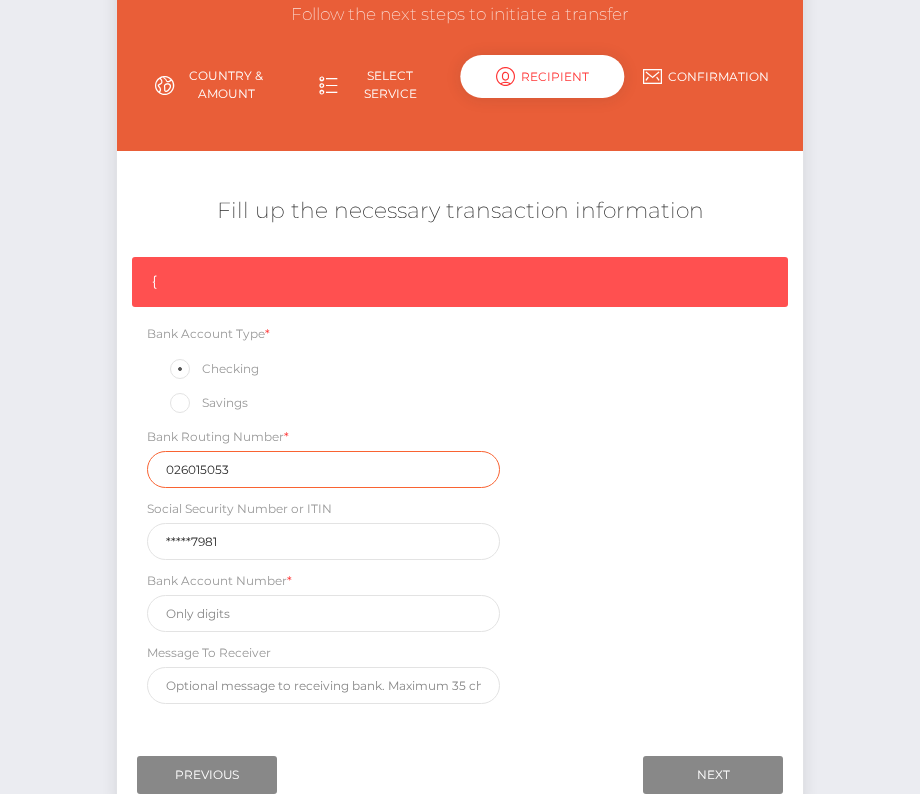 type on "026015053" 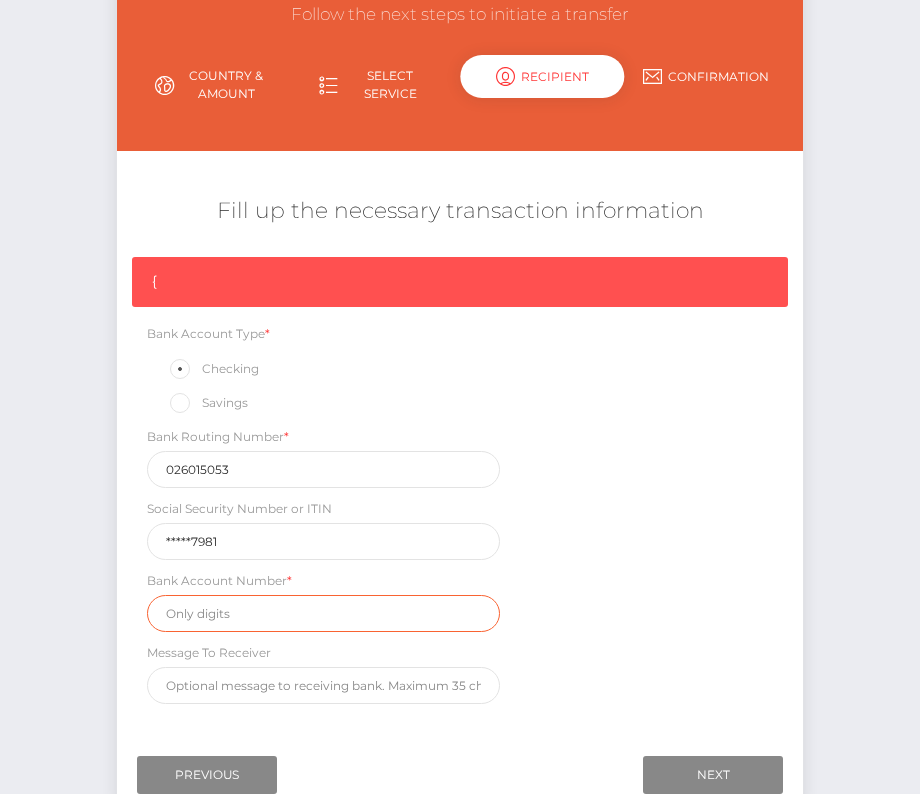 click at bounding box center [323, 613] 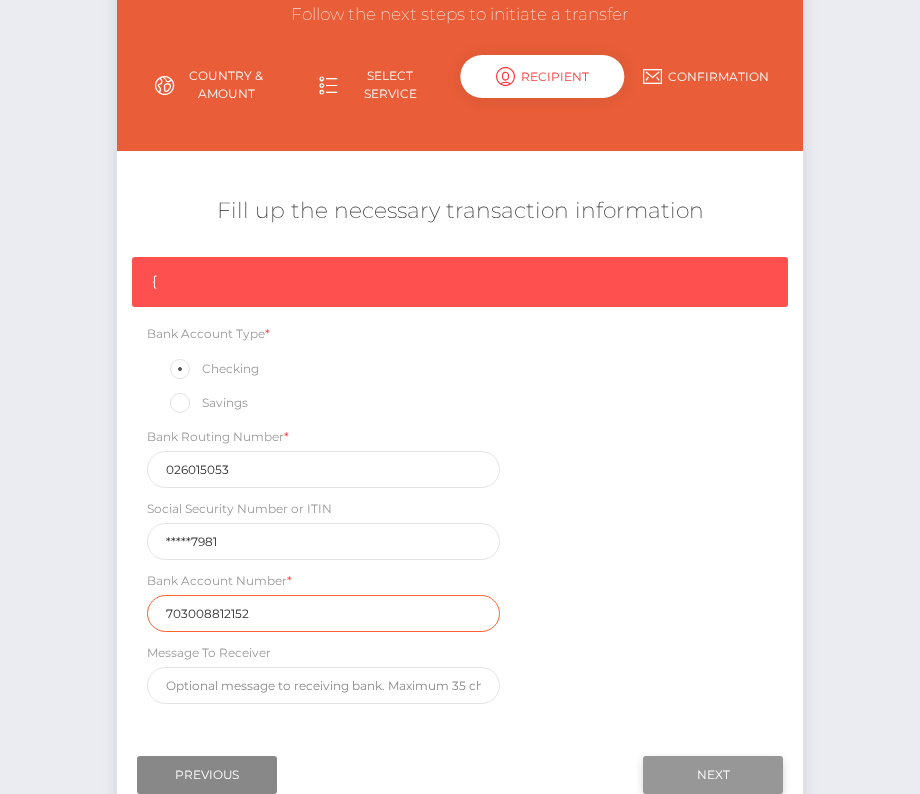 type on "703008812152" 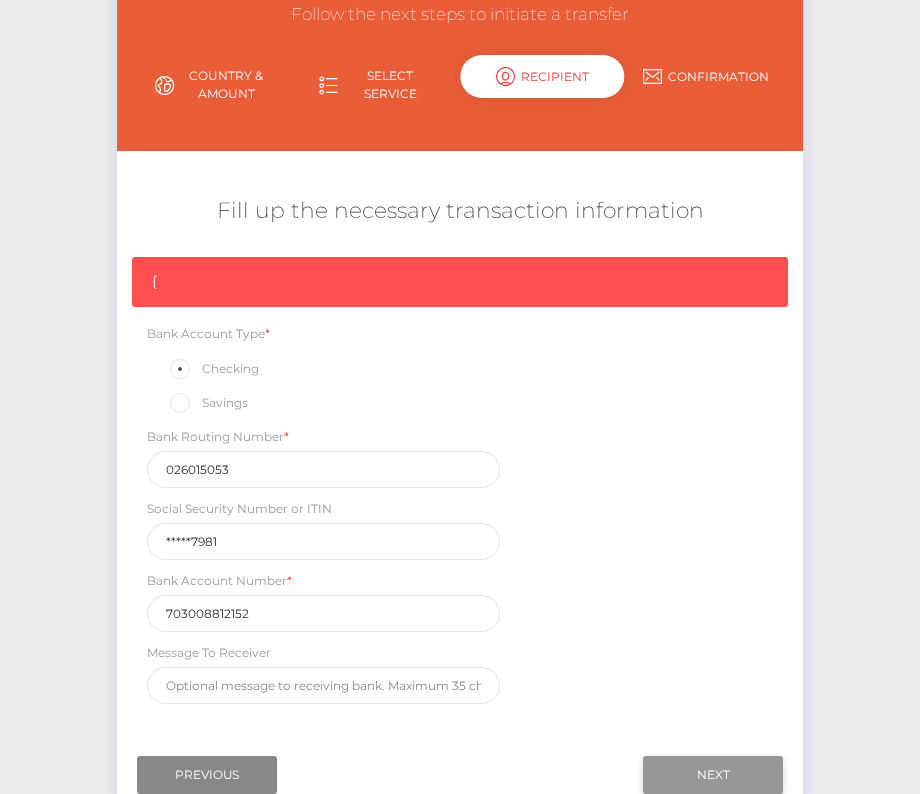 click on "Next" at bounding box center [713, 775] 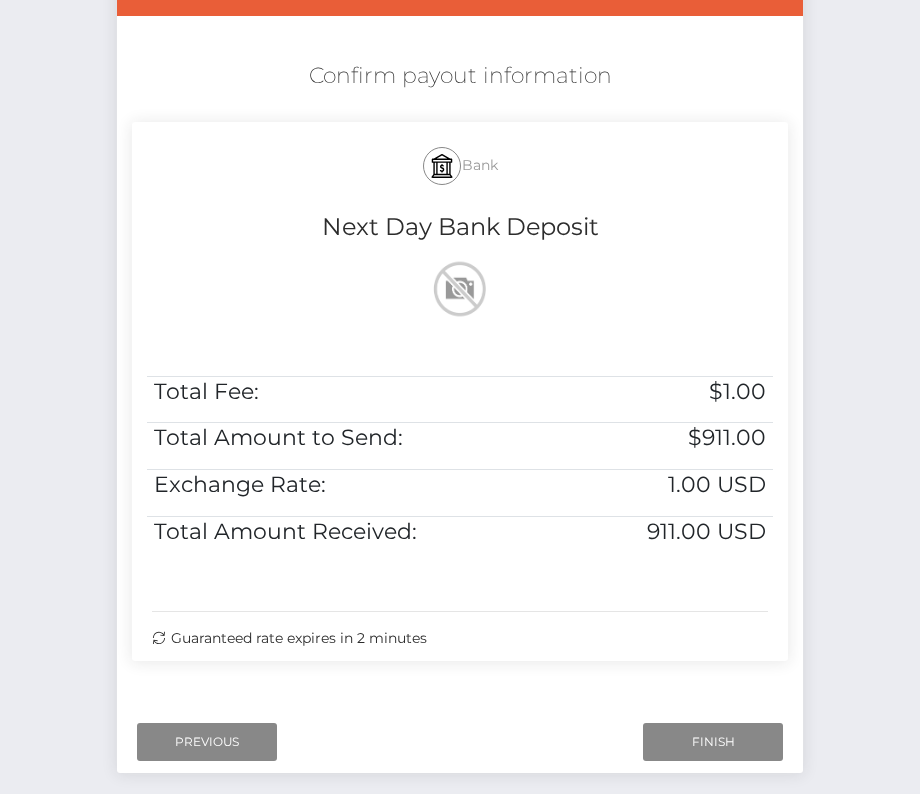 scroll, scrollTop: 398, scrollLeft: 0, axis: vertical 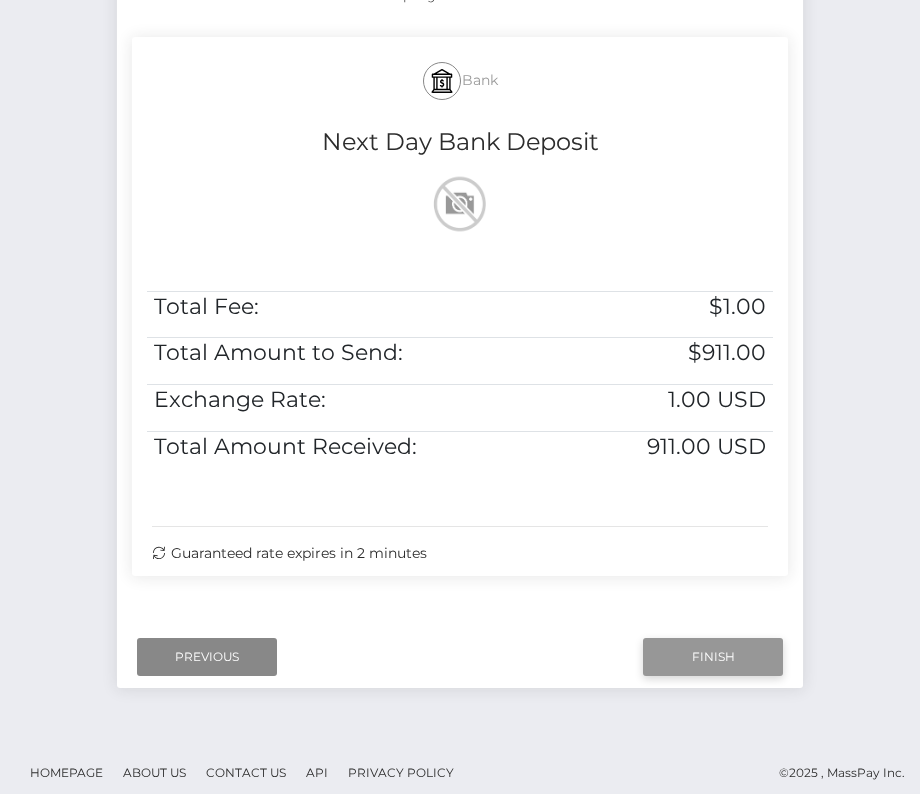 click on "Finish" at bounding box center [713, 657] 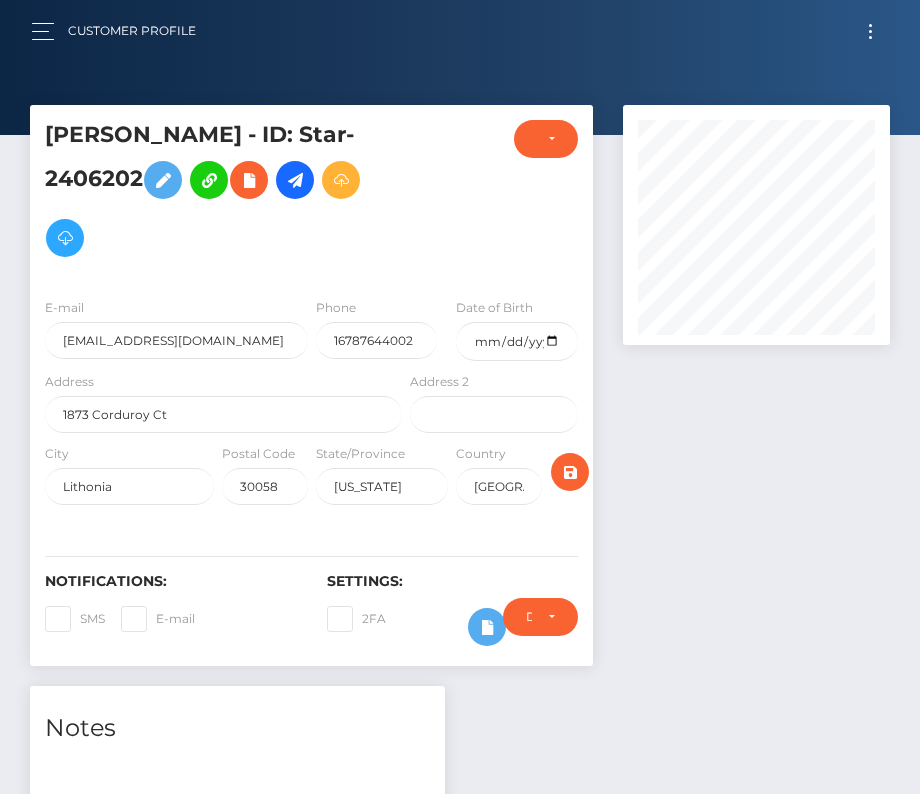 scroll, scrollTop: 0, scrollLeft: 0, axis: both 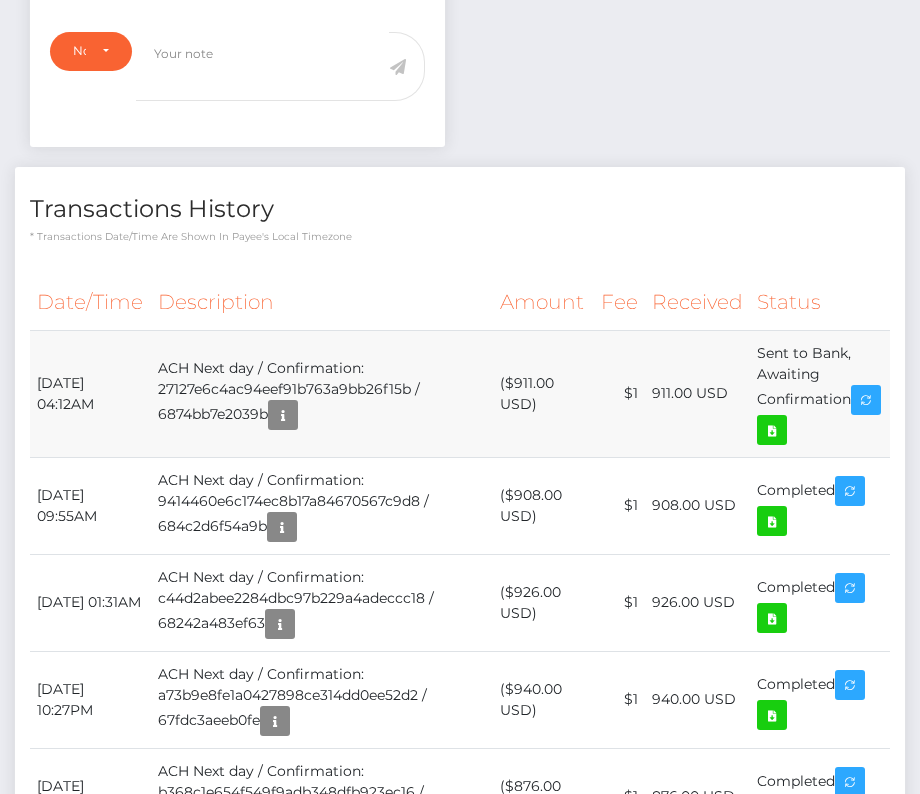 drag, startPoint x: 33, startPoint y: 368, endPoint x: 869, endPoint y: 393, distance: 836.3737 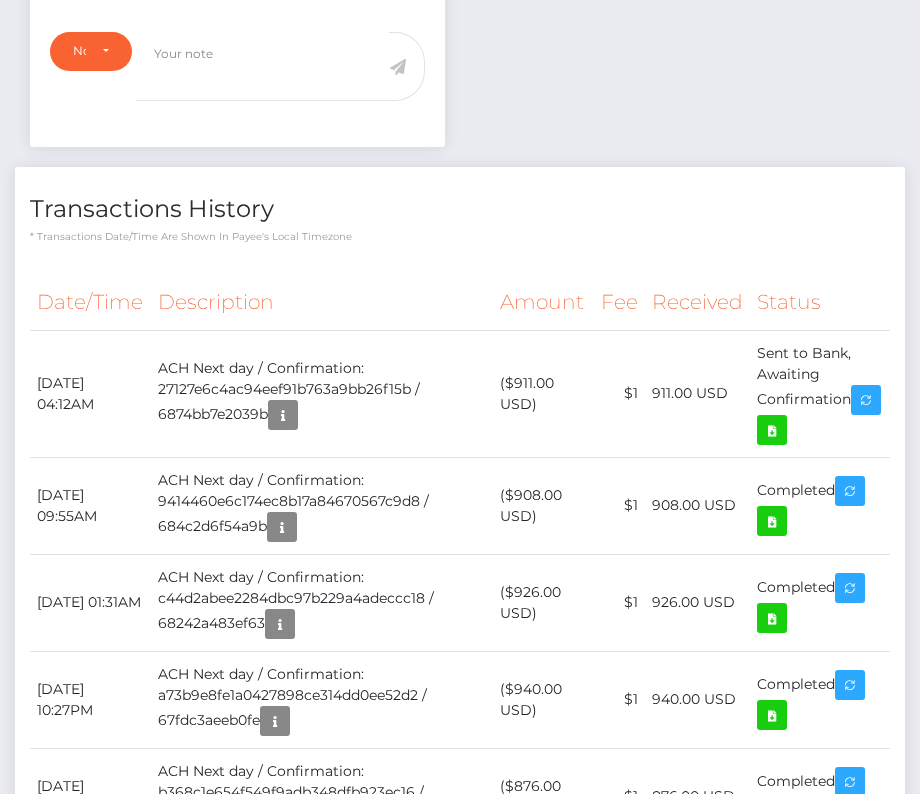 copy on "July 14, 2025 04:12AM
ACH Next day / Confirmation: 27127e6c4ac94eef91b763a9bb26f15b / 6874bb7e2039b
($911.00 USD)
$1
911.00 USD
Sent to Bank, Awaiting Confirmation" 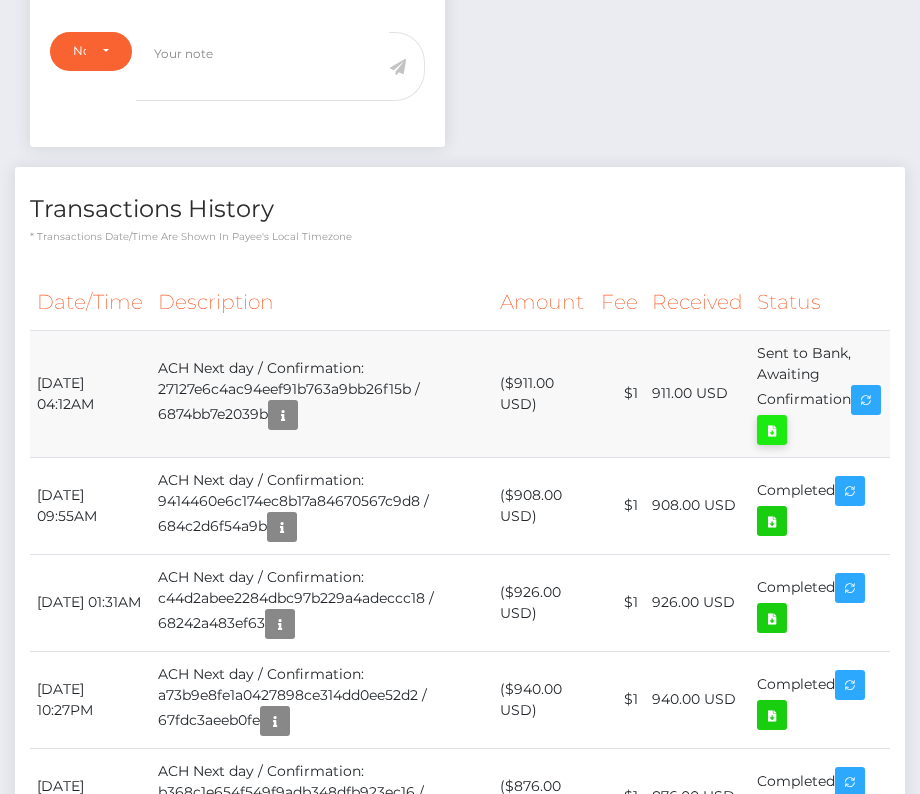click at bounding box center (772, 430) 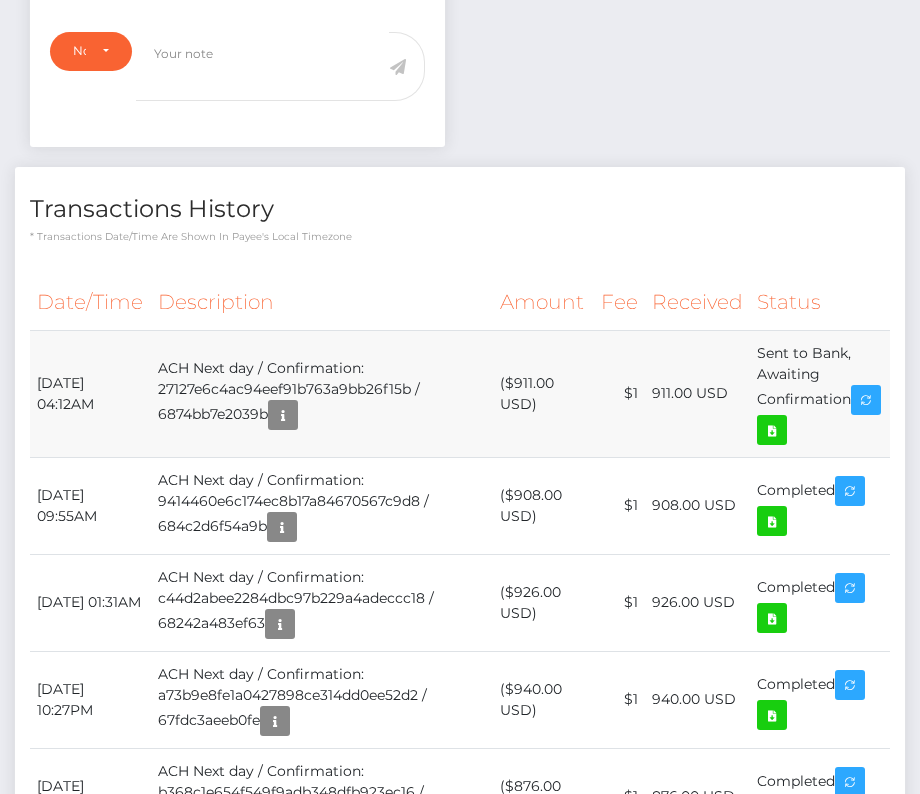 click on "ACH Next day / Confirmation: 27127e6c4ac94eef91b763a9bb26f15b / 6874bb7e2039b" at bounding box center (322, 393) 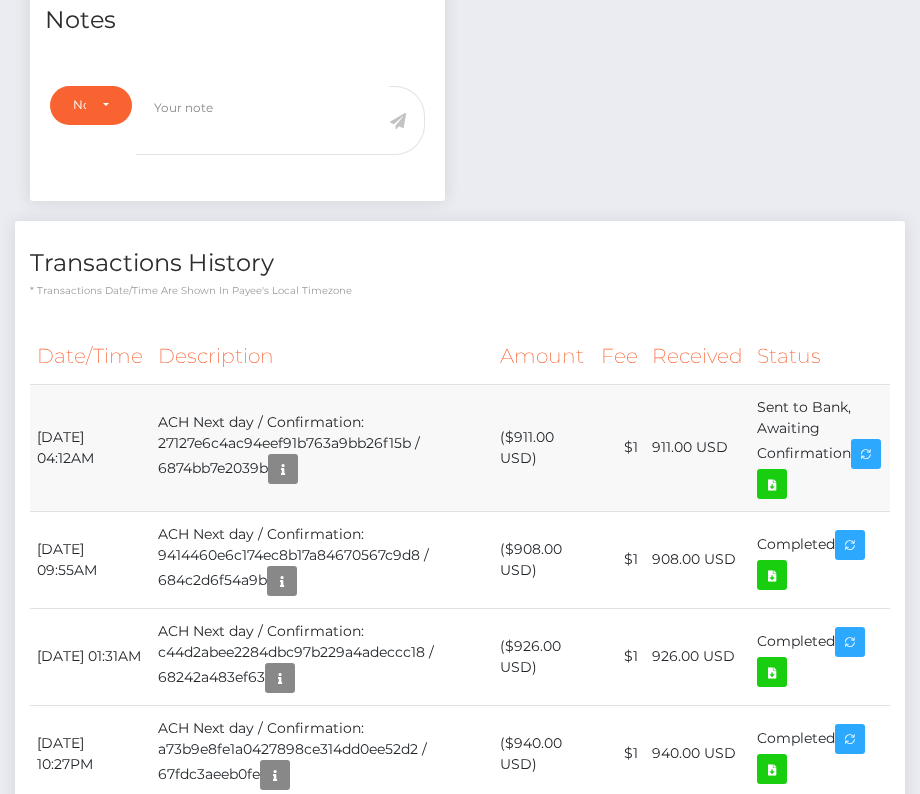 scroll, scrollTop: 0, scrollLeft: 0, axis: both 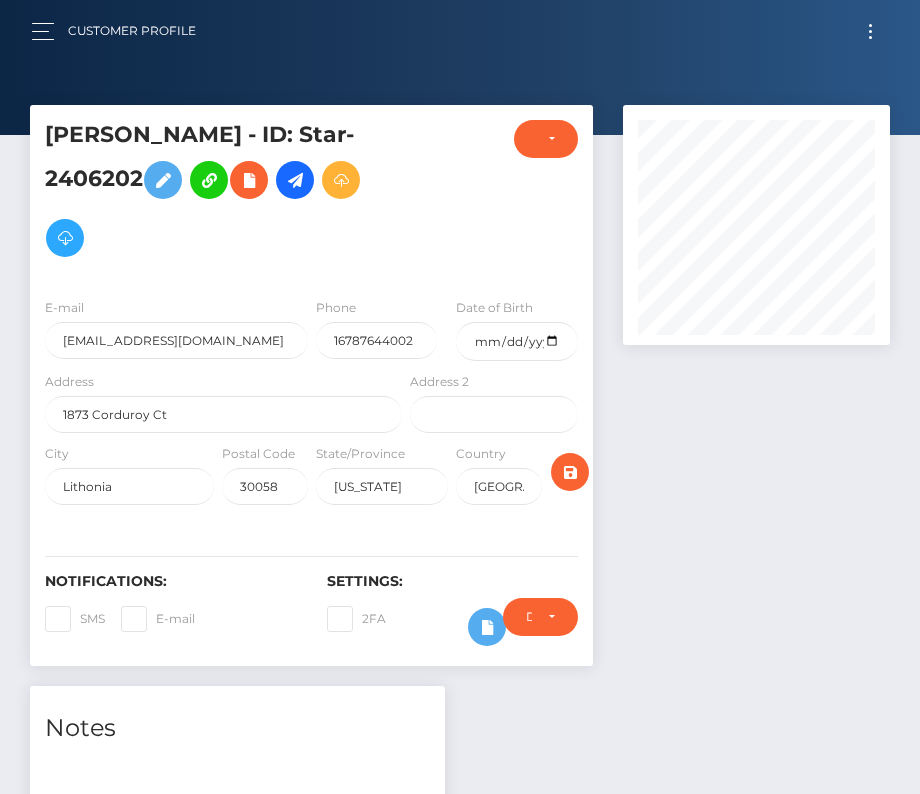 click on "Customer Profile
Loading...
Loading..." at bounding box center (460, 31) 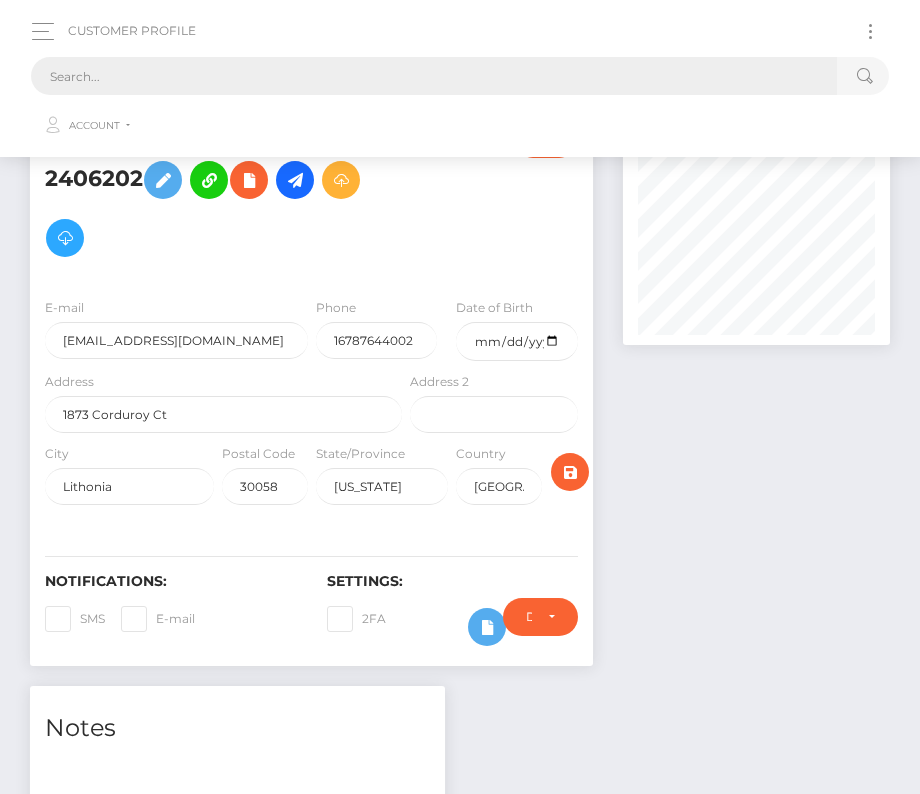 click at bounding box center [434, 76] 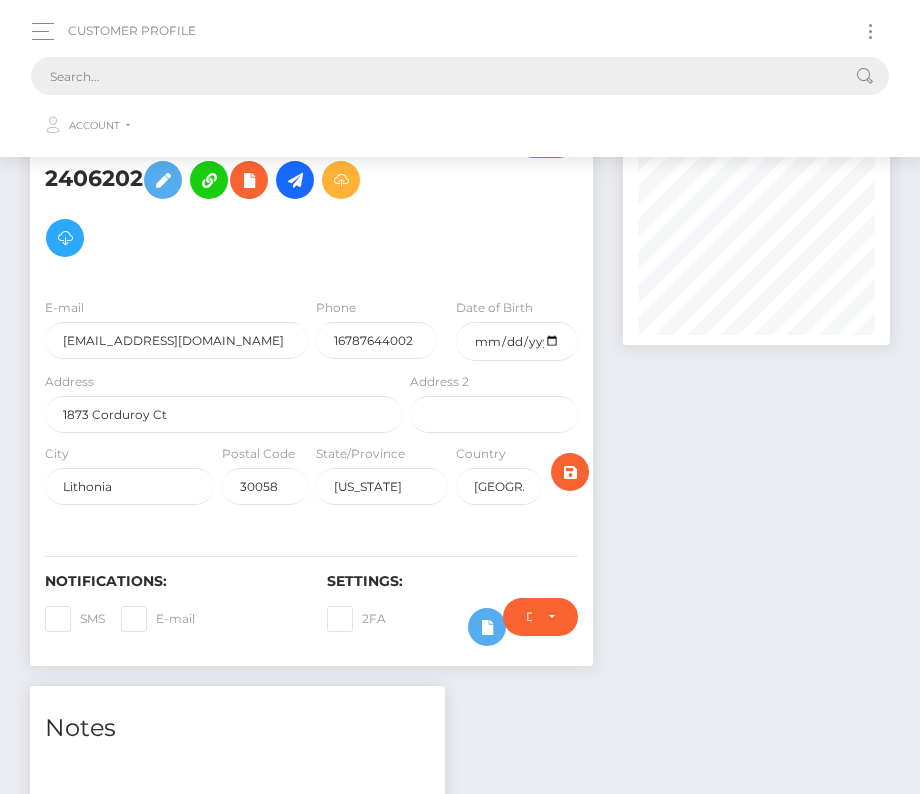 paste on "13022" 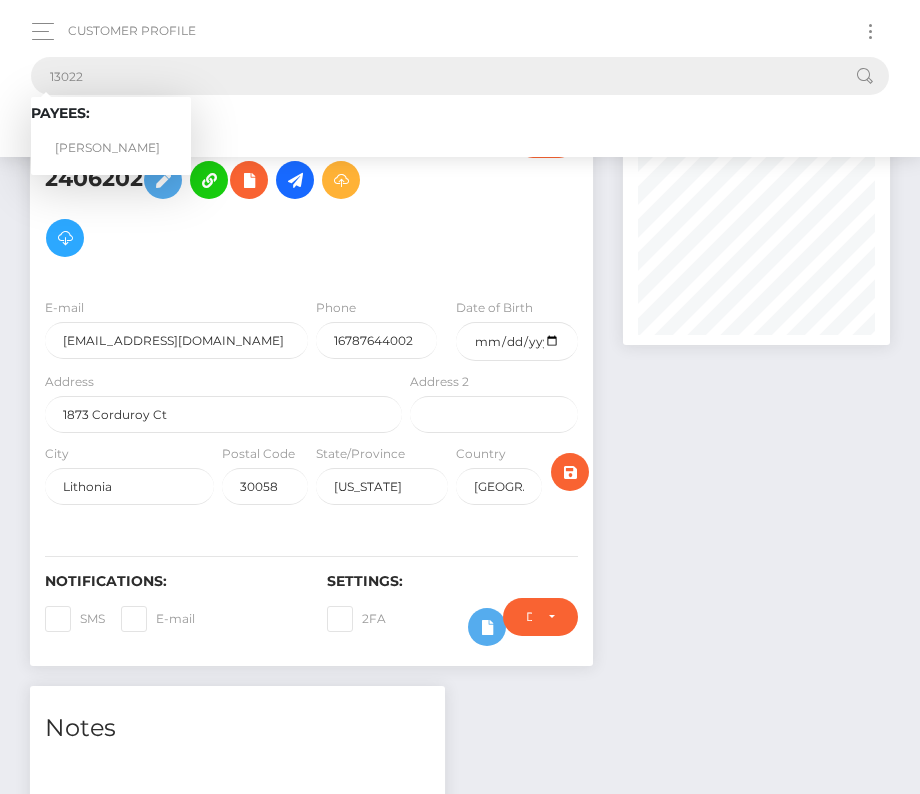 type on "13022" 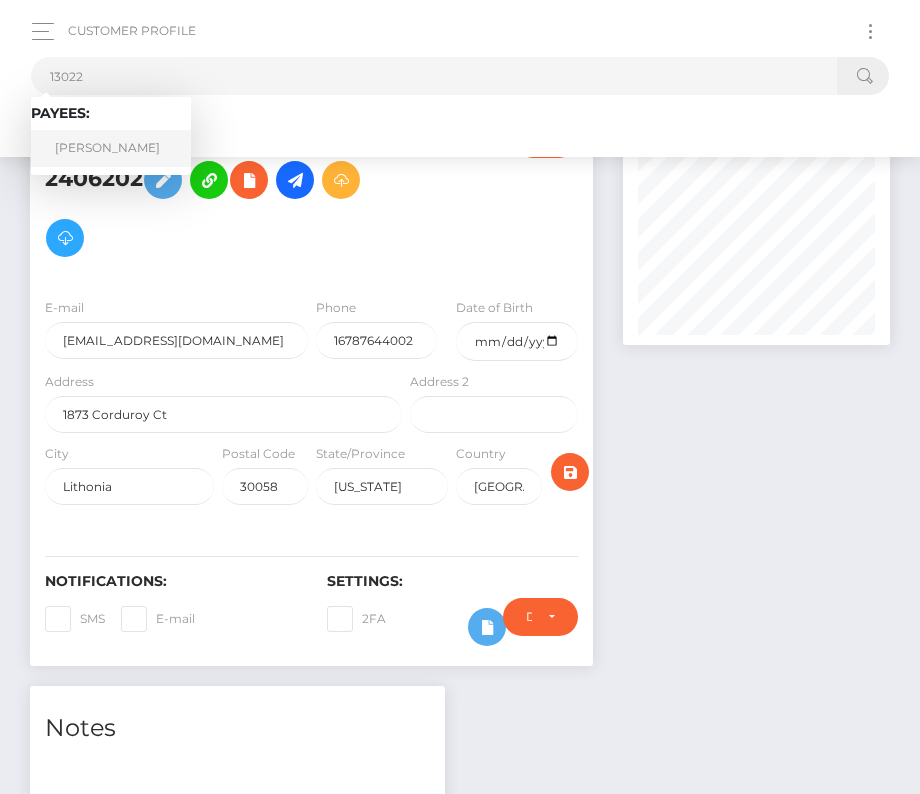 click on "Corey  Sewell" at bounding box center [111, 148] 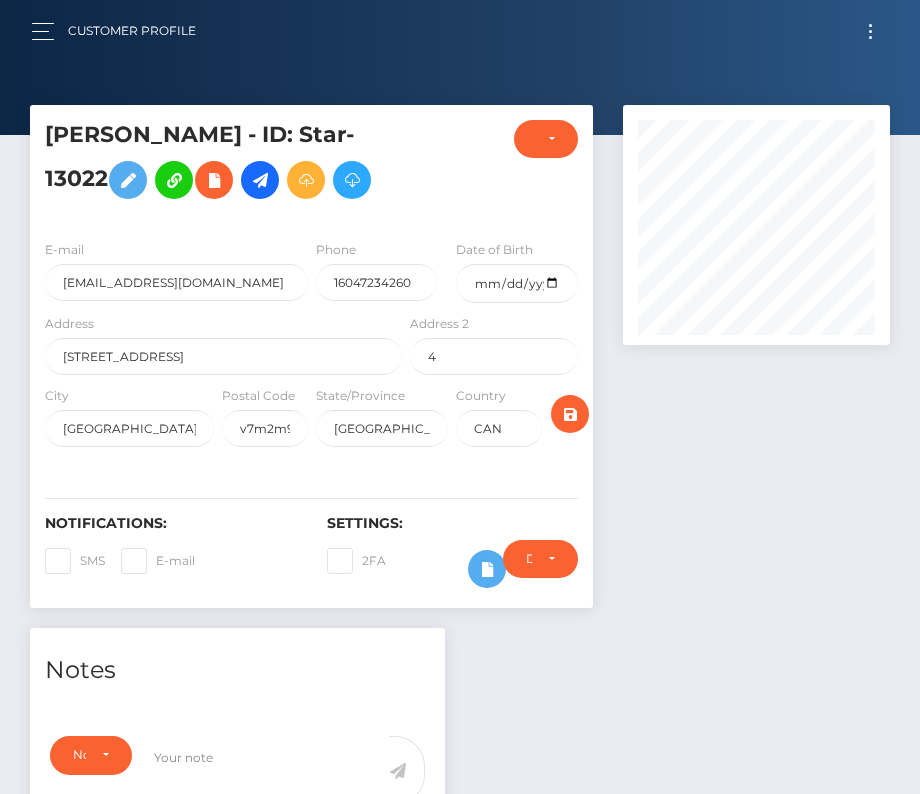 scroll, scrollTop: 0, scrollLeft: 0, axis: both 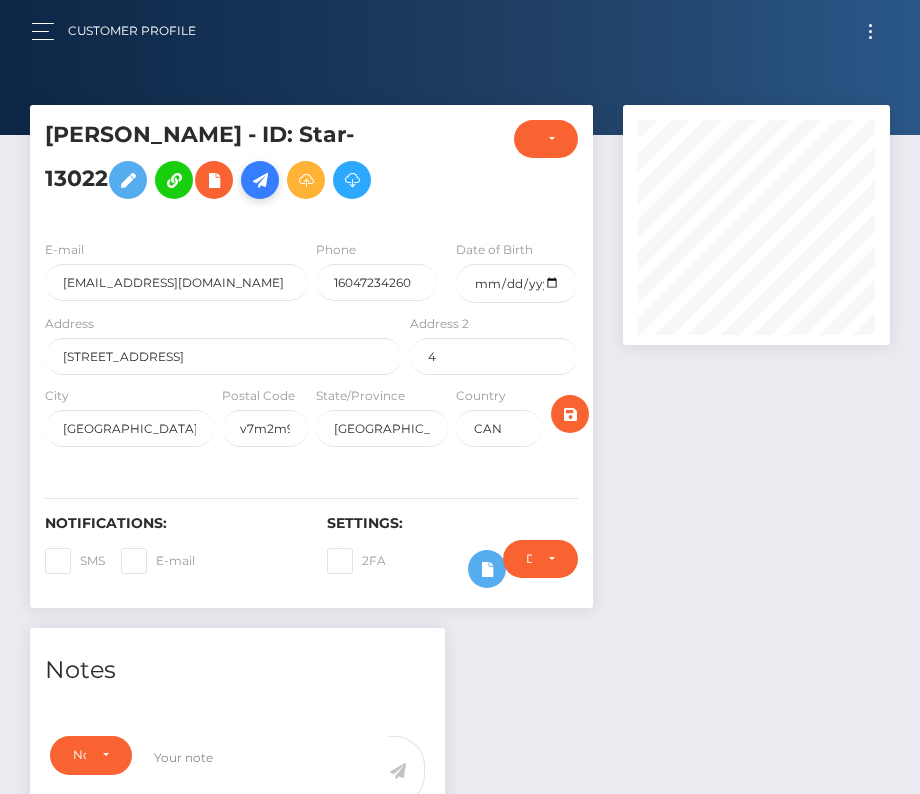 click at bounding box center [260, 180] 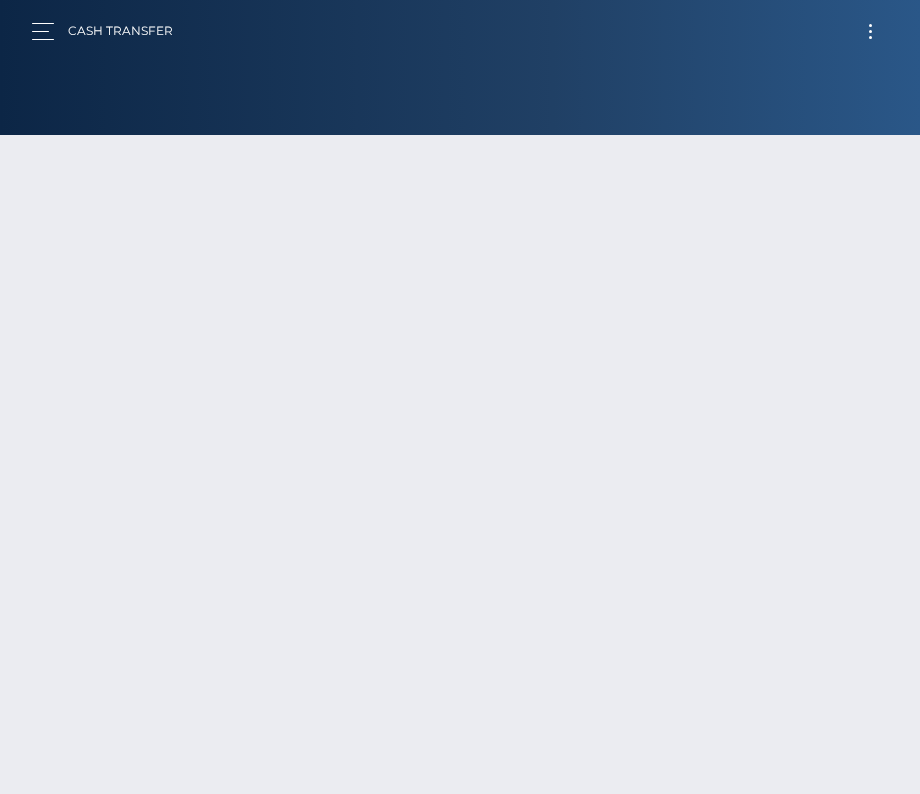 scroll, scrollTop: 0, scrollLeft: 0, axis: both 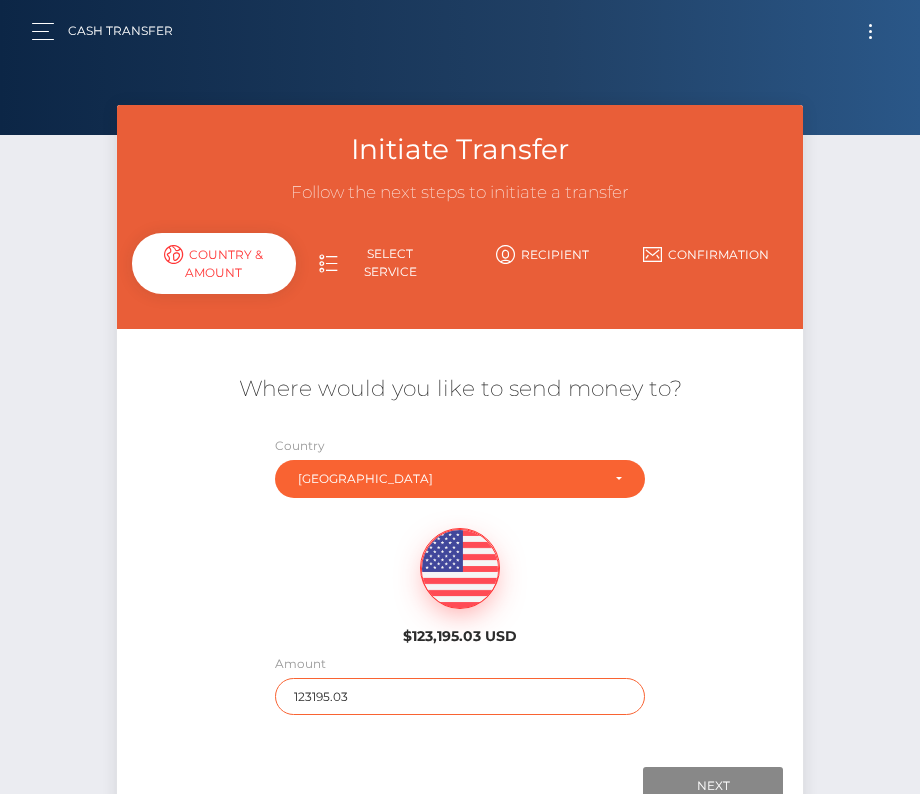 click on "123195.03" at bounding box center [460, 696] 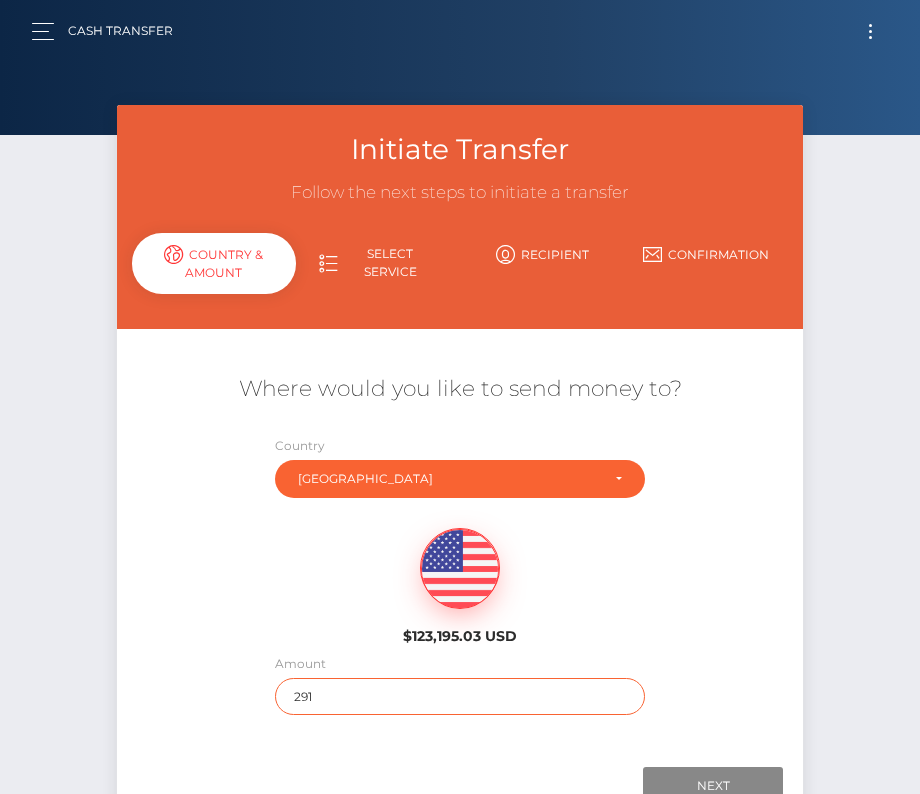 scroll, scrollTop: 140, scrollLeft: 0, axis: vertical 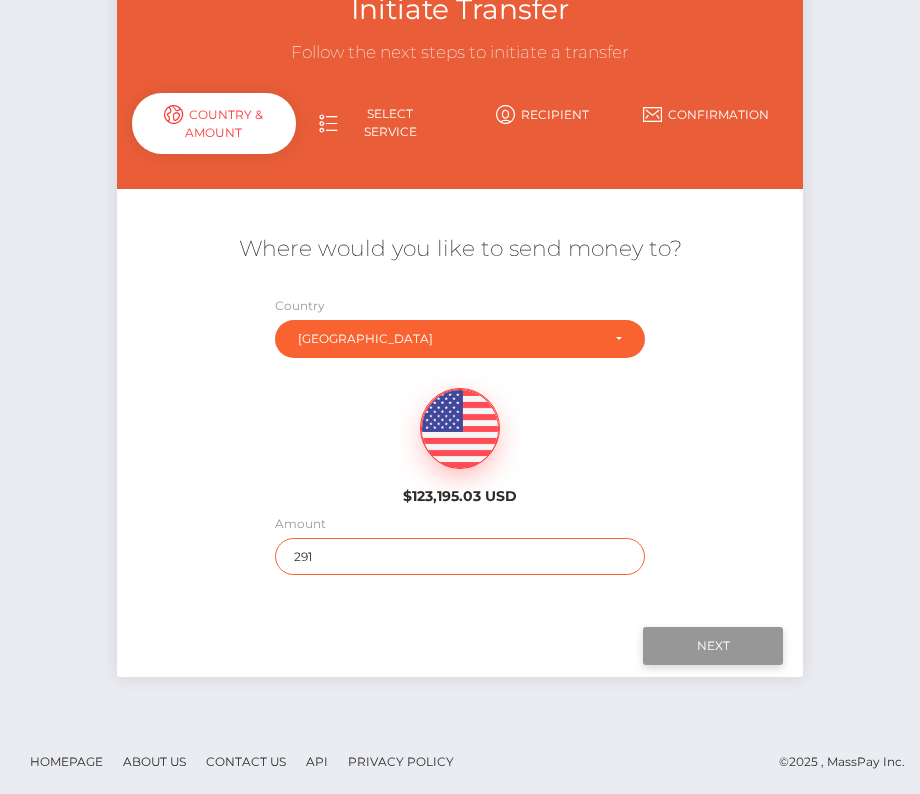 type on "291" 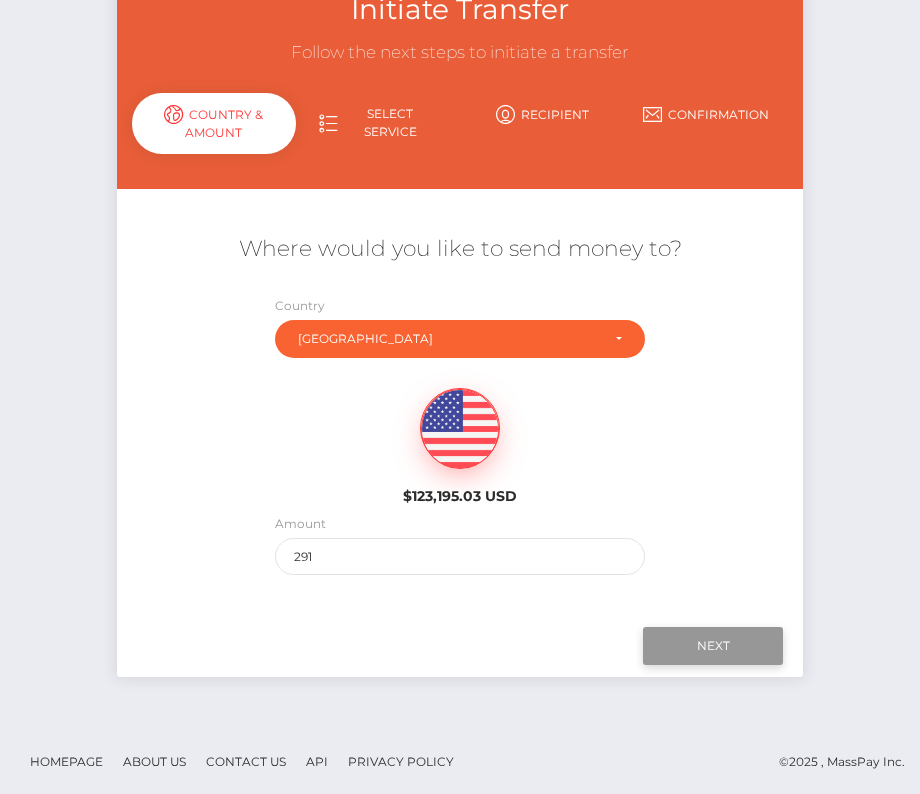 click on "Next" at bounding box center (713, 646) 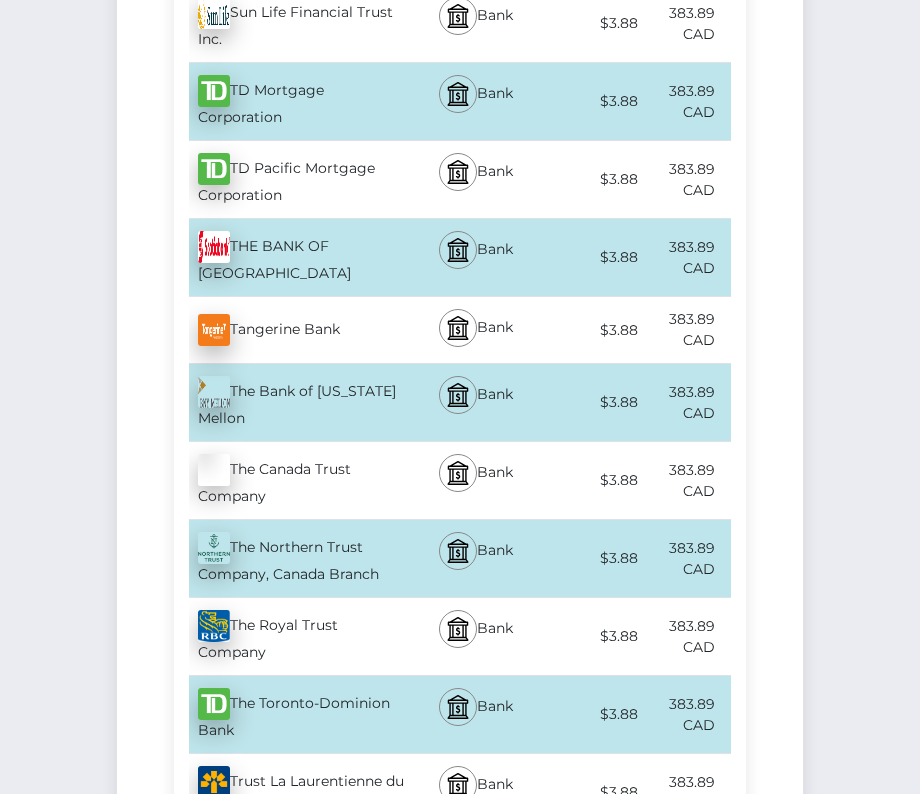 scroll, scrollTop: 7308, scrollLeft: 0, axis: vertical 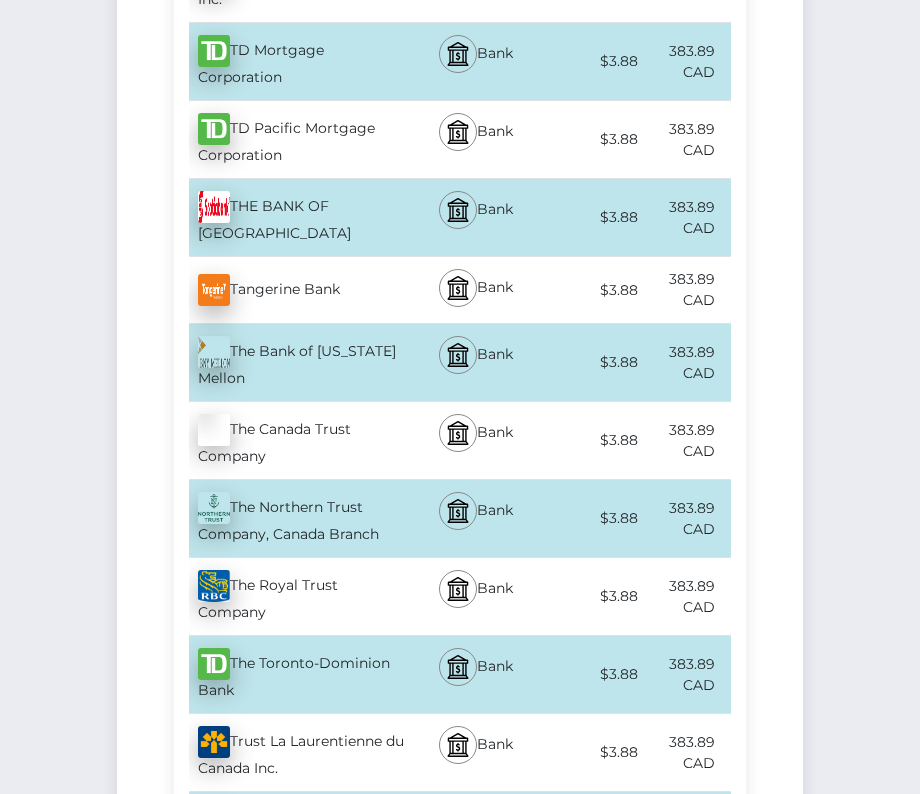 click on "The Toronto-Dominion Bank  - CAD" at bounding box center (290, 674) 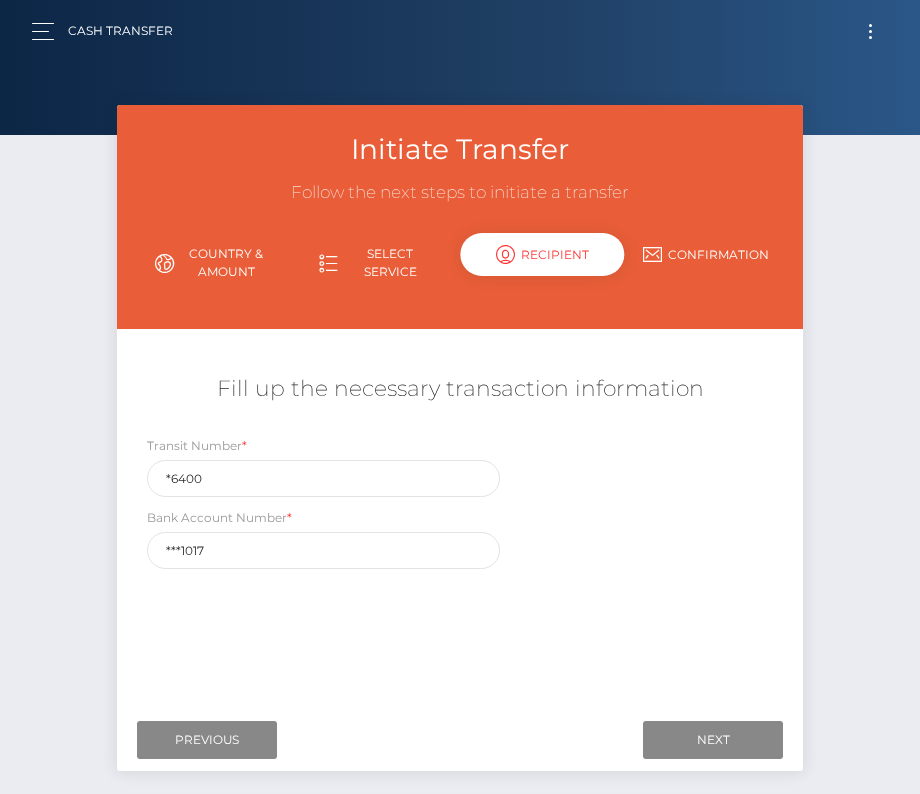 scroll, scrollTop: 37, scrollLeft: 0, axis: vertical 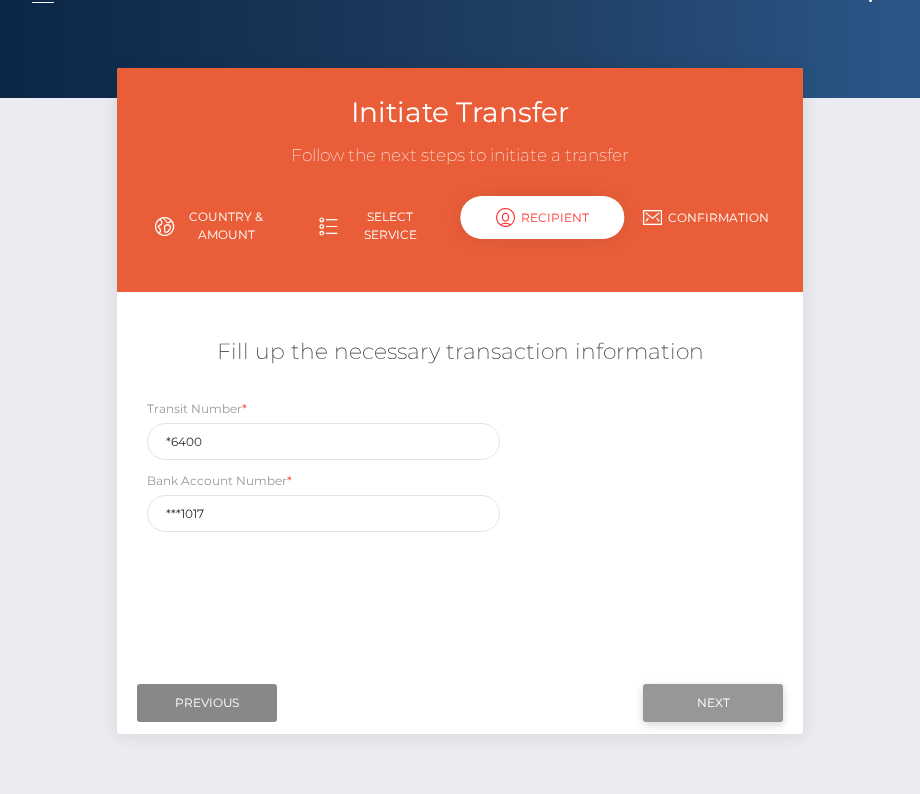 click on "Next" at bounding box center [713, 703] 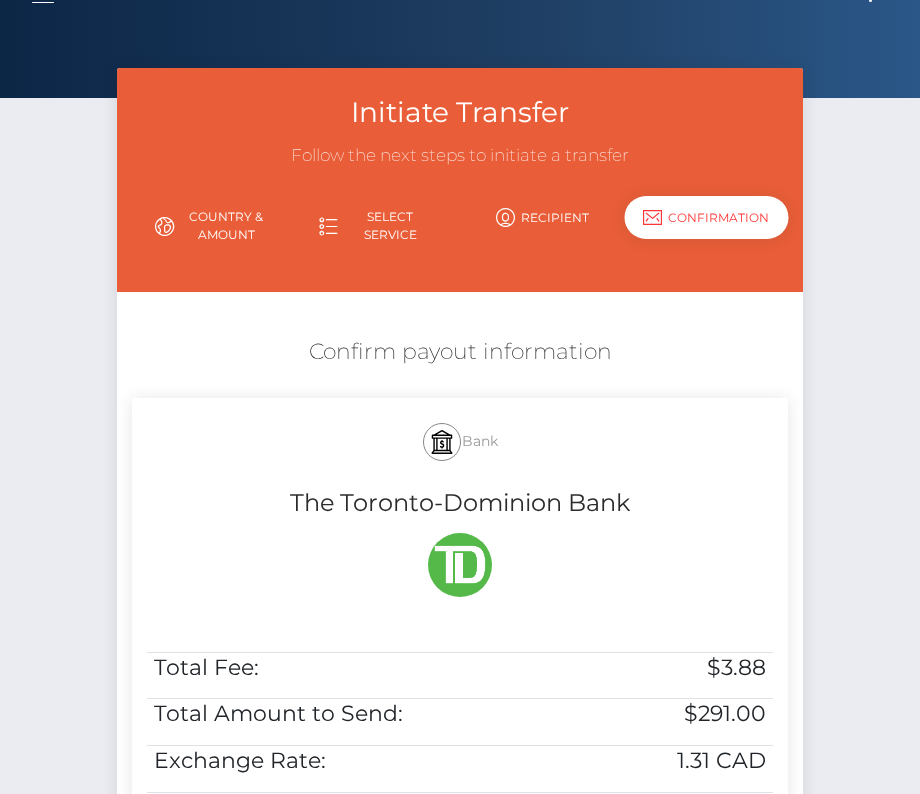 scroll, scrollTop: 208, scrollLeft: 0, axis: vertical 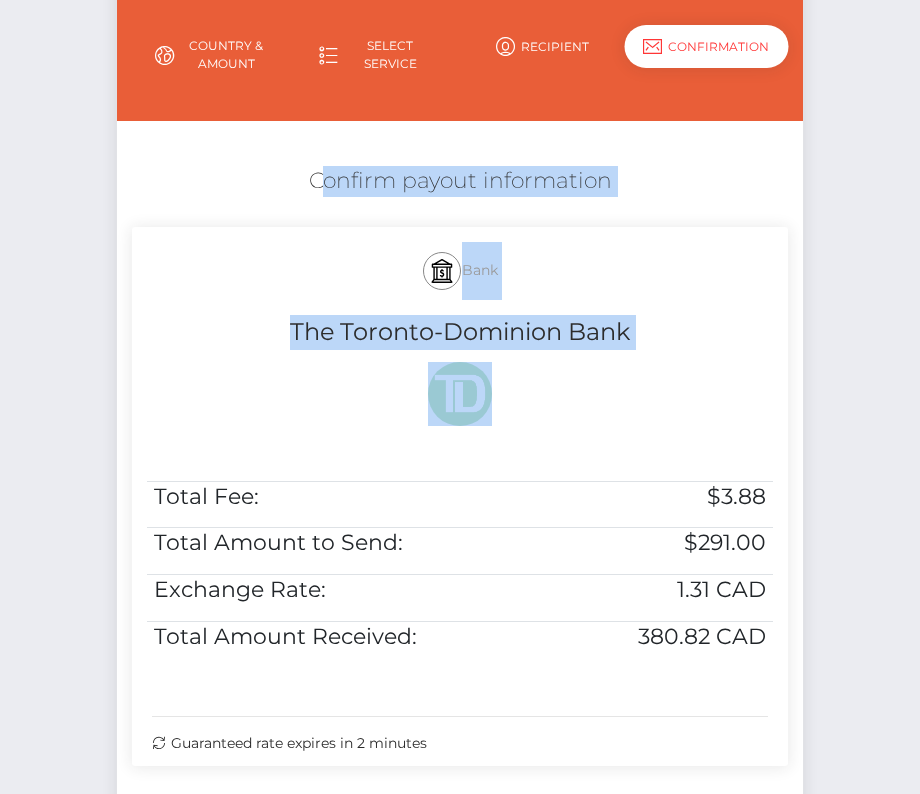 drag, startPoint x: 297, startPoint y: 169, endPoint x: 779, endPoint y: 630, distance: 666.96704 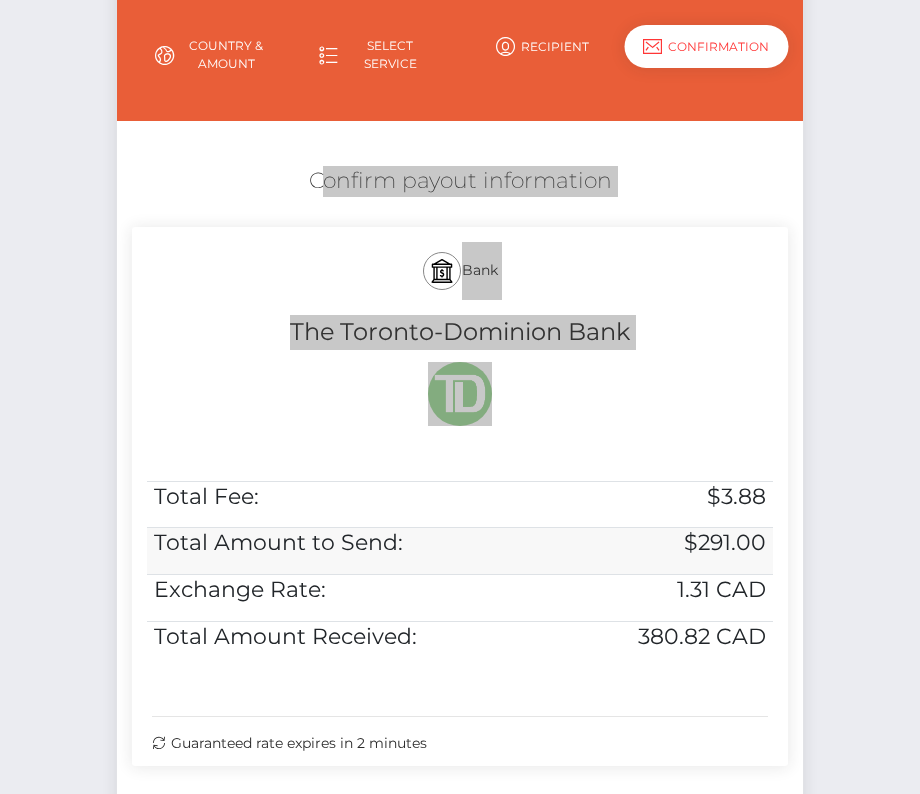 scroll, scrollTop: 408, scrollLeft: 0, axis: vertical 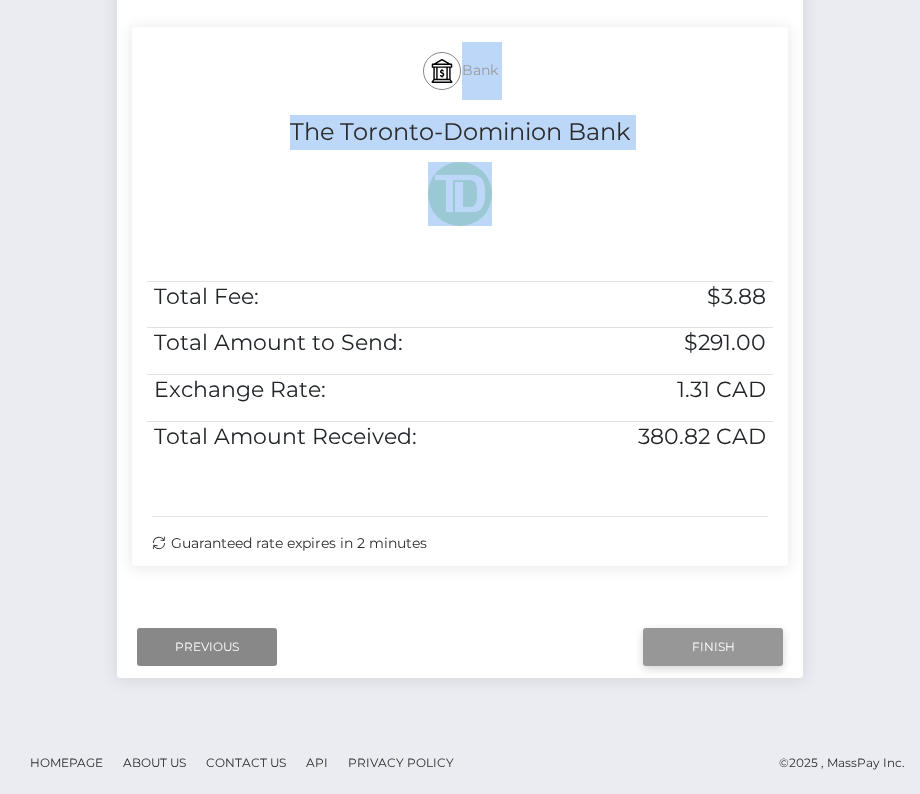click on "Finish" at bounding box center [713, 647] 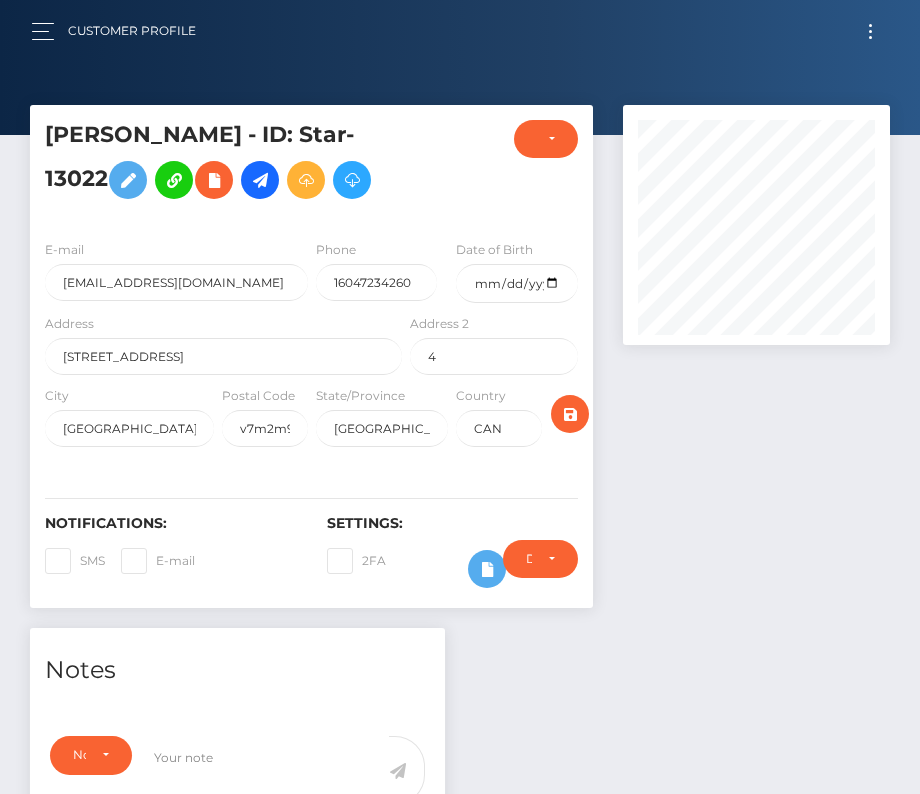 scroll, scrollTop: 0, scrollLeft: 0, axis: both 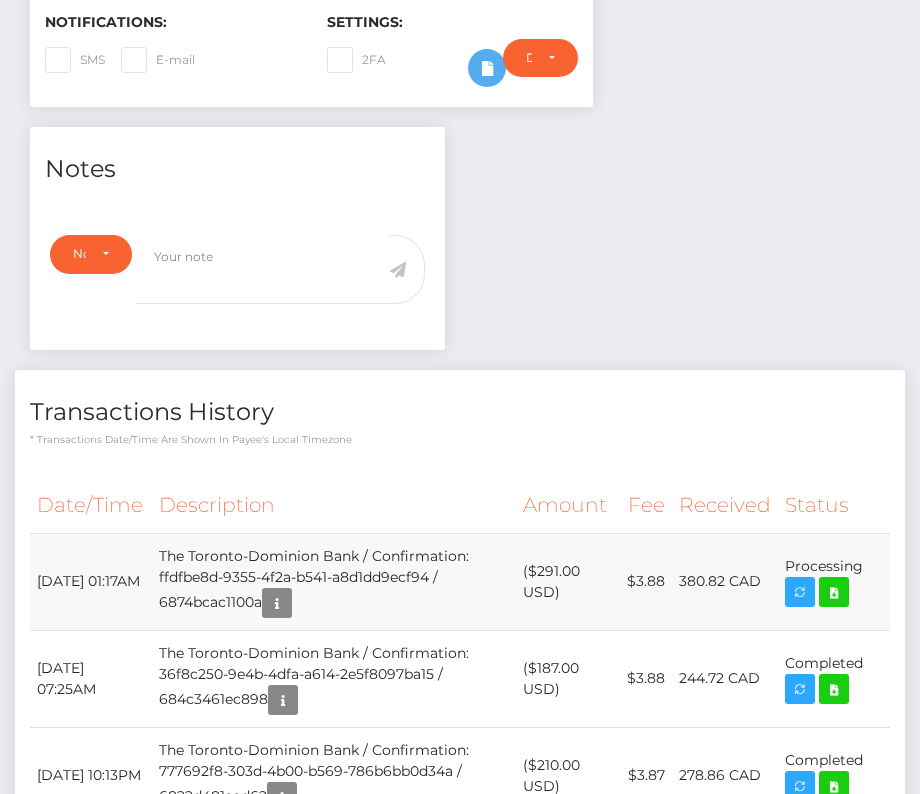 drag, startPoint x: 36, startPoint y: 557, endPoint x: 869, endPoint y: 570, distance: 833.10144 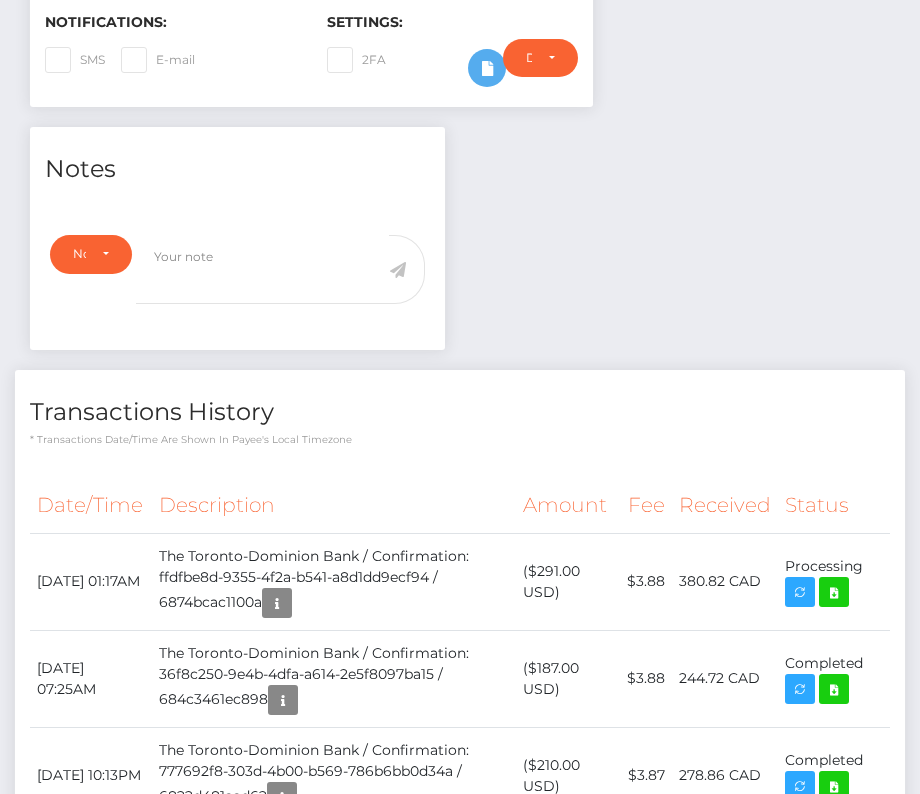 copy on "July 14, 2025 01:17AM
The Toronto-Dominion Bank / Confirmation: ffdfbe8d-9355-4f2a-b541-a8d1dd9ecf94 / 6874bcac1100a
($291.00 USD)
$3.88
380.82 CAD
Processing" 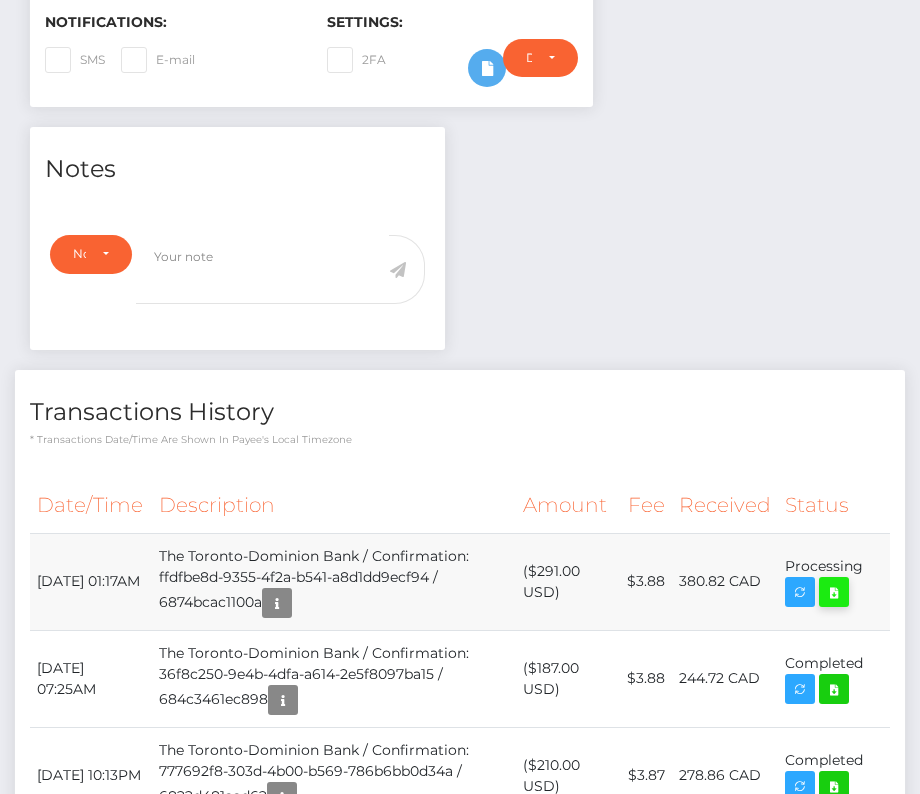 click at bounding box center (834, 592) 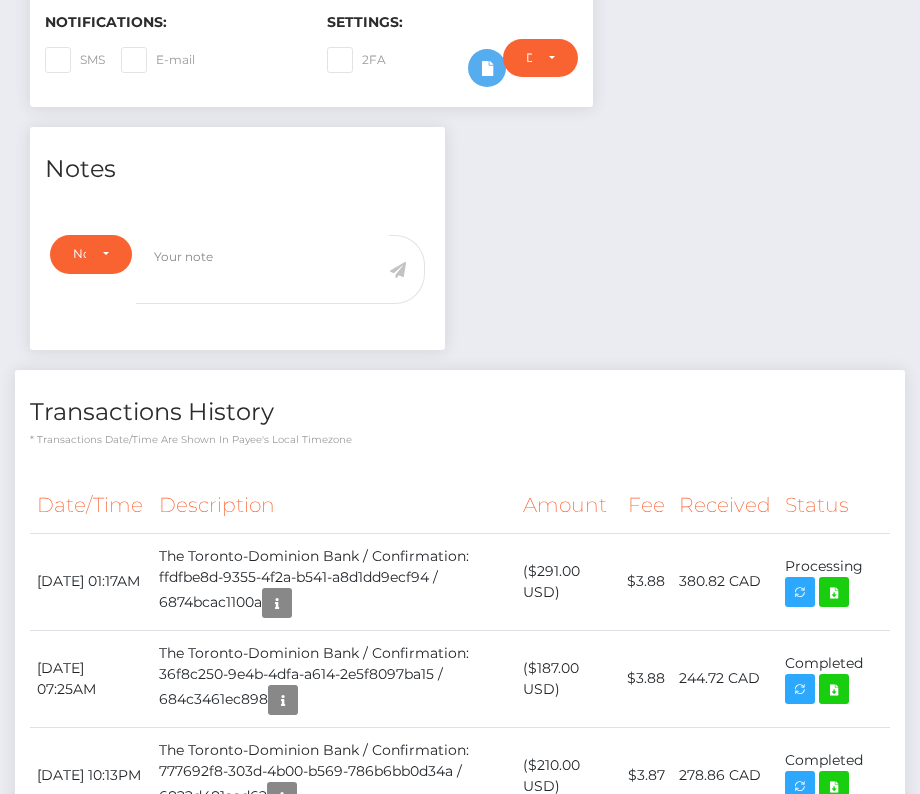 scroll, scrollTop: 0, scrollLeft: 0, axis: both 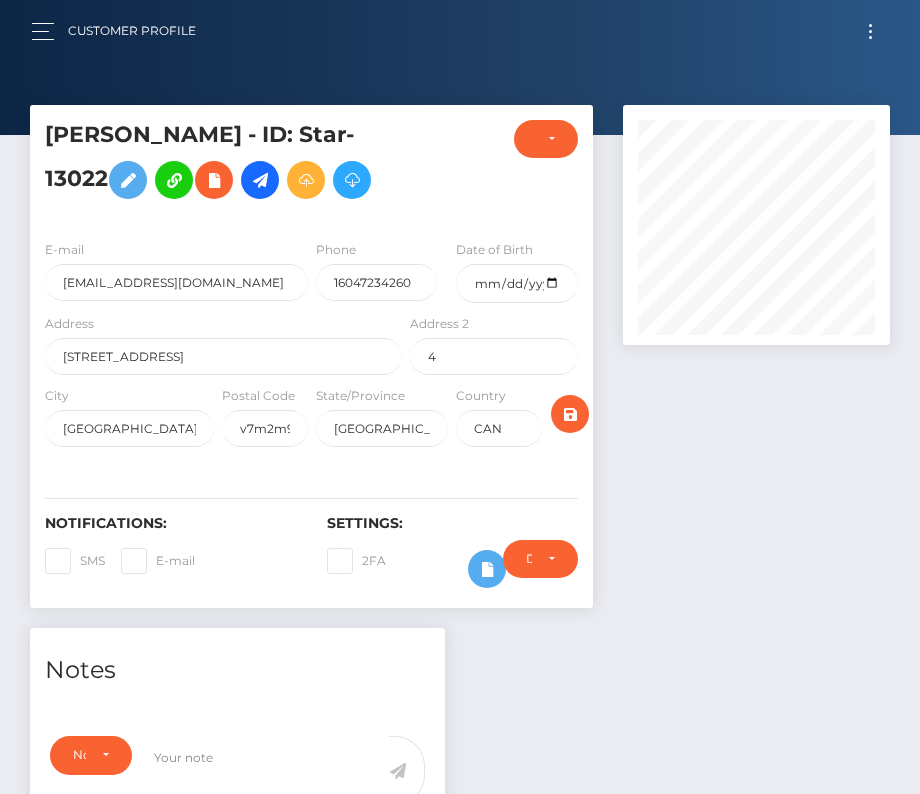 click at bounding box center (870, 31) 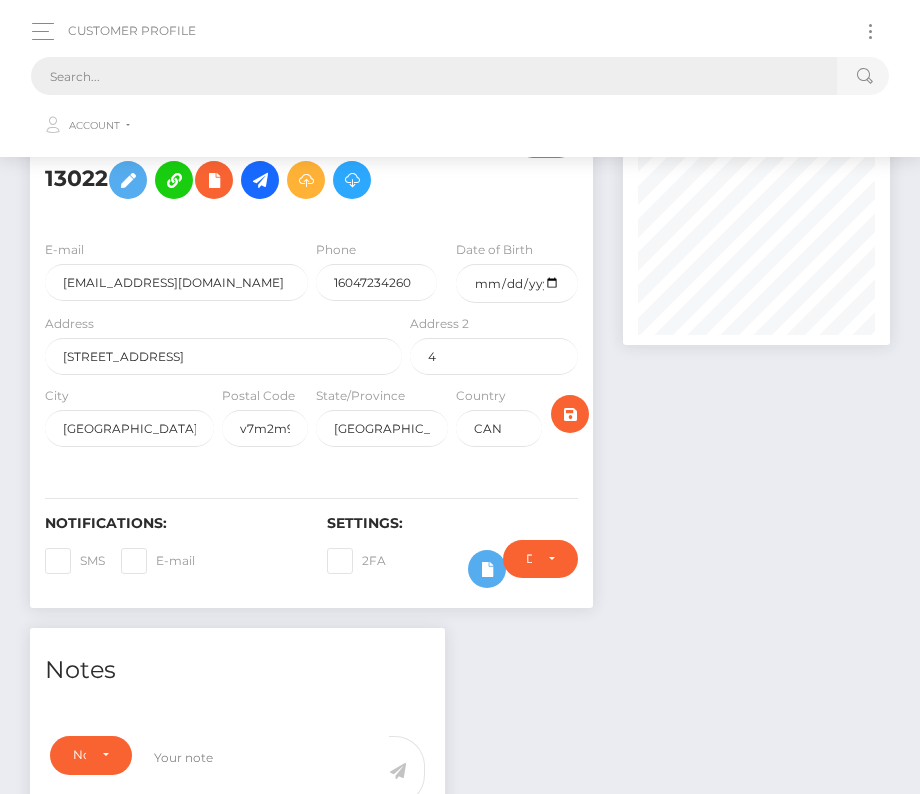 click at bounding box center [434, 76] 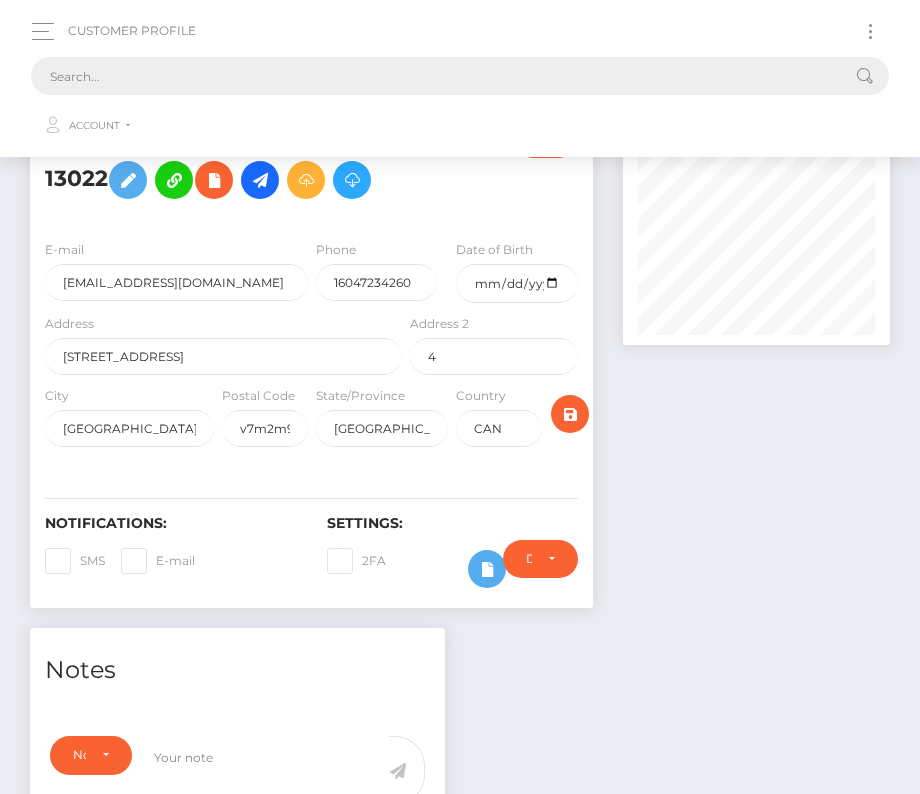paste on "2651850" 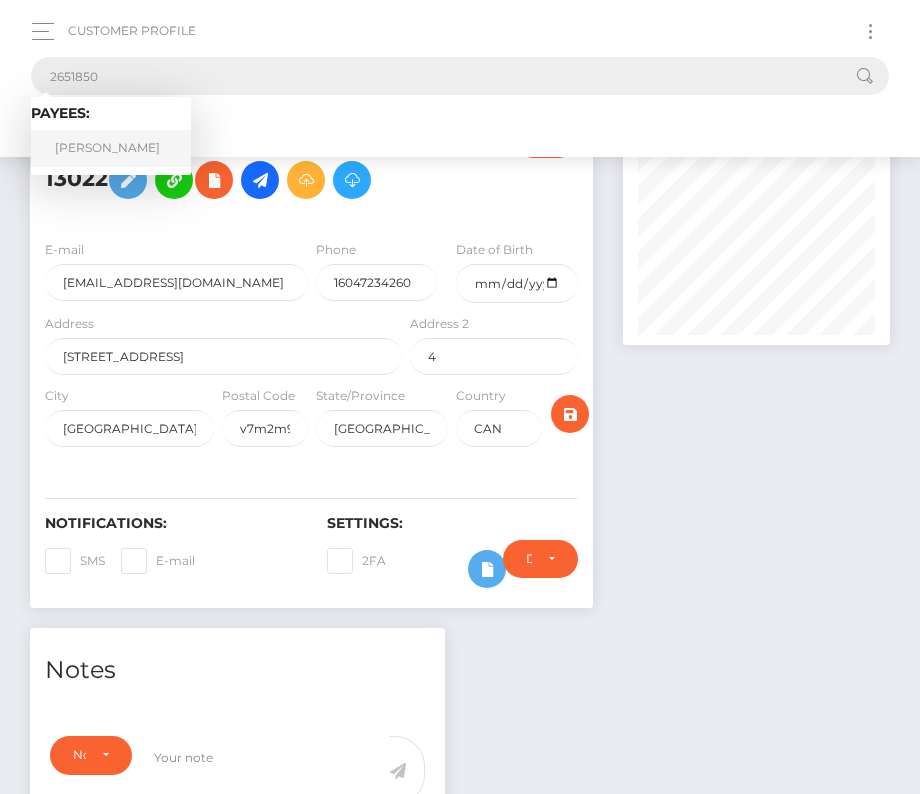 type on "2651850" 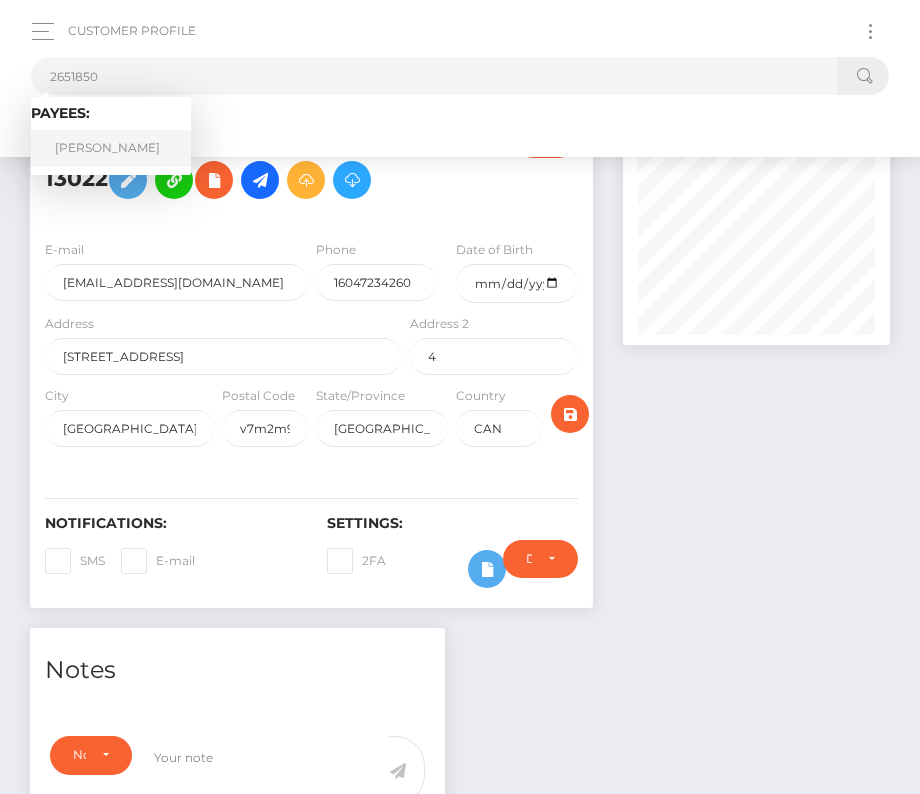 click on "Andrew  Lucas" at bounding box center (111, 148) 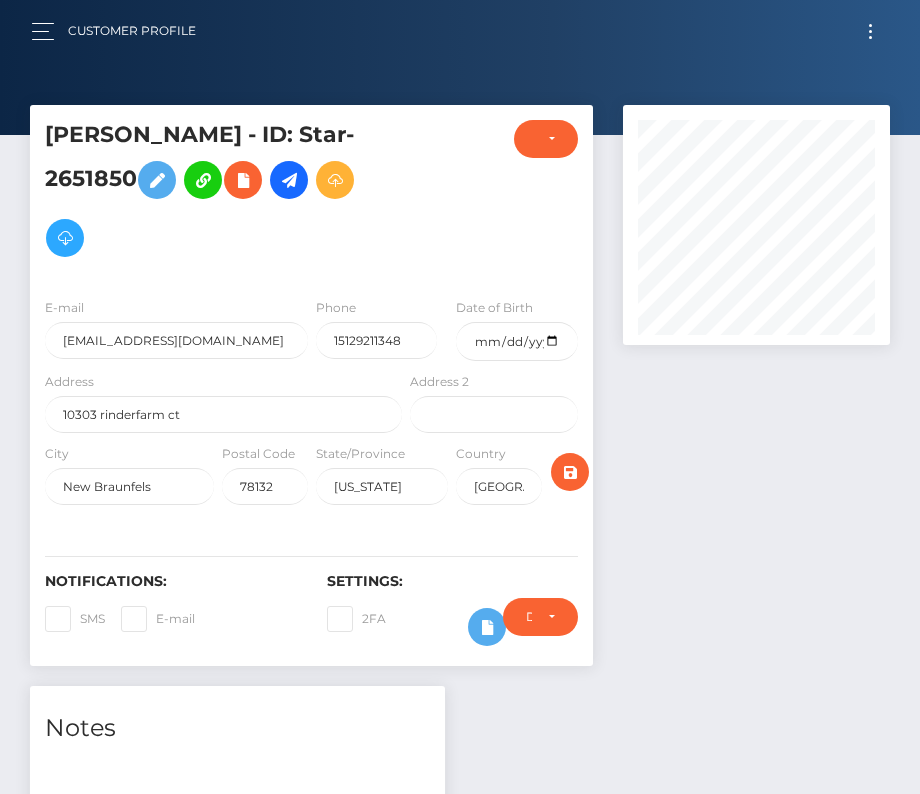 scroll, scrollTop: 0, scrollLeft: 0, axis: both 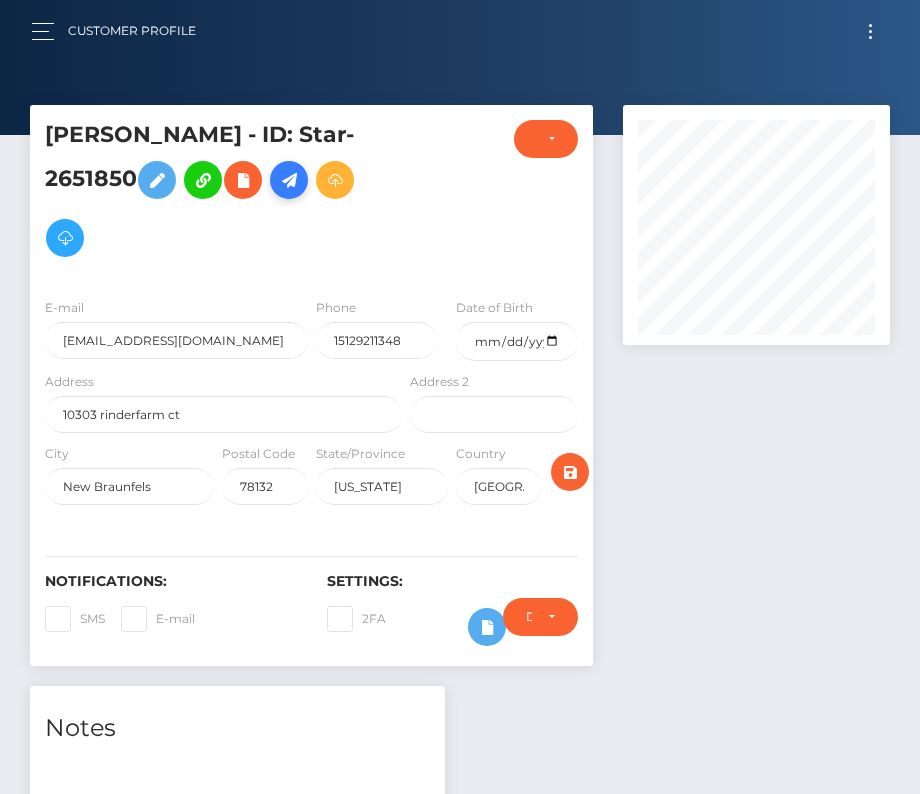 click at bounding box center (289, 180) 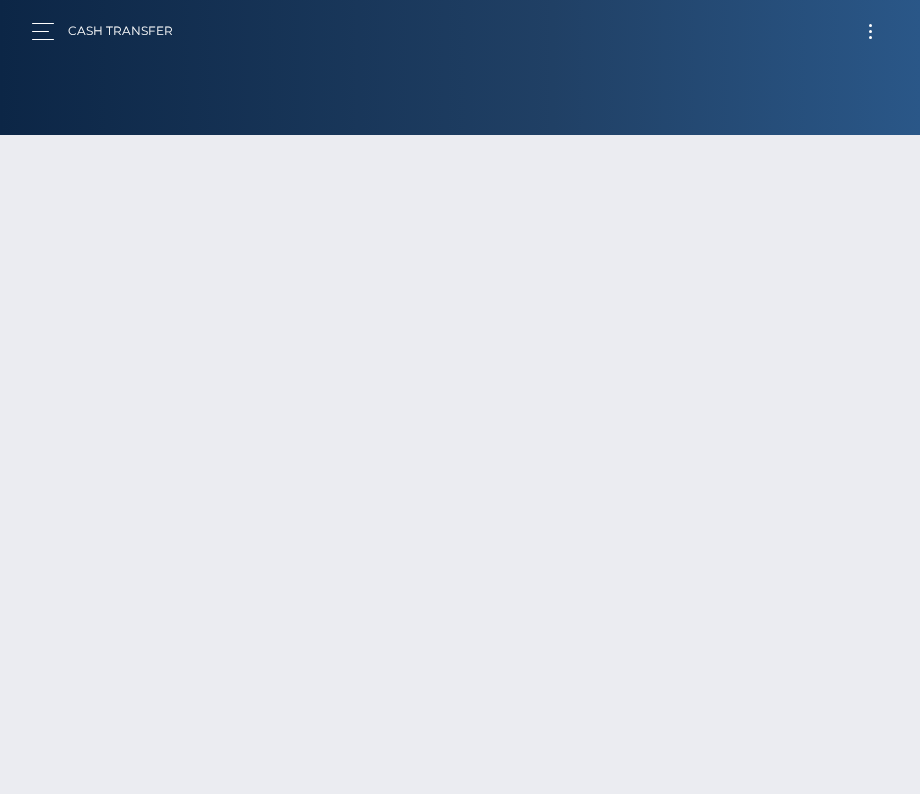 scroll, scrollTop: 0, scrollLeft: 0, axis: both 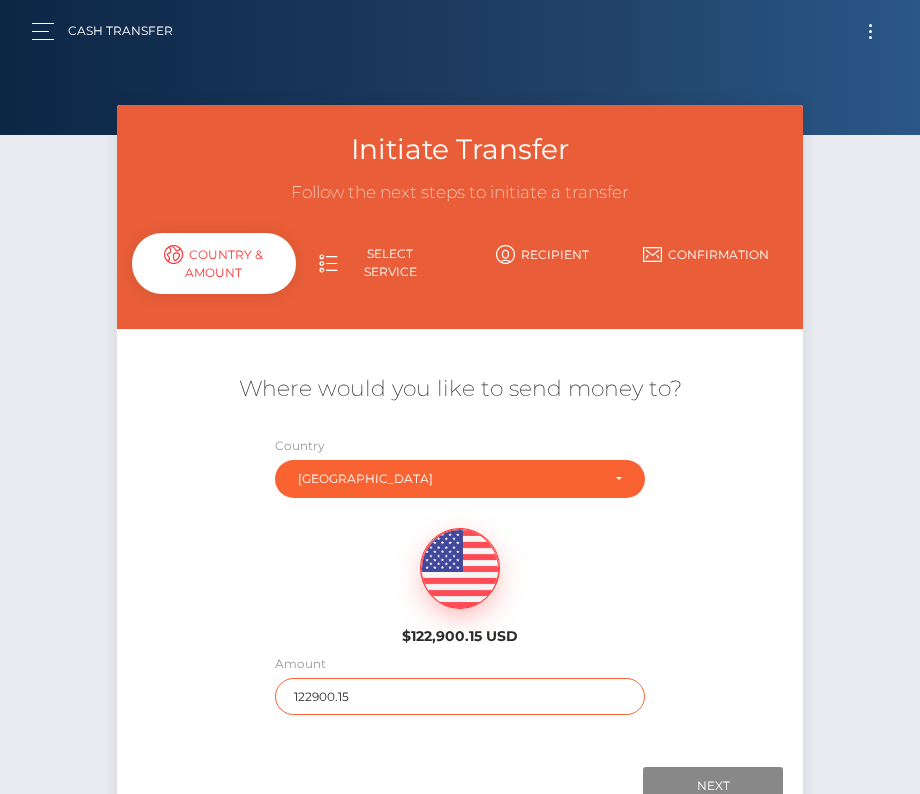 click on "122900.15" at bounding box center [460, 696] 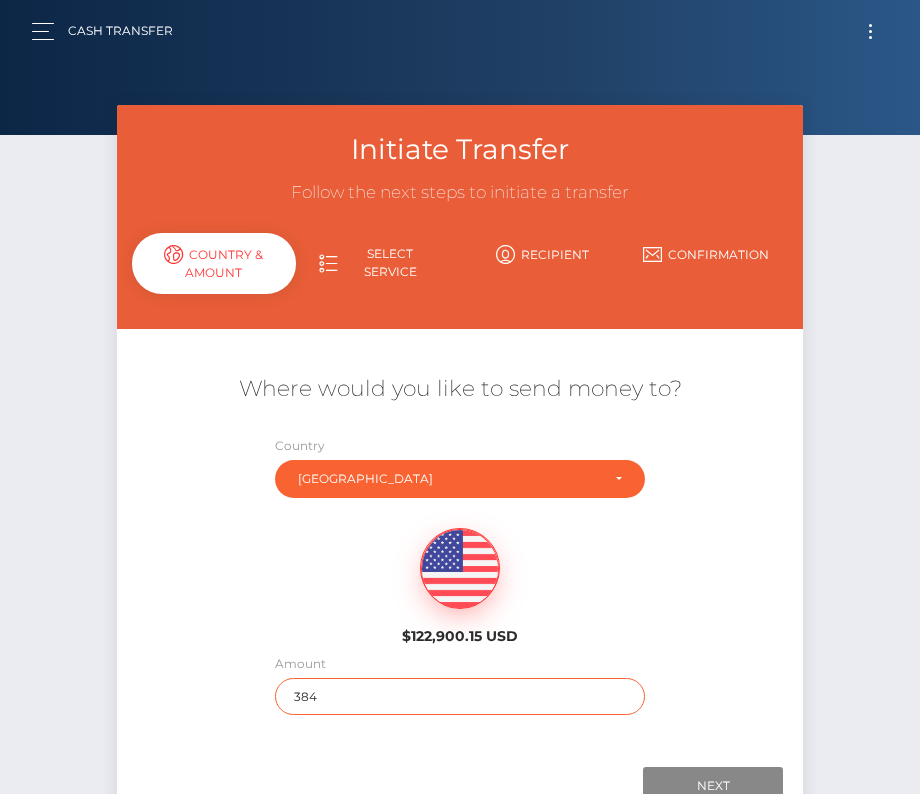 type on "384" 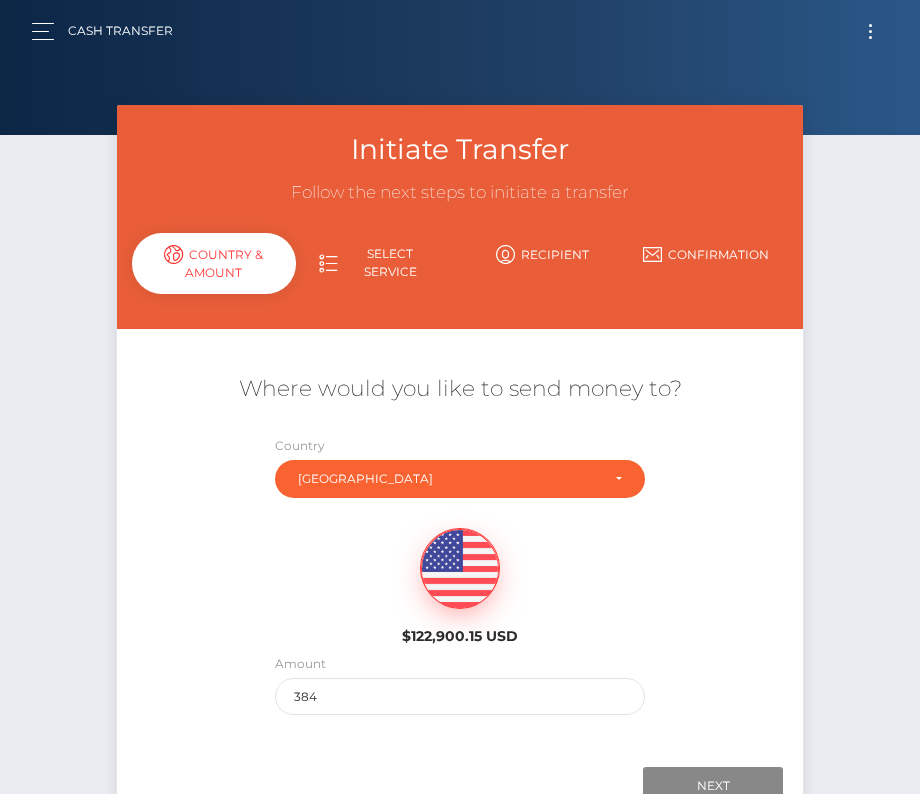 click on "$122,900.15 USD" at bounding box center [460, 580] 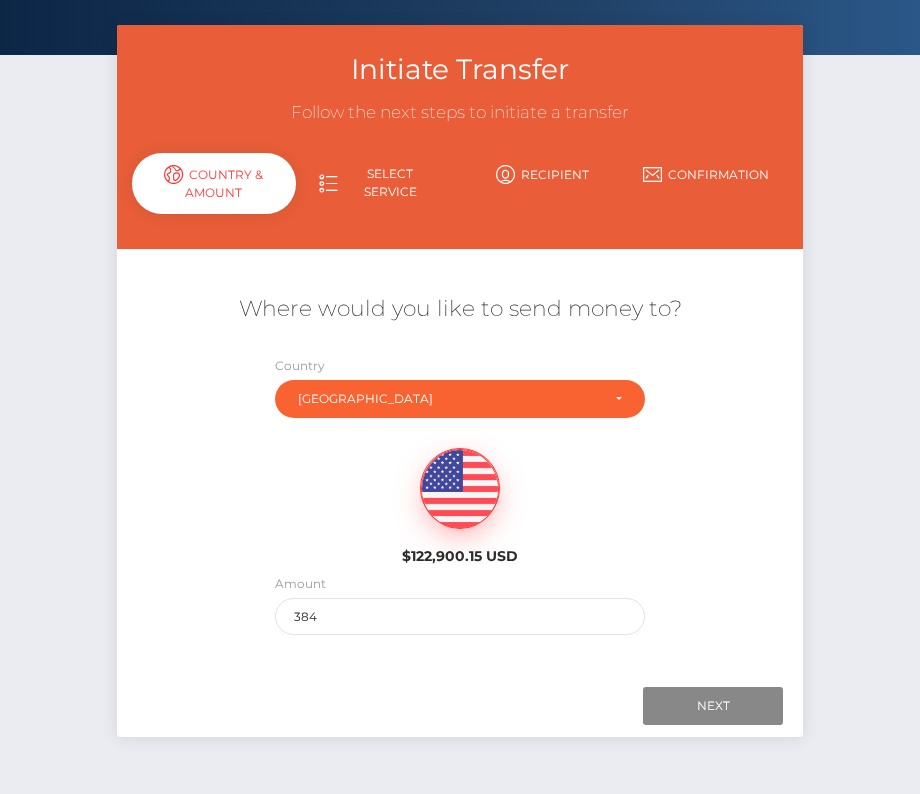 scroll, scrollTop: 140, scrollLeft: 0, axis: vertical 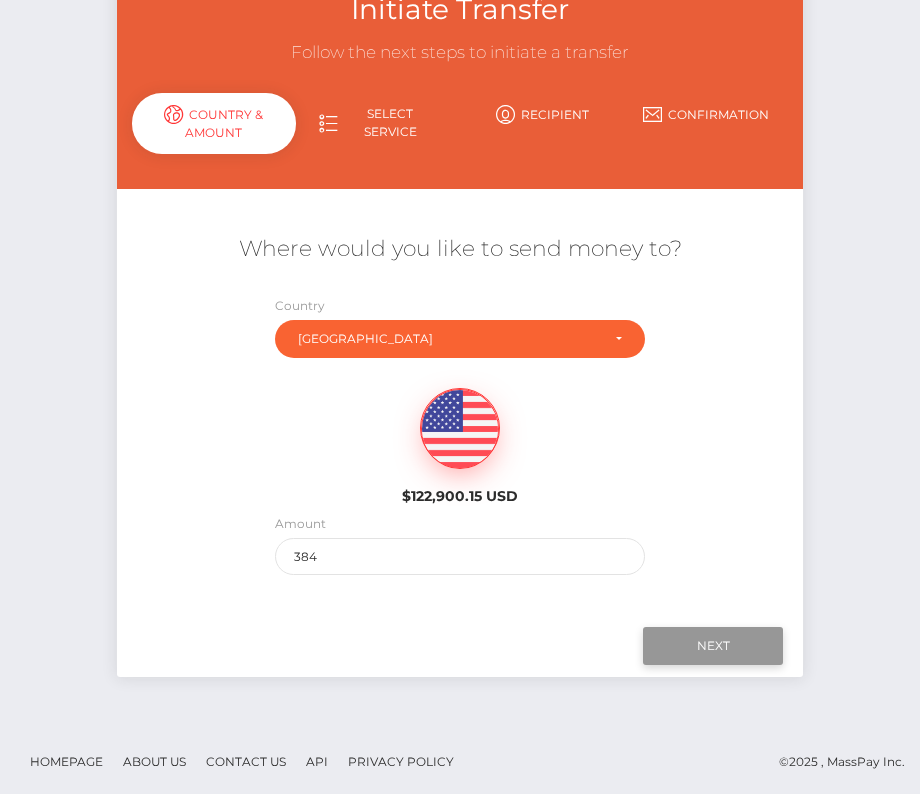 click on "Next" at bounding box center [713, 646] 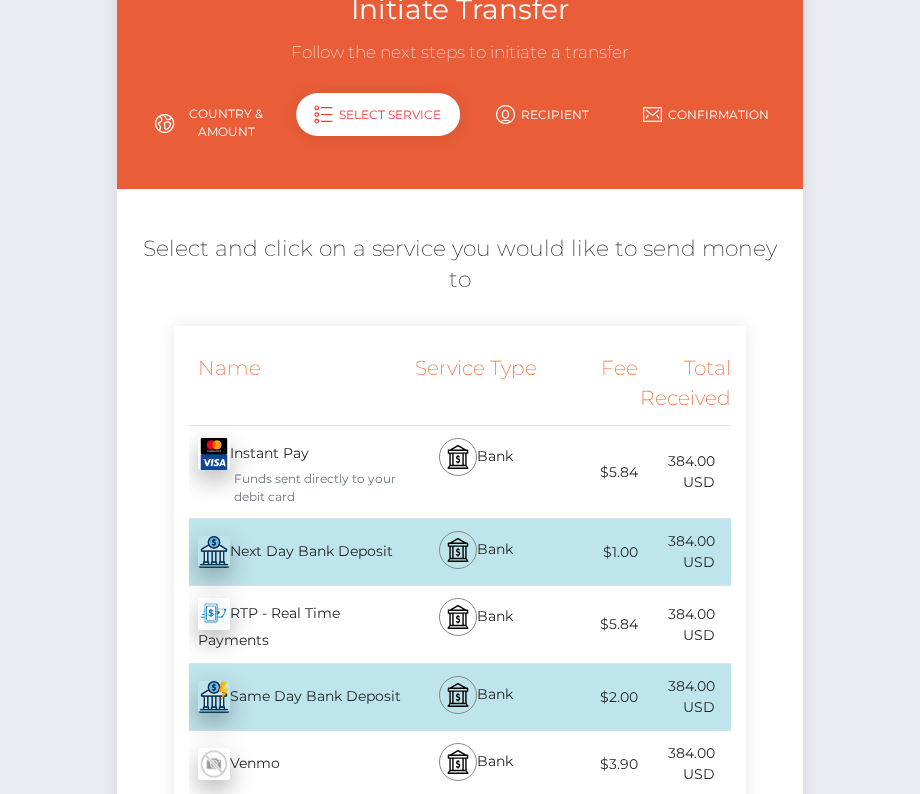 click on "Next Day Bank Deposit  - USD" at bounding box center [290, 552] 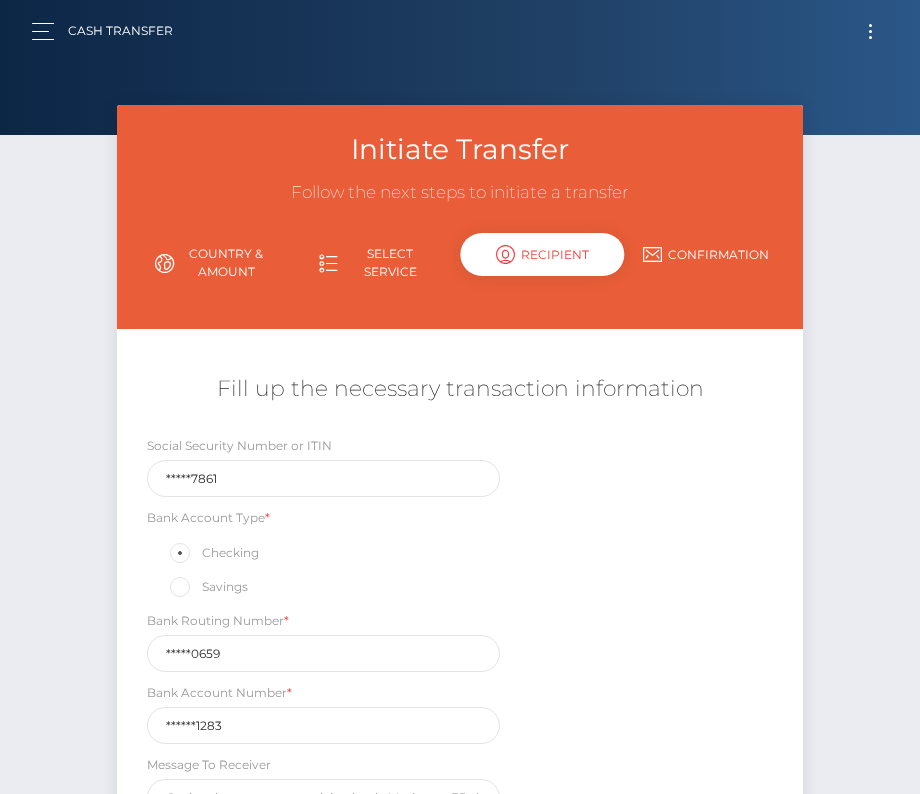 scroll, scrollTop: 142, scrollLeft: 0, axis: vertical 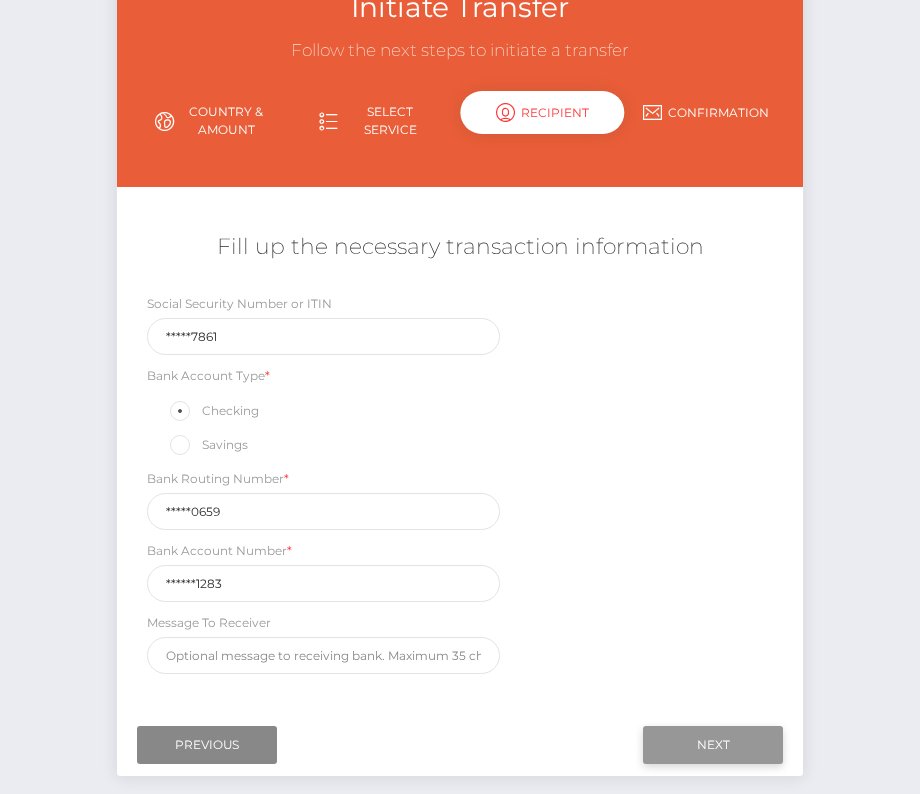 click on "Next" at bounding box center [713, 745] 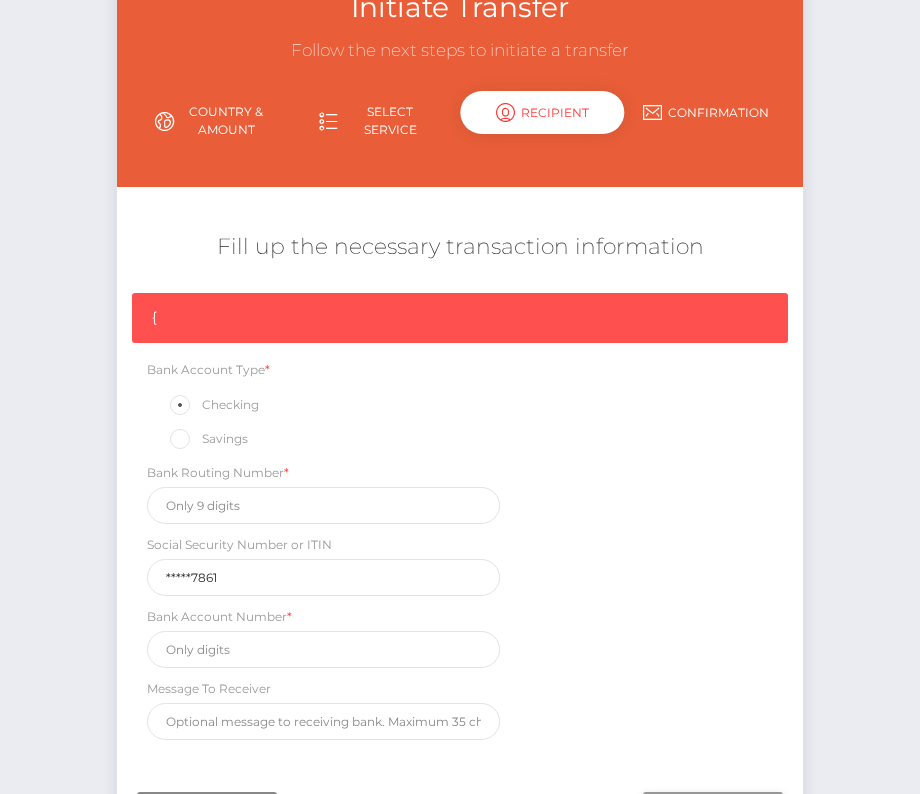 scroll, scrollTop: 169, scrollLeft: 0, axis: vertical 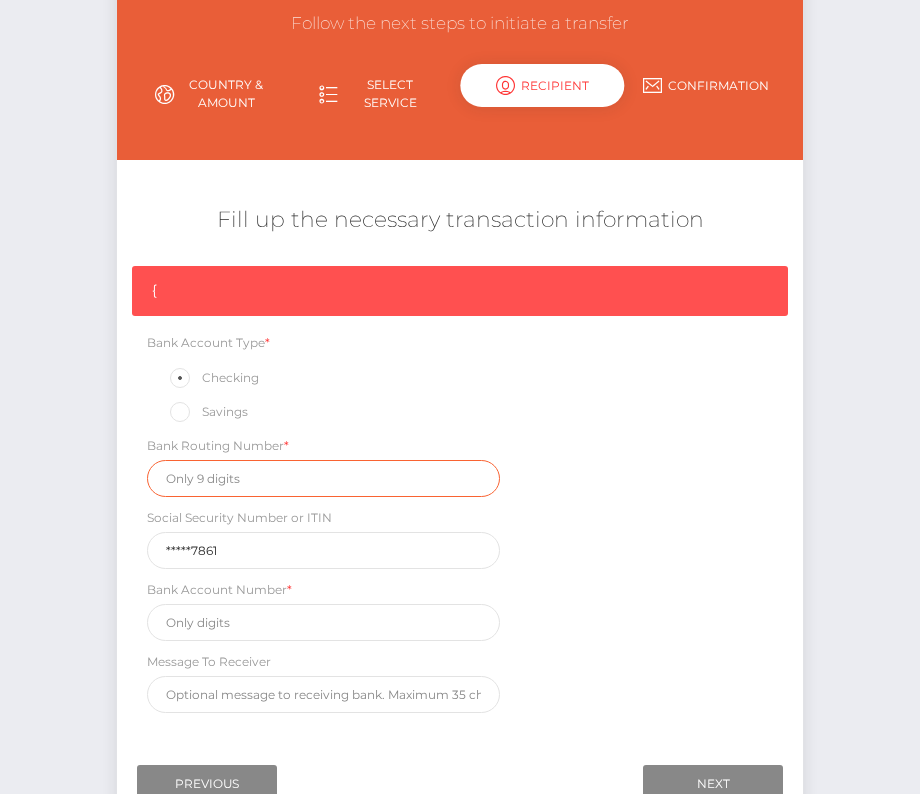 click at bounding box center [323, 478] 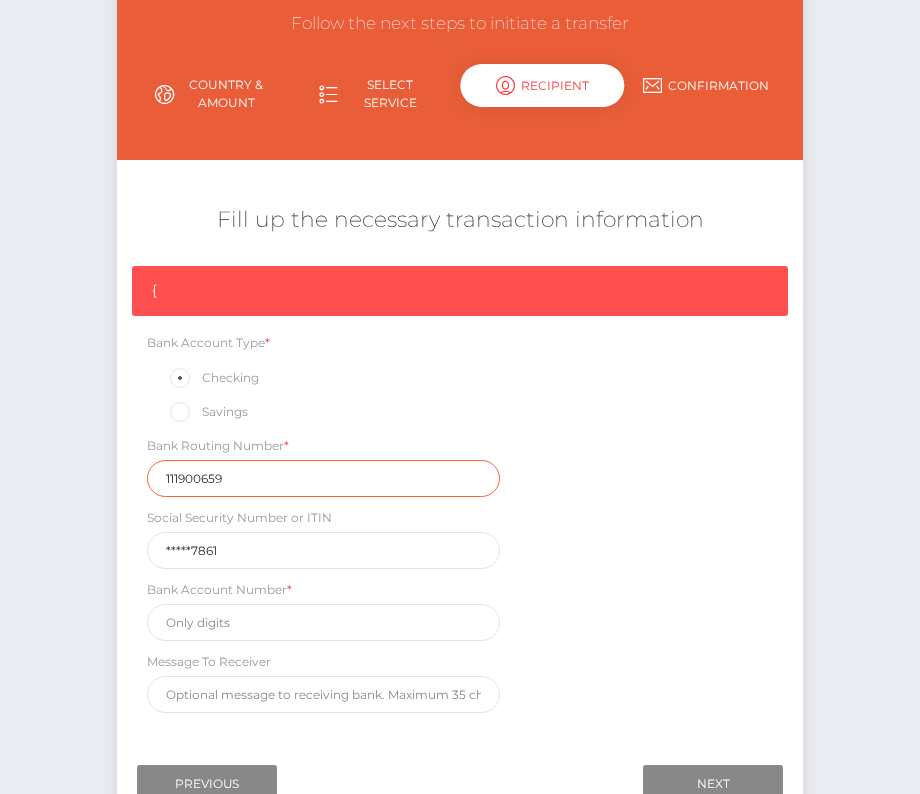 type on "111900659" 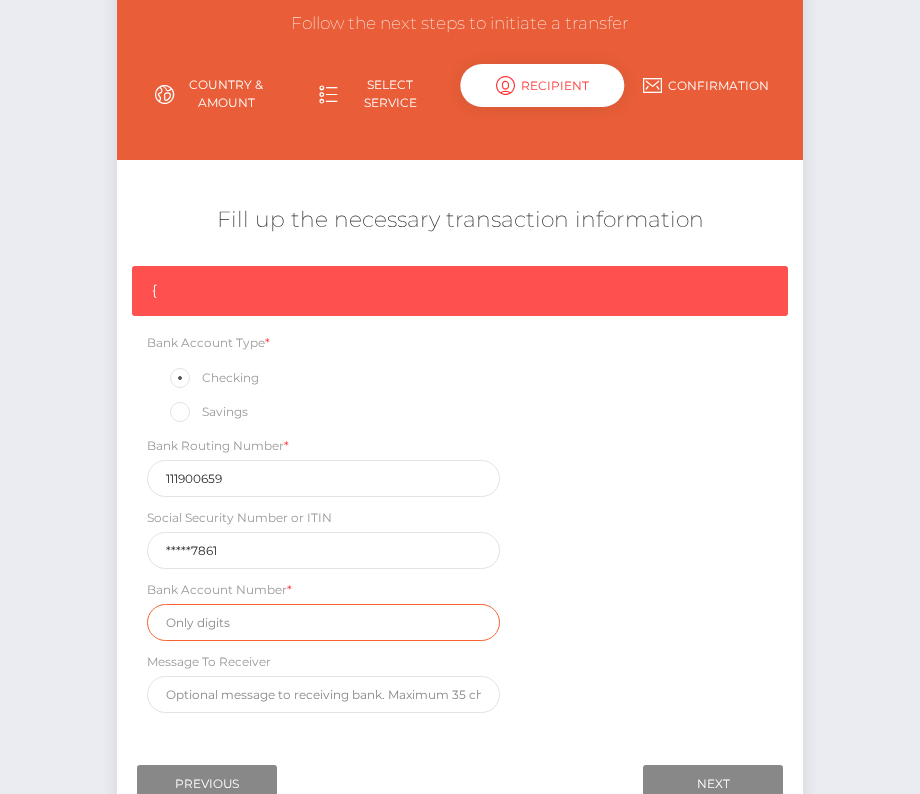 click at bounding box center [323, 622] 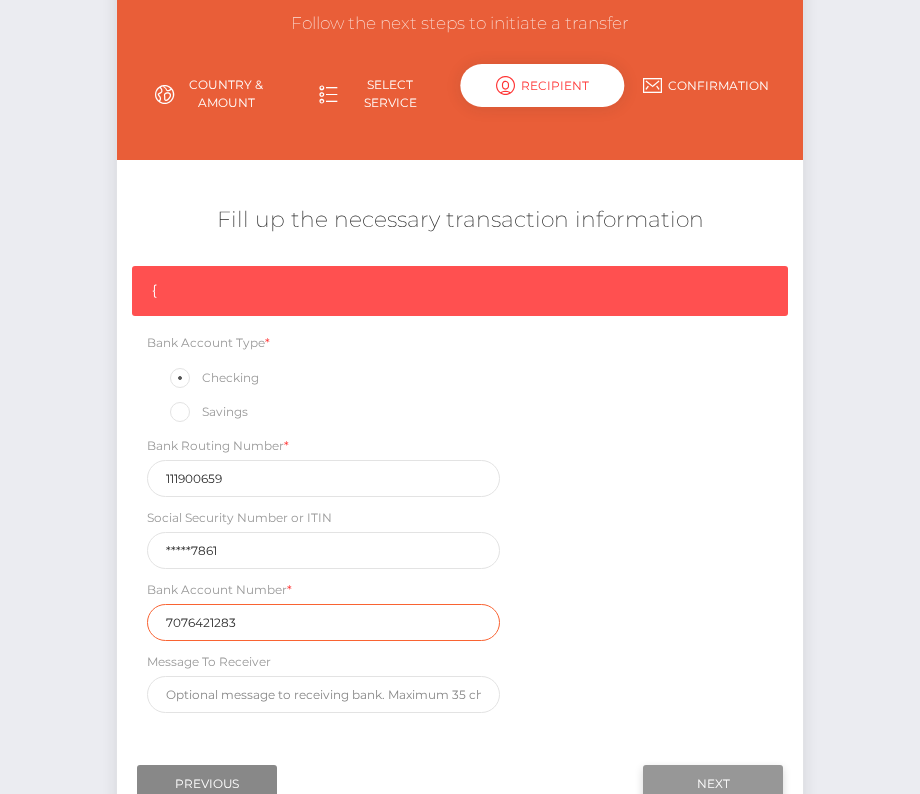 type on "7076421283" 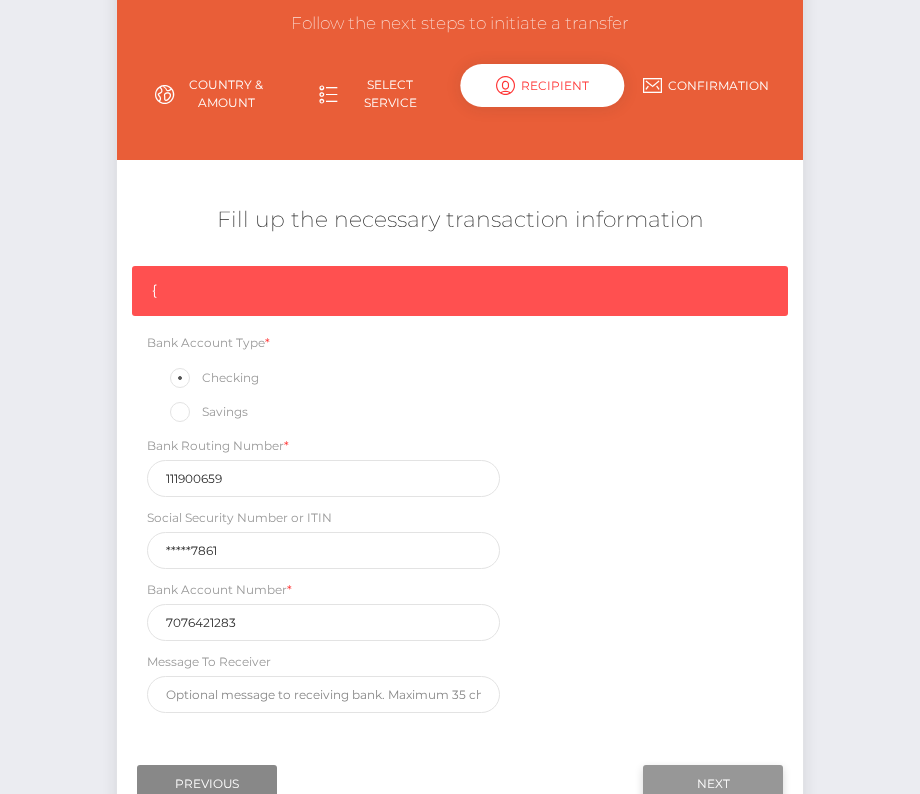click on "Next" at bounding box center [713, 784] 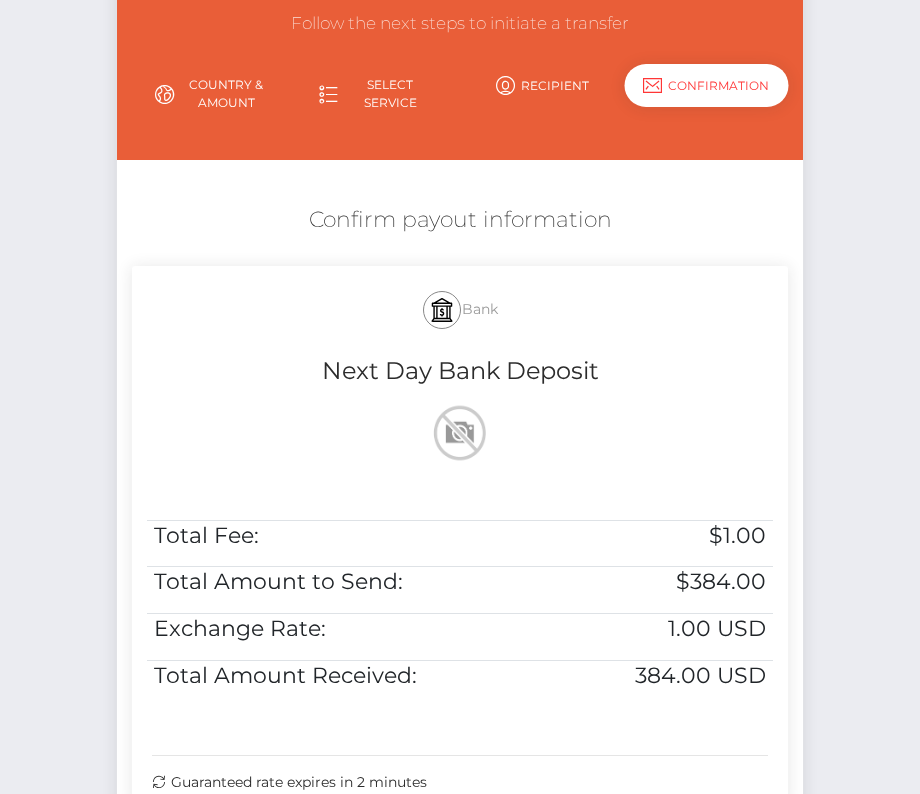 scroll, scrollTop: 408, scrollLeft: 0, axis: vertical 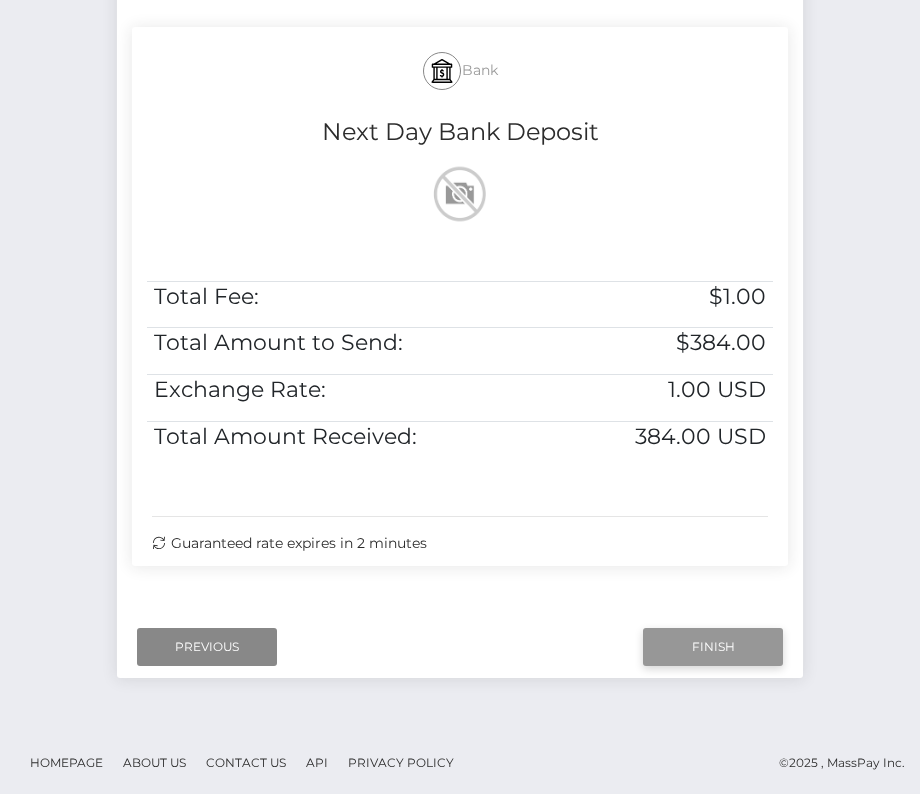 click on "Finish" at bounding box center [713, 647] 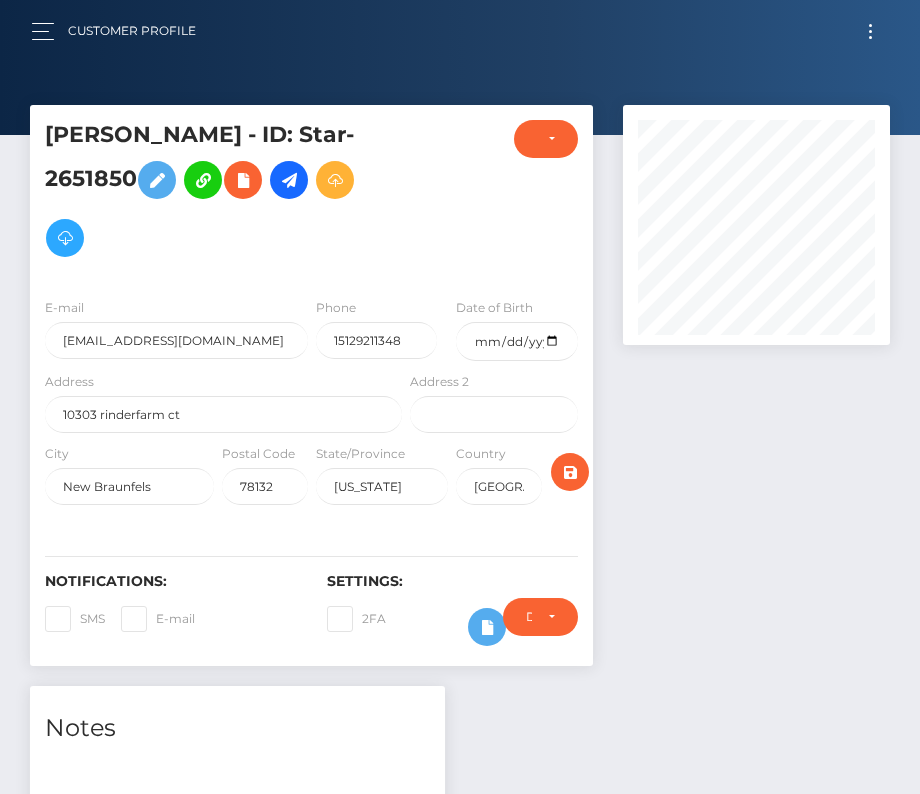 scroll, scrollTop: 0, scrollLeft: 0, axis: both 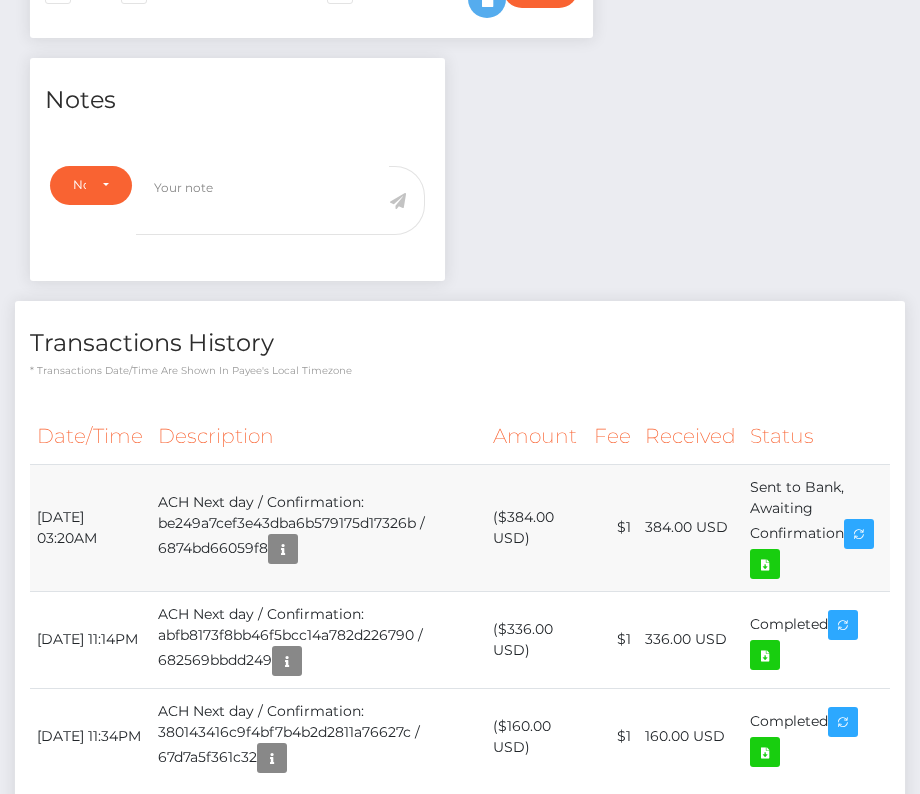drag, startPoint x: 35, startPoint y: 506, endPoint x: 855, endPoint y: 547, distance: 821.02435 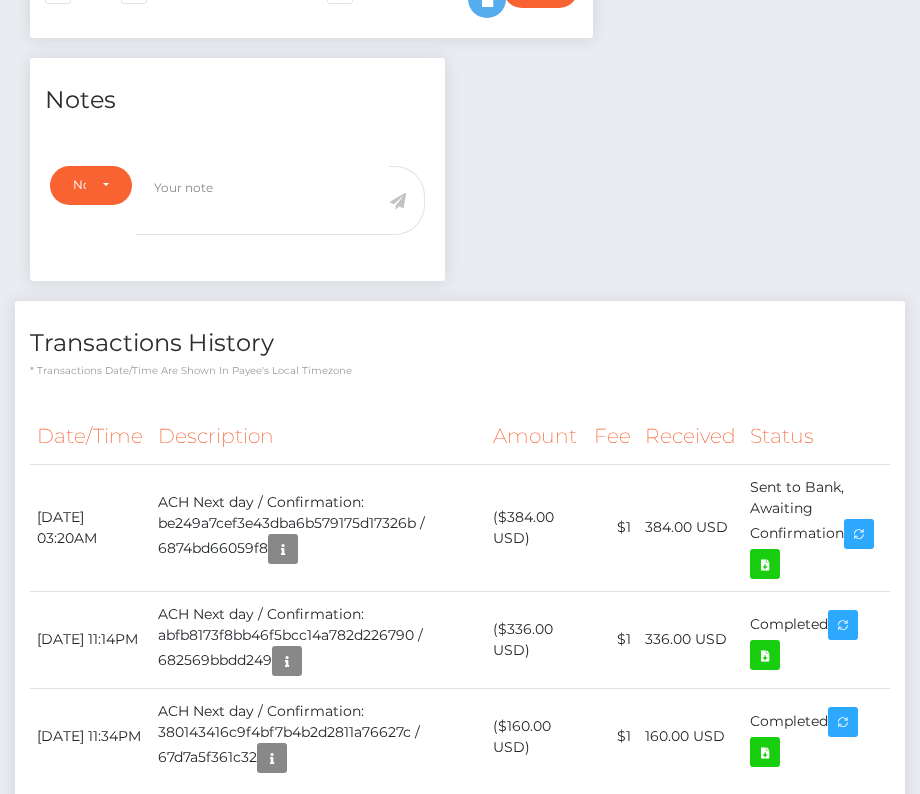 copy on "[DATE] 03:20AM
ACH Next day / Confirmation: be249a7cef3e43dba6b579175d17326b / 6874bd66059f8
($384.00 USD)
$1
384.00 USD
Sent to Bank, Awaiting Confirmation" 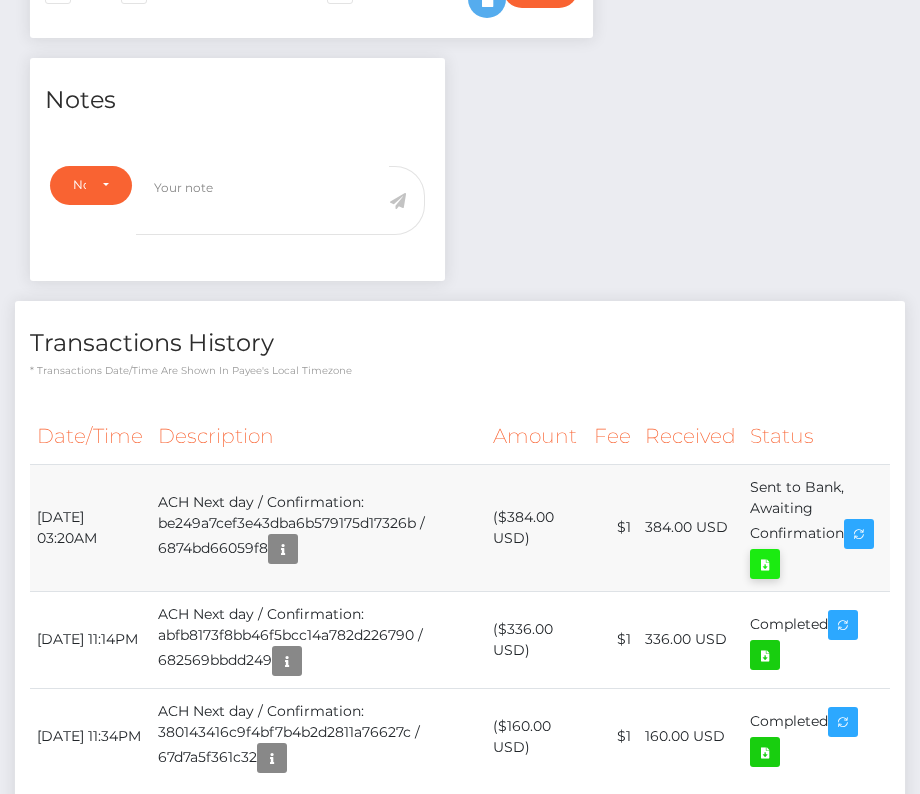 click at bounding box center [765, 564] 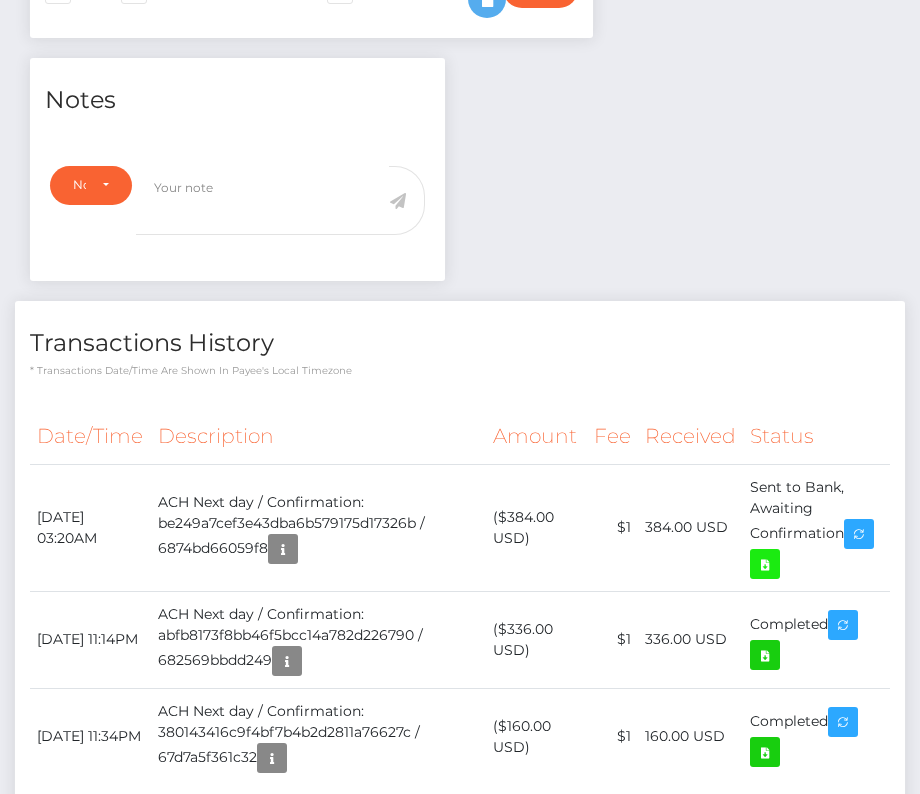 scroll, scrollTop: 0, scrollLeft: 0, axis: both 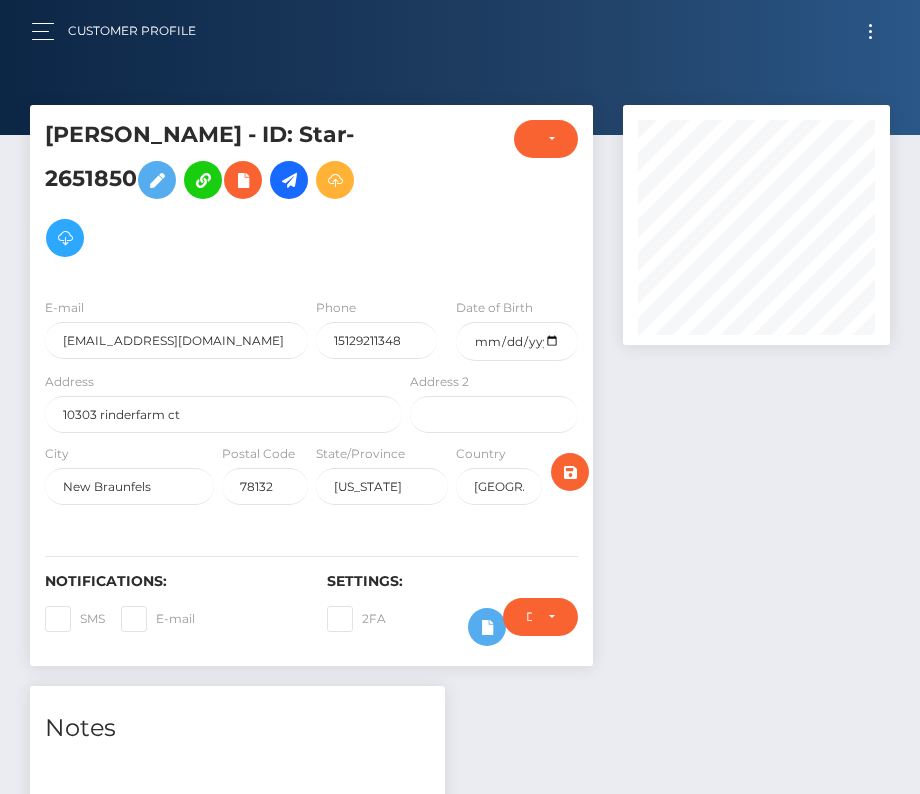 click at bounding box center (870, 31) 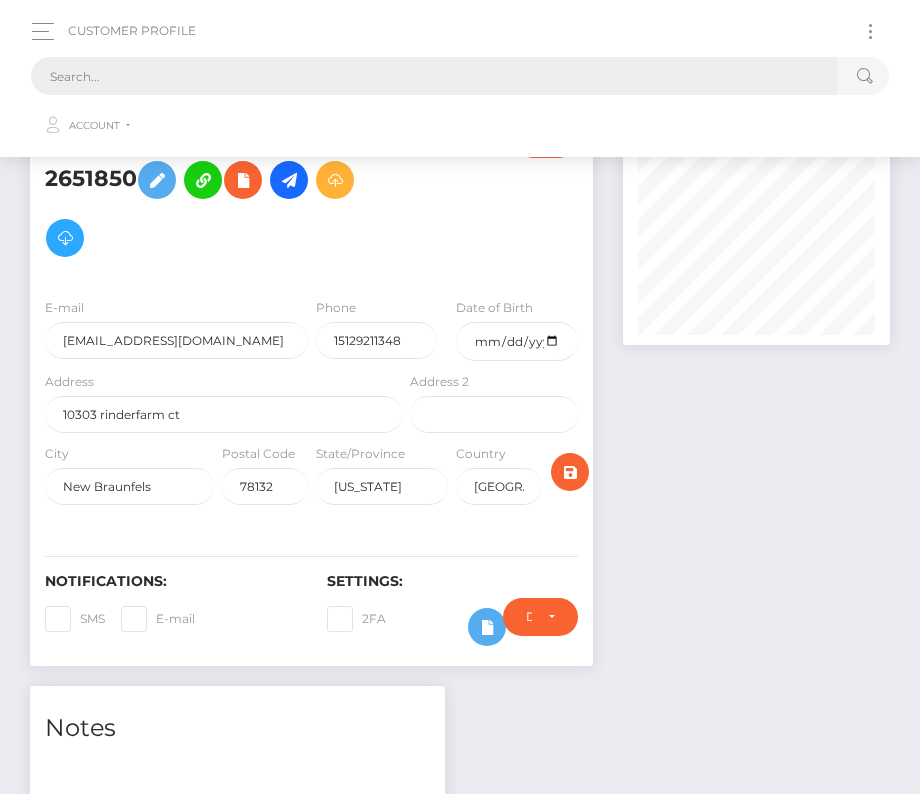 click at bounding box center [434, 76] 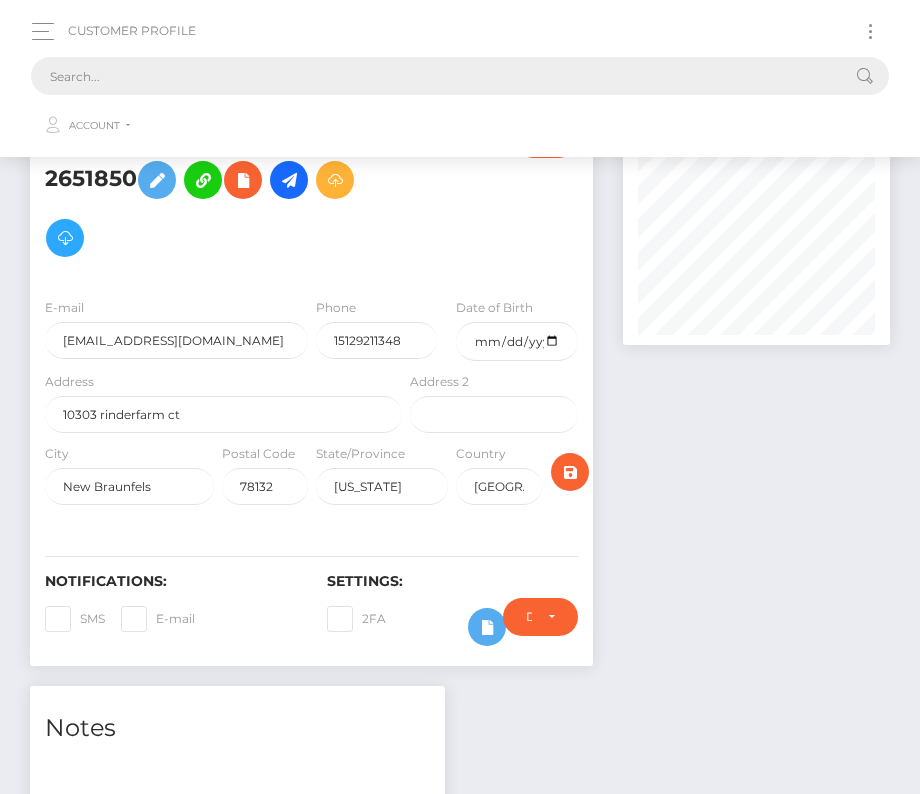 paste on "2380809" 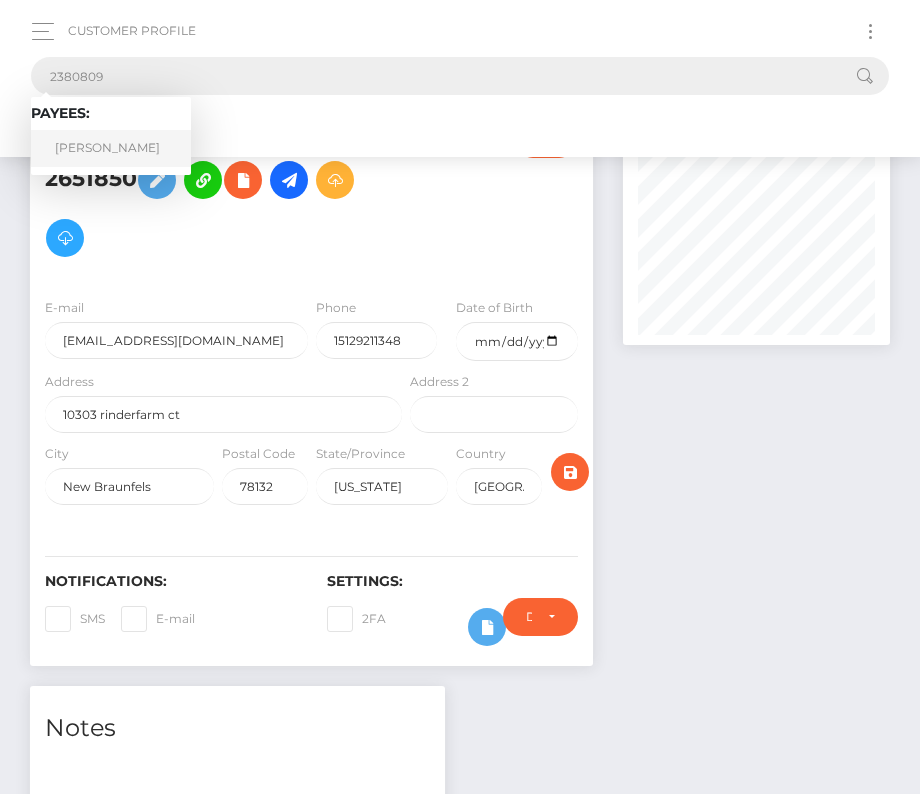type on "2380809" 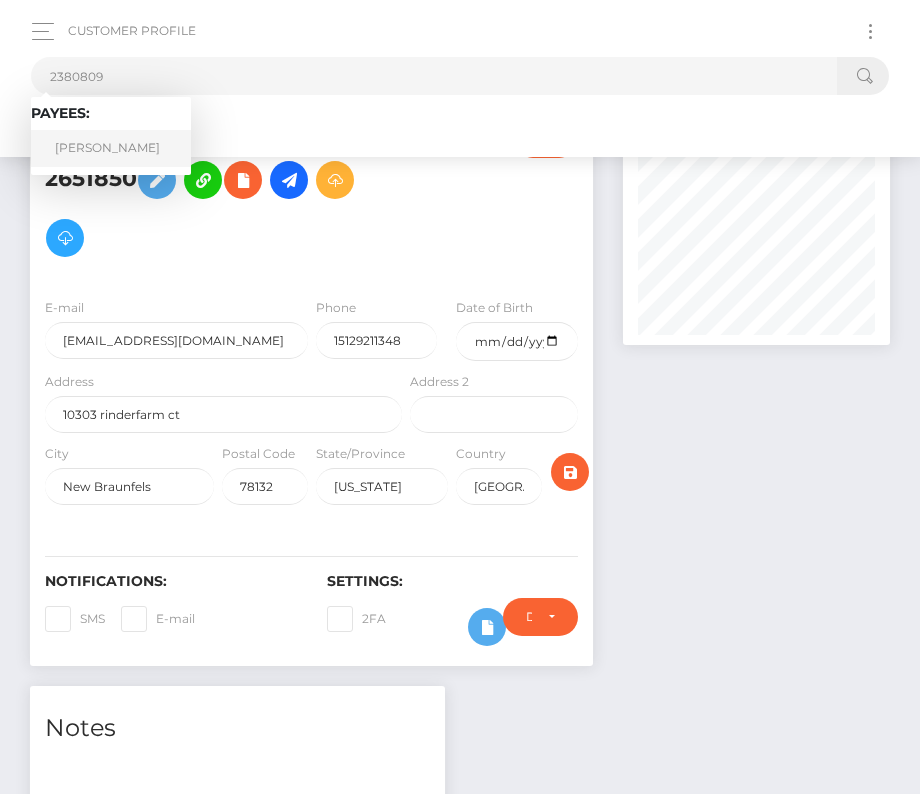 click on "[PERSON_NAME]" at bounding box center (111, 148) 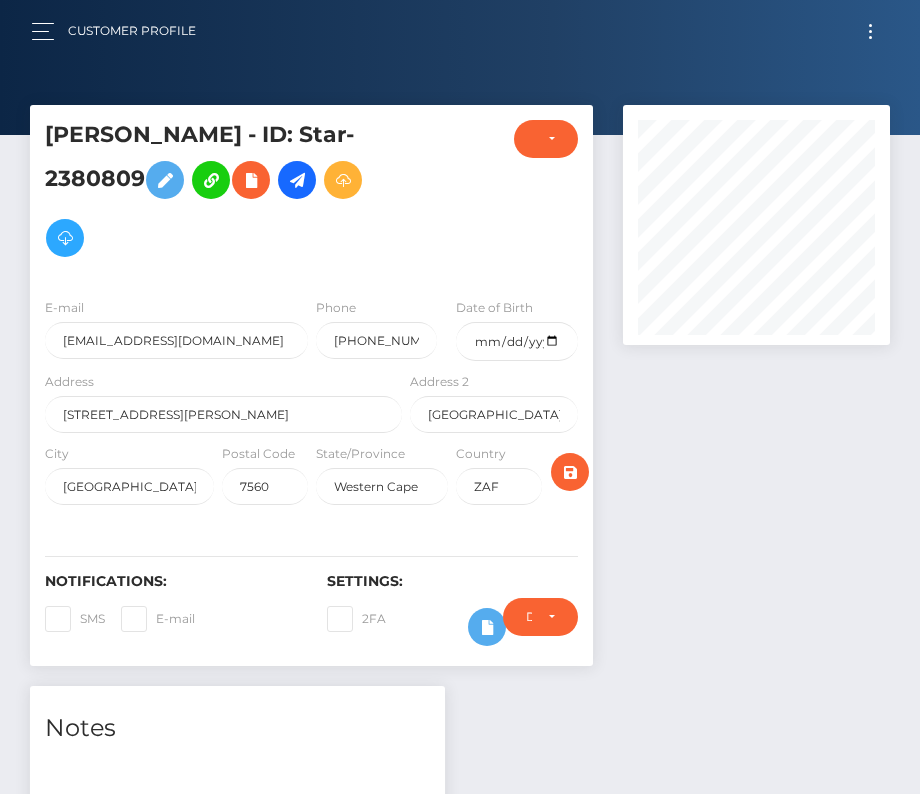 scroll, scrollTop: 0, scrollLeft: 0, axis: both 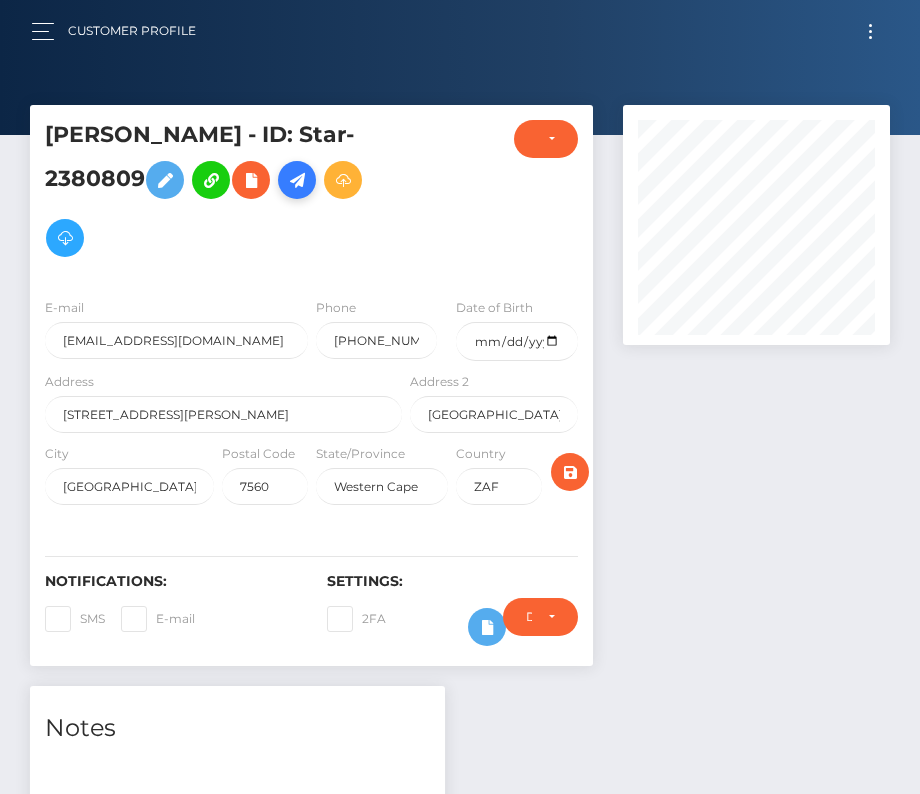 click at bounding box center [297, 180] 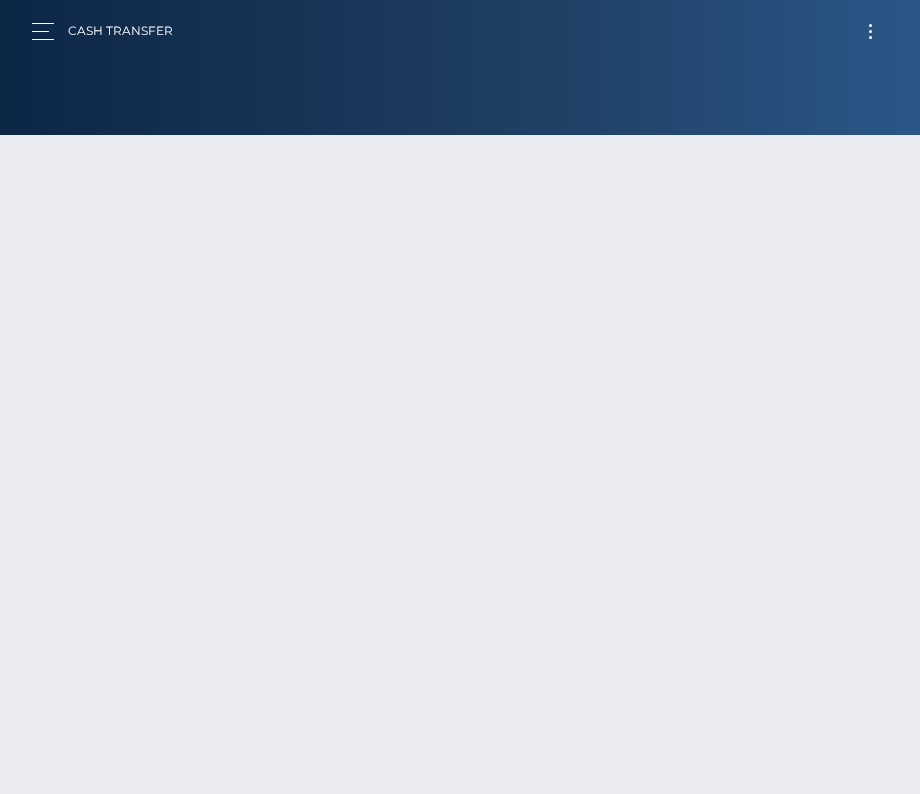 scroll, scrollTop: 0, scrollLeft: 0, axis: both 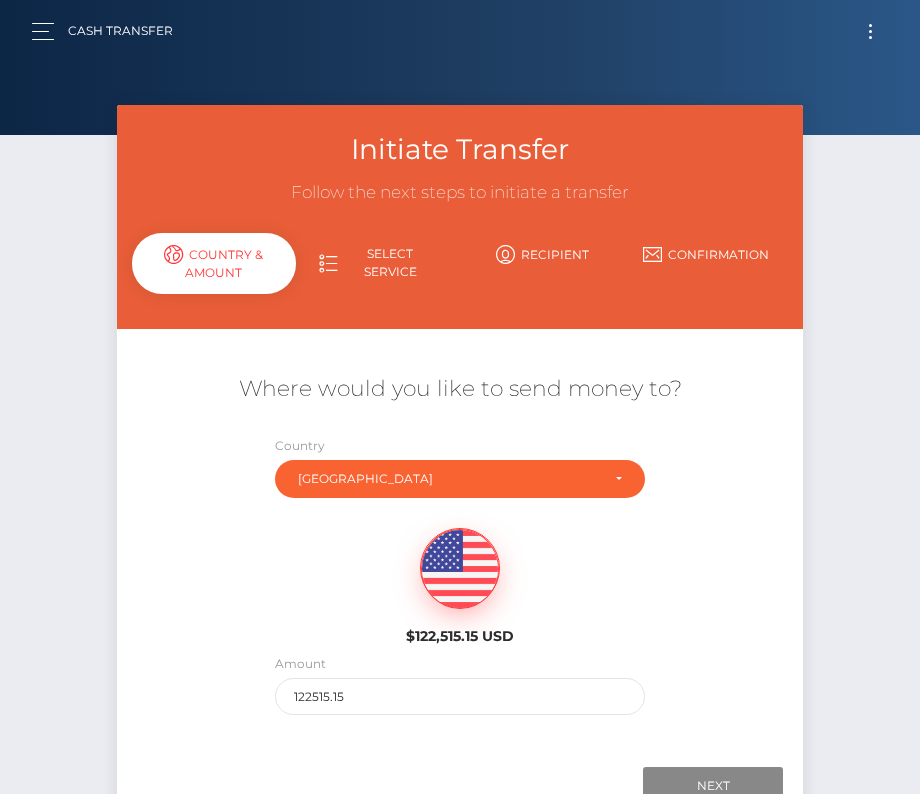 click at bounding box center (870, 31) 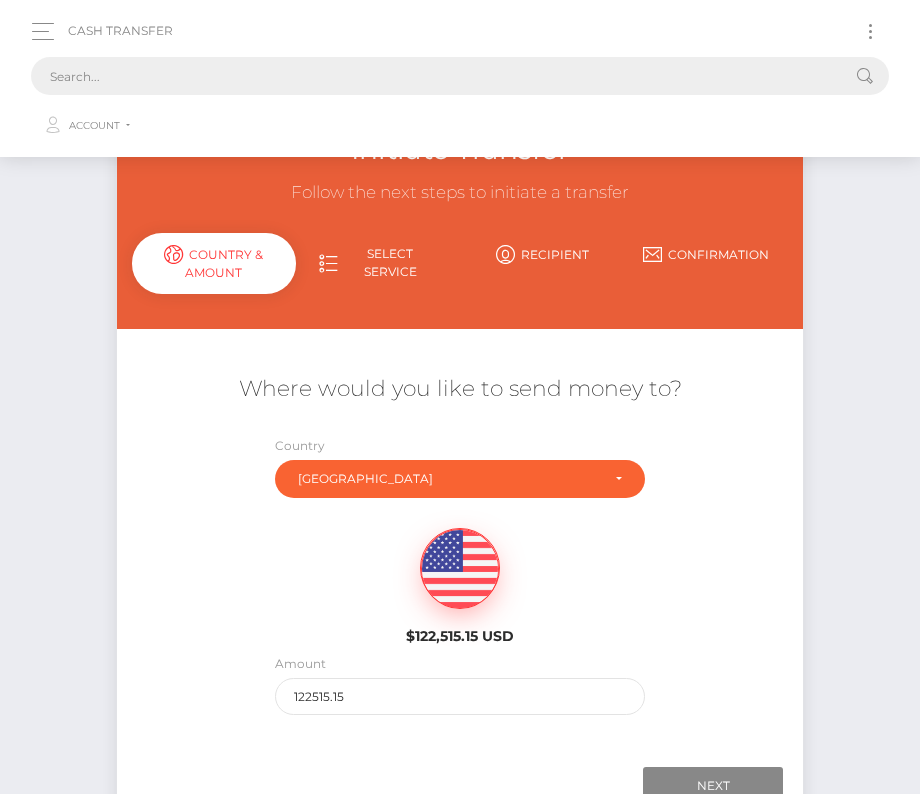 click at bounding box center [434, 76] 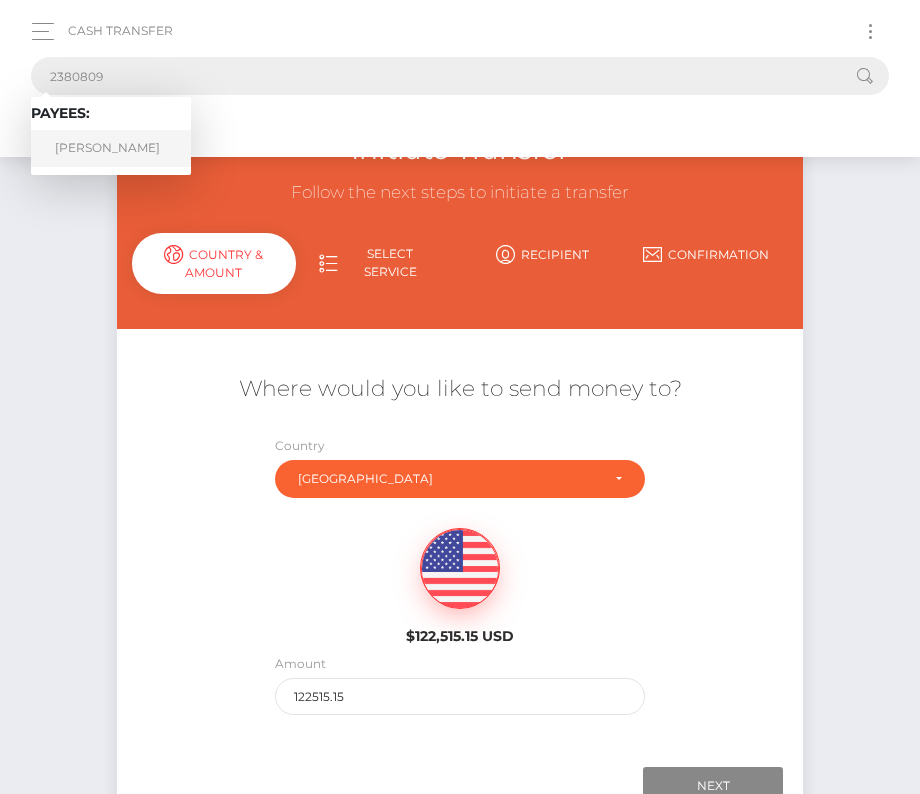 type on "2380809" 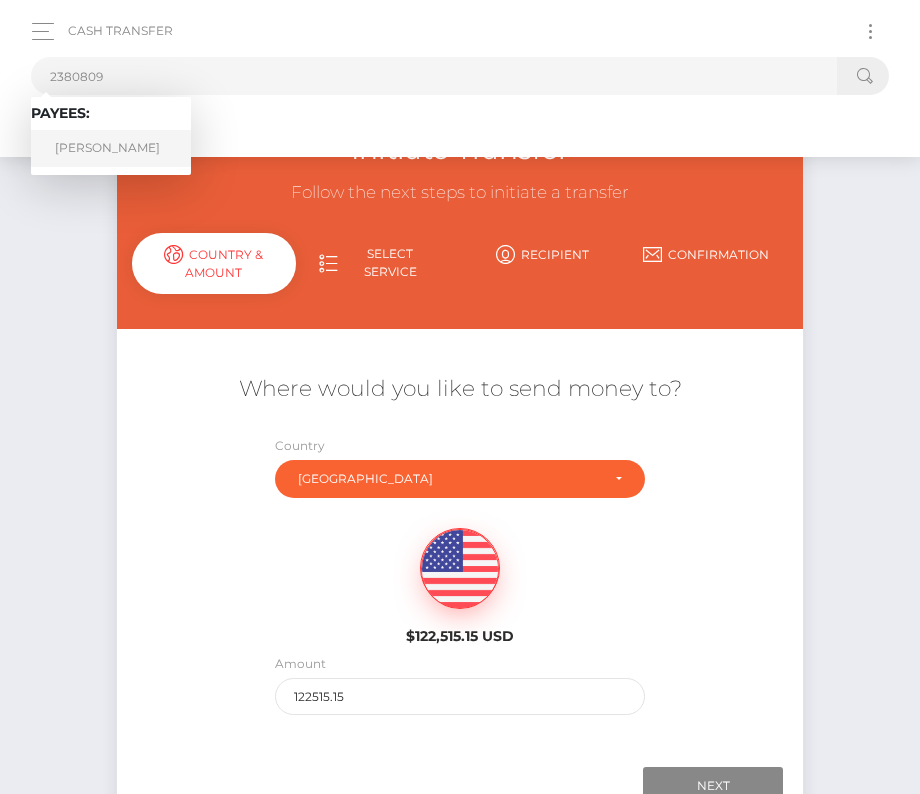 drag, startPoint x: 89, startPoint y: 150, endPoint x: 73, endPoint y: 150, distance: 16 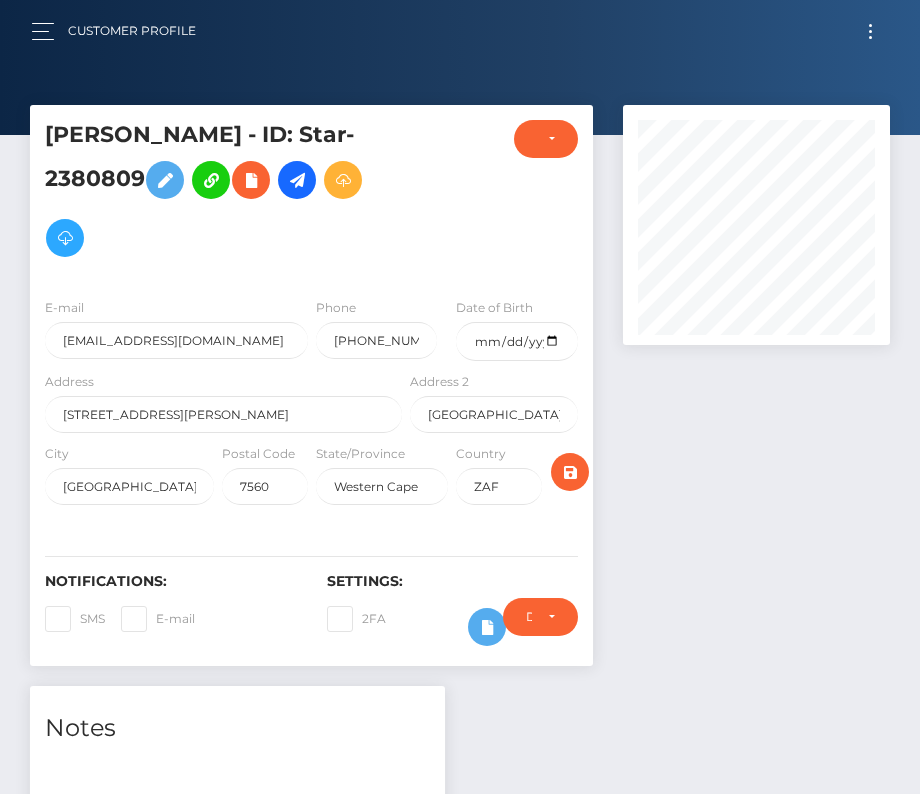 scroll, scrollTop: 0, scrollLeft: 0, axis: both 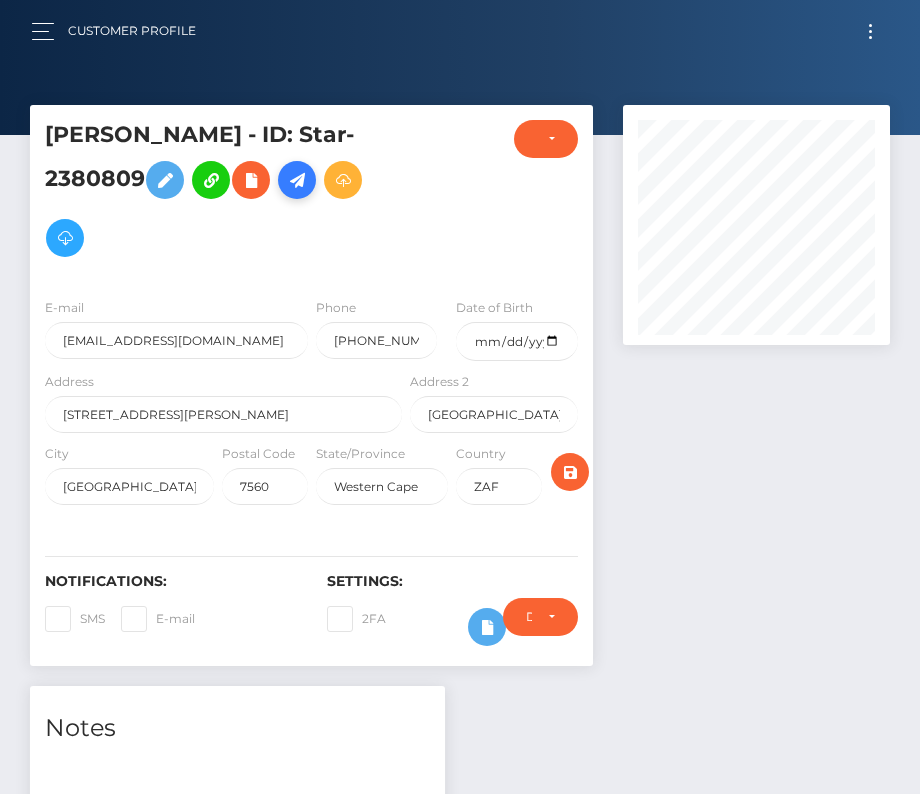 click at bounding box center [297, 180] 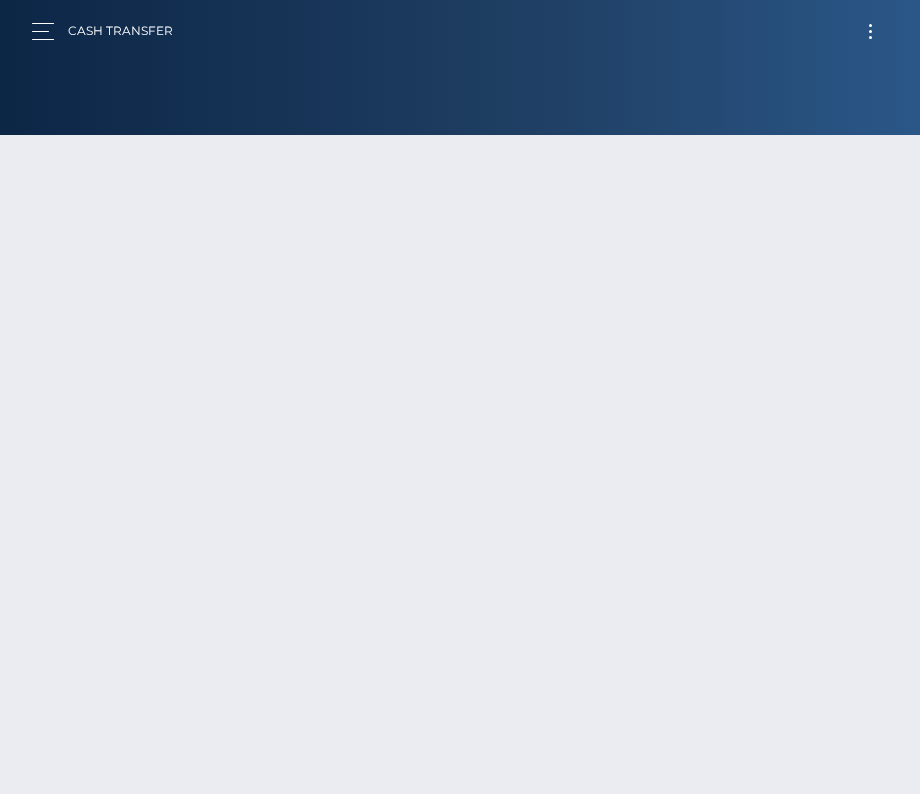 scroll, scrollTop: 0, scrollLeft: 0, axis: both 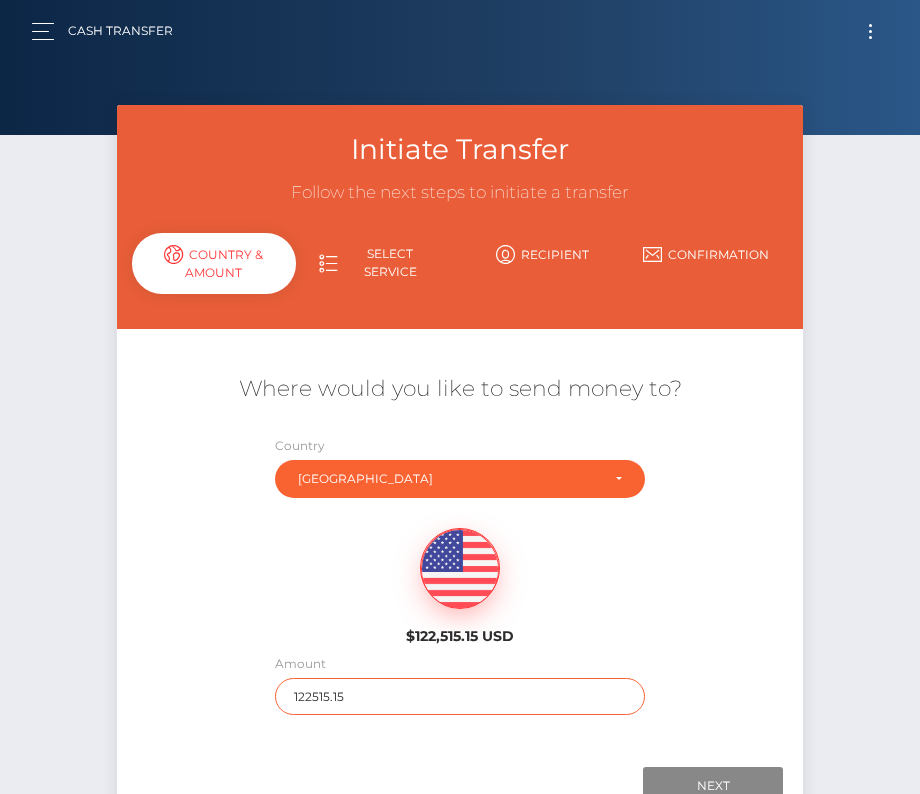 click on "122515.15" at bounding box center [460, 696] 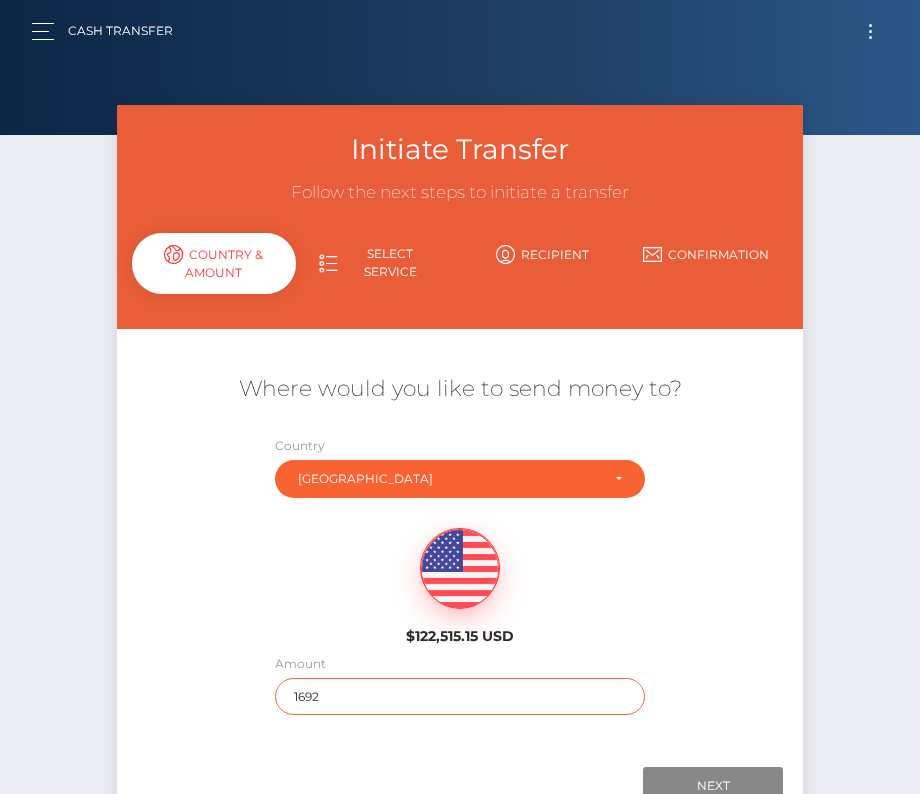 type on "1692" 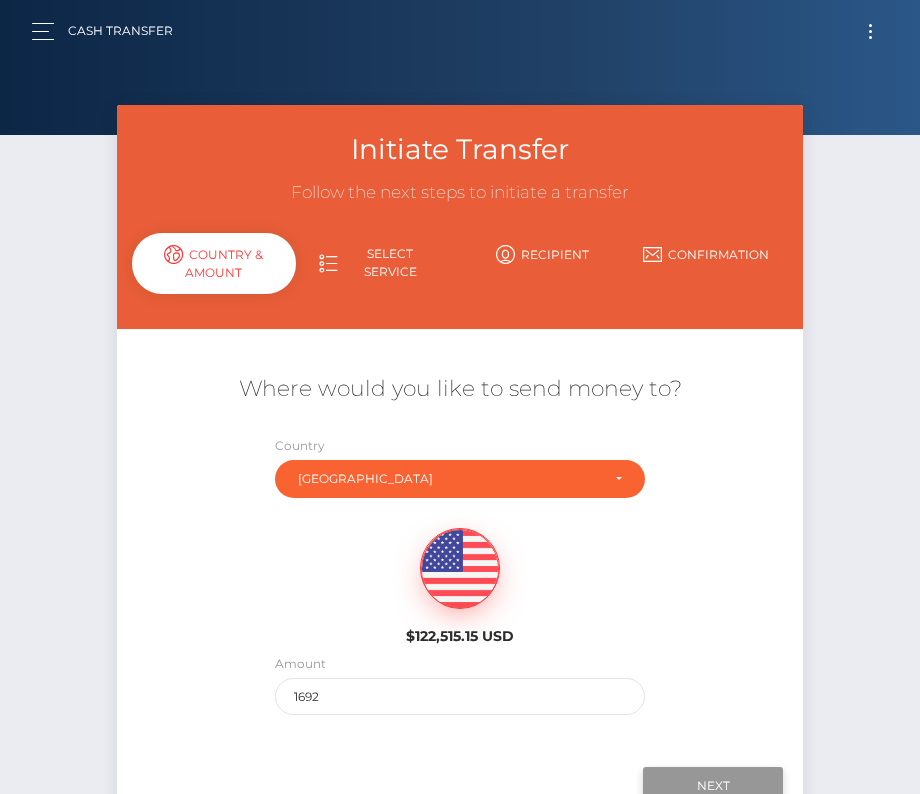 click on "Next" at bounding box center (713, 786) 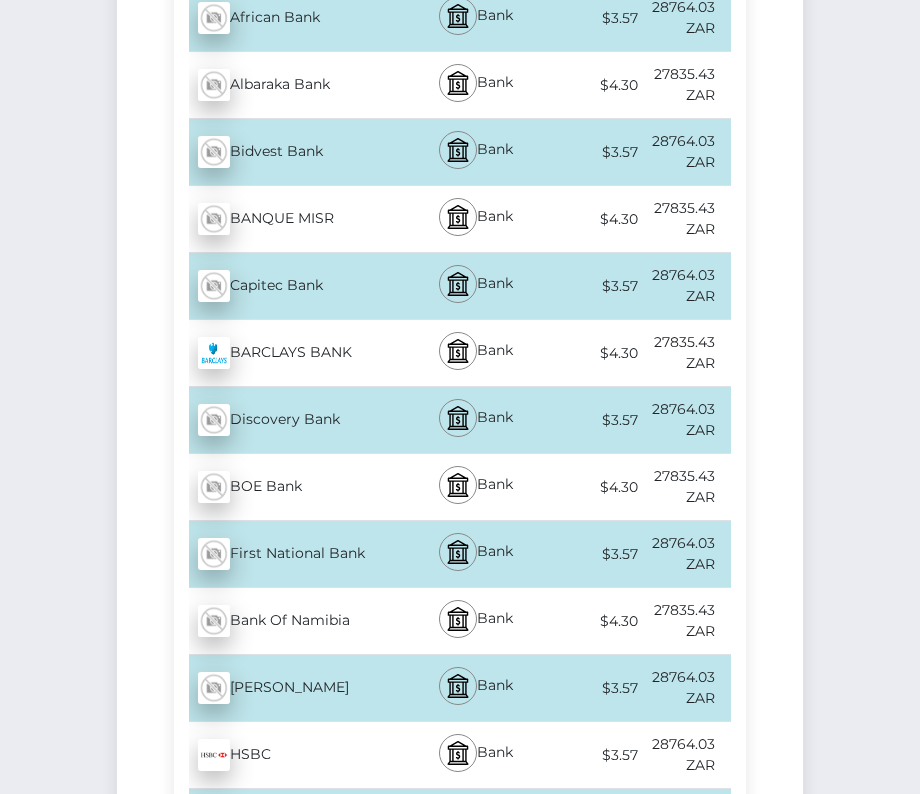 scroll, scrollTop: 925, scrollLeft: 0, axis: vertical 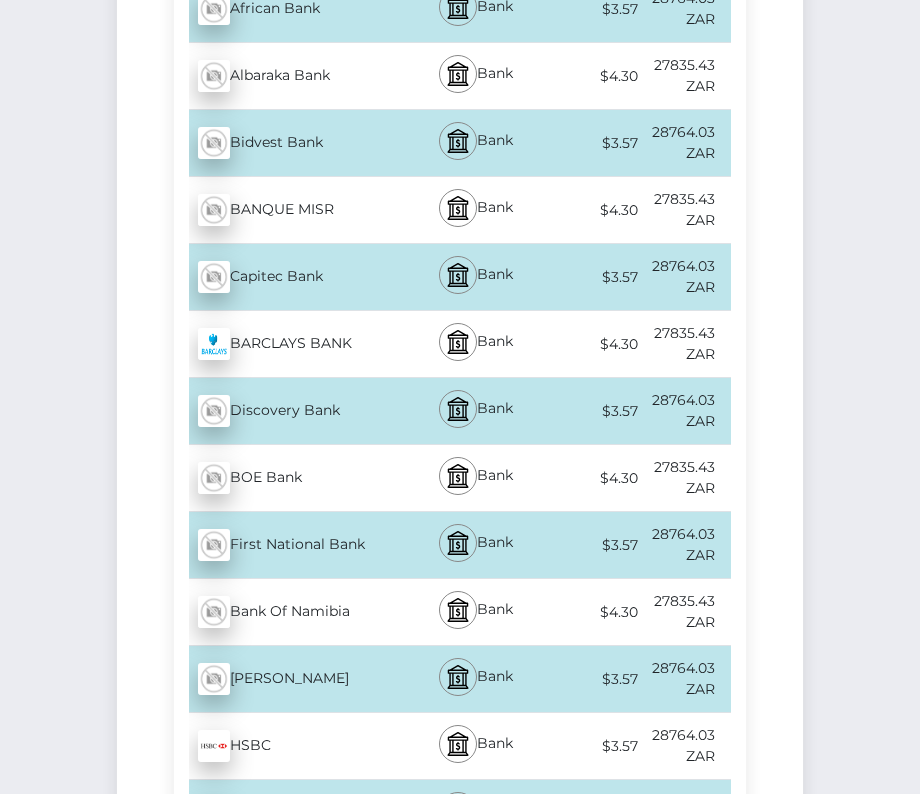 click on "First National Bank  - ZAR" at bounding box center (290, 545) 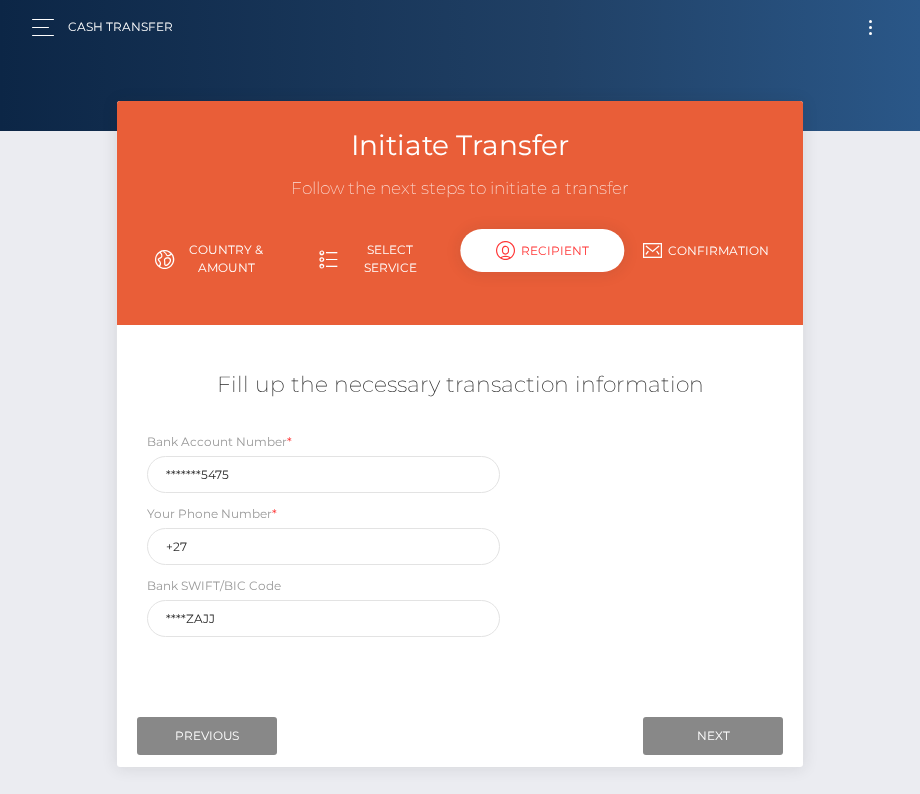 scroll, scrollTop: 6, scrollLeft: 0, axis: vertical 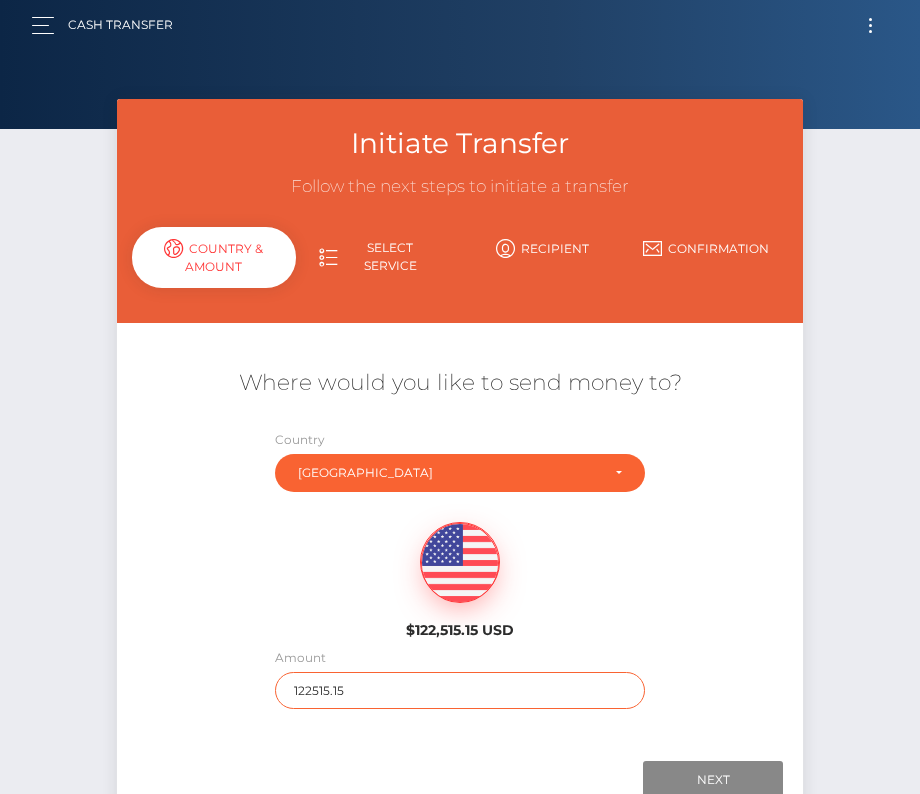 click on "122515.15" at bounding box center (460, 690) 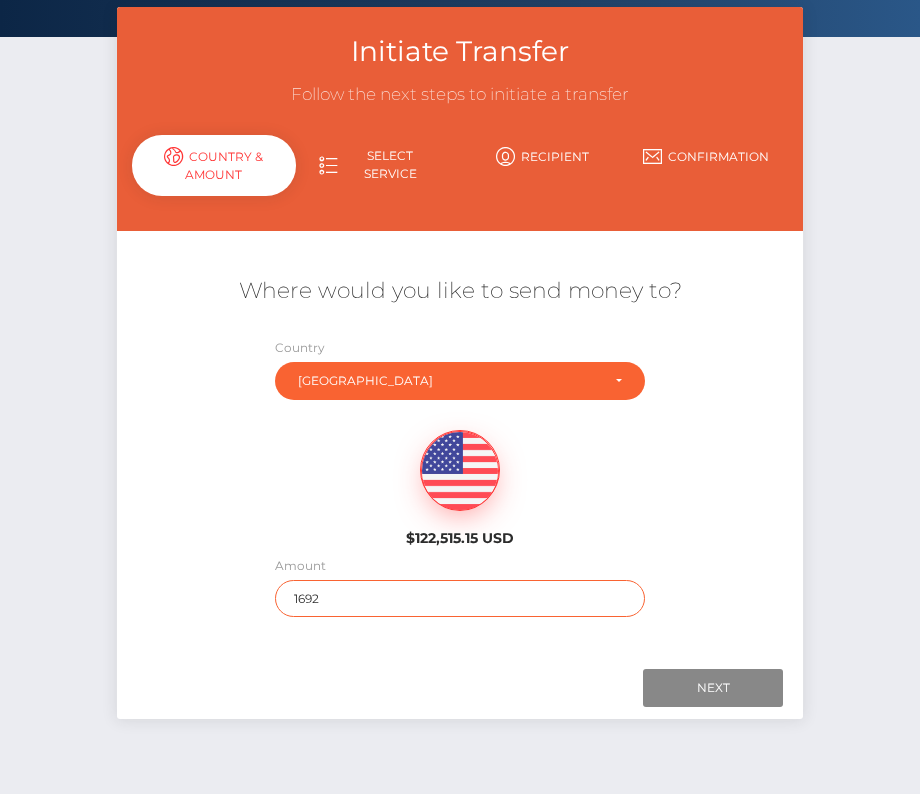 scroll, scrollTop: 107, scrollLeft: 0, axis: vertical 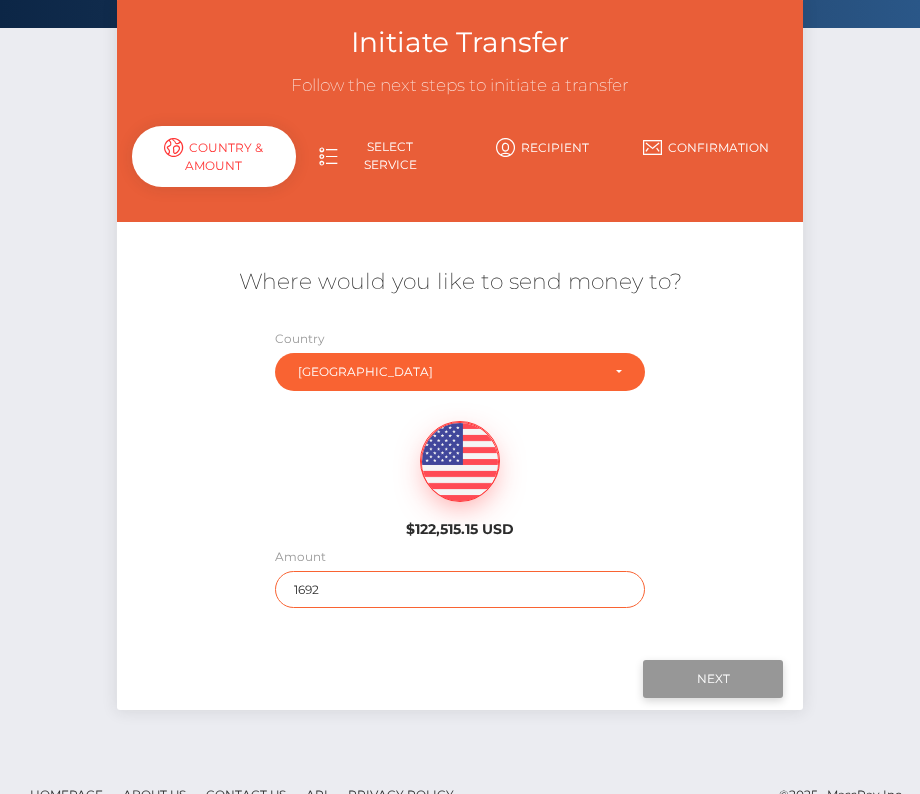 type on "1692" 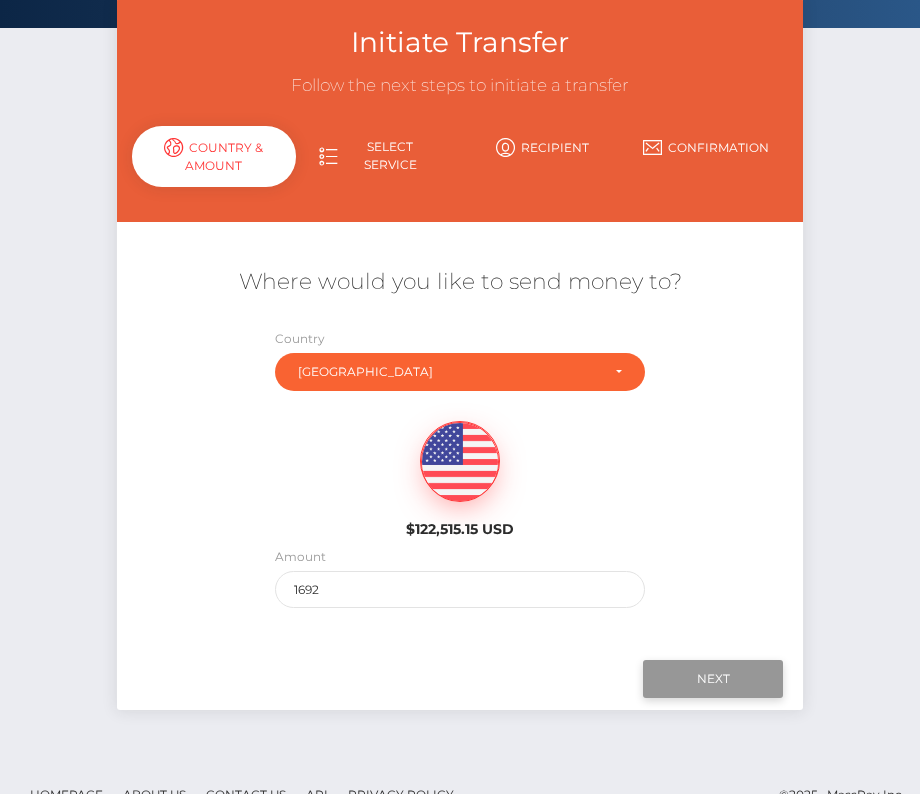 click on "Next" at bounding box center (713, 679) 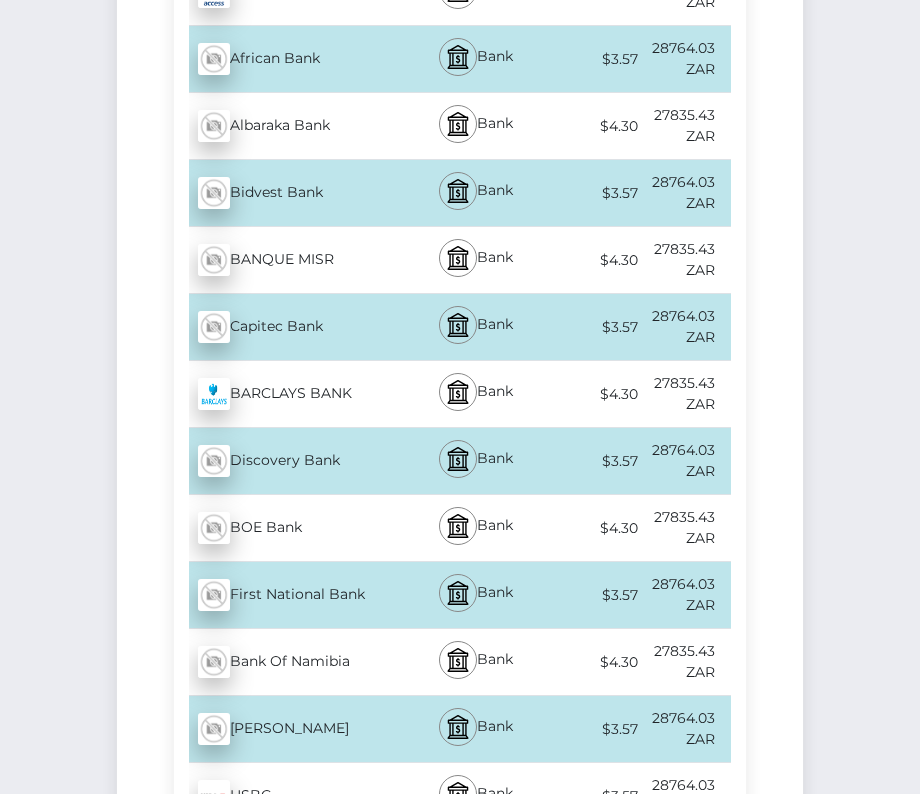 scroll, scrollTop: 884, scrollLeft: 0, axis: vertical 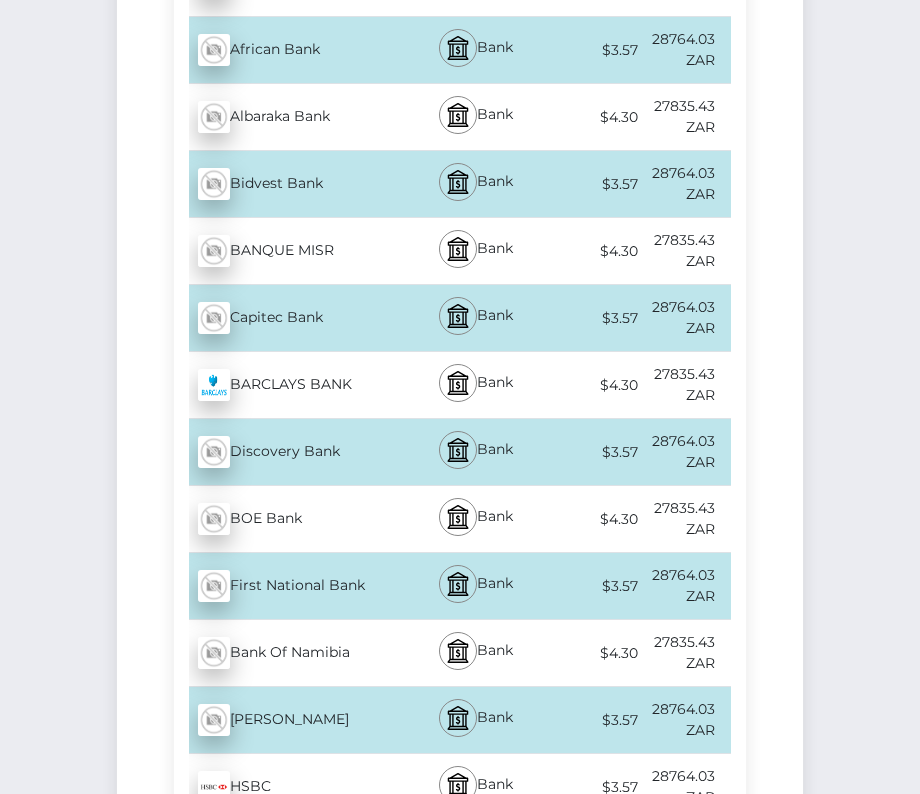 click on "First National Bank  - ZAR" at bounding box center (290, 586) 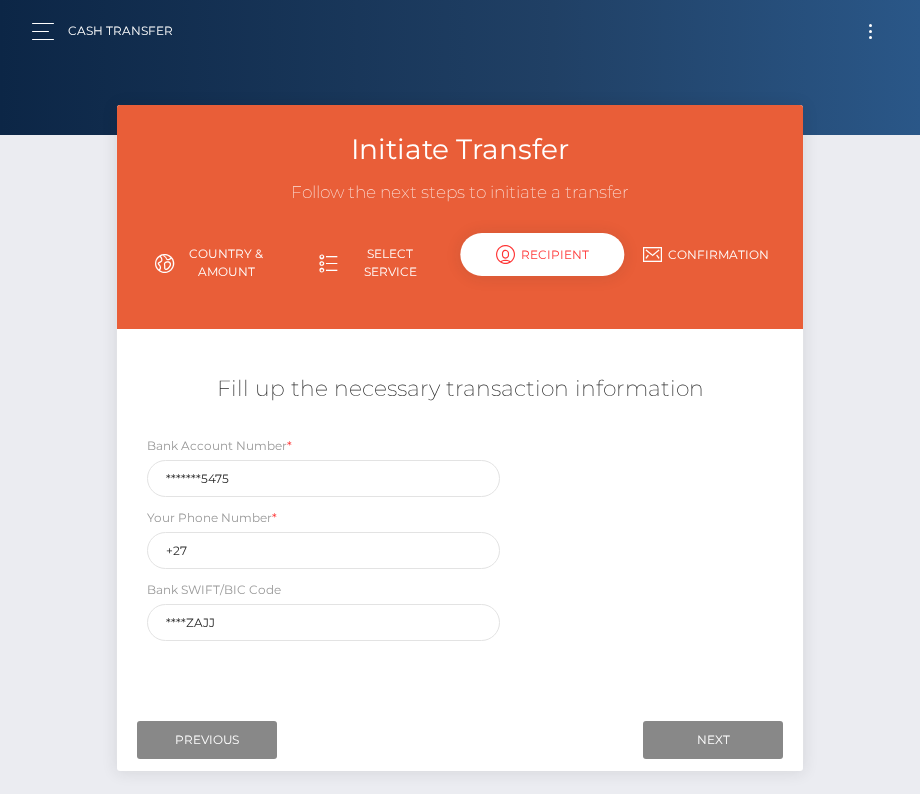 scroll, scrollTop: 0, scrollLeft: 0, axis: both 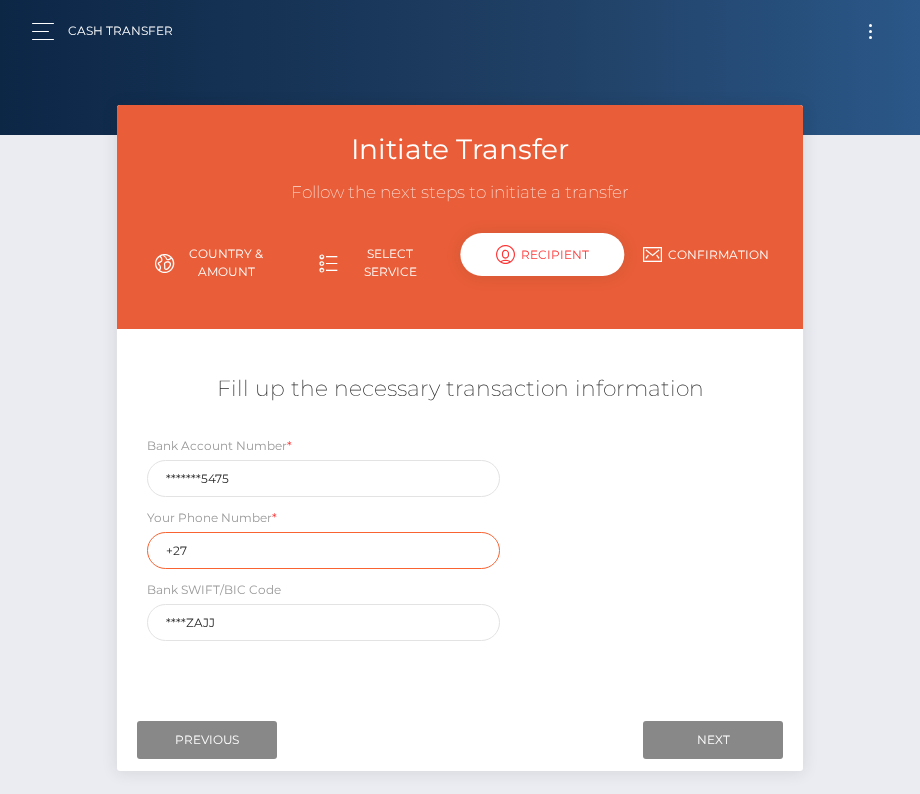 drag, startPoint x: 218, startPoint y: 554, endPoint x: 98, endPoint y: 554, distance: 120 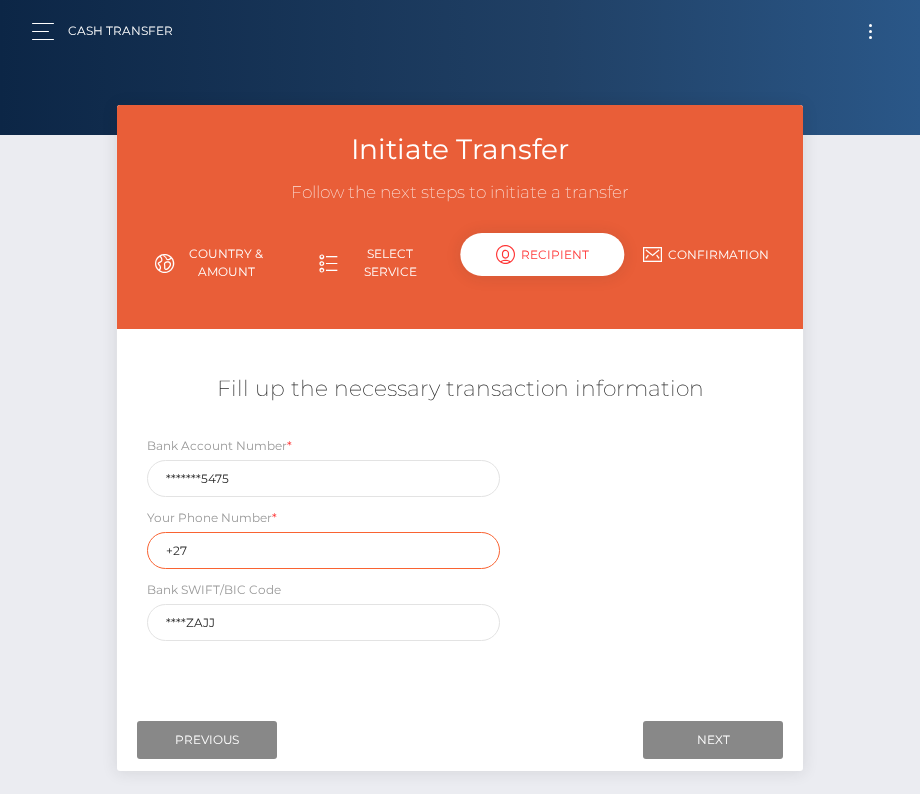 click on "Initiate Transfer
Follow the next steps to initiate a transfer
Country & Amount
Select Service
Recipient
Country" at bounding box center [460, 463] 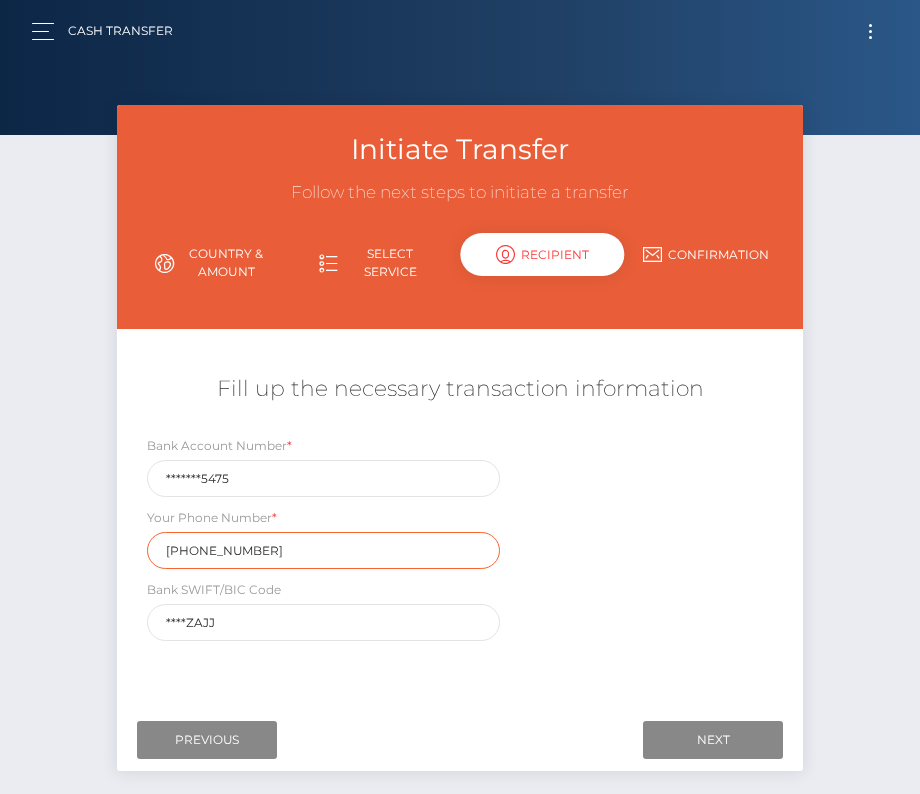 type on "+27828224323" 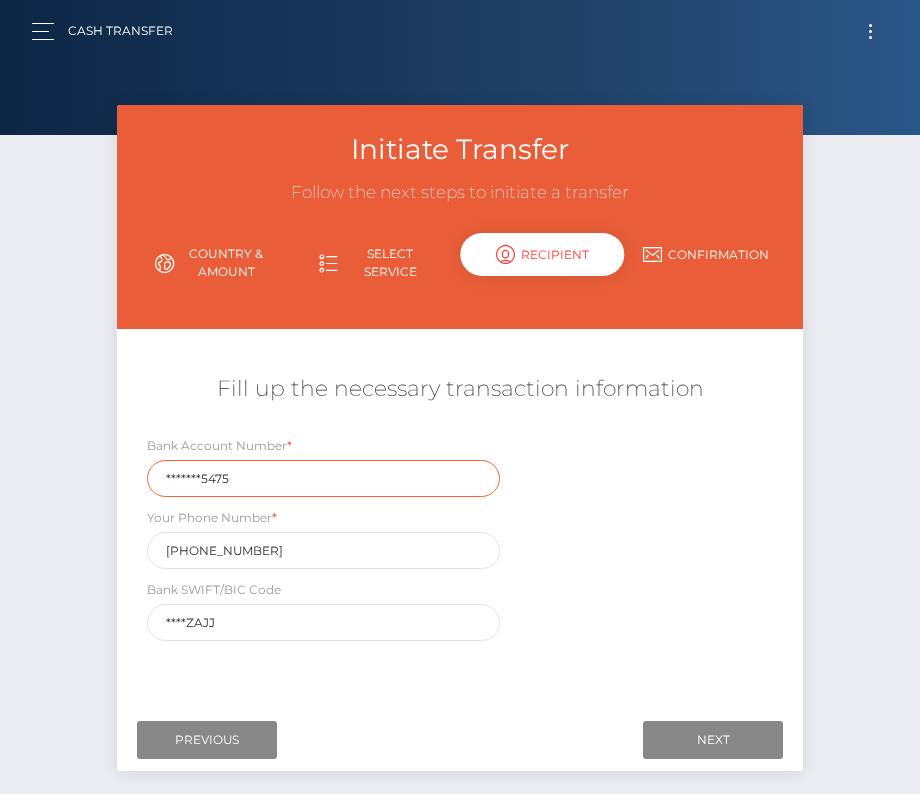 drag, startPoint x: 230, startPoint y: 479, endPoint x: 10, endPoint y: 479, distance: 220 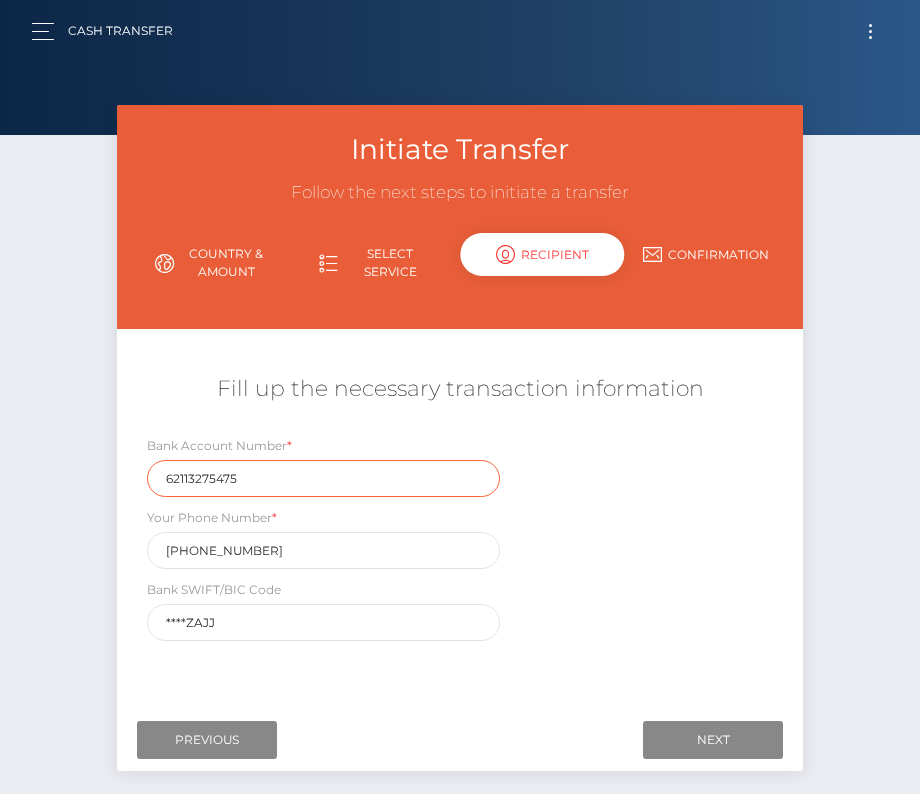 type on "62113275475" 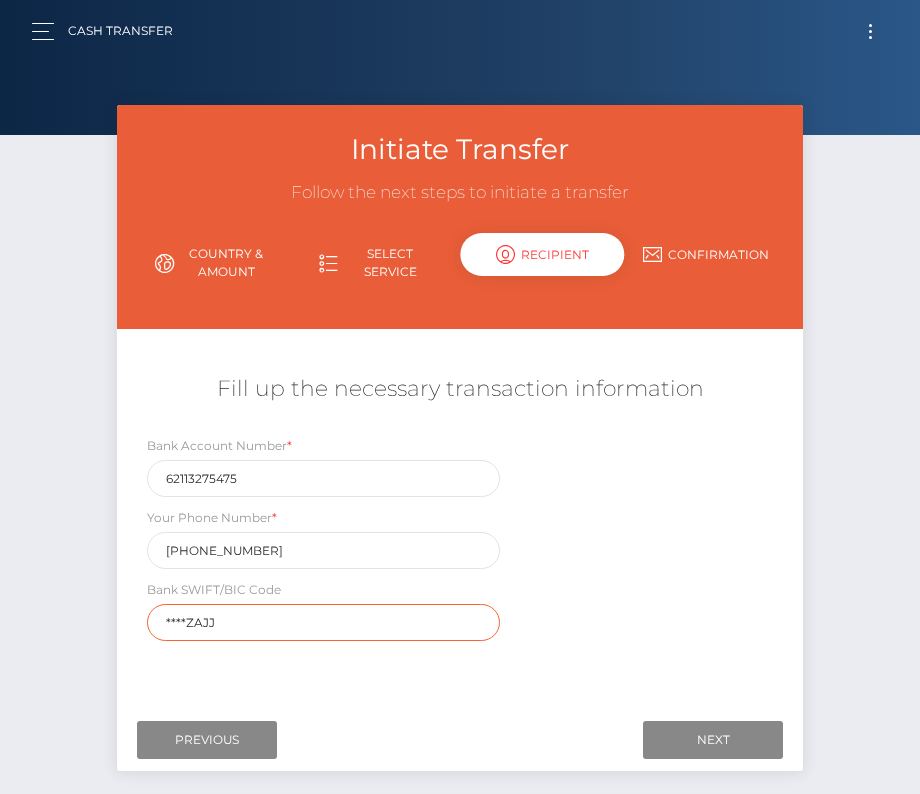 drag, startPoint x: 221, startPoint y: 614, endPoint x: 24, endPoint y: 614, distance: 197 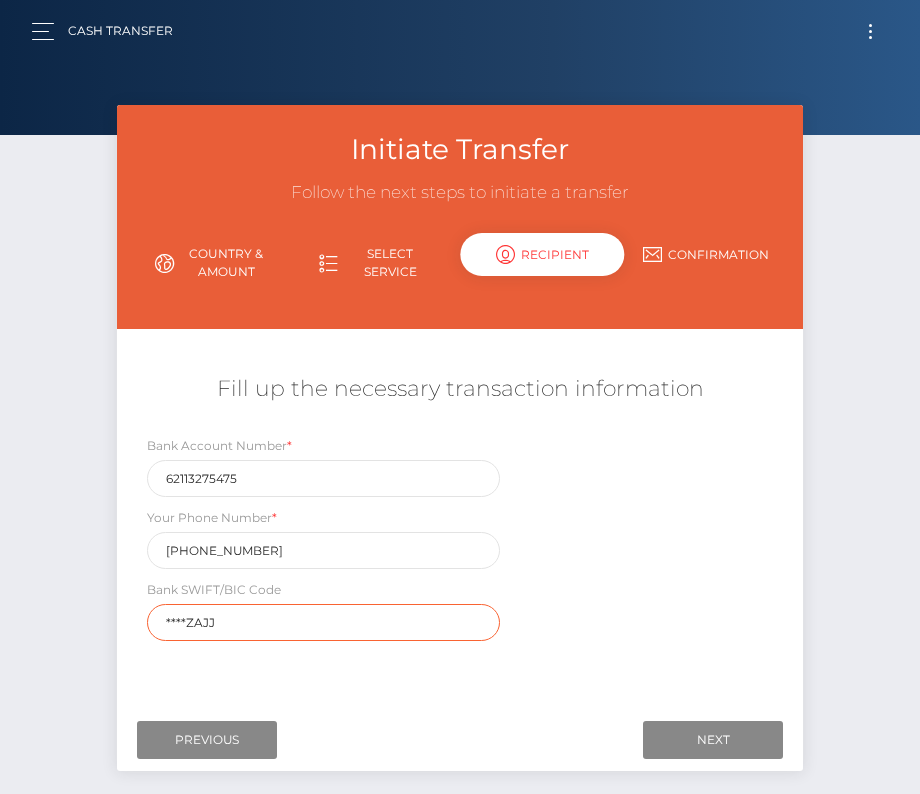 click on "Initiate Transfer
Follow the next steps to initiate a transfer
Country & Amount
Select Service
Recipient
Country" at bounding box center (460, 463) 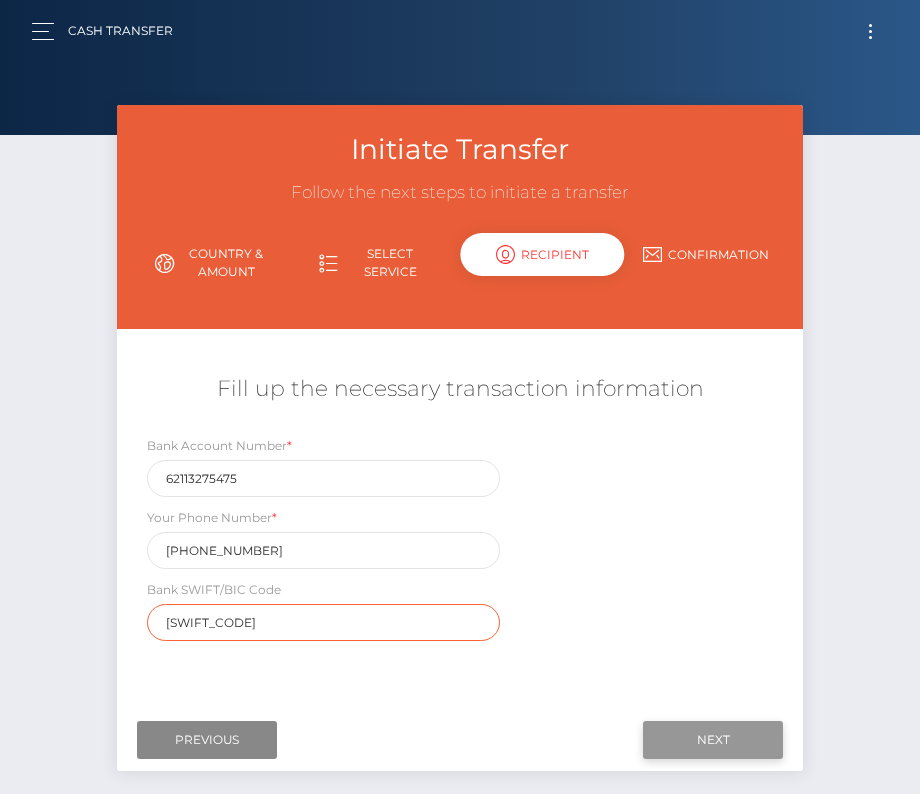 type on "FIRNZAJJ" 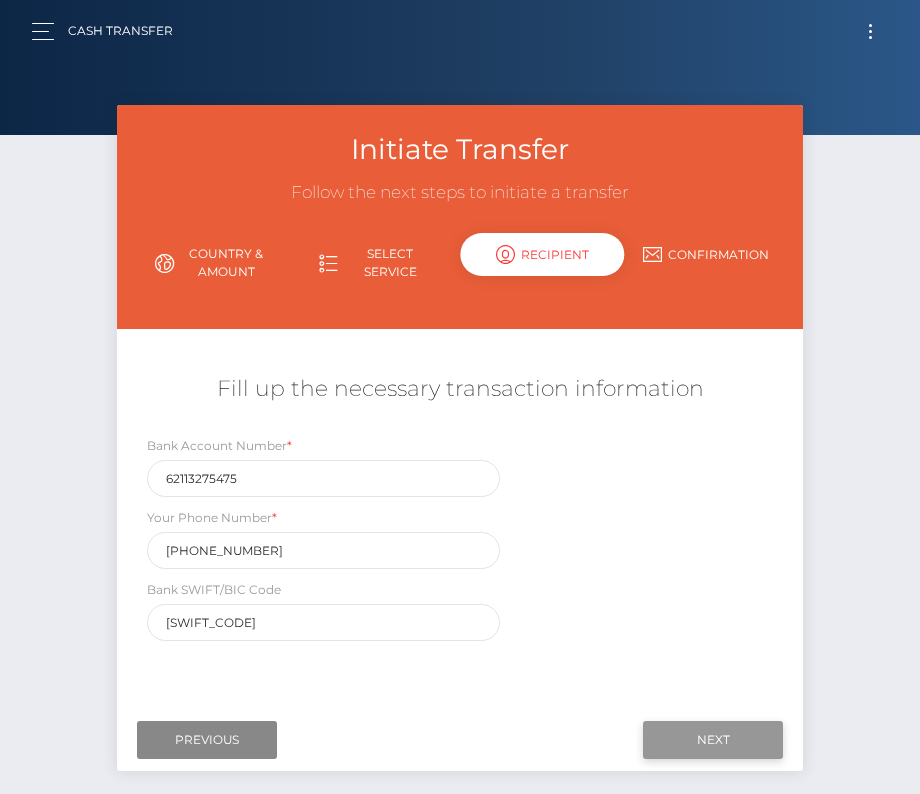 click on "Next" at bounding box center (713, 740) 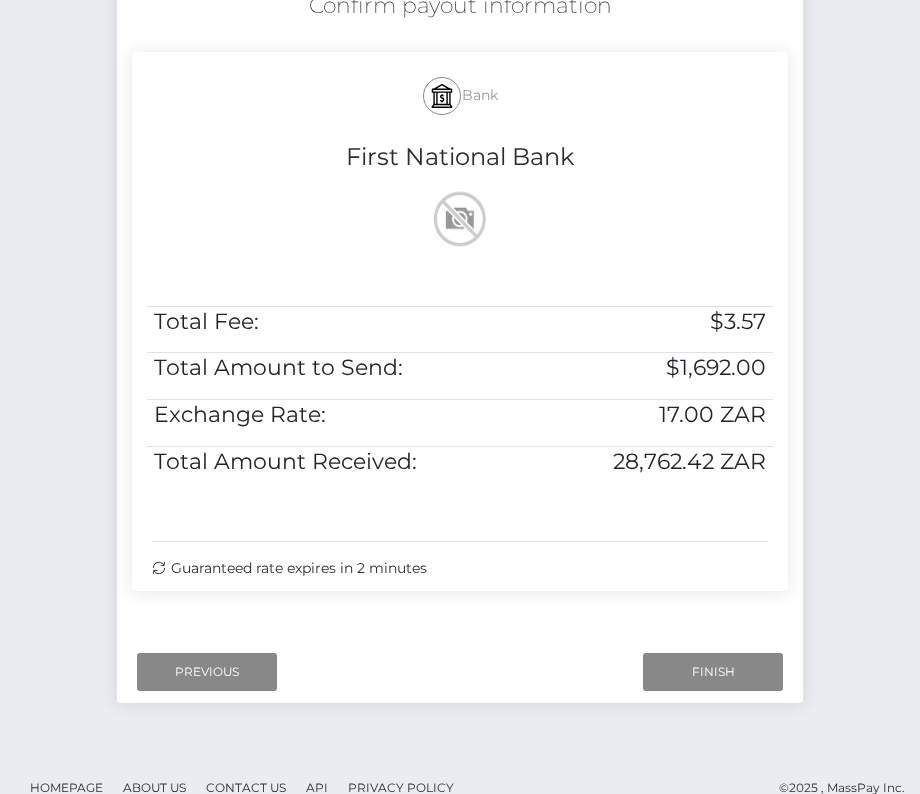 scroll, scrollTop: 386, scrollLeft: 0, axis: vertical 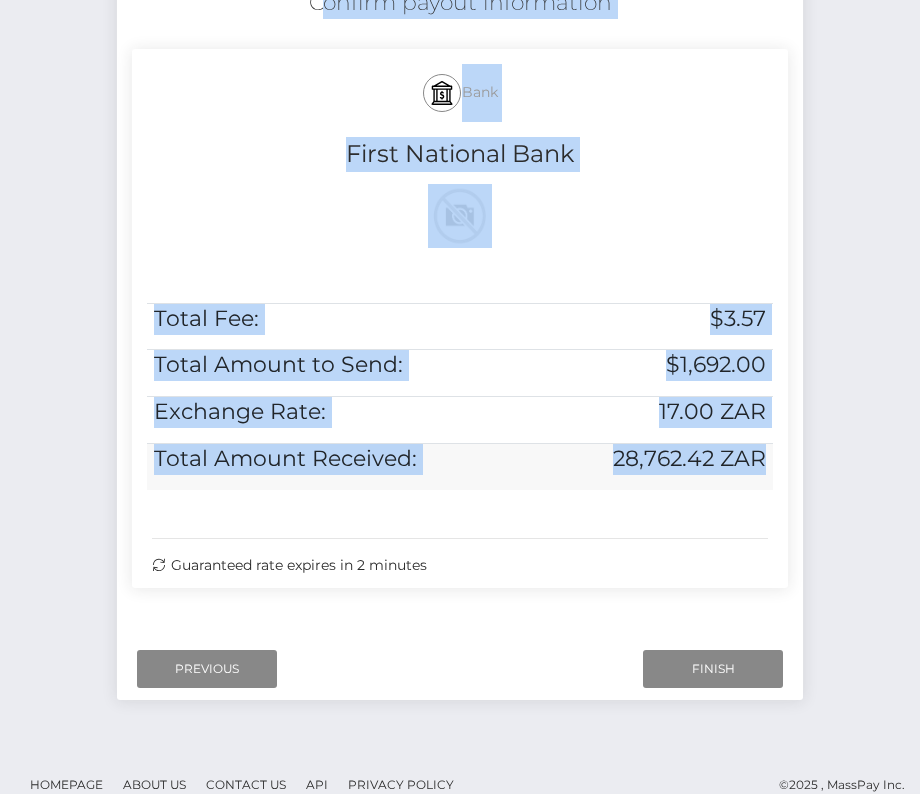 drag, startPoint x: 308, startPoint y: 3, endPoint x: 761, endPoint y: 465, distance: 647.034 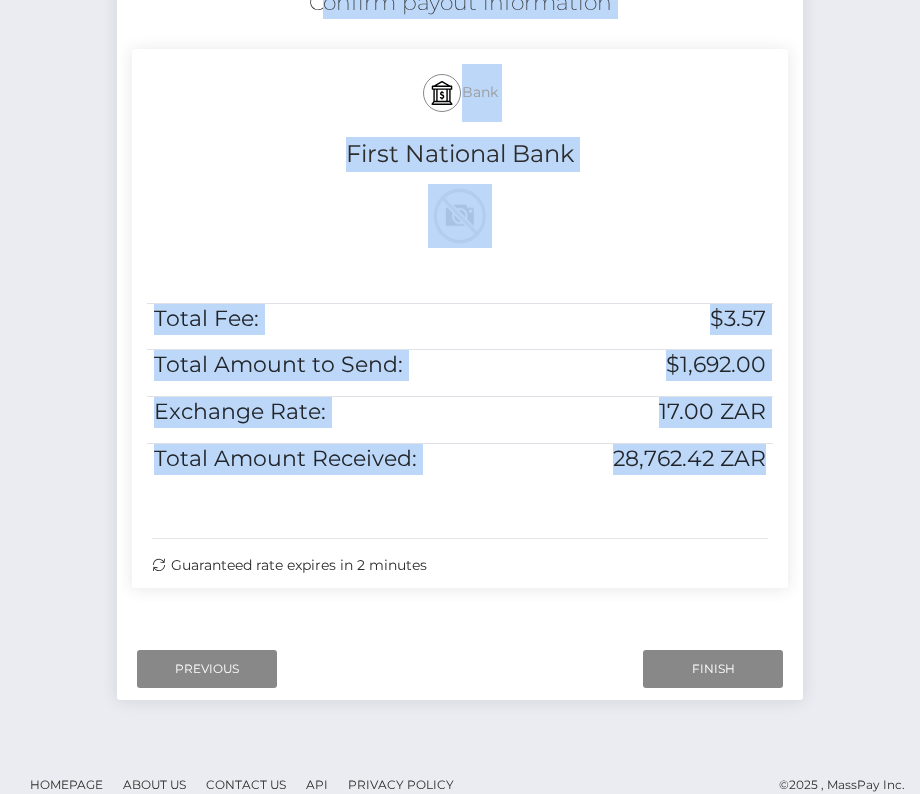 copy on "Confirm payout information
Bank
First National Bank
Total Fee:
$3.57
Total Amount to Send:
$1,692.00
Exchange Rate:
17.00 ZAR
Total Amount Received:
28,762.42 ZAR" 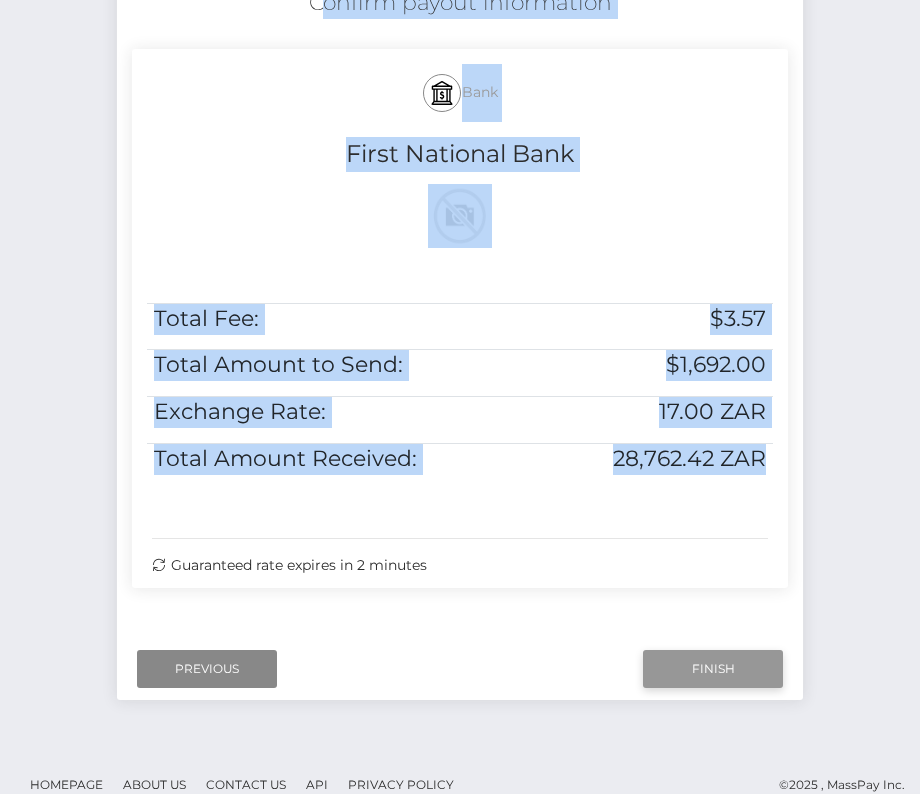 click on "Finish" at bounding box center [713, 669] 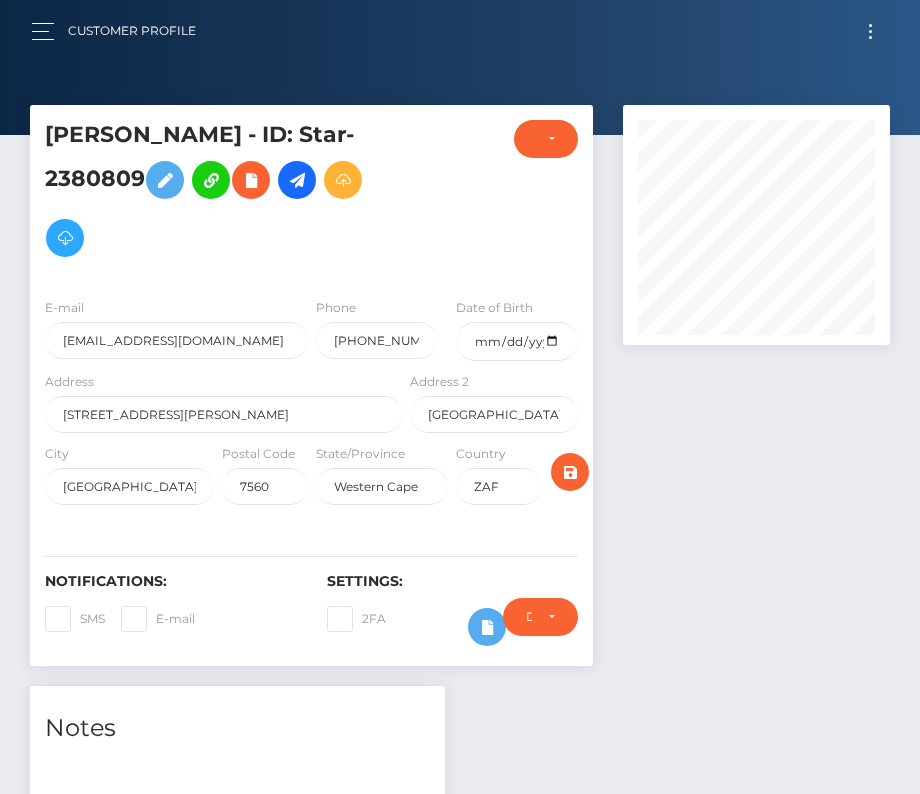 scroll, scrollTop: 0, scrollLeft: 0, axis: both 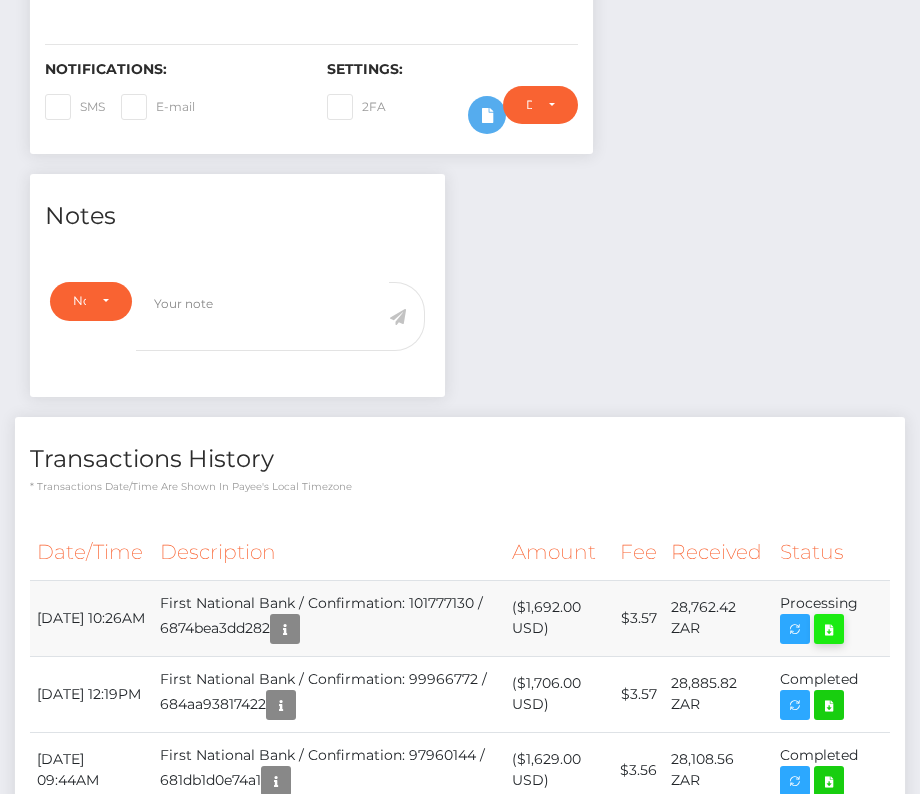 click at bounding box center (829, 629) 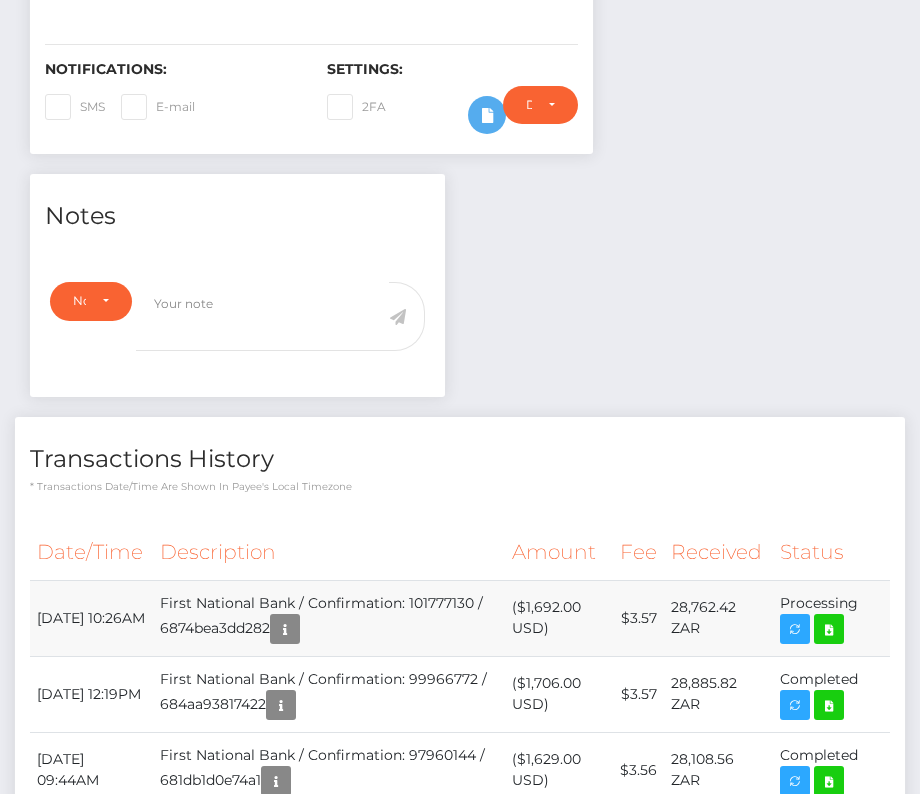 drag, startPoint x: 35, startPoint y: 597, endPoint x: 875, endPoint y: 599, distance: 840.0024 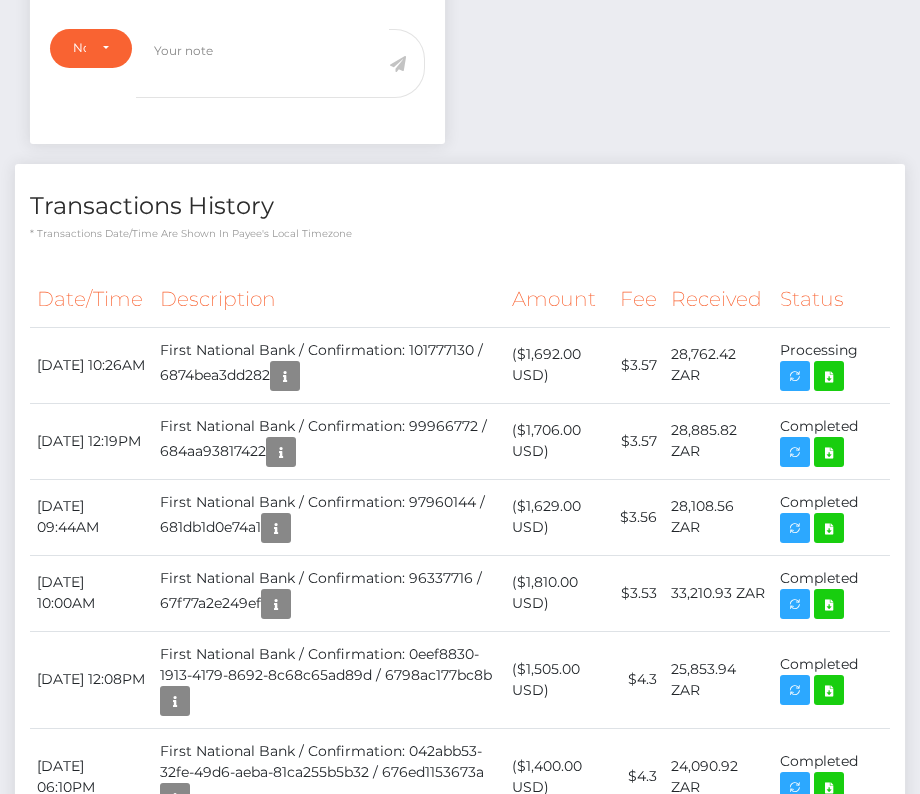 scroll, scrollTop: 766, scrollLeft: 0, axis: vertical 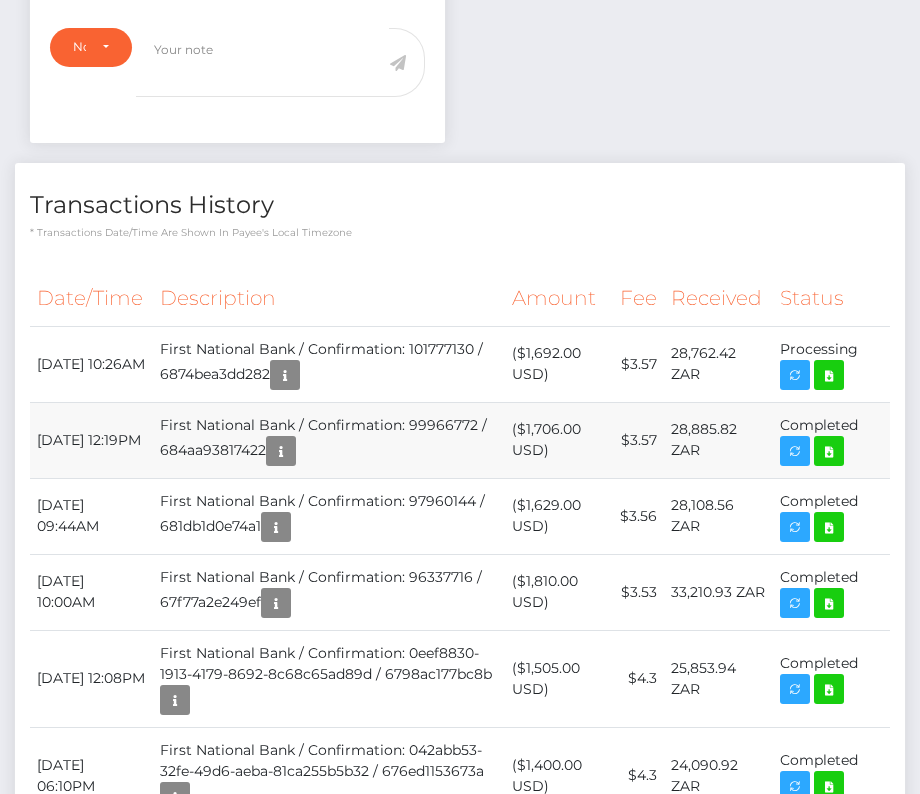 click on "First National Bank / Confirmation: 99966772 / 684aa93817422" at bounding box center [329, 440] 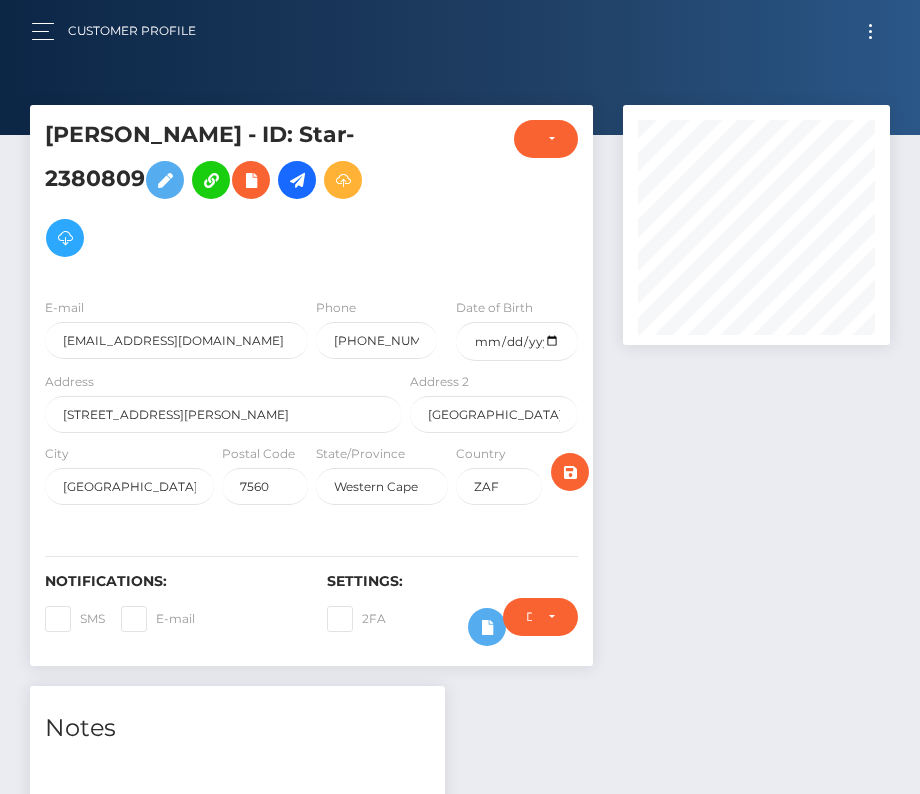 click on "Customer Profile
Loading...
Loading..." at bounding box center (460, 31) 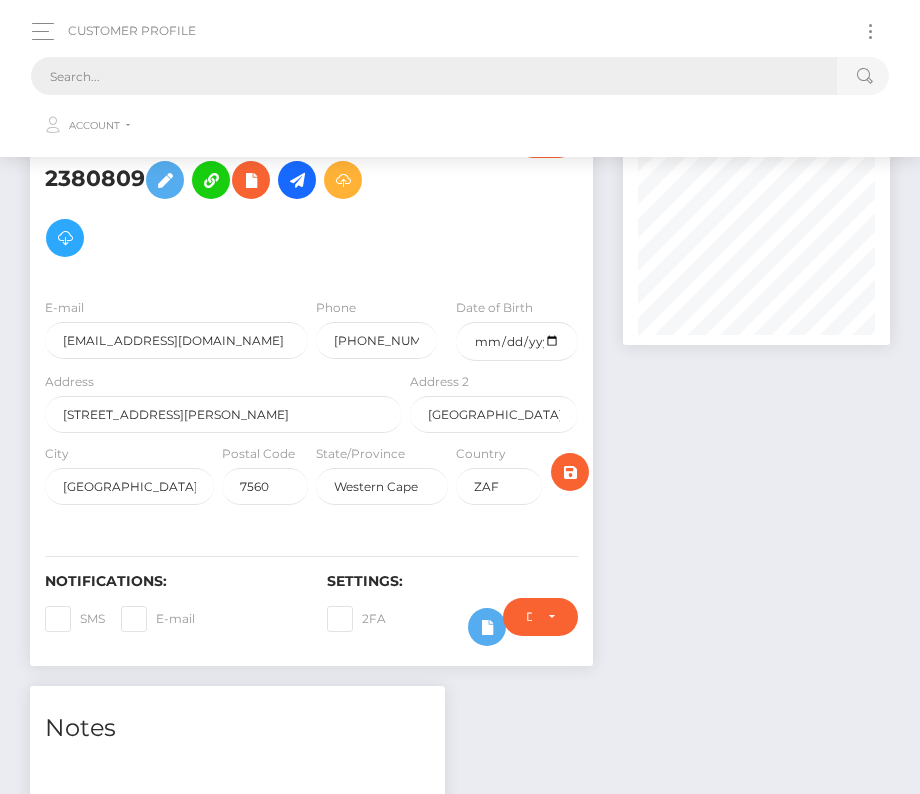 click at bounding box center (434, 76) 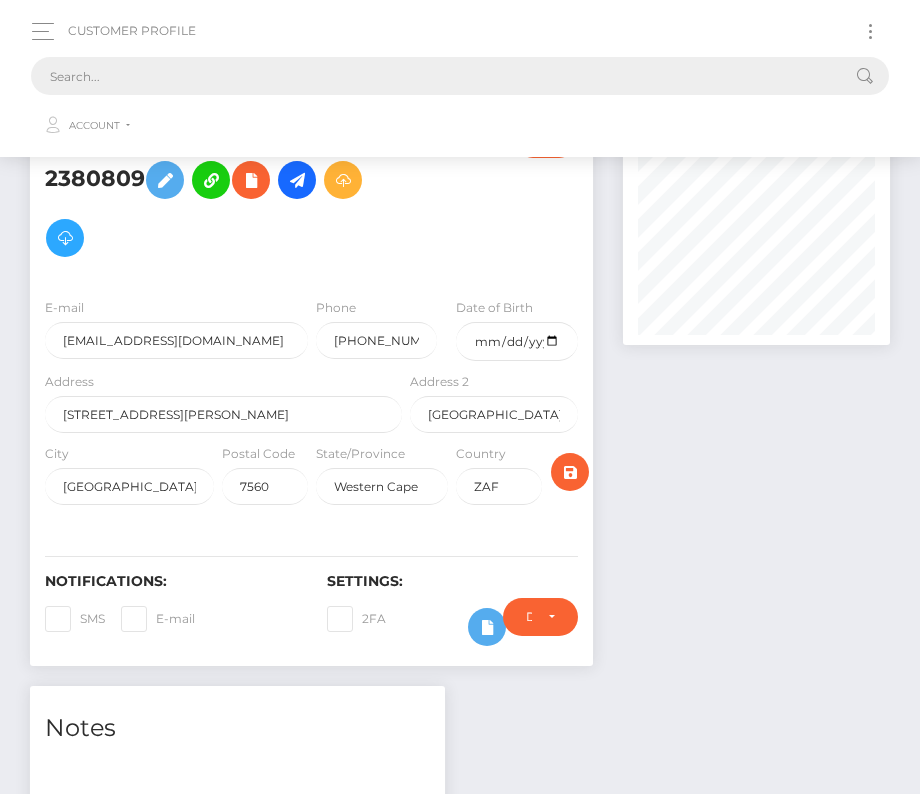 paste on "716857" 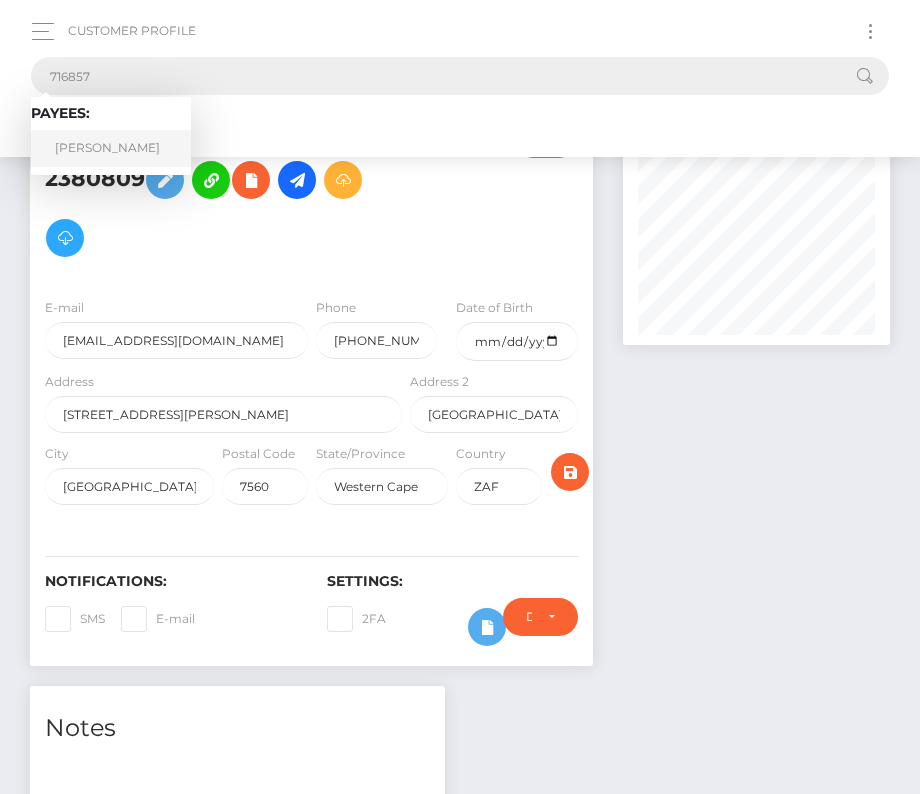 type on "716857" 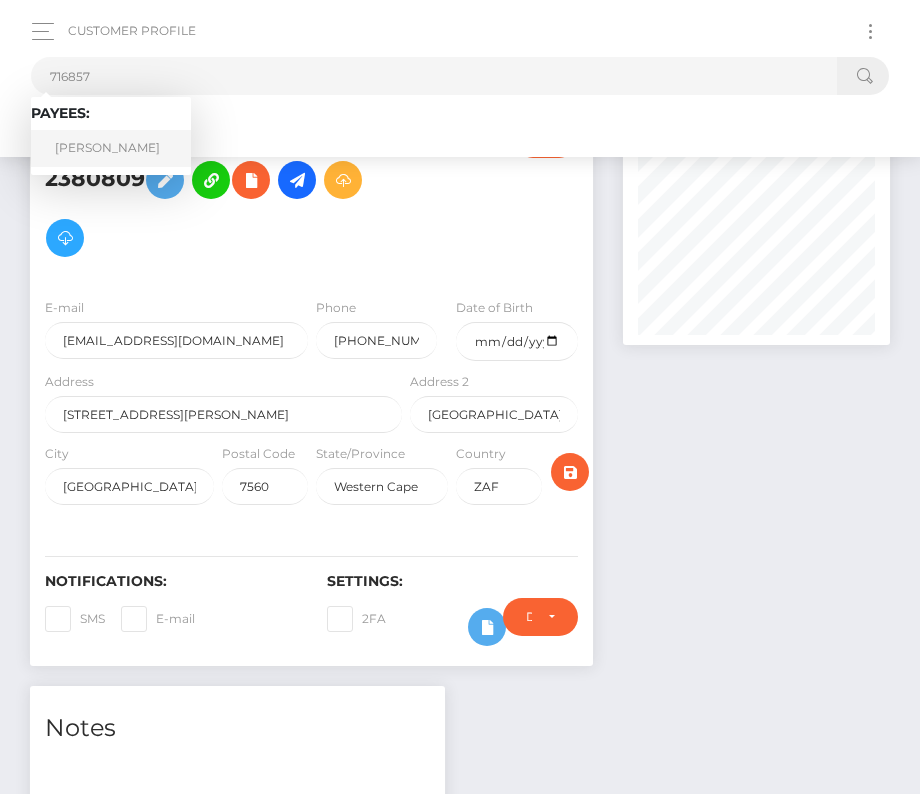 click on "Taylor  Webber" at bounding box center (111, 148) 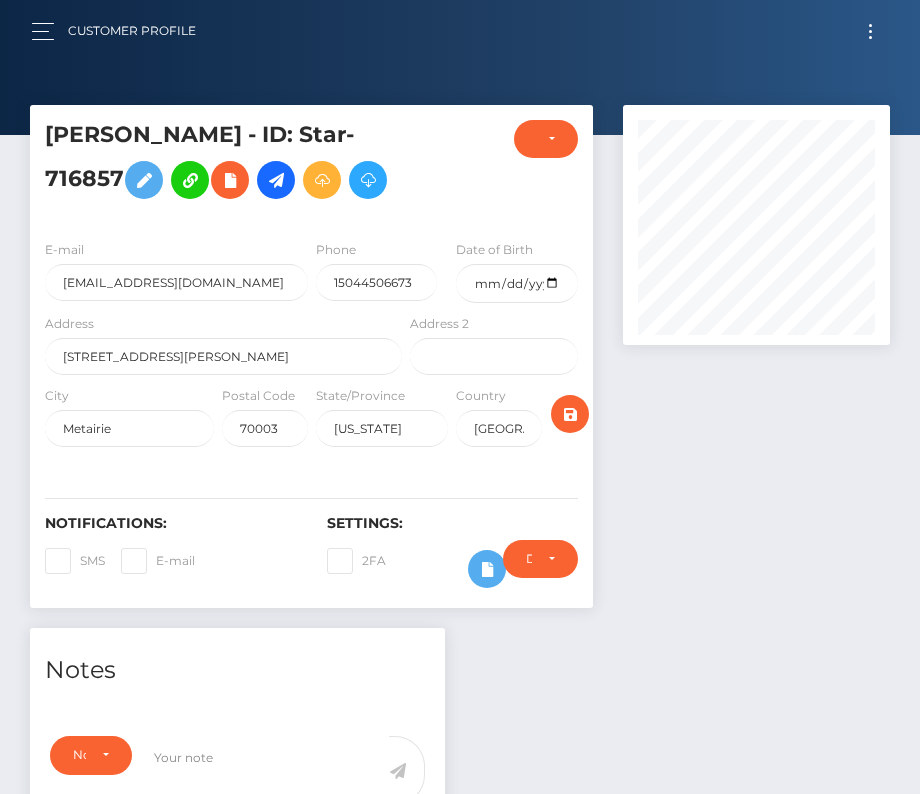 scroll, scrollTop: 0, scrollLeft: 0, axis: both 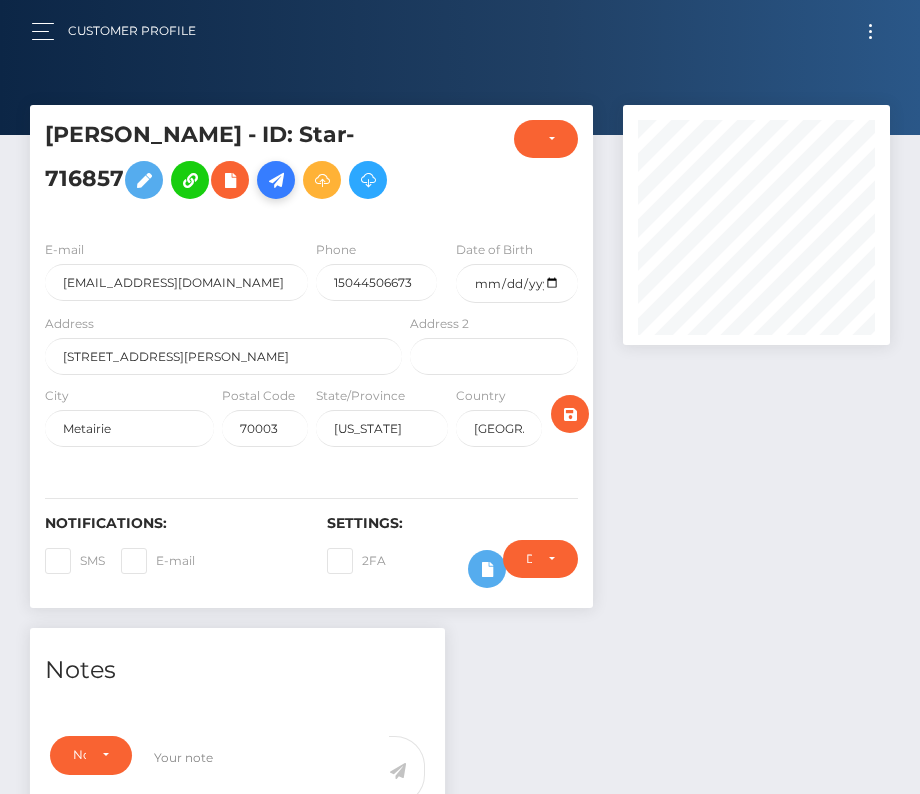 click at bounding box center (276, 180) 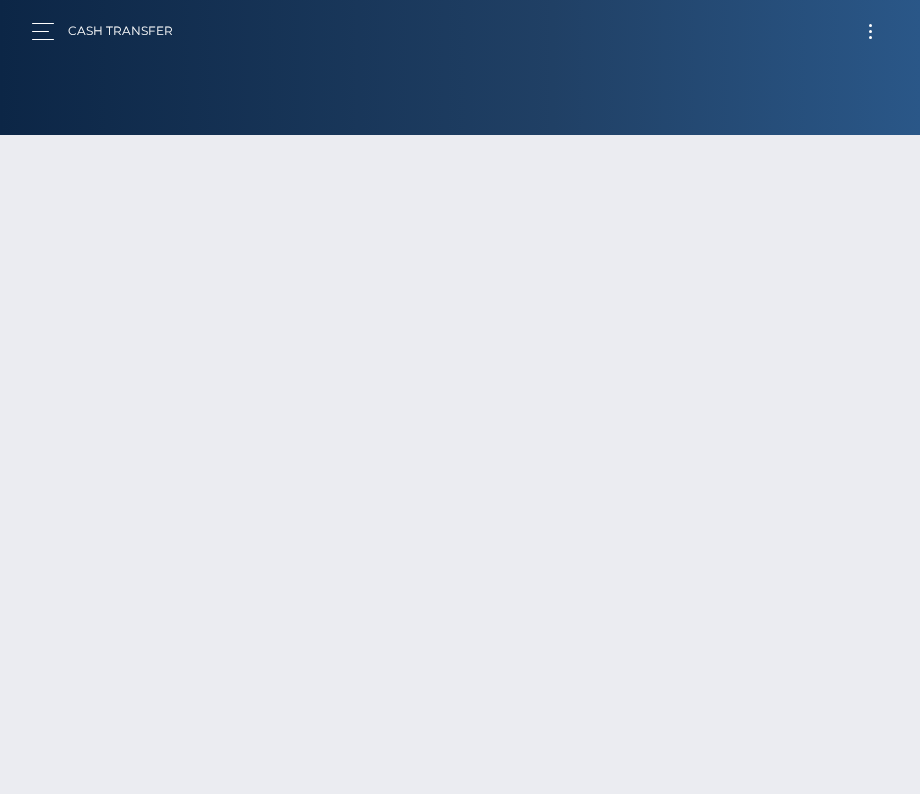 scroll, scrollTop: 0, scrollLeft: 0, axis: both 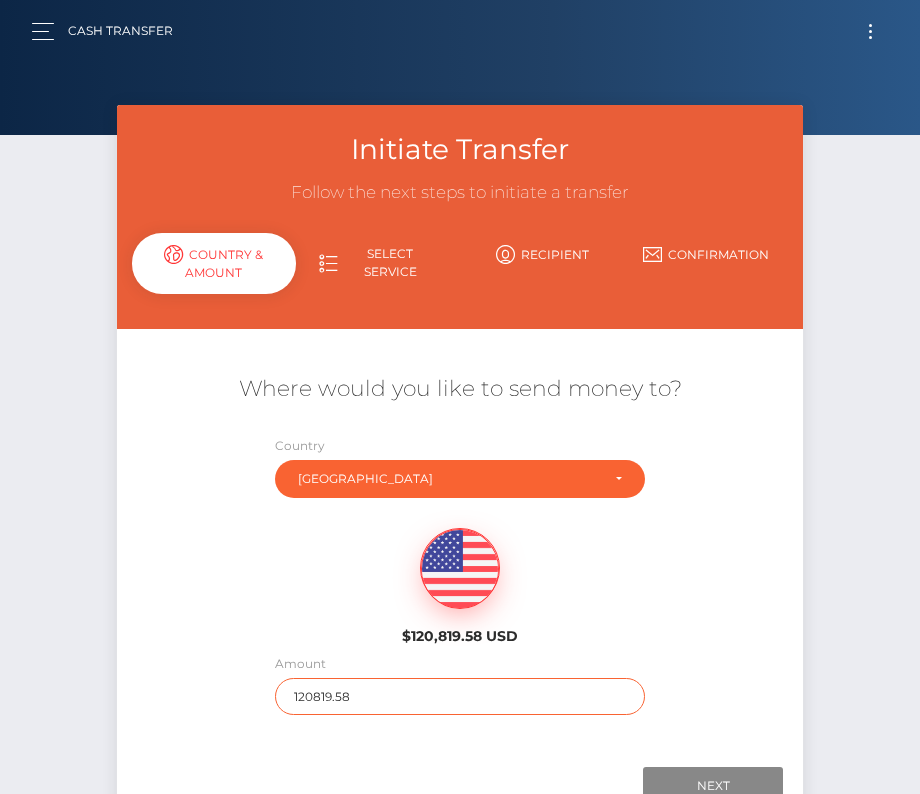 click on "120819.58" at bounding box center [460, 696] 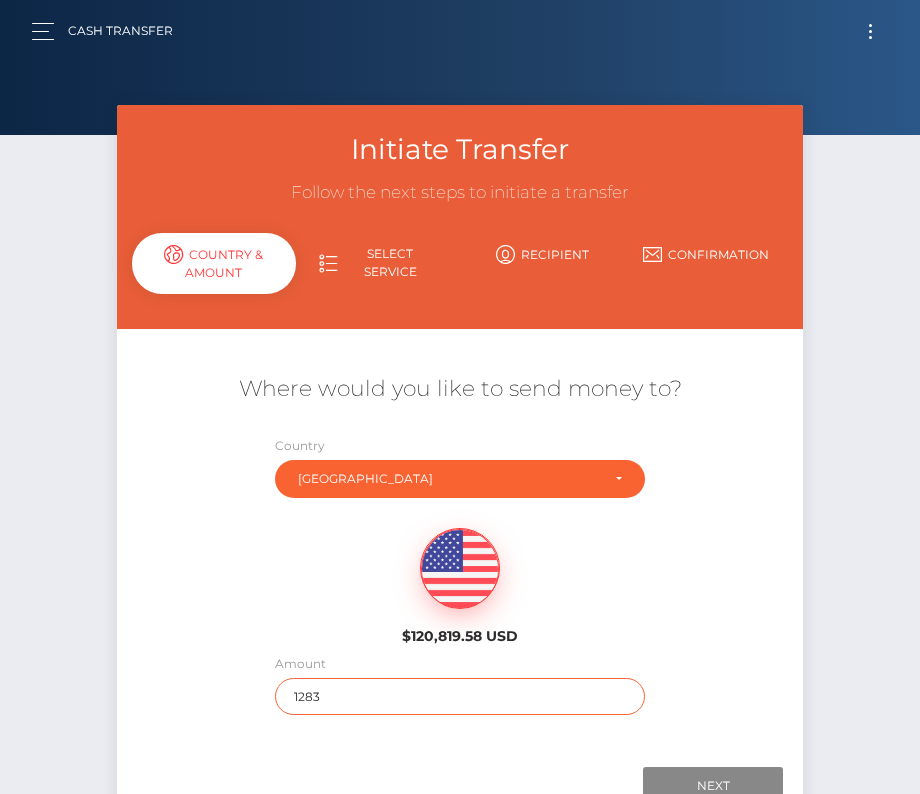 scroll, scrollTop: 1, scrollLeft: 0, axis: vertical 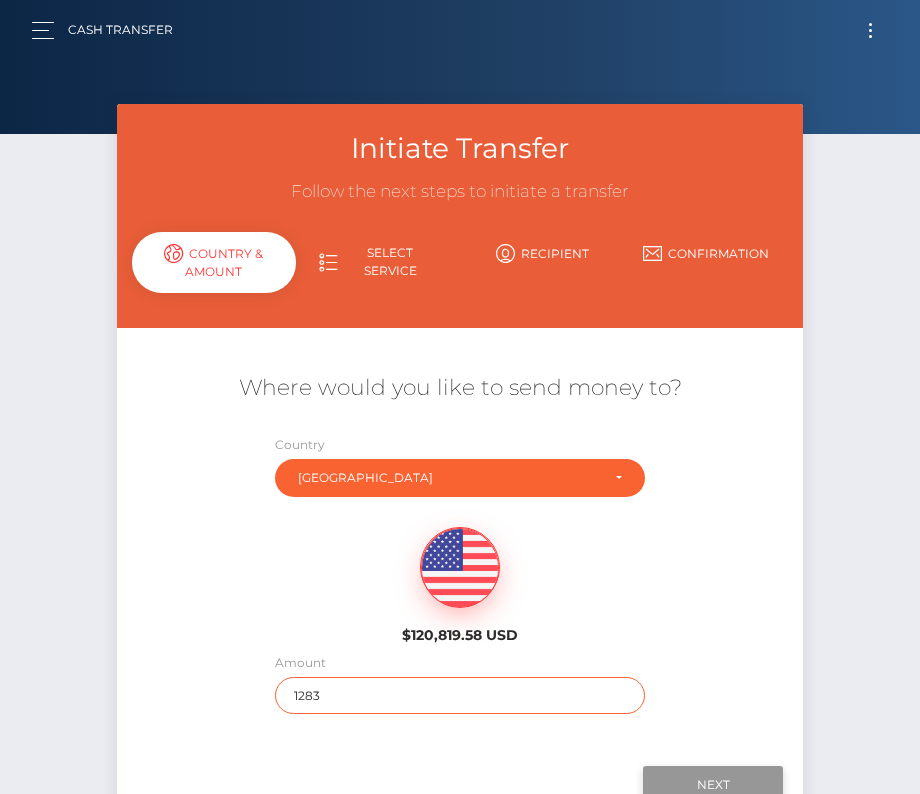 type on "1283" 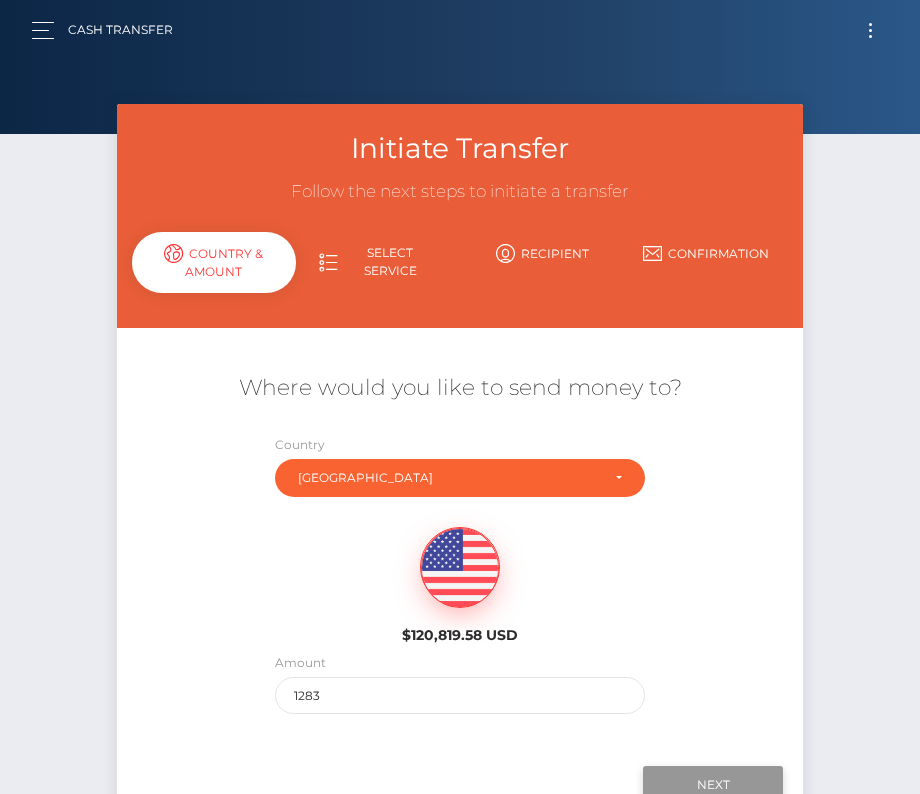 click on "Next" at bounding box center (713, 785) 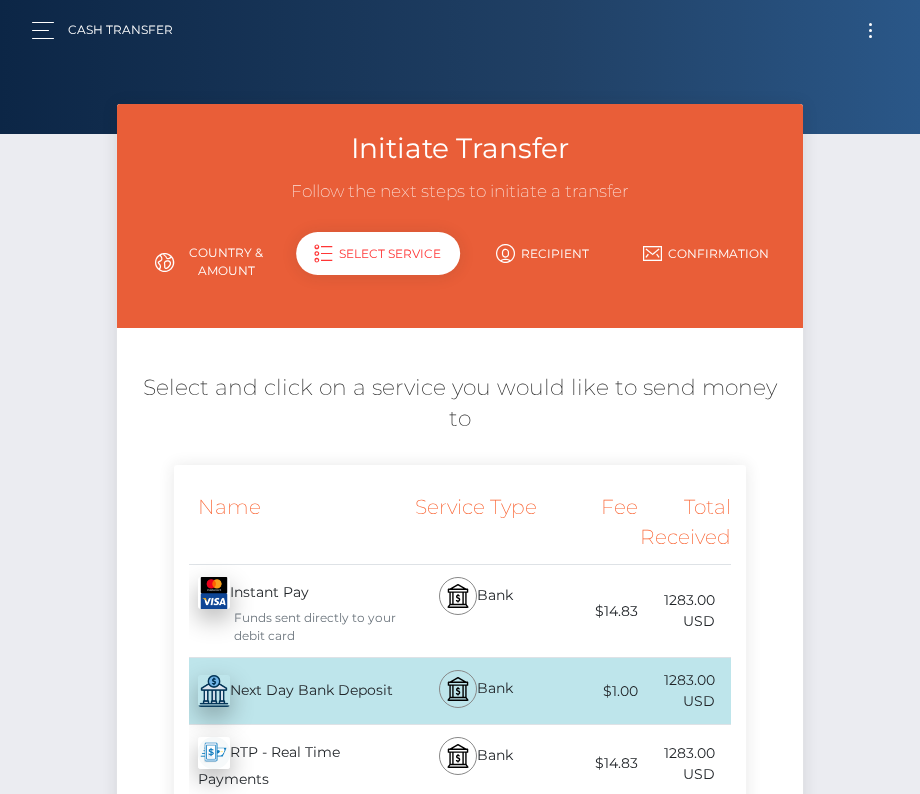 click on "Next Day Bank Deposit  - USD" at bounding box center (290, 691) 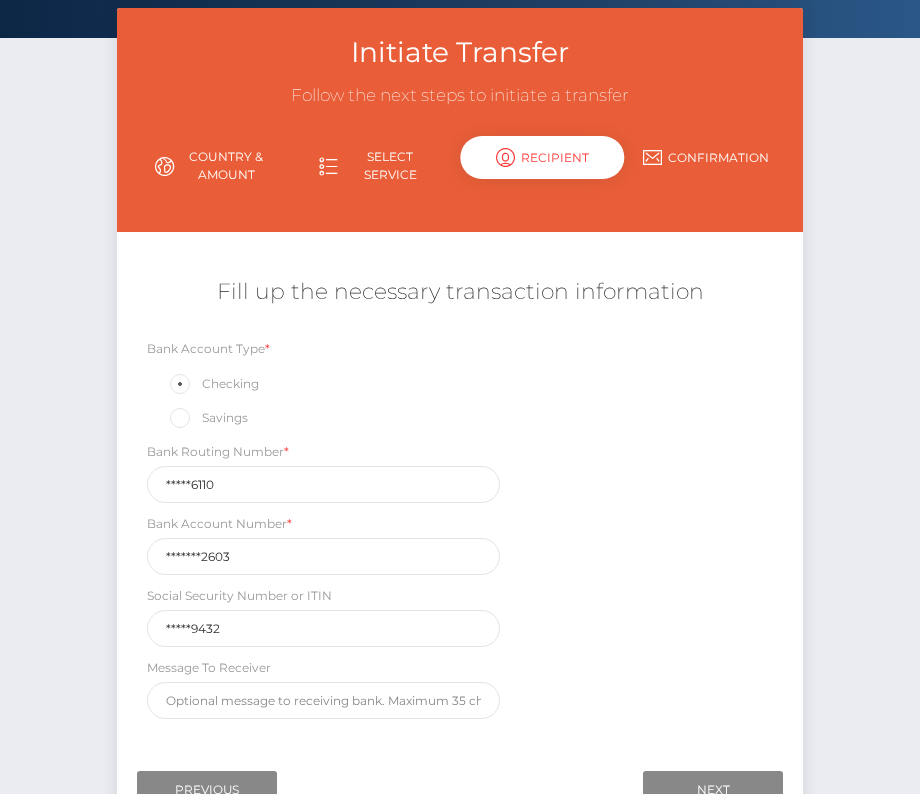 scroll, scrollTop: 198, scrollLeft: 0, axis: vertical 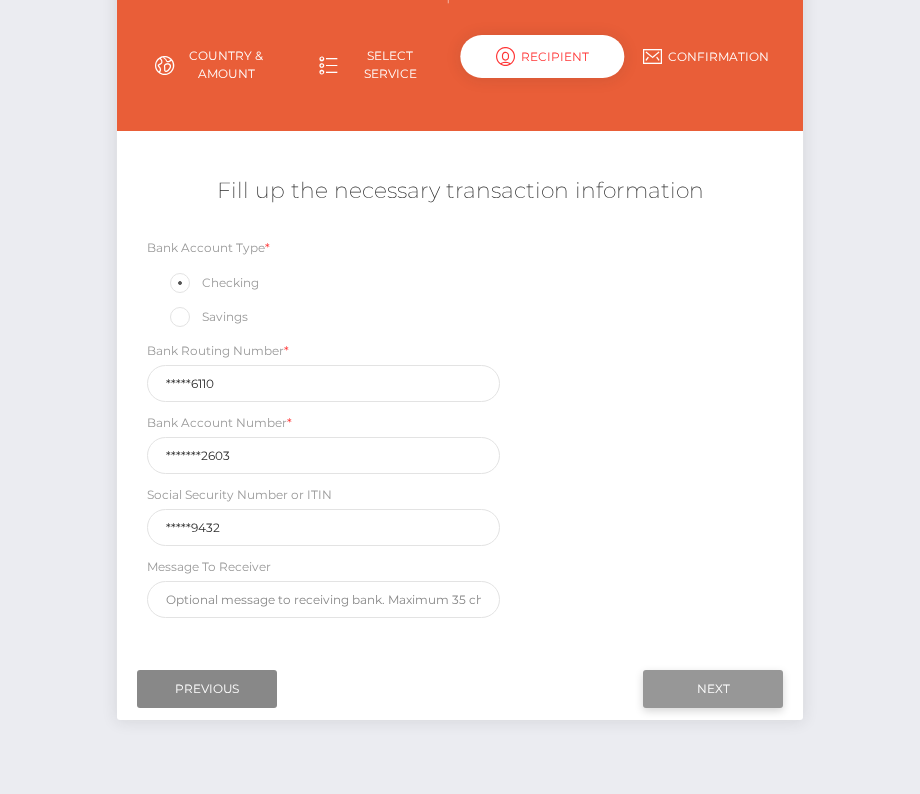 click on "Next" at bounding box center [713, 689] 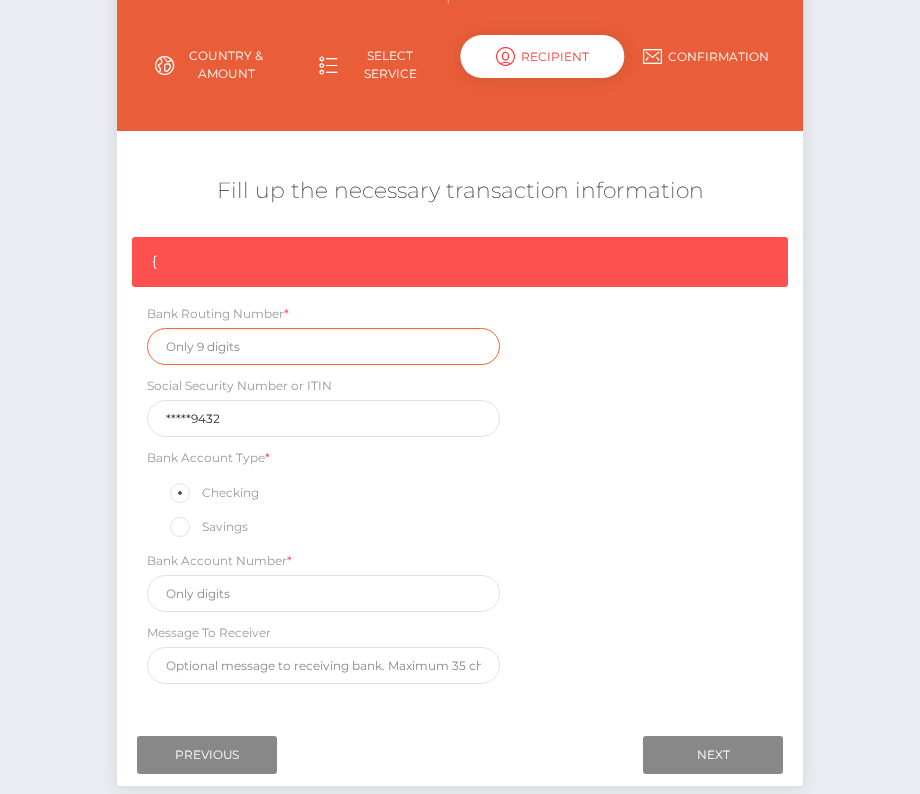 click at bounding box center (323, 346) 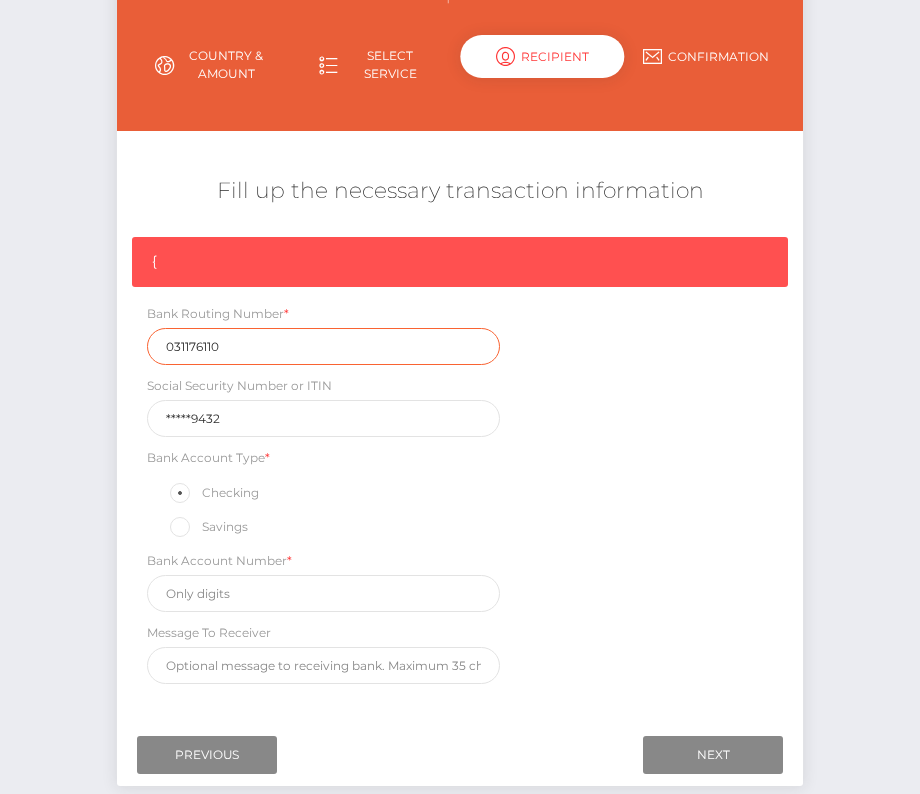 type on "031176110" 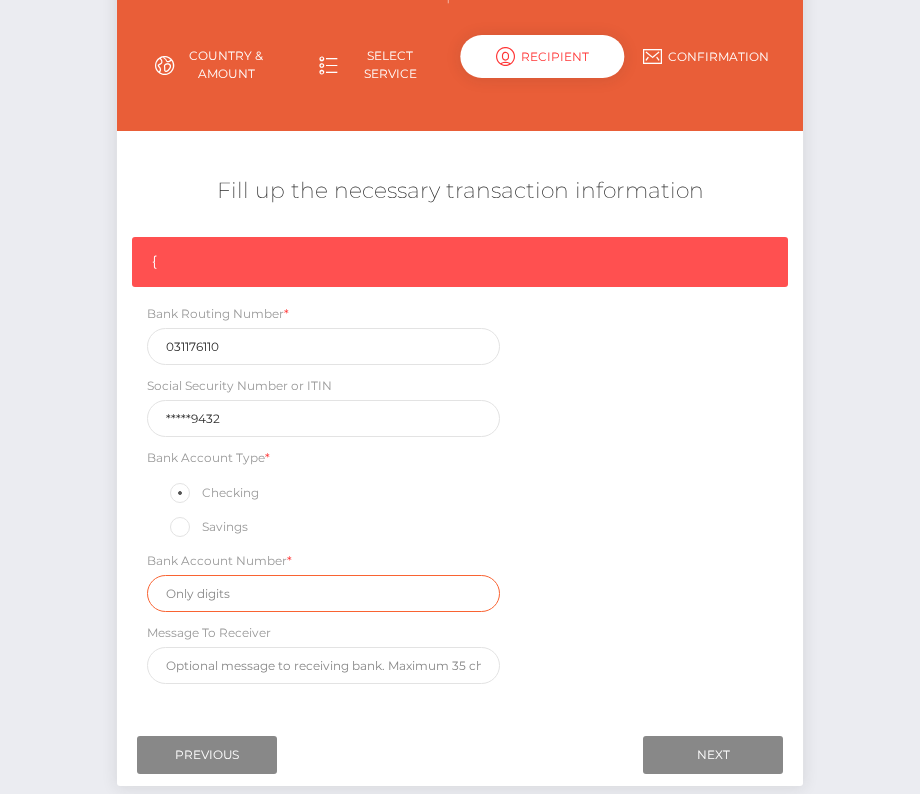 click at bounding box center [323, 593] 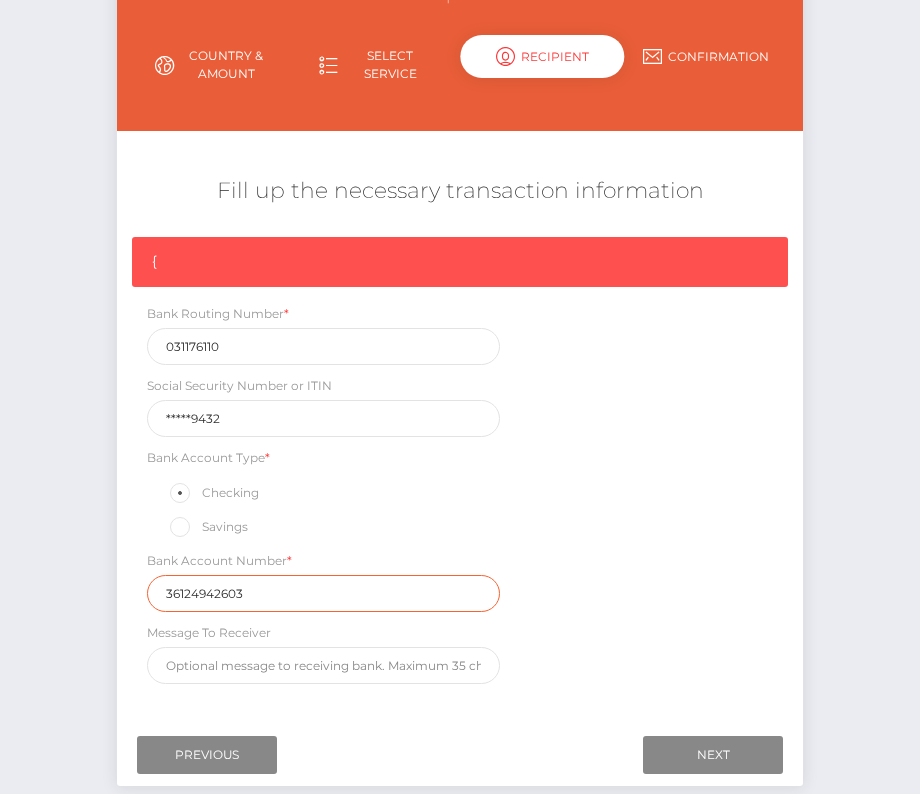 type on "36124942603" 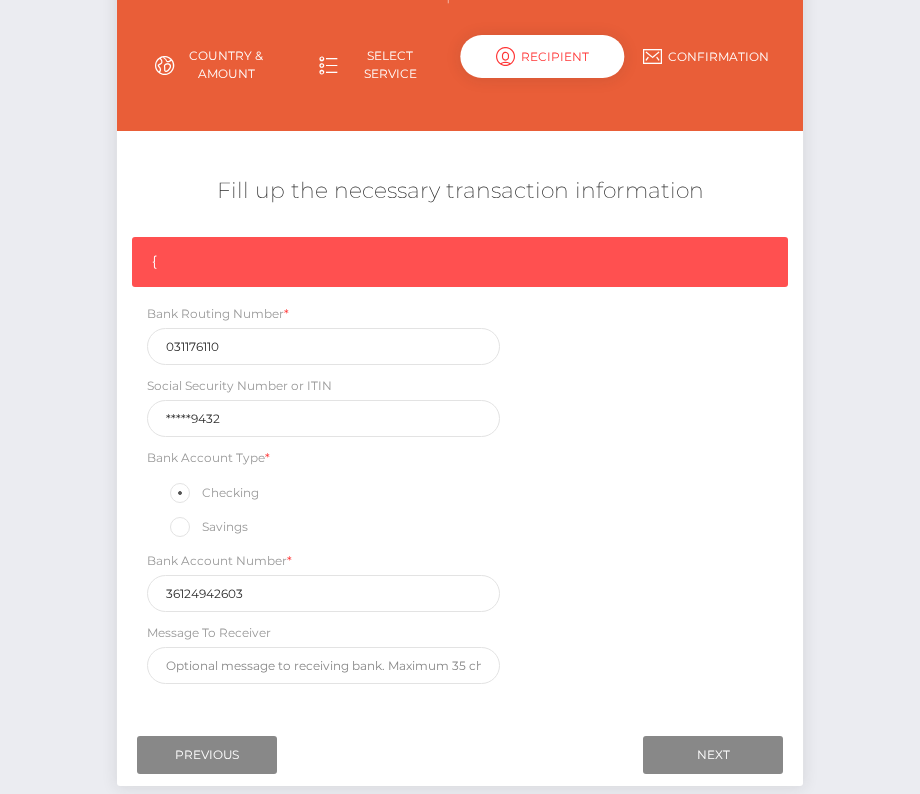 click on "{
Bank Routing Number  *
031176110
Social Security Number or ITIN
*****9432
Bank Account Type  *
Checking
Savings
Bank Account Number  *
36124942603" at bounding box center [460, 465] 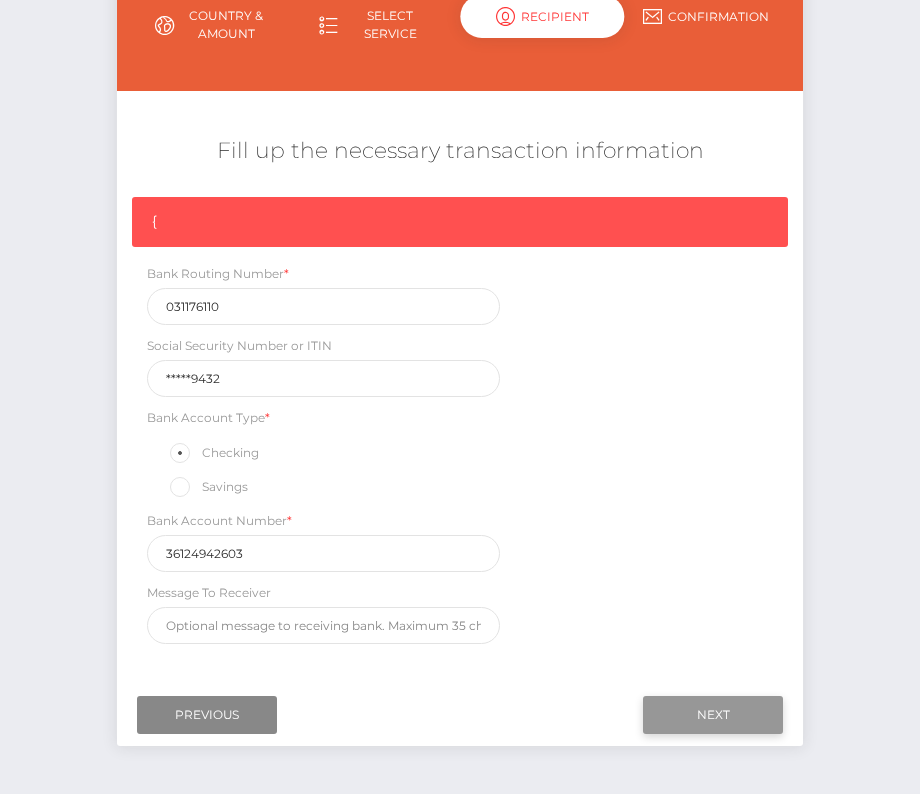 click on "Next" at bounding box center (713, 715) 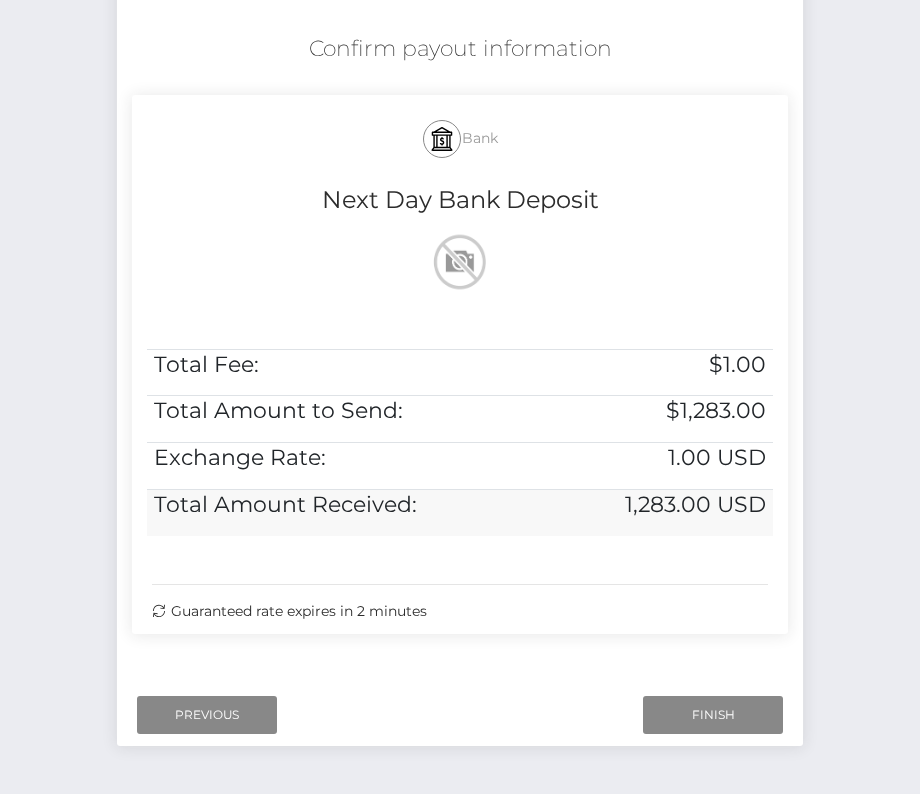 scroll, scrollTop: 408, scrollLeft: 0, axis: vertical 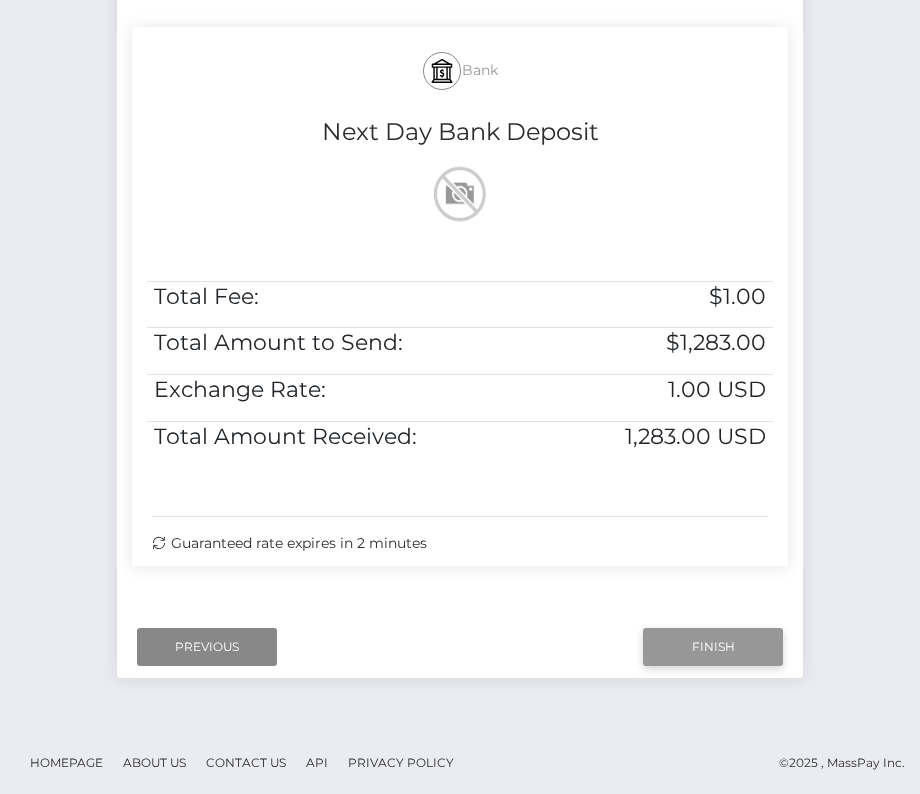 click on "Finish" at bounding box center (713, 647) 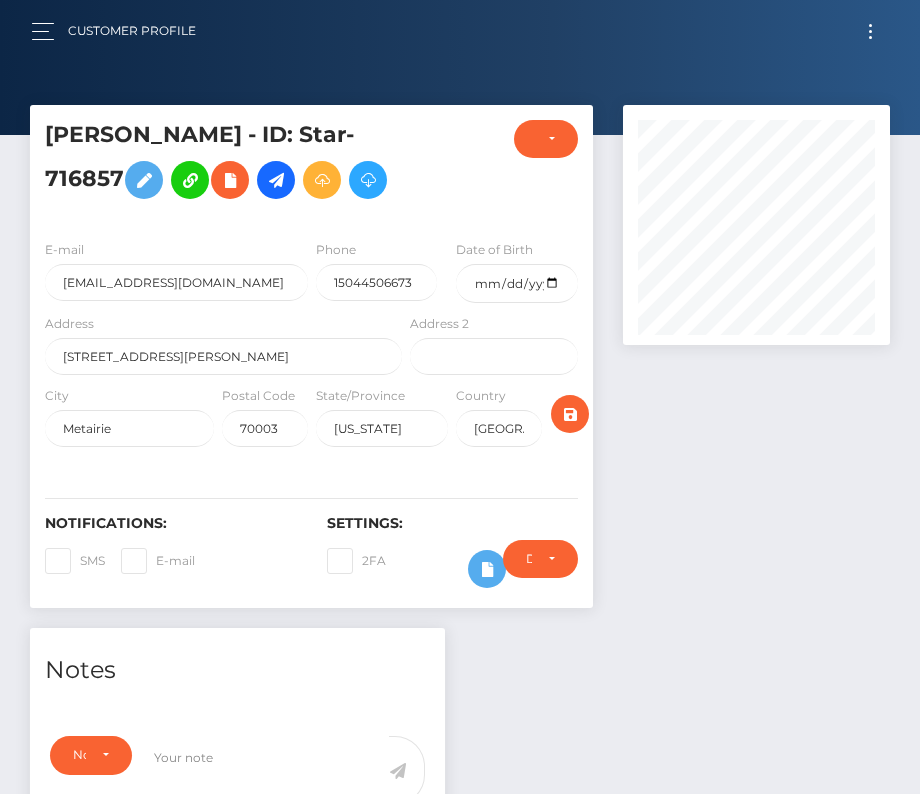 scroll, scrollTop: 0, scrollLeft: 0, axis: both 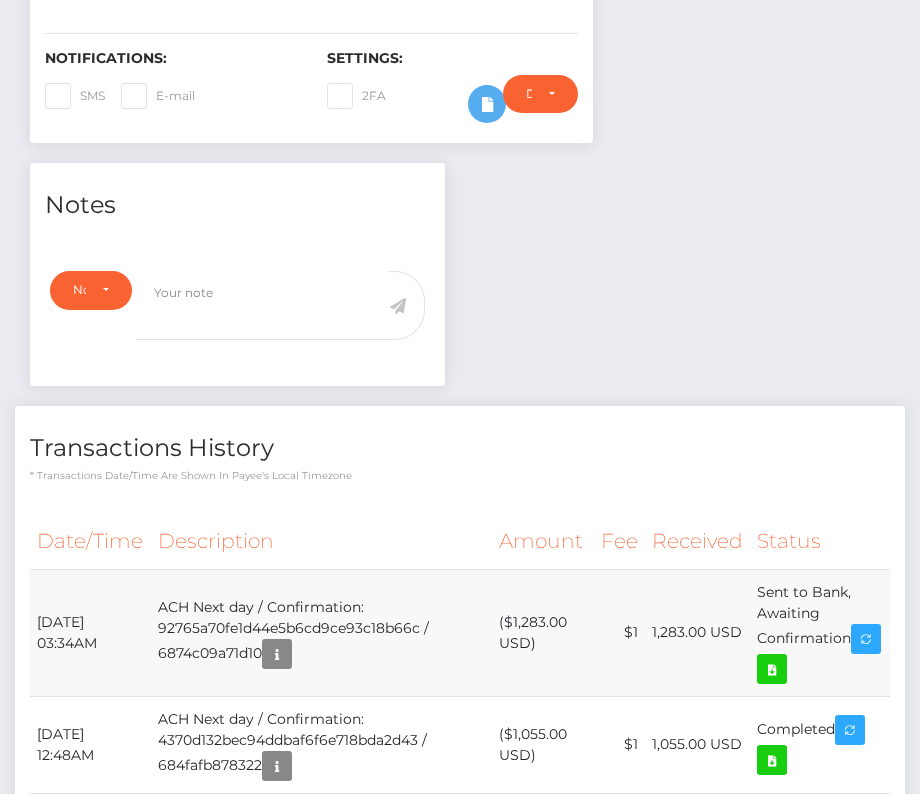 drag, startPoint x: 35, startPoint y: 666, endPoint x: 850, endPoint y: 708, distance: 816.0815 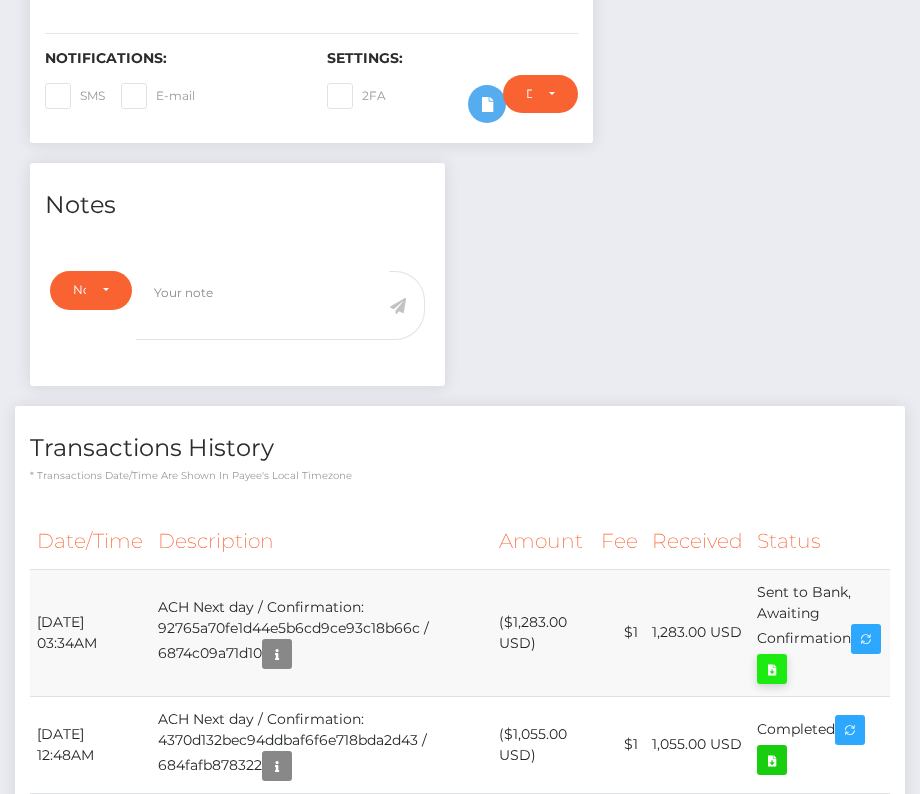 click at bounding box center (772, 669) 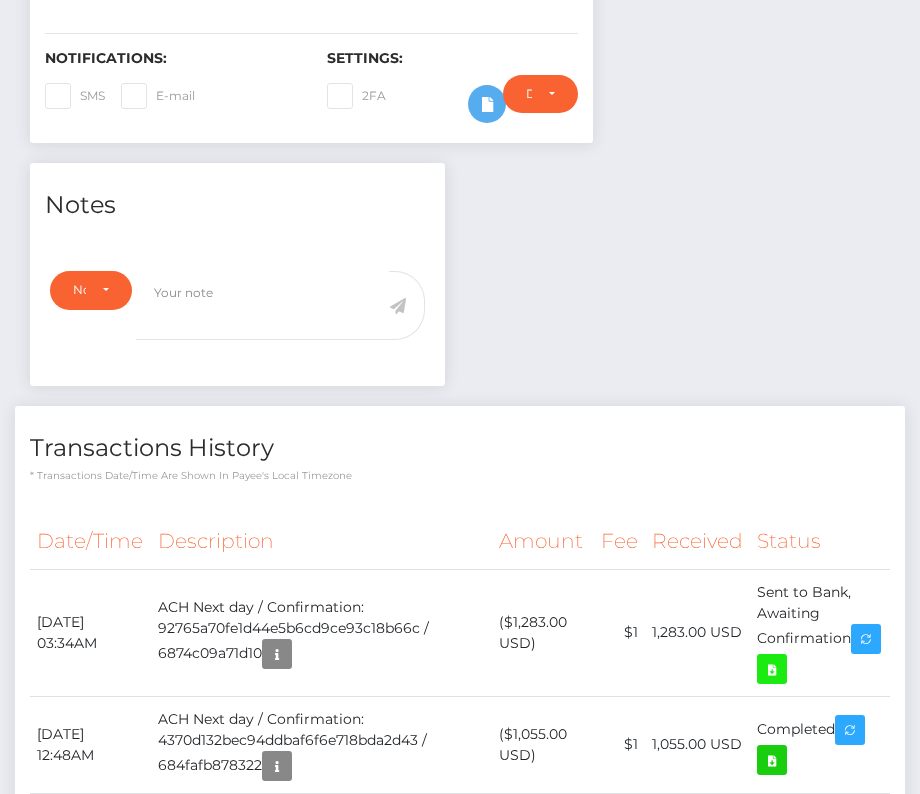 scroll, scrollTop: 0, scrollLeft: 0, axis: both 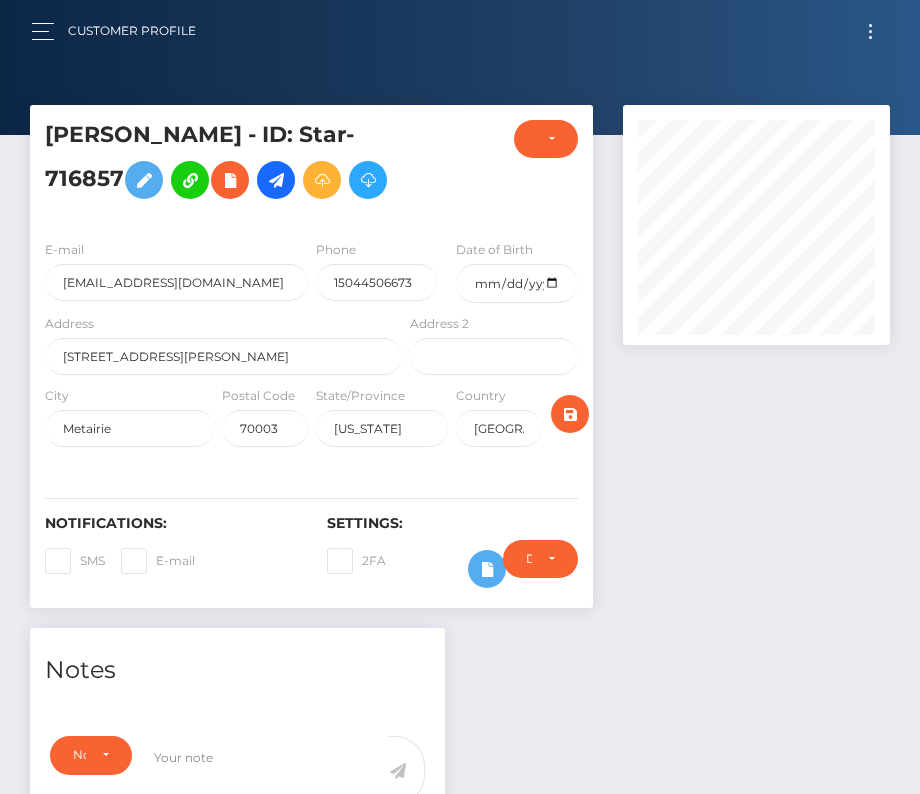 click at bounding box center (870, 31) 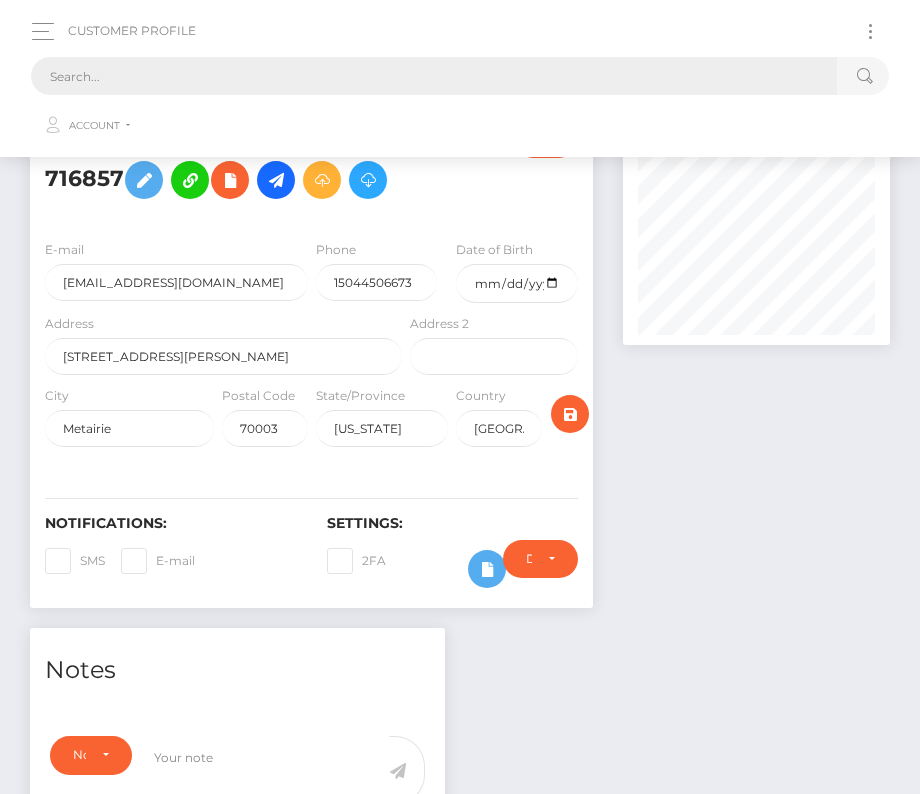 click at bounding box center (434, 76) 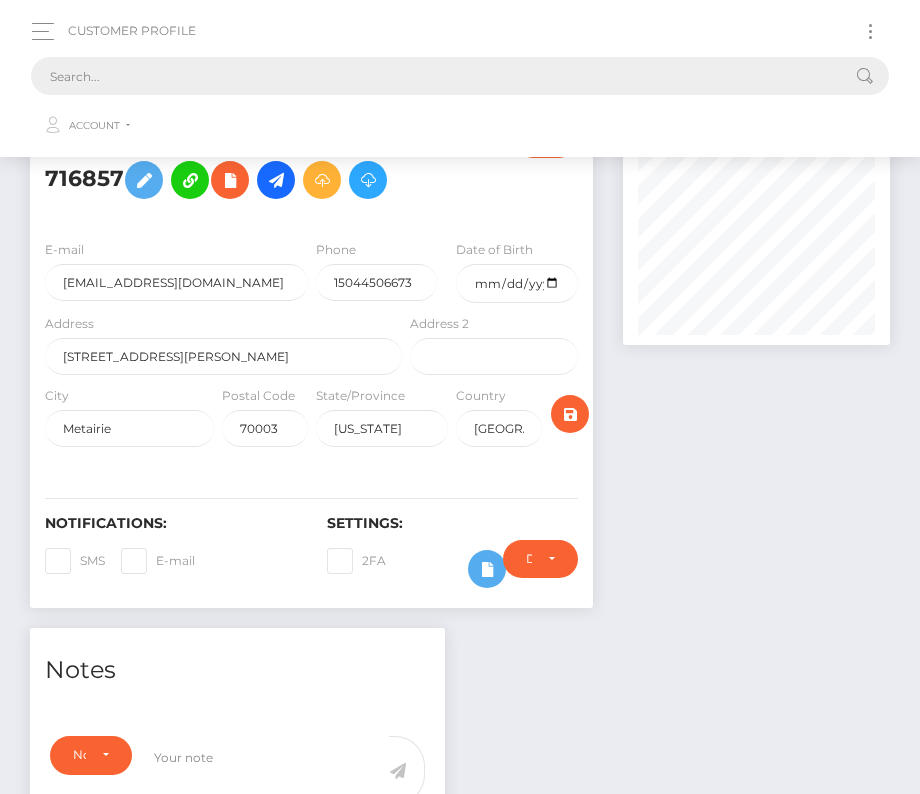 paste on "126058" 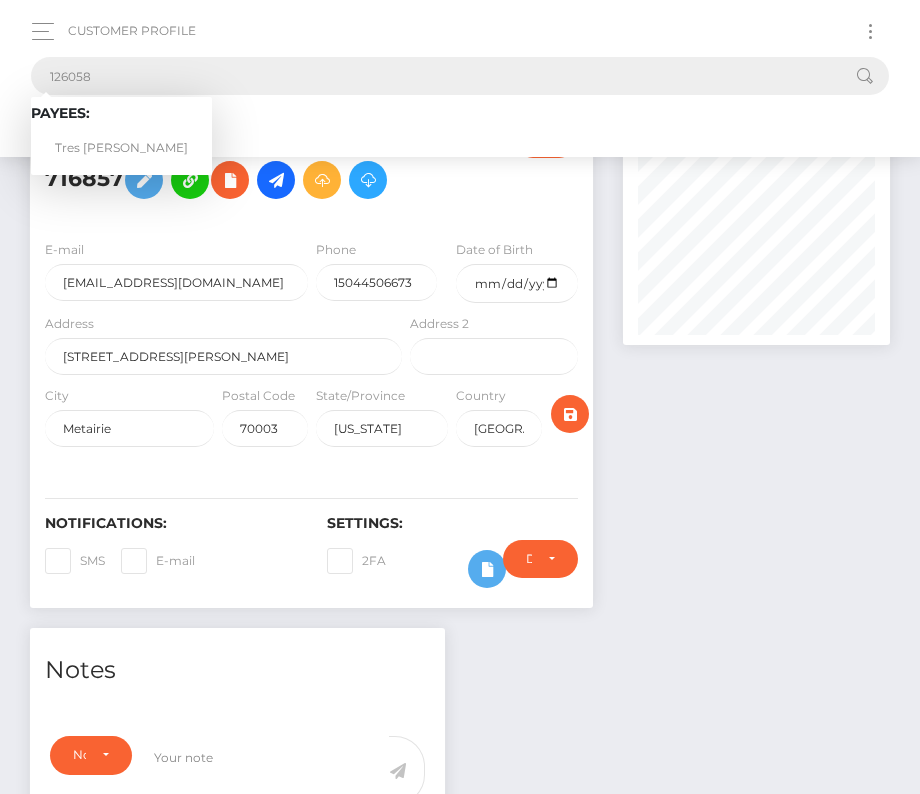 type on "126058" 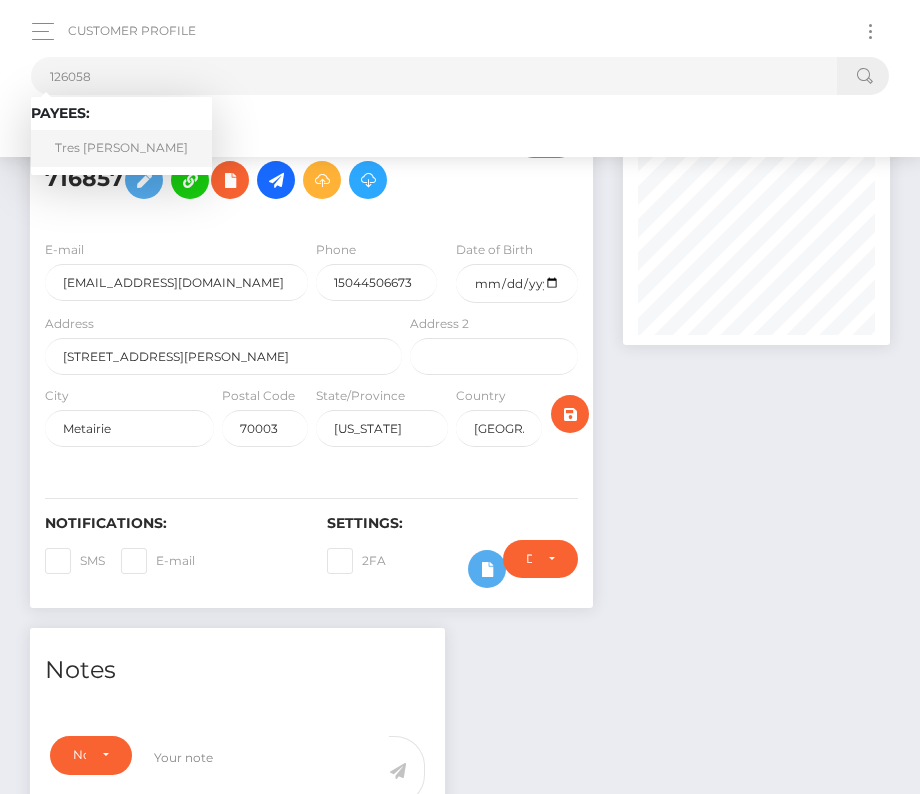 click on "Tres  Morrison" at bounding box center (121, 148) 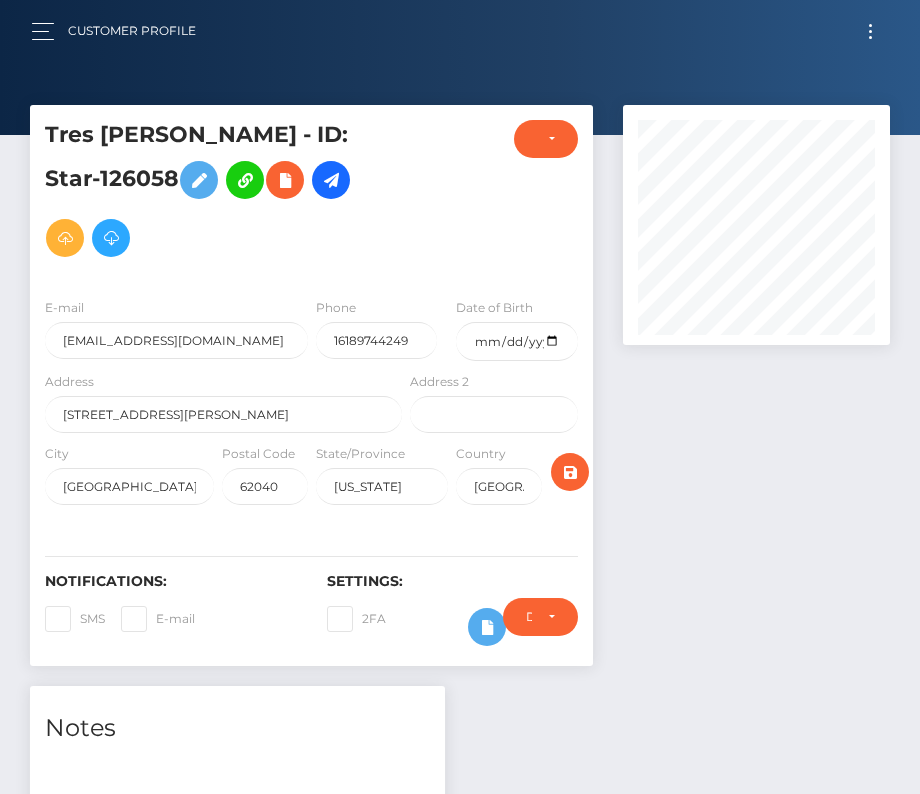 scroll, scrollTop: 0, scrollLeft: 0, axis: both 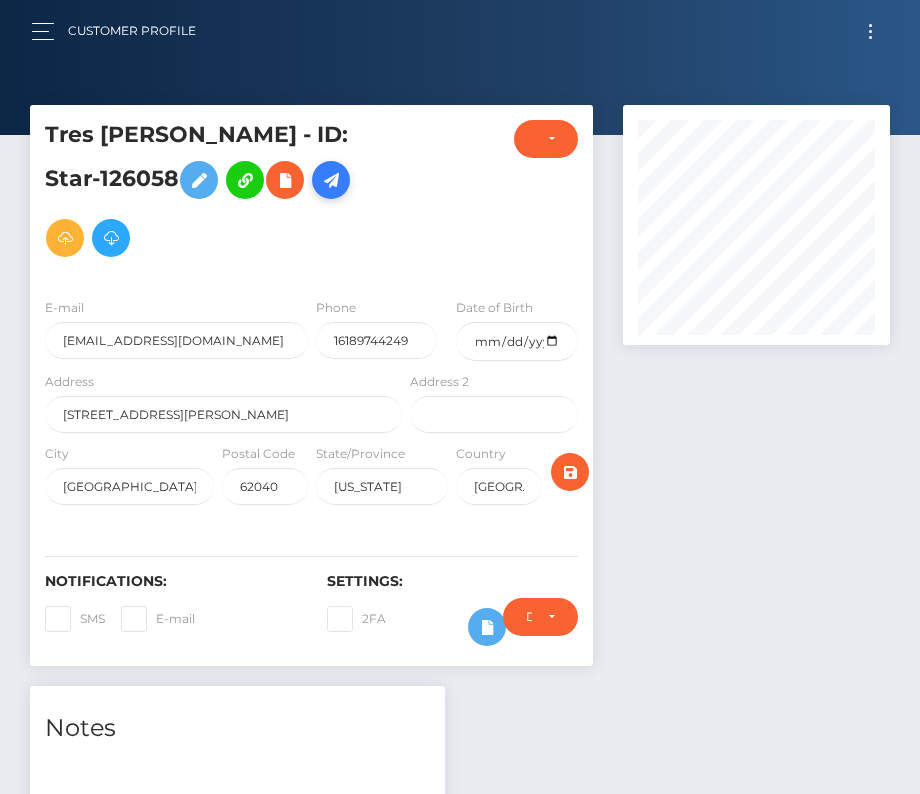 click at bounding box center [331, 180] 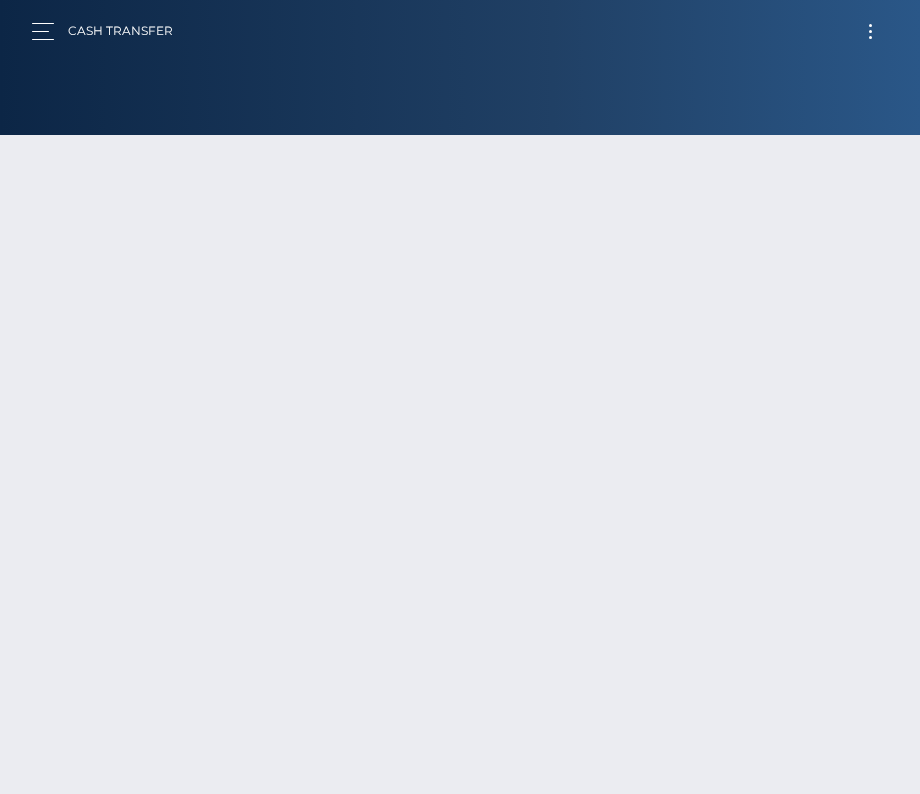 scroll, scrollTop: 0, scrollLeft: 0, axis: both 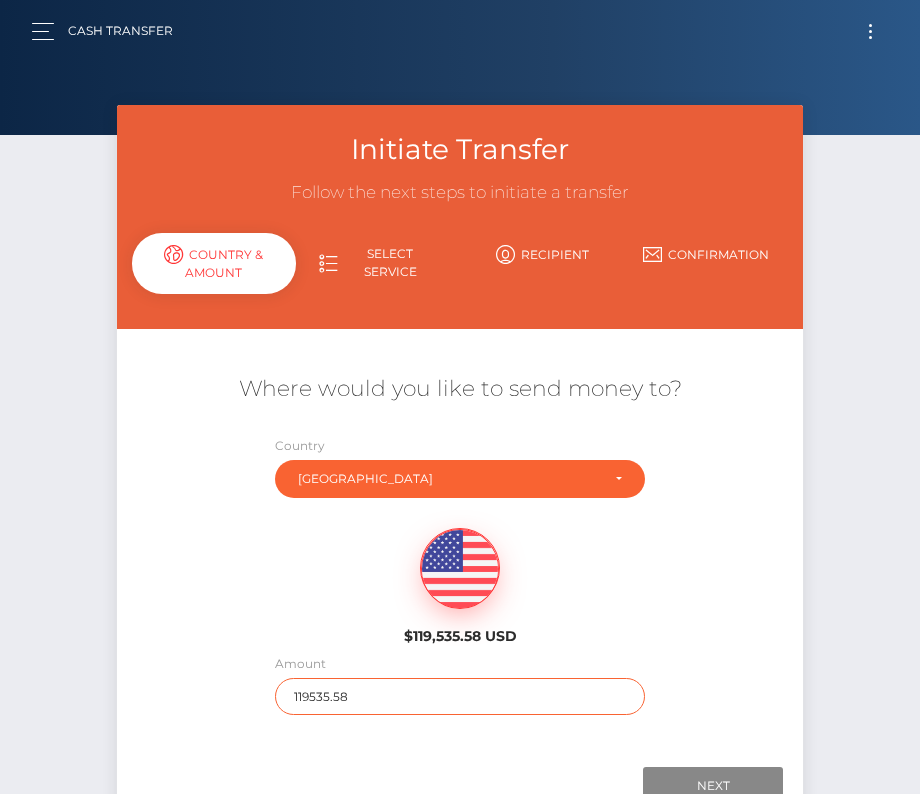 click on "119535.58" at bounding box center (460, 696) 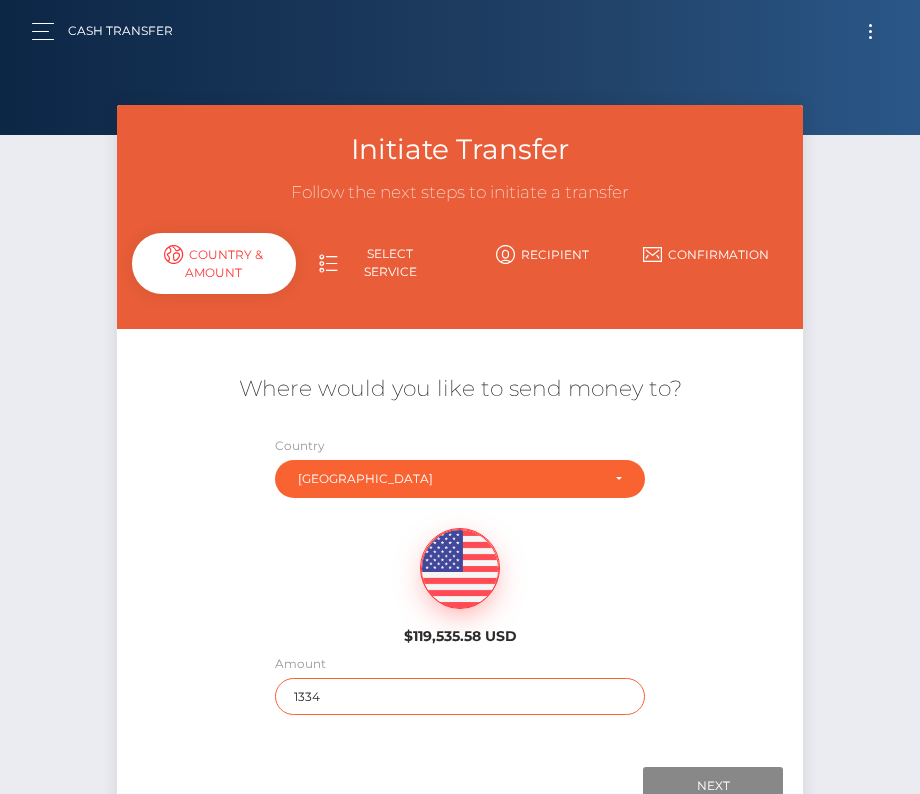 type on "1334" 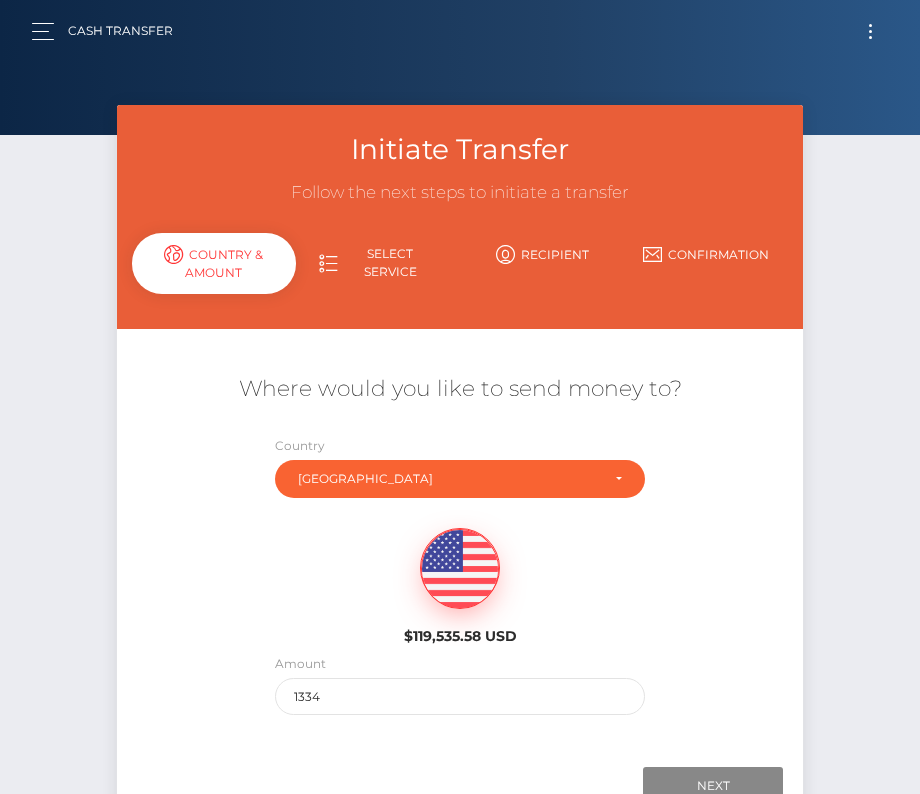click on "$119,535.58 USD" at bounding box center [460, 580] 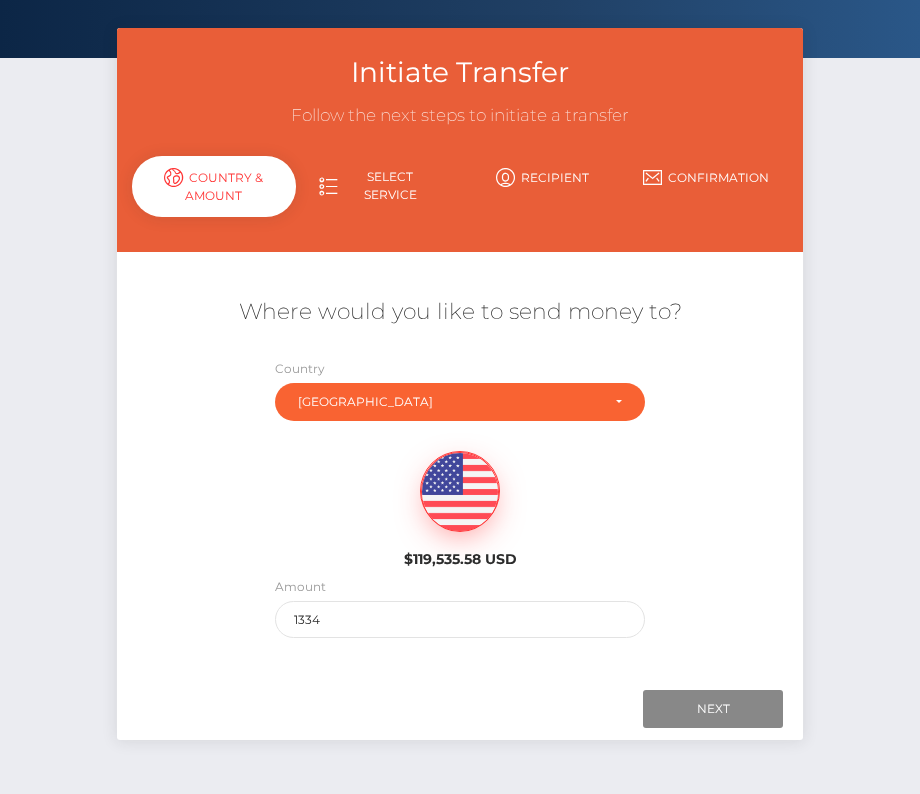 scroll, scrollTop: 83, scrollLeft: 0, axis: vertical 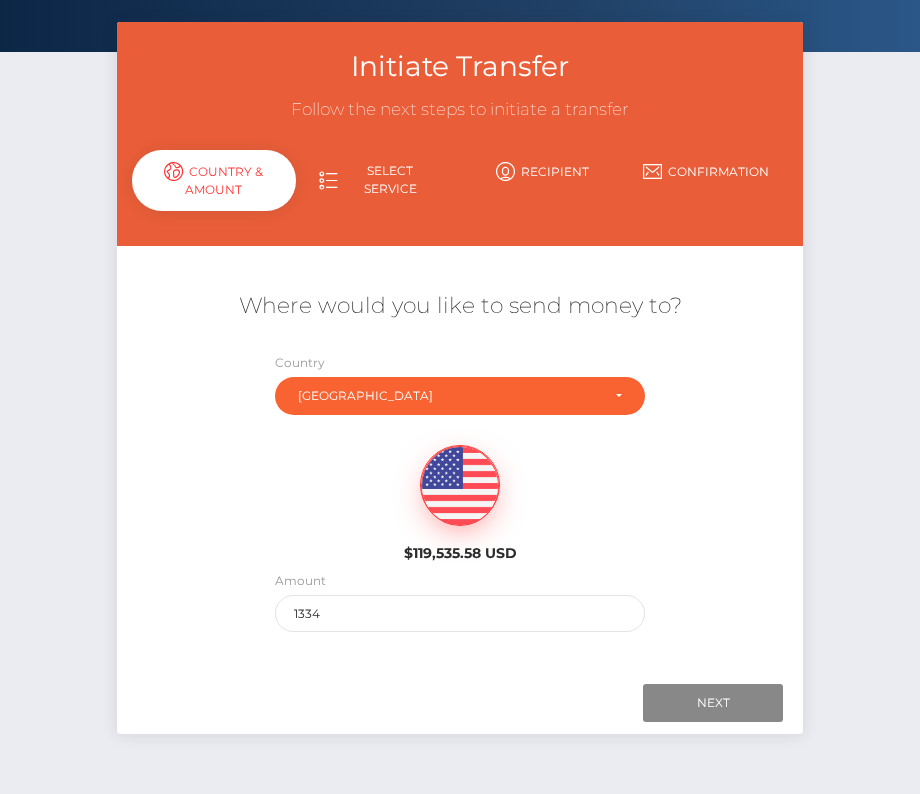 click on "Next
Finish
Previous" at bounding box center [460, 703] 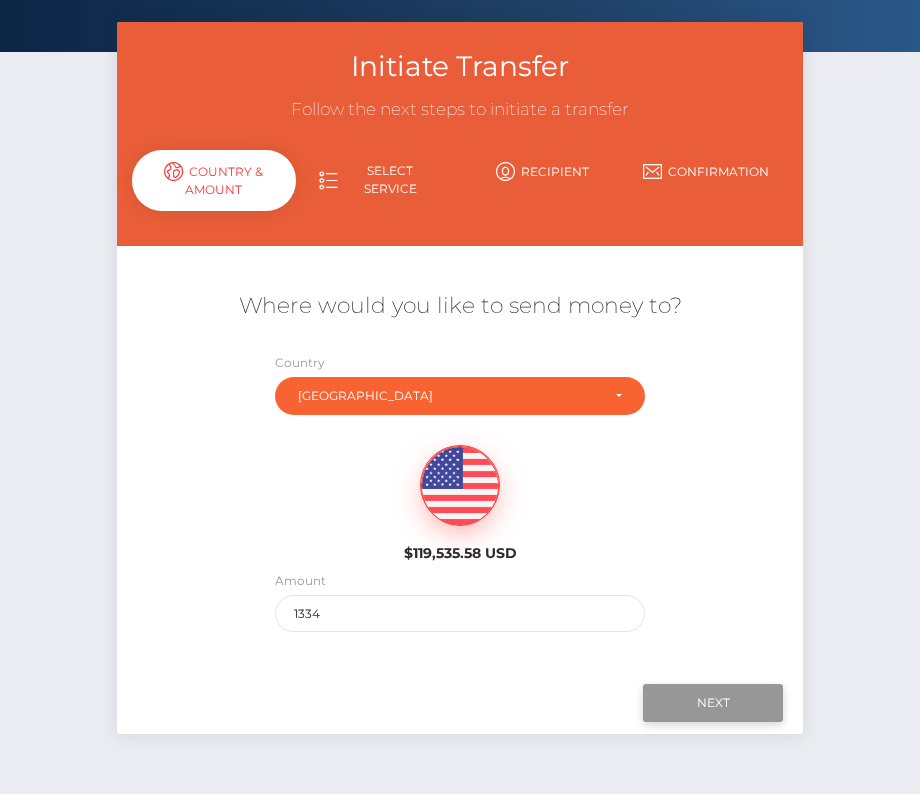 click on "Next" at bounding box center (713, 703) 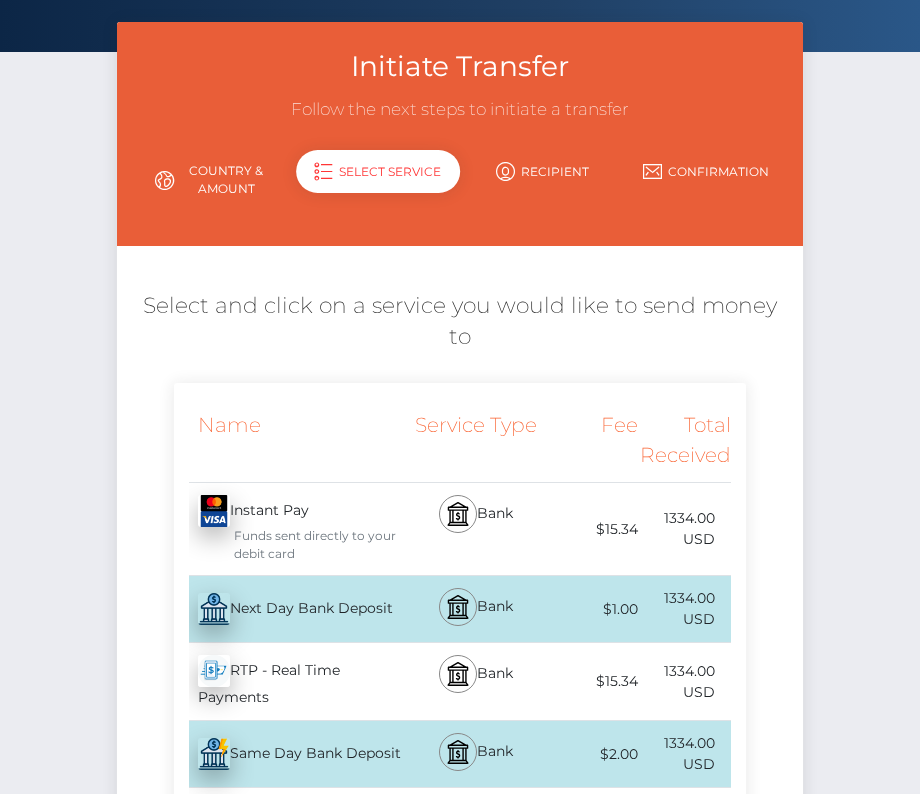 click on "Next Day Bank Deposit  - USD" at bounding box center [290, 609] 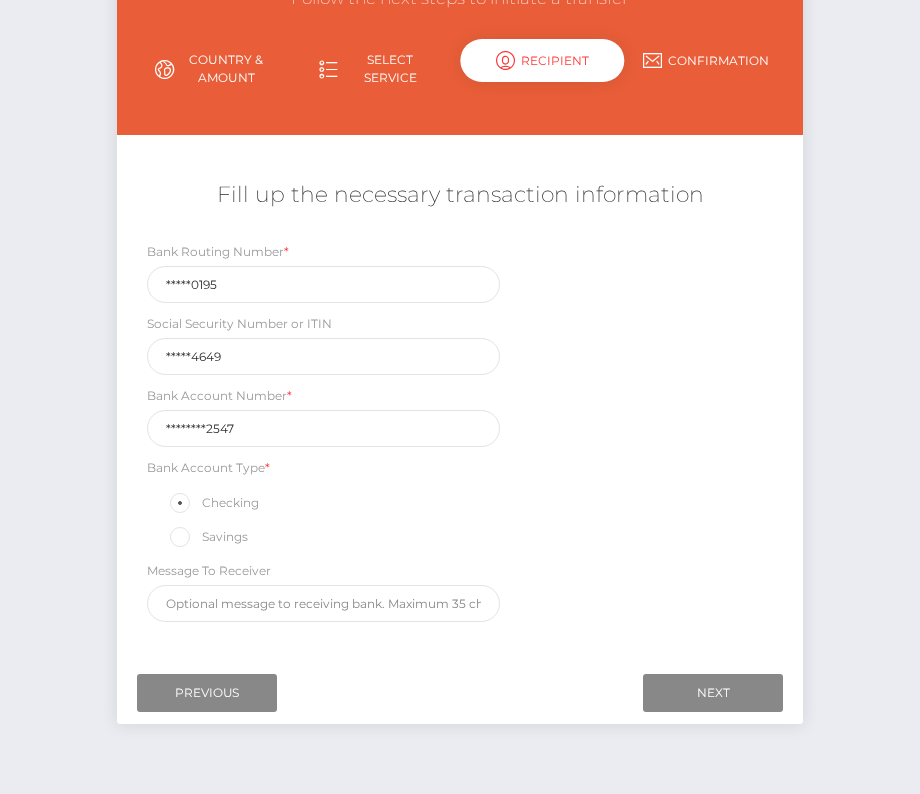 scroll, scrollTop: 196, scrollLeft: 0, axis: vertical 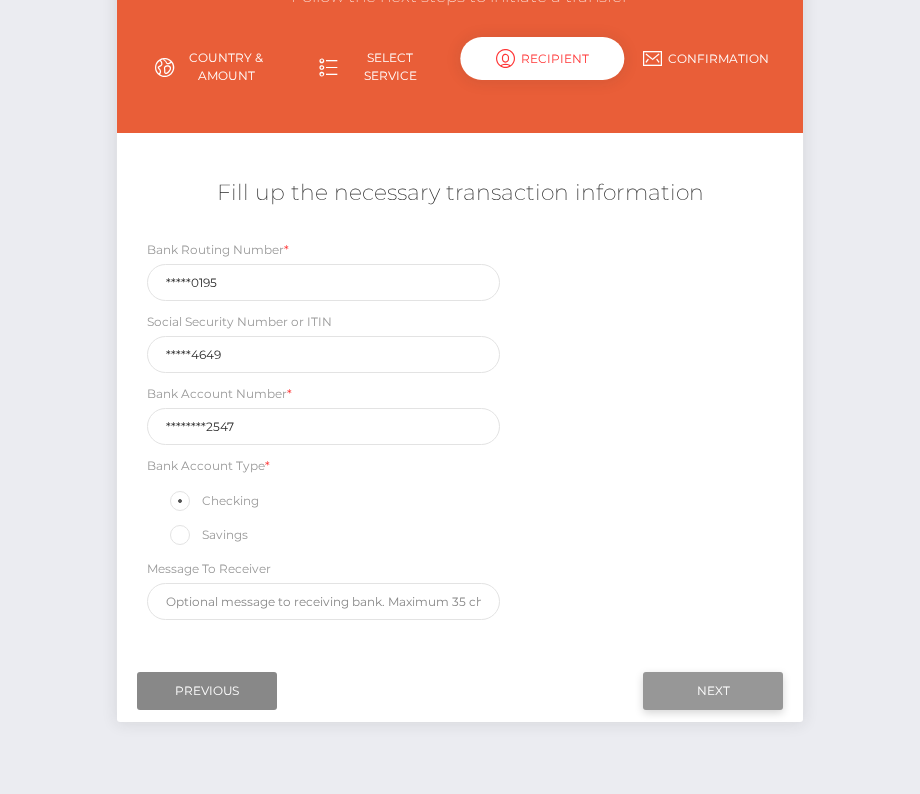 click on "Next" at bounding box center (713, 691) 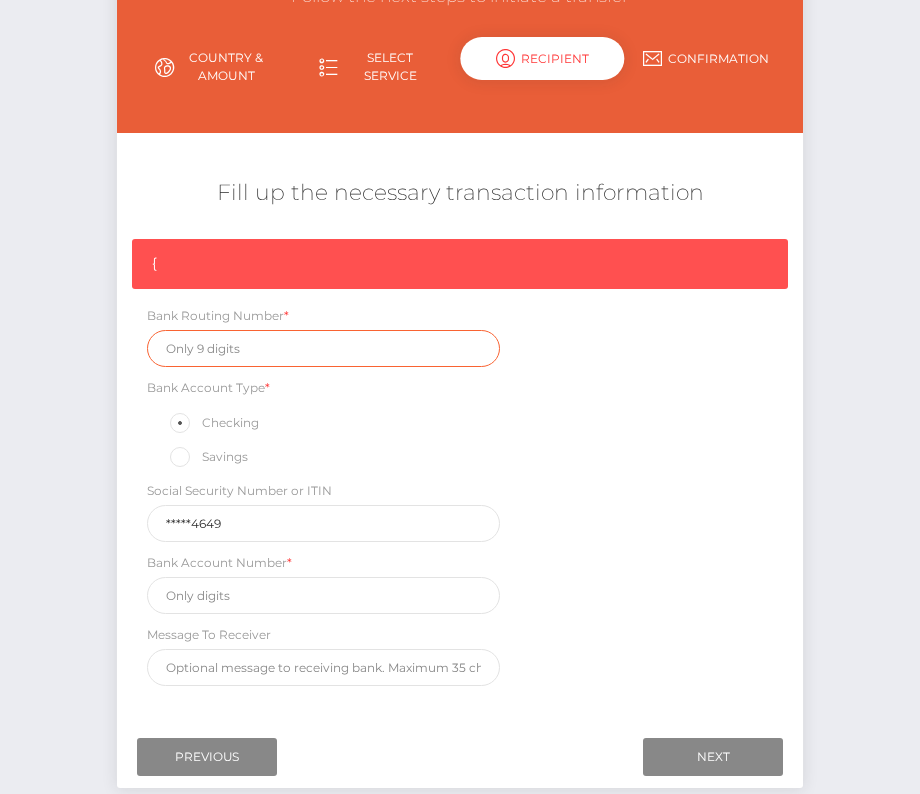 click at bounding box center (323, 348) 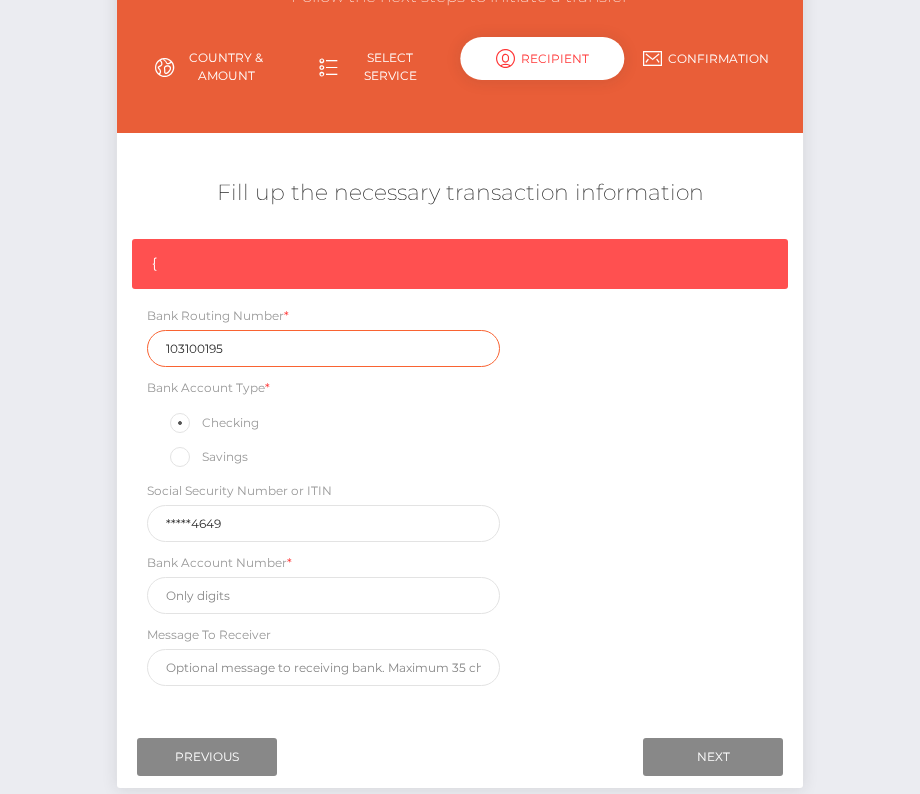 type on "103100195" 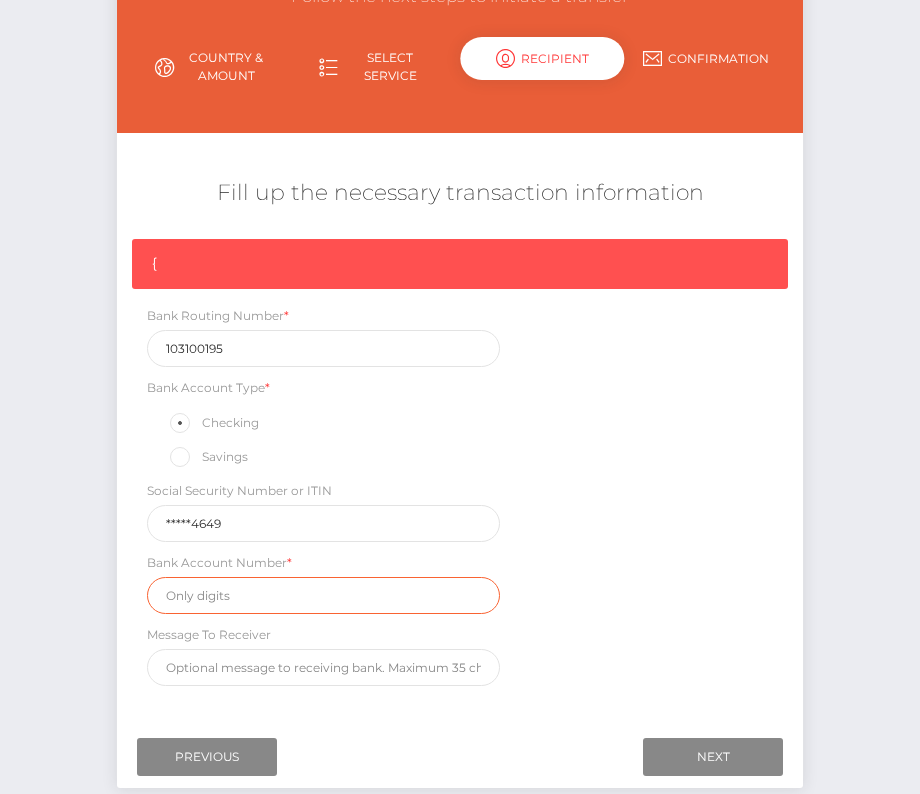 click at bounding box center (323, 595) 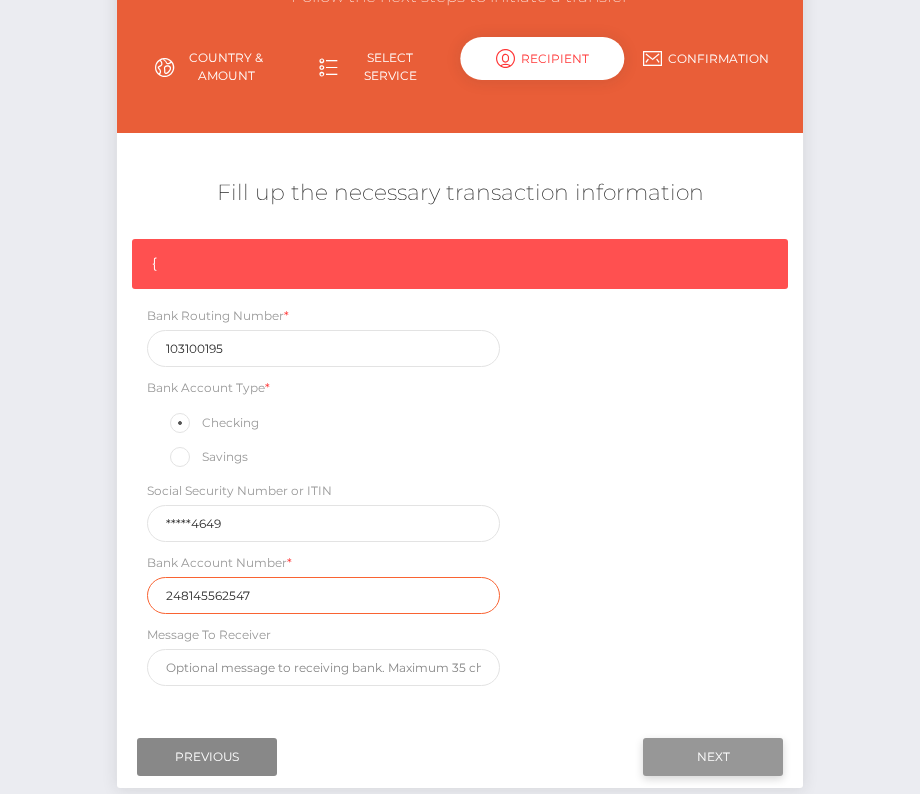 type on "248145562547" 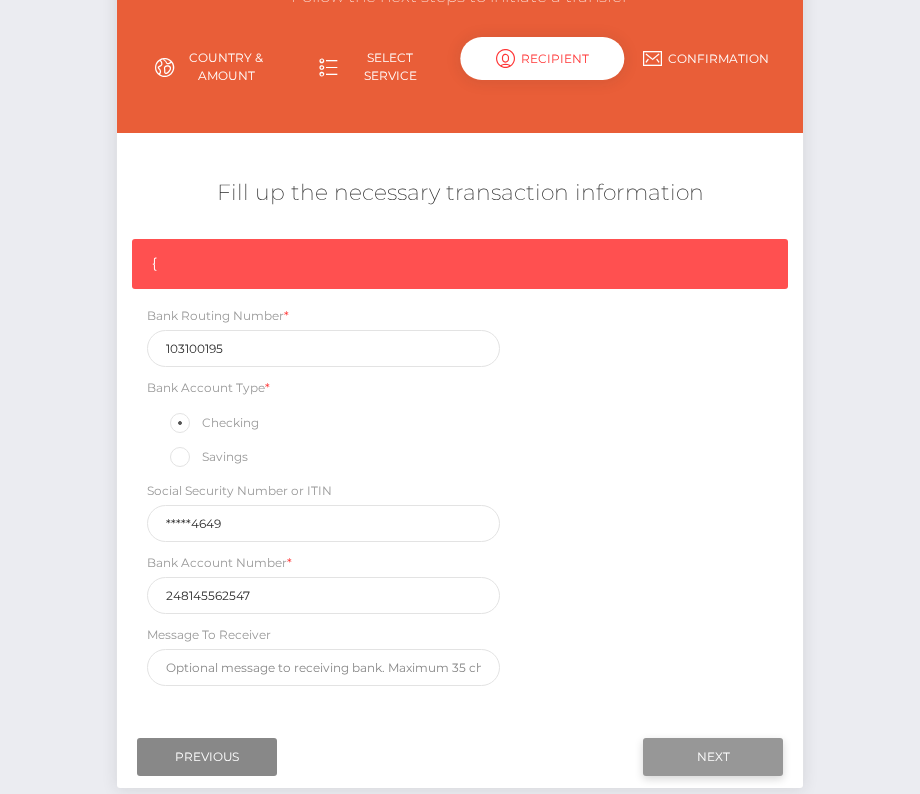 click on "Next" at bounding box center [713, 757] 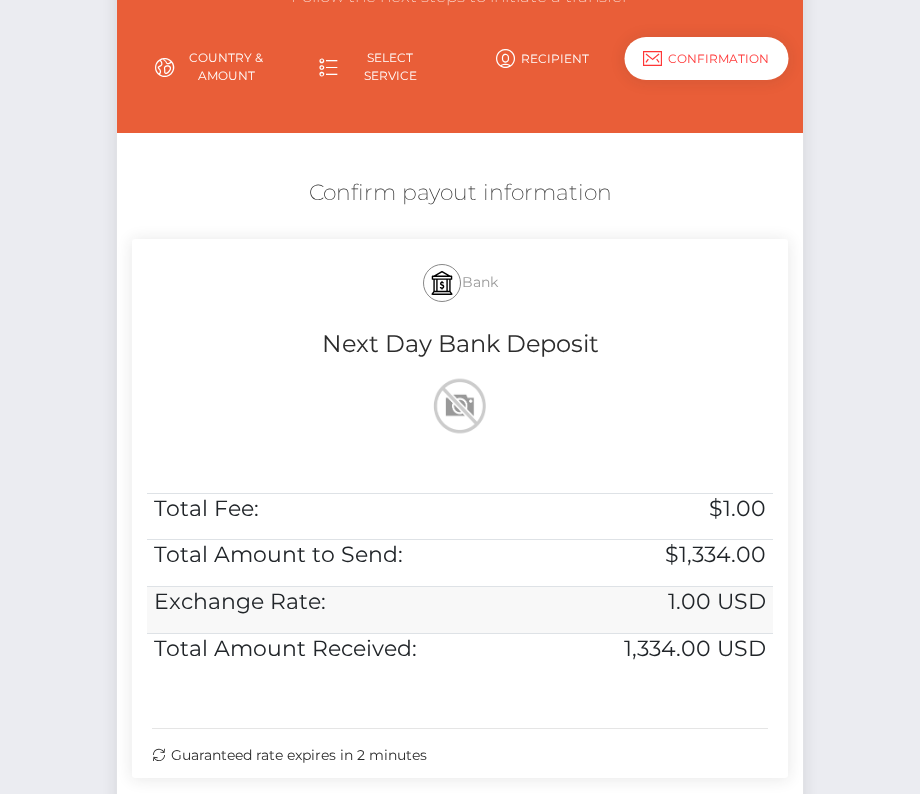 scroll, scrollTop: 343, scrollLeft: 0, axis: vertical 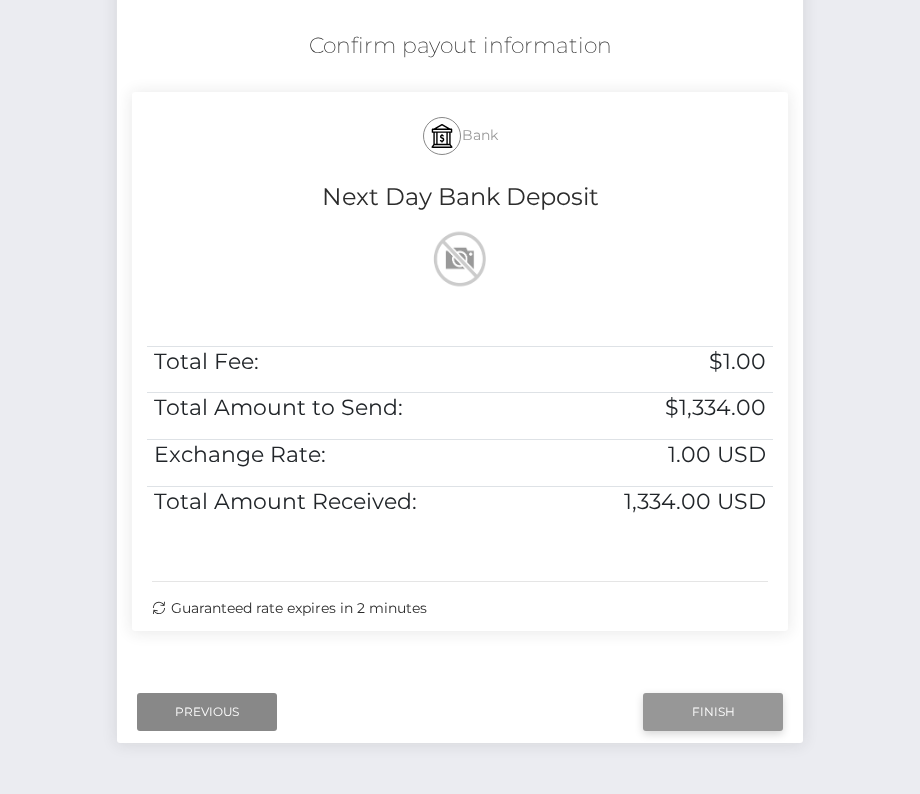 click on "Finish" at bounding box center (713, 712) 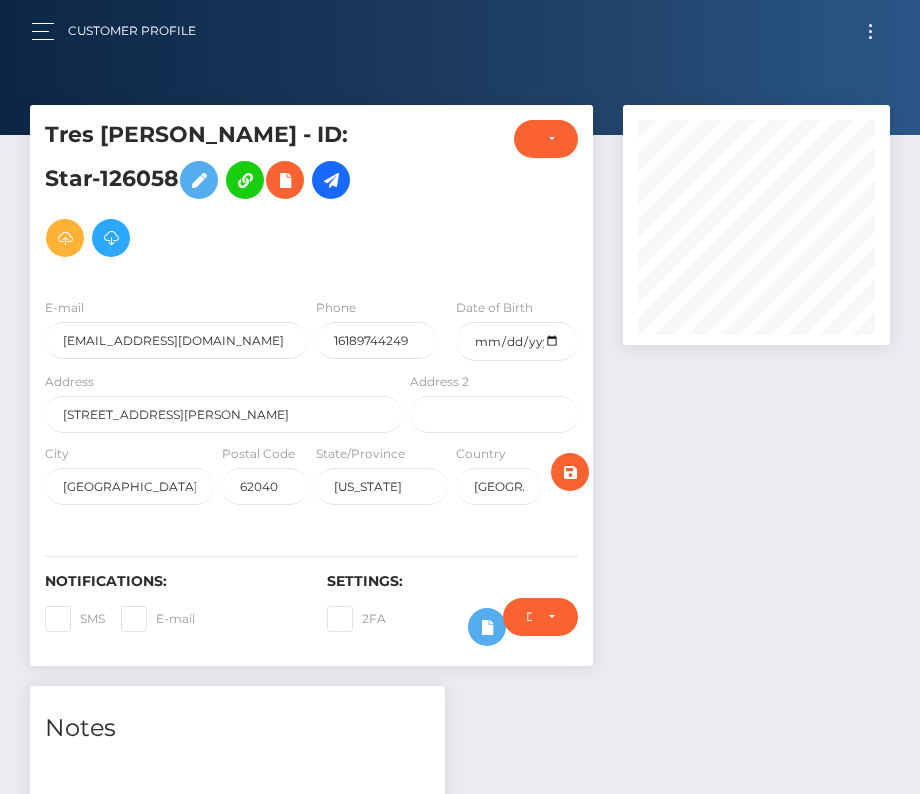 scroll, scrollTop: 0, scrollLeft: 0, axis: both 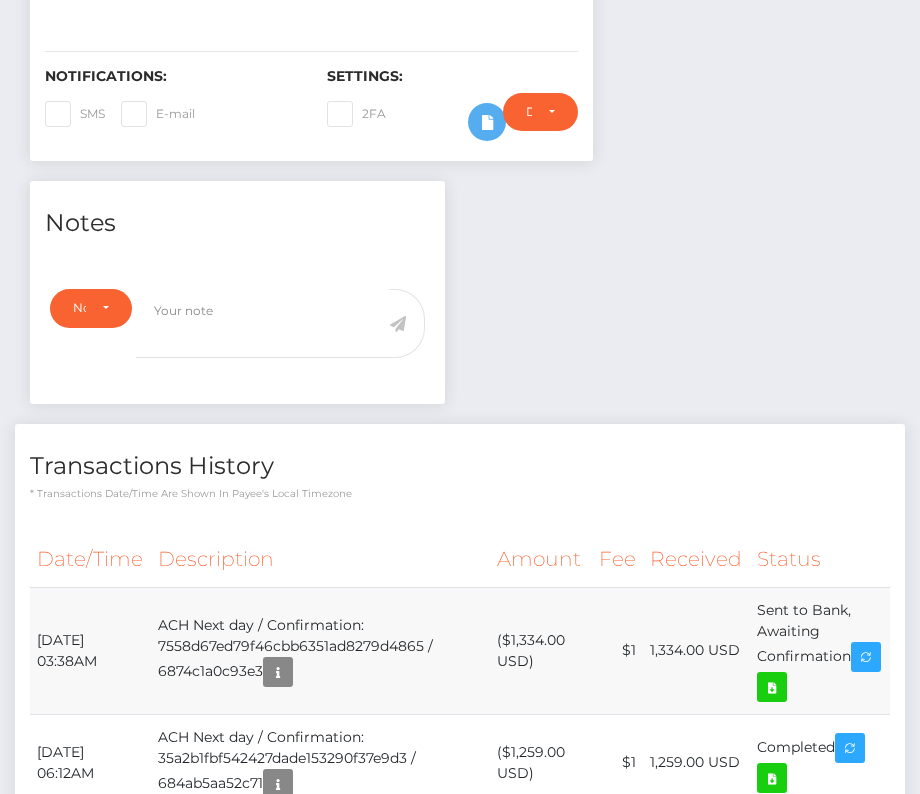 drag, startPoint x: 36, startPoint y: 626, endPoint x: 865, endPoint y: 653, distance: 829.4396 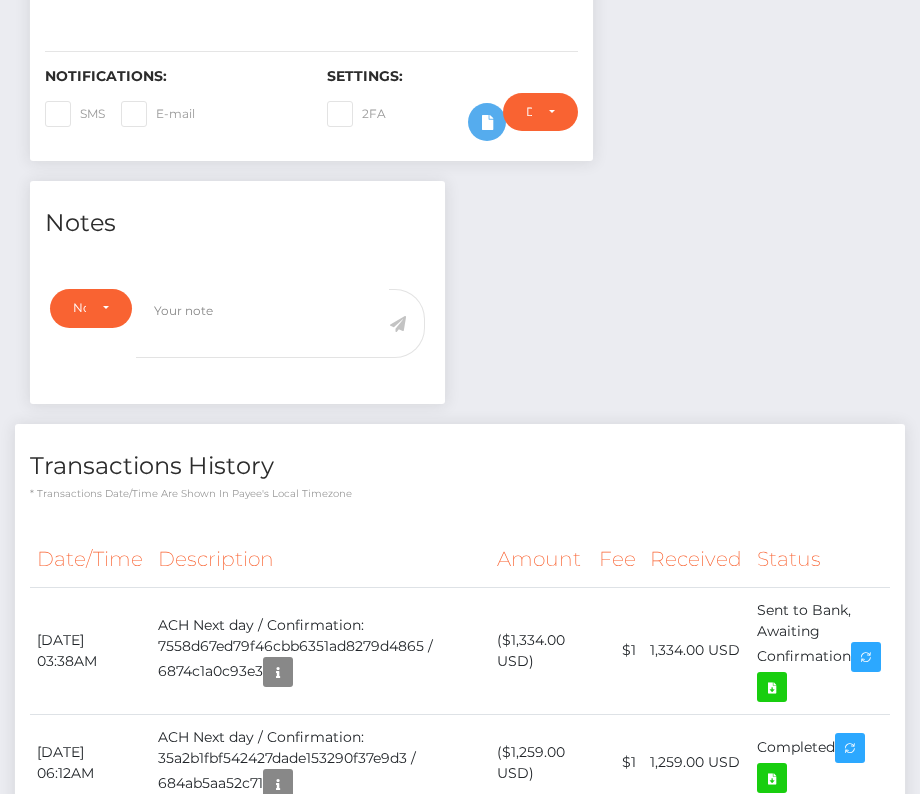 copy on "July 14, 2025 03:38AM
ACH Next day / Confirmation: 7558d67ed79f46cbb6351ad8279d4865 / 6874c1a0c93e3
($1,334.00 USD)
$1
1,334.00 USD
Sent to Bank, Awaiting Confirmation" 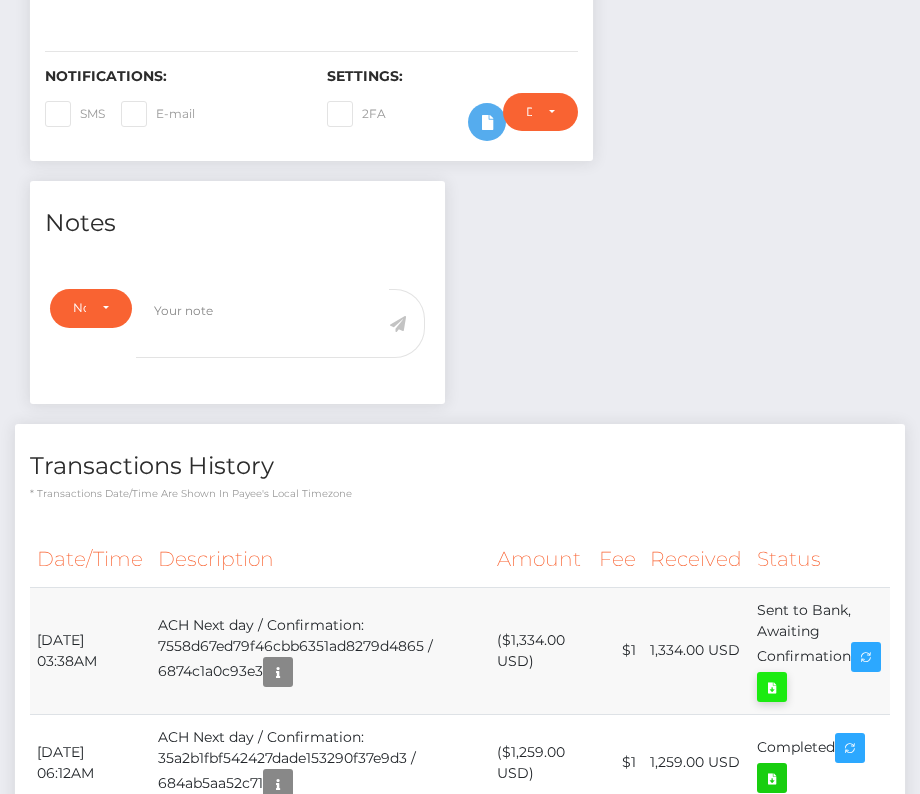 click at bounding box center [772, 687] 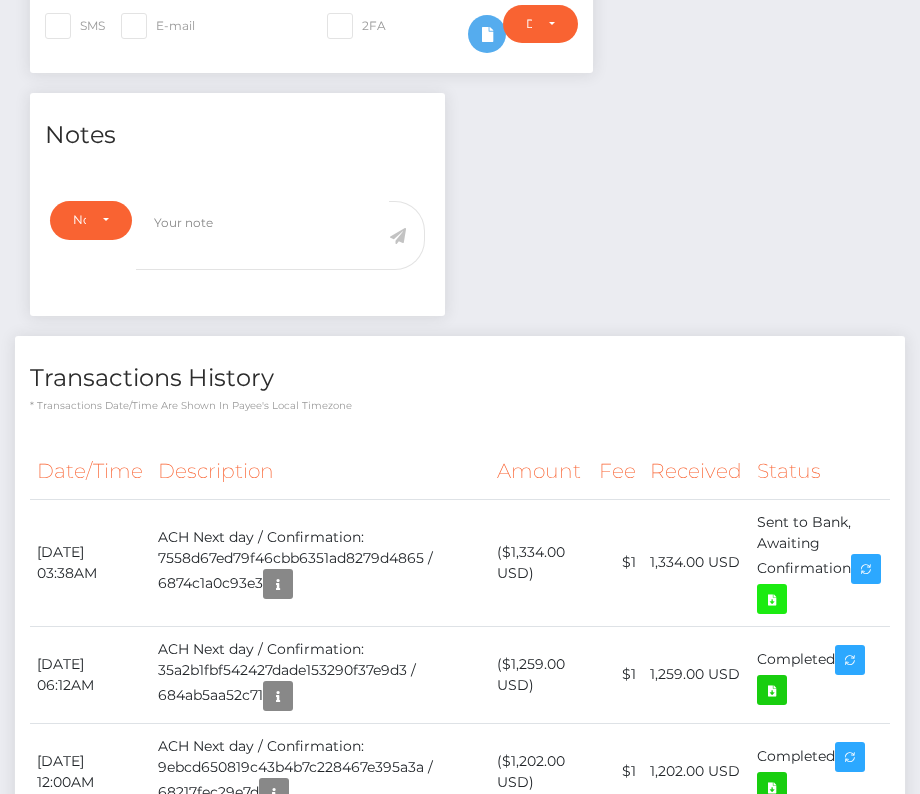 scroll, scrollTop: 643, scrollLeft: 0, axis: vertical 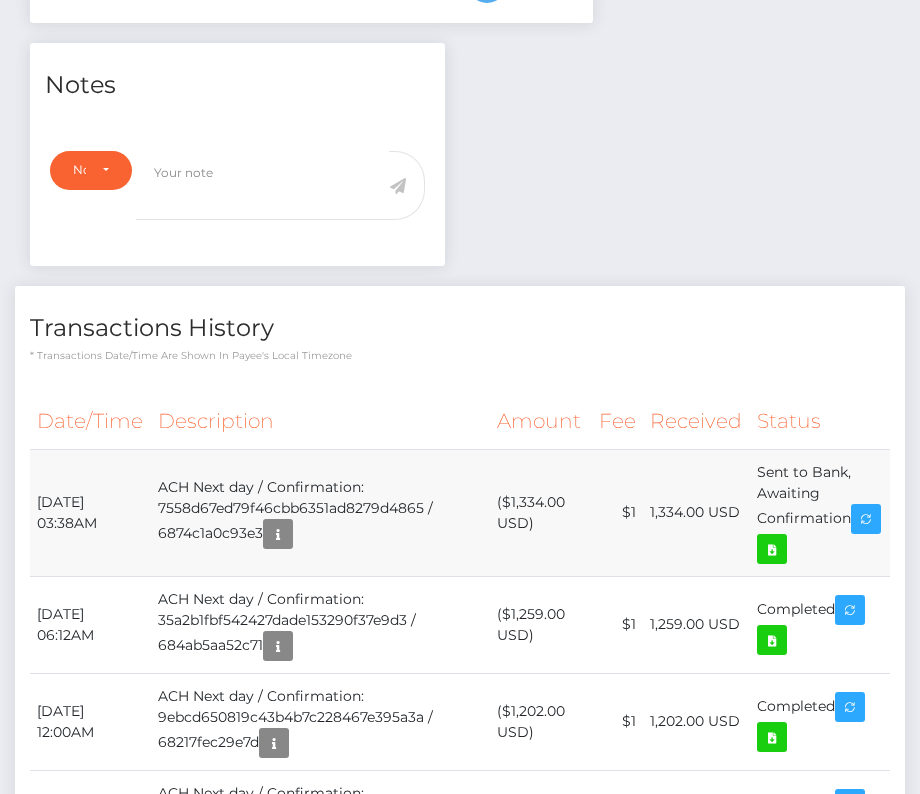 click on "[DATE] 03:38AM" at bounding box center (90, 512) 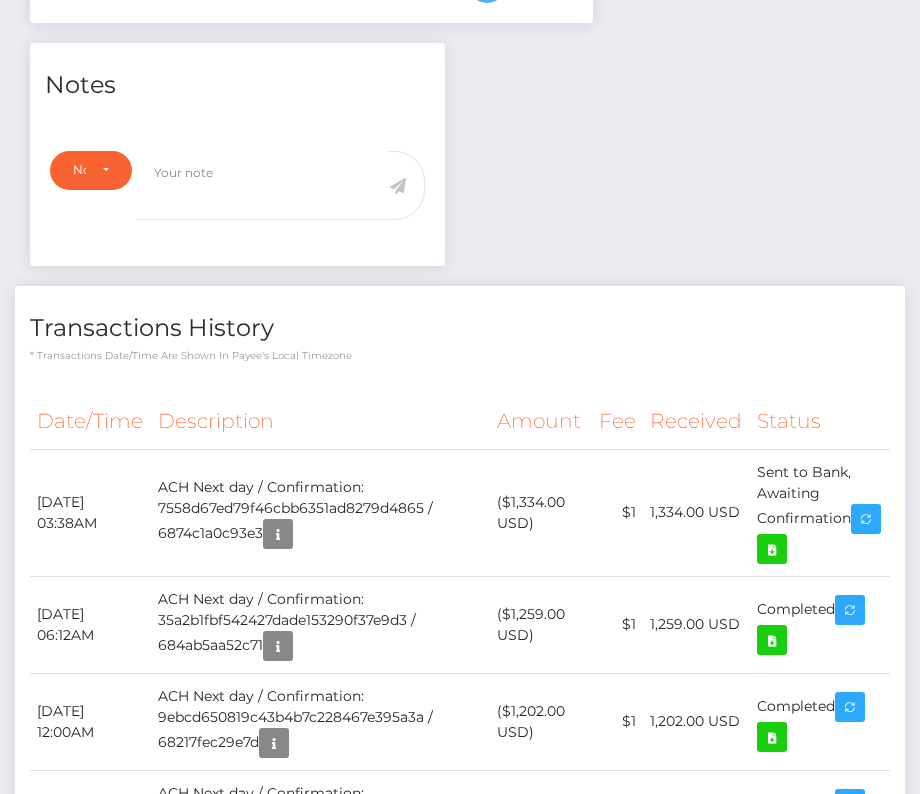 click on "Date/Time
Description
Amount
Fee
Received
Status" at bounding box center [460, 1159] 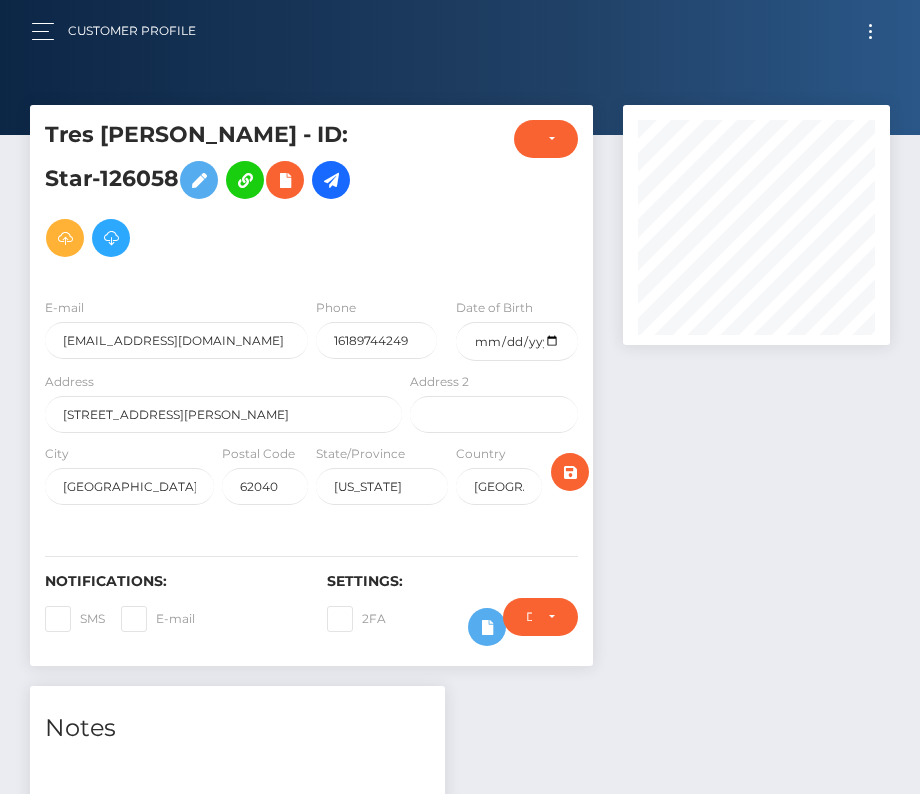 scroll, scrollTop: 643, scrollLeft: 0, axis: vertical 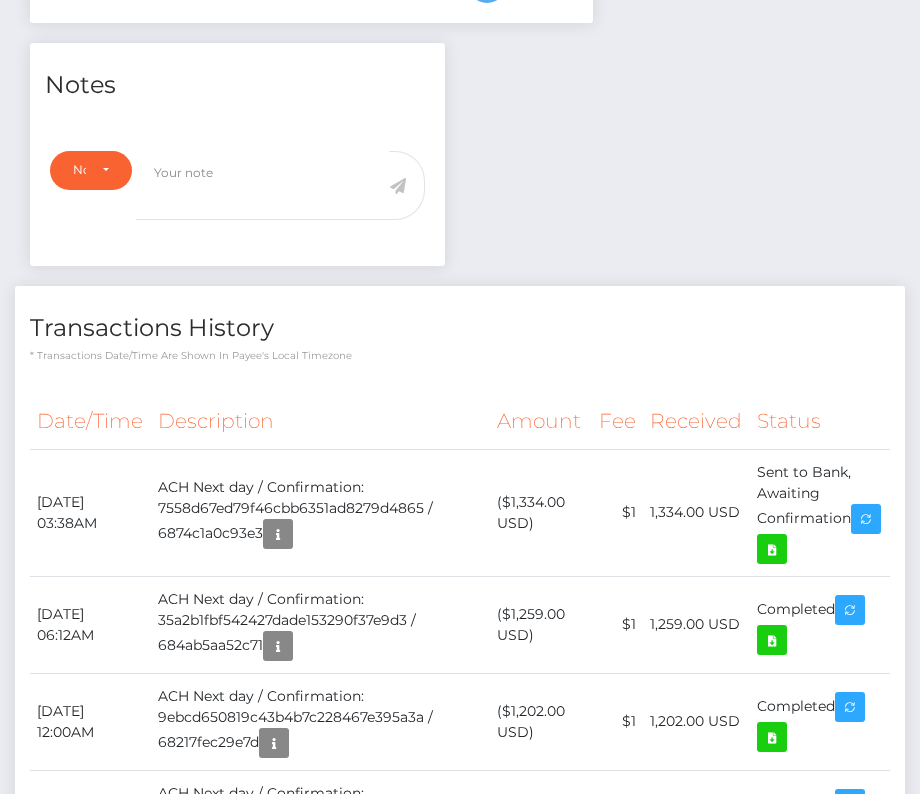 click on "Transactions History
* Transactions date/time are shown in payee's local timezone
Date/Time
Description
Amount
Fee
Received
Status" at bounding box center [460, 1112] 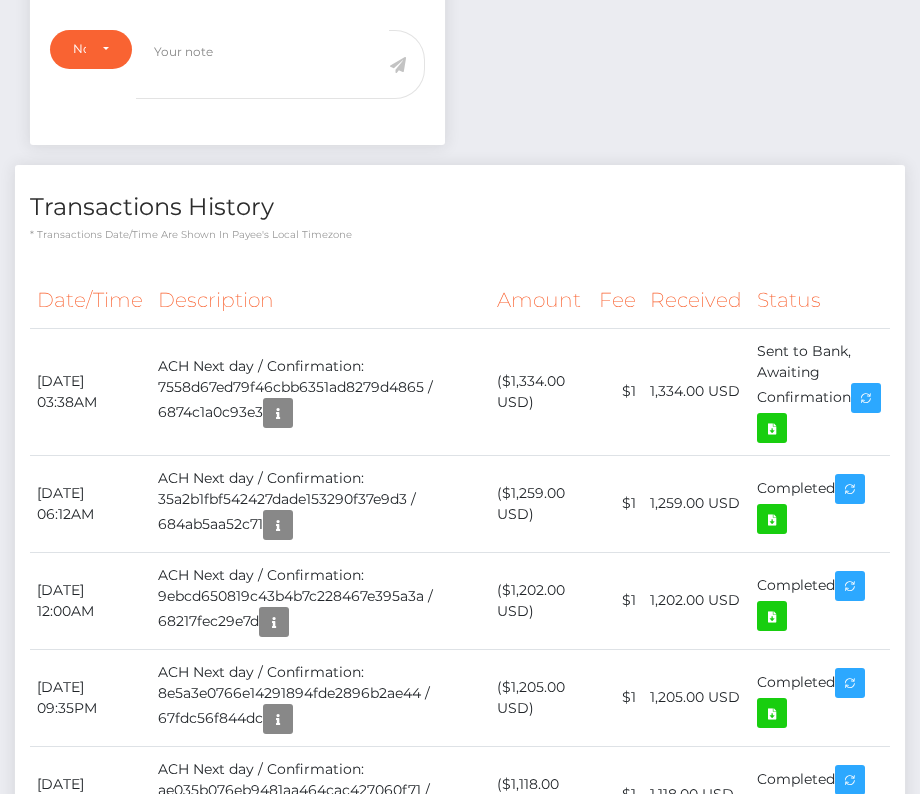 scroll, scrollTop: 0, scrollLeft: 0, axis: both 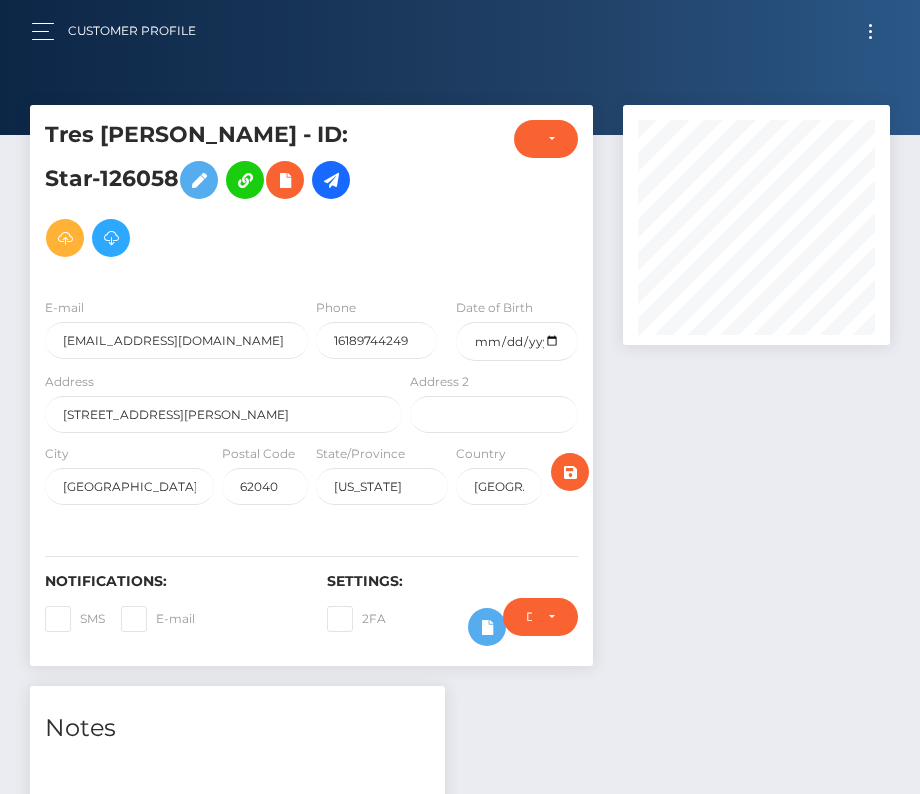 click at bounding box center [870, 31] 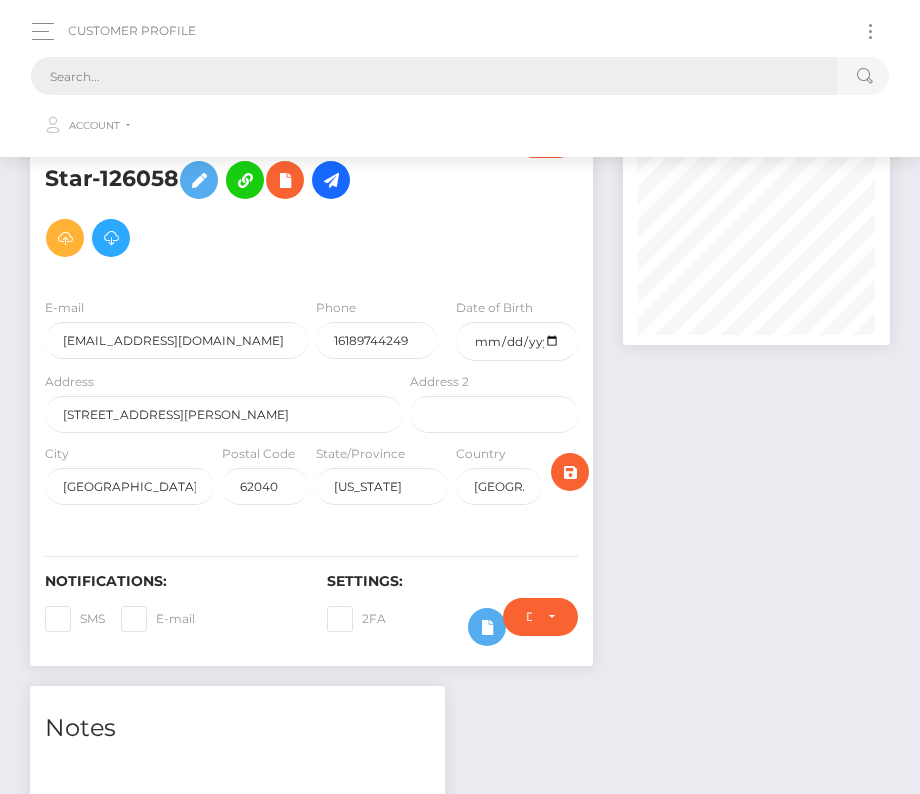 click at bounding box center [434, 76] 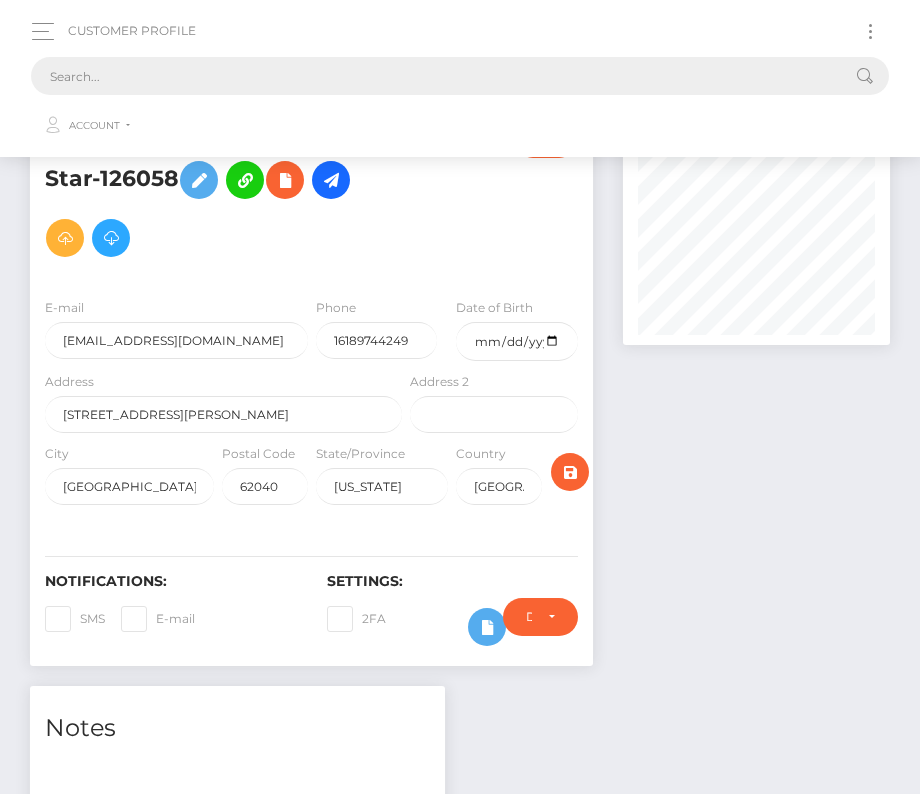 paste on "3301949" 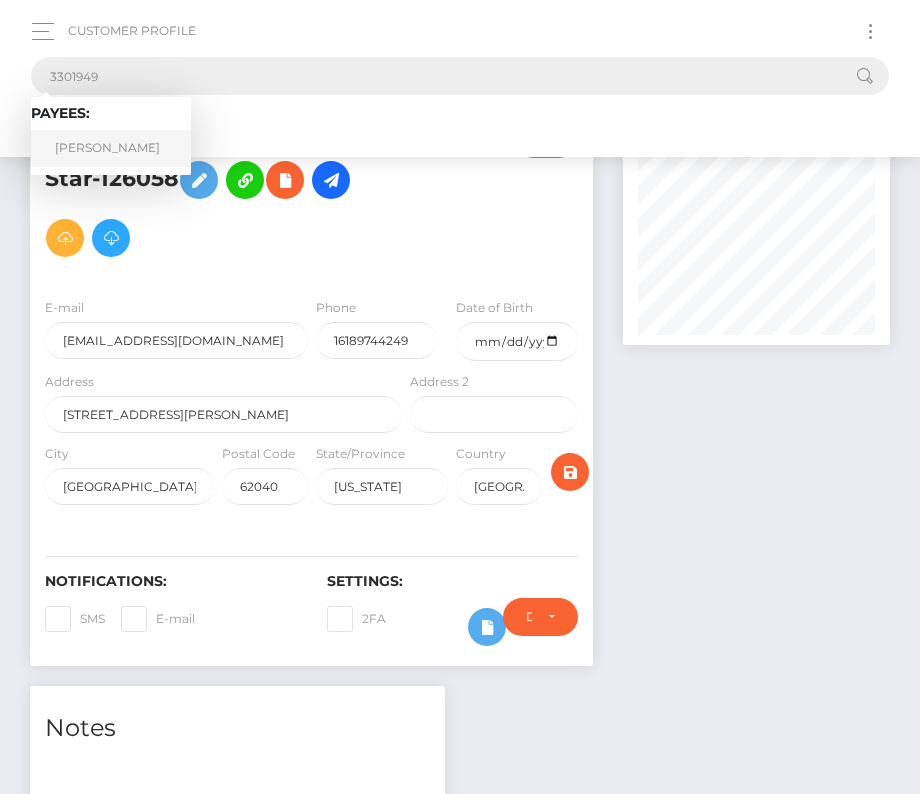 type on "3301949" 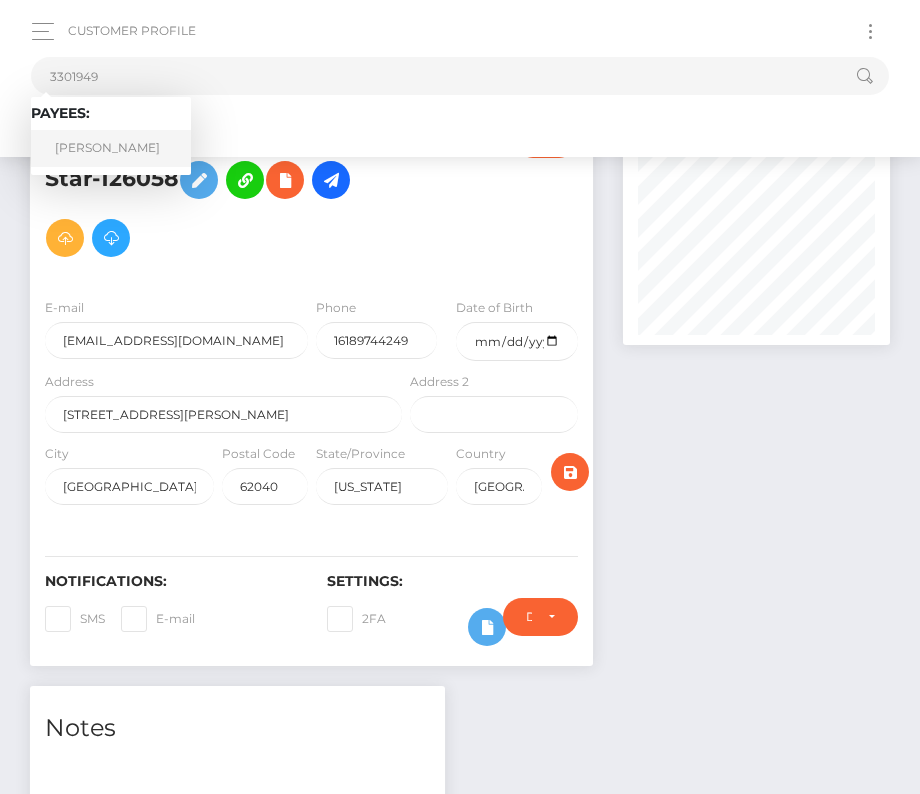 click on "Tiffany Demetris Brown" at bounding box center [111, 148] 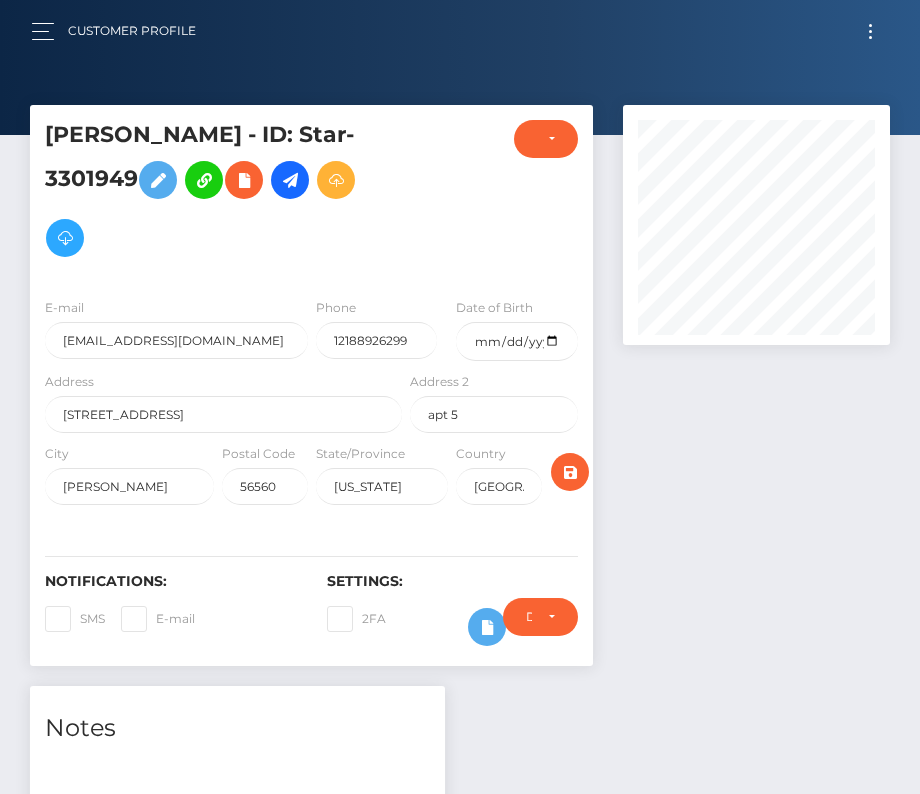 scroll, scrollTop: 0, scrollLeft: 0, axis: both 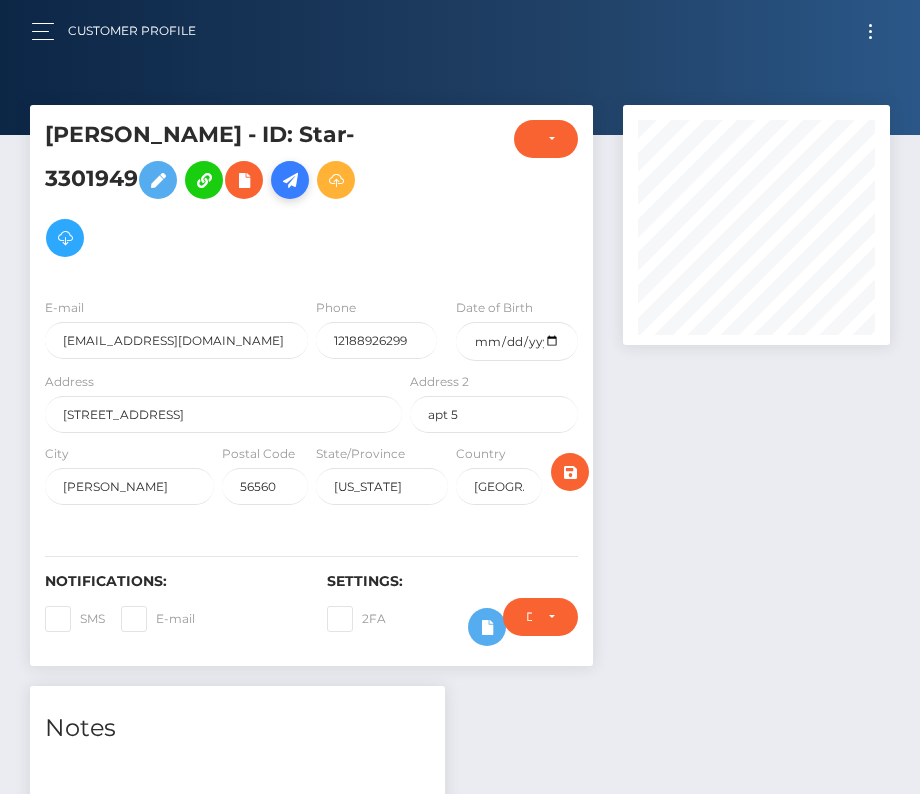 click at bounding box center (290, 180) 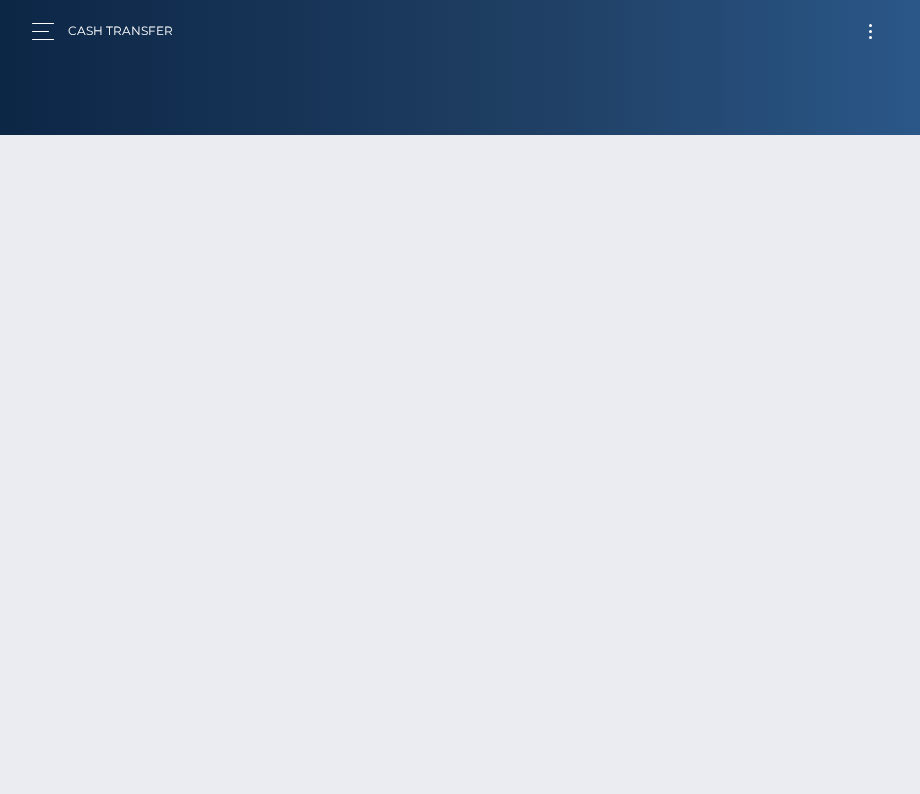 scroll, scrollTop: 0, scrollLeft: 0, axis: both 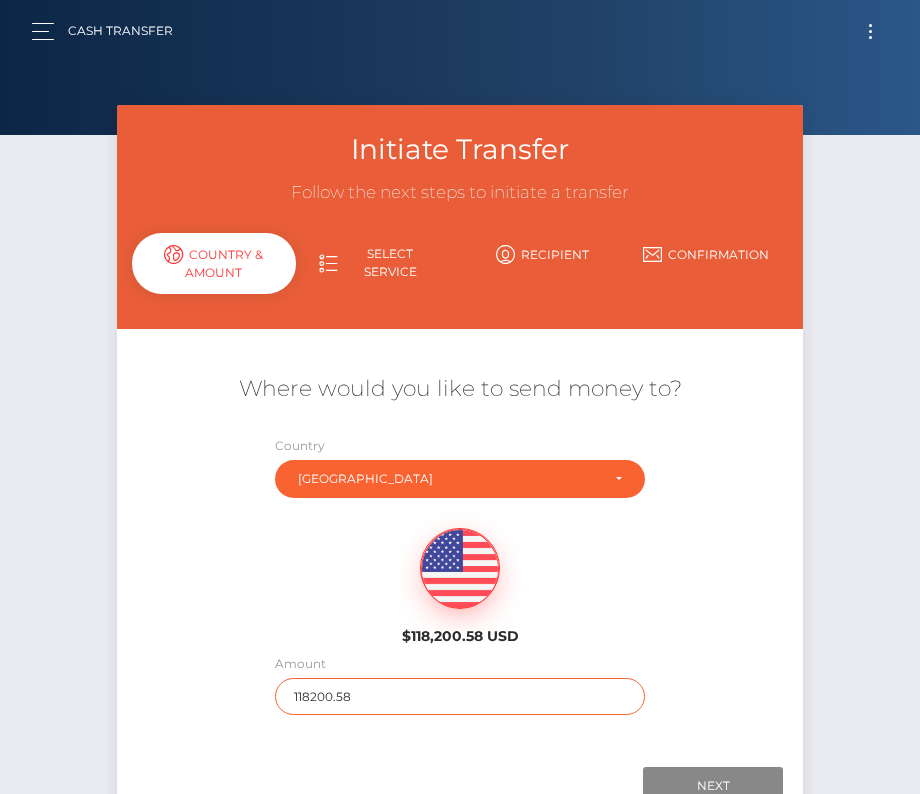 click on "118200.58" at bounding box center [460, 696] 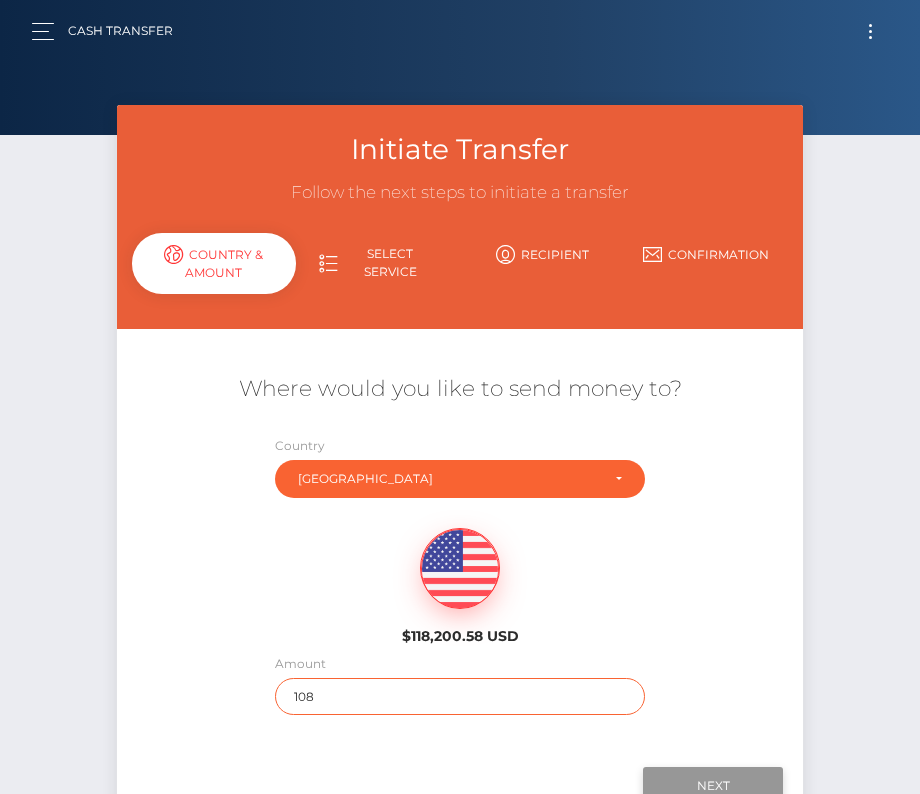 type on "108" 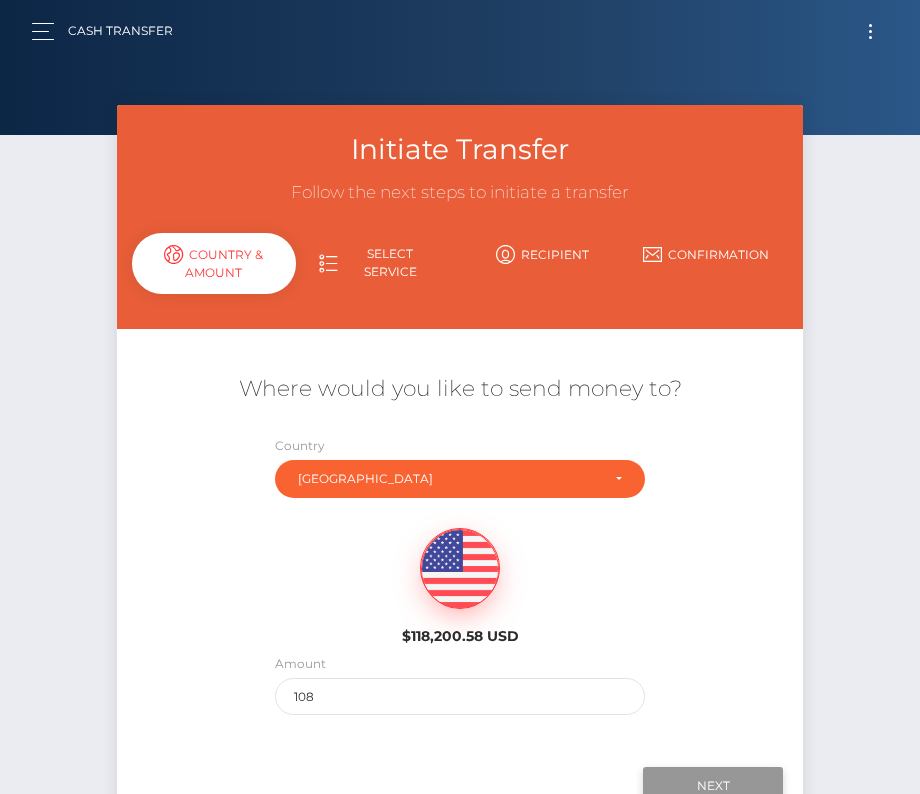 click on "Next" at bounding box center (713, 786) 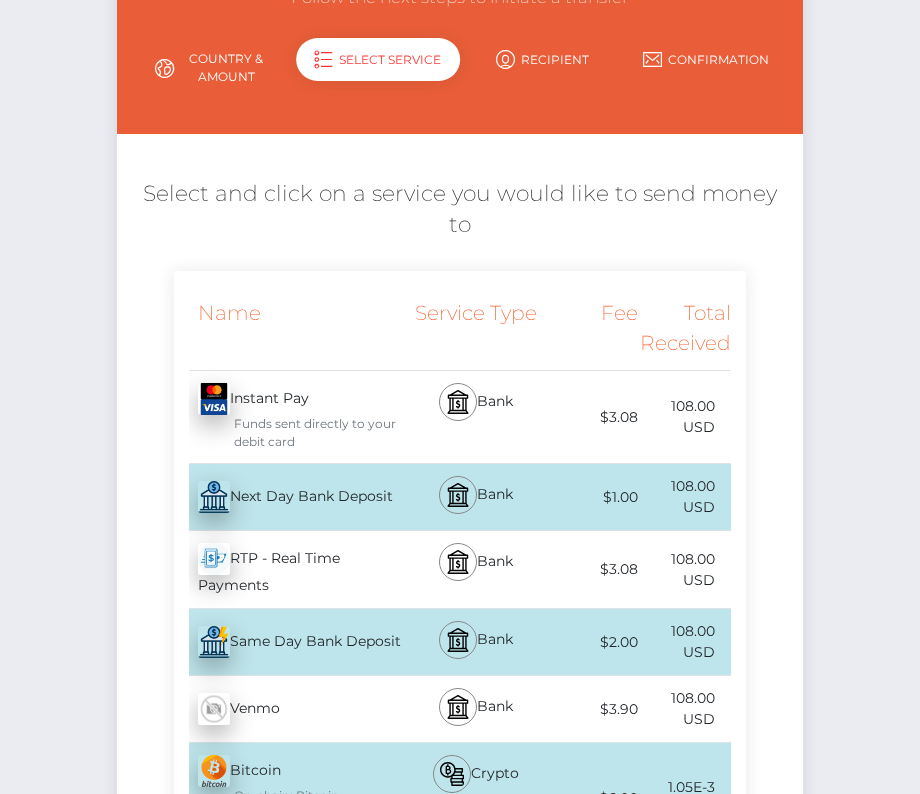 scroll, scrollTop: 358, scrollLeft: 0, axis: vertical 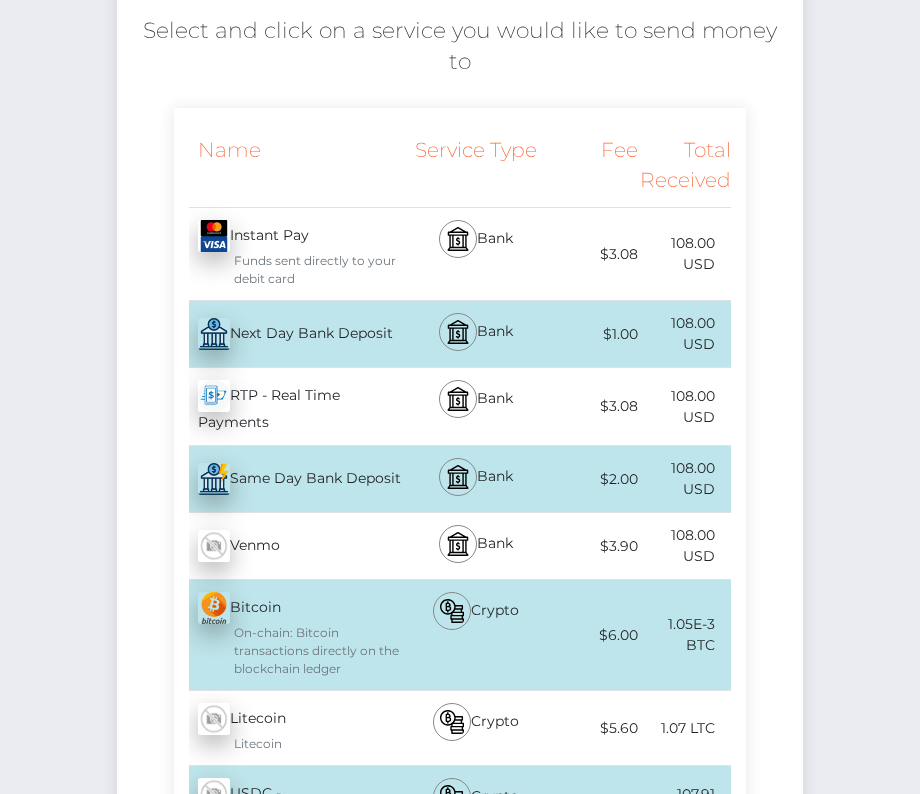 click on "Next Day Bank Deposit  - USD" at bounding box center (290, 334) 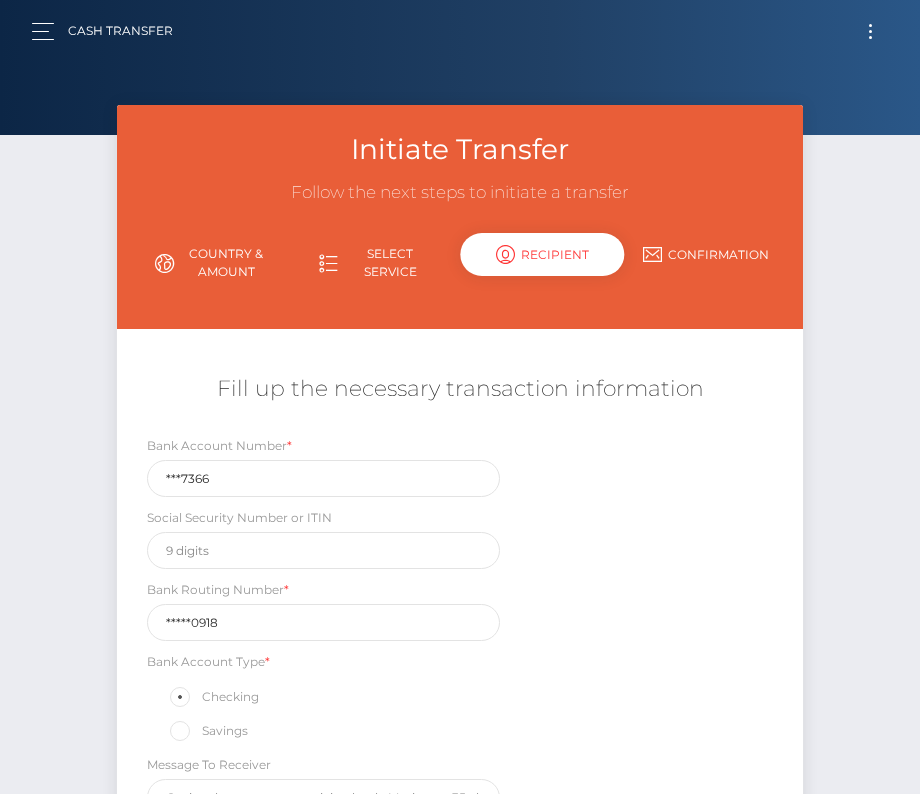 scroll, scrollTop: 235, scrollLeft: 0, axis: vertical 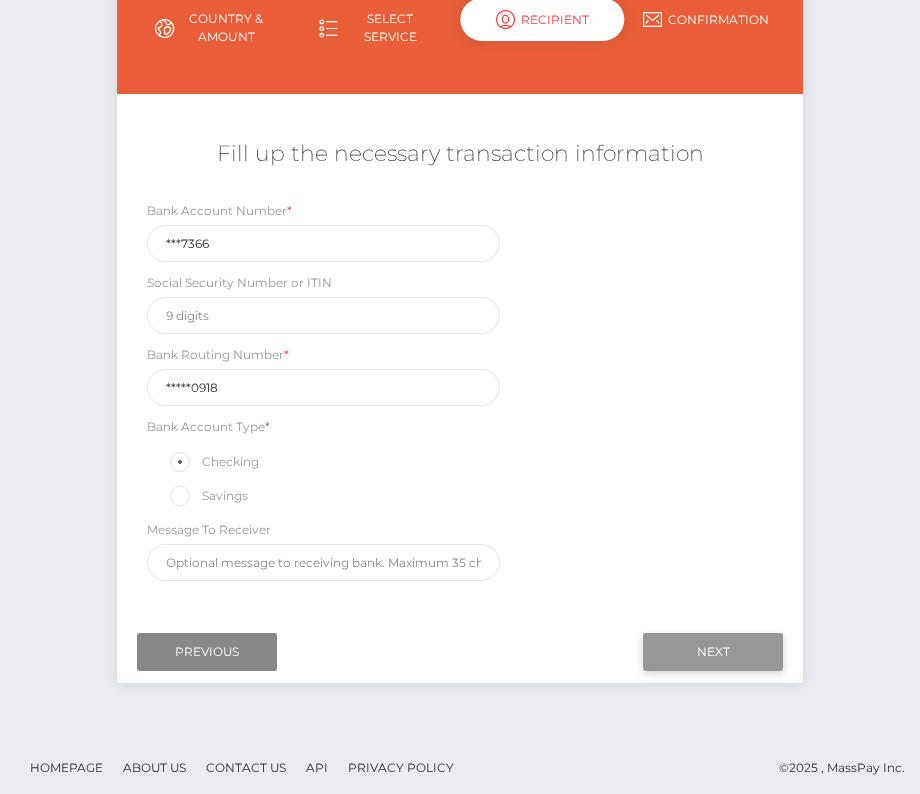 click on "Next" at bounding box center (713, 652) 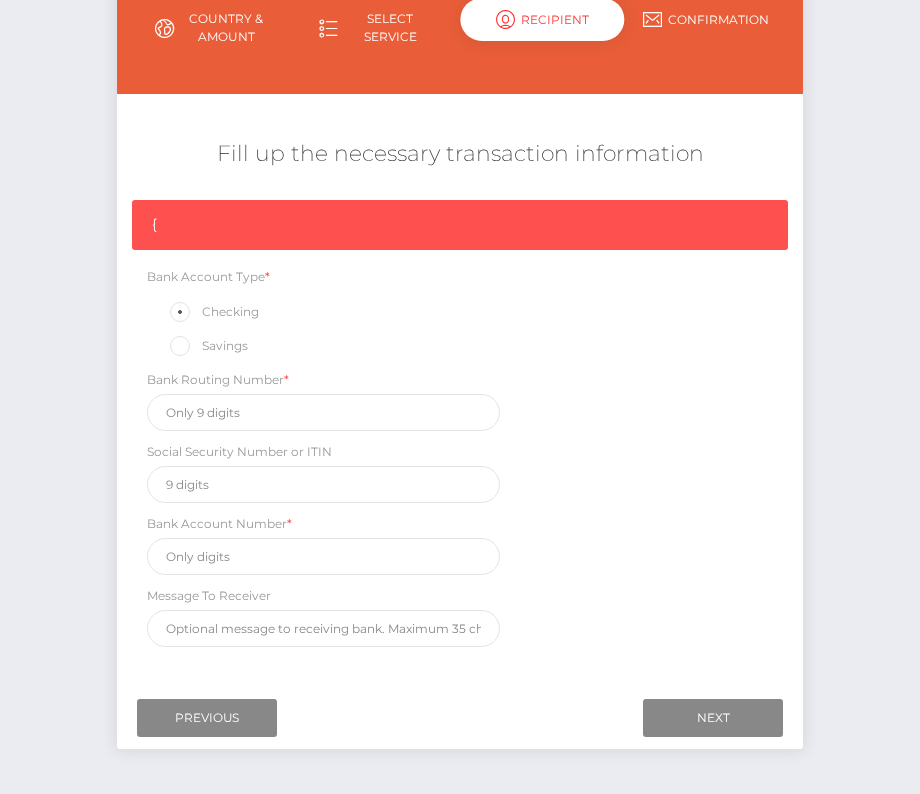 click on "Social Security Number or ITIN" at bounding box center (323, 472) 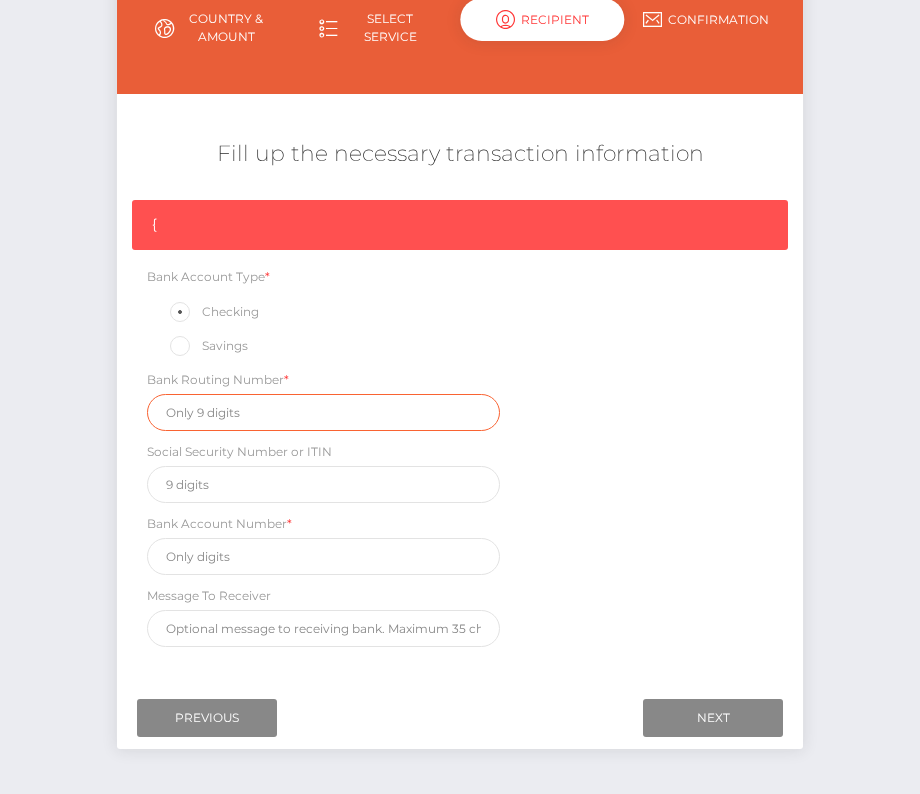 click at bounding box center [323, 412] 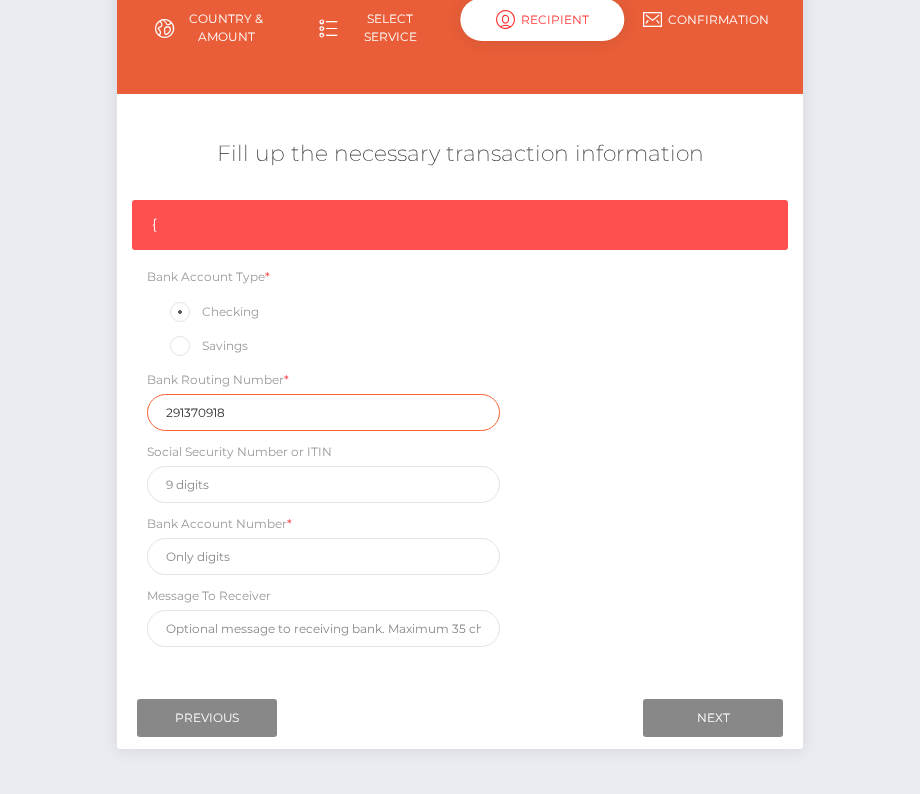 type on "291370918" 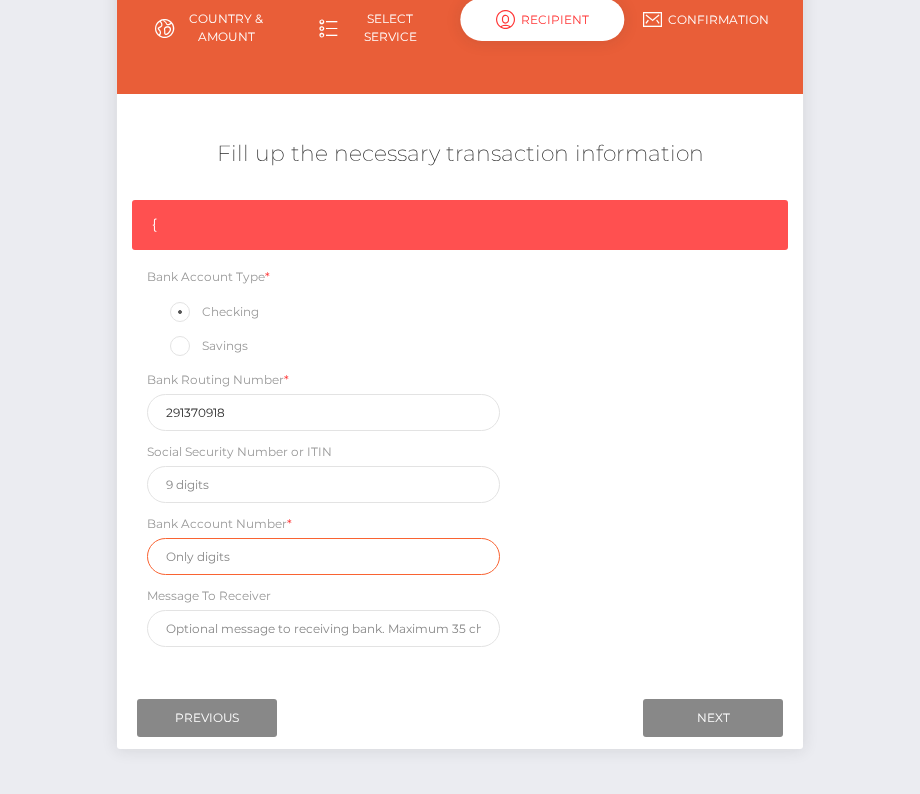 click at bounding box center [323, 556] 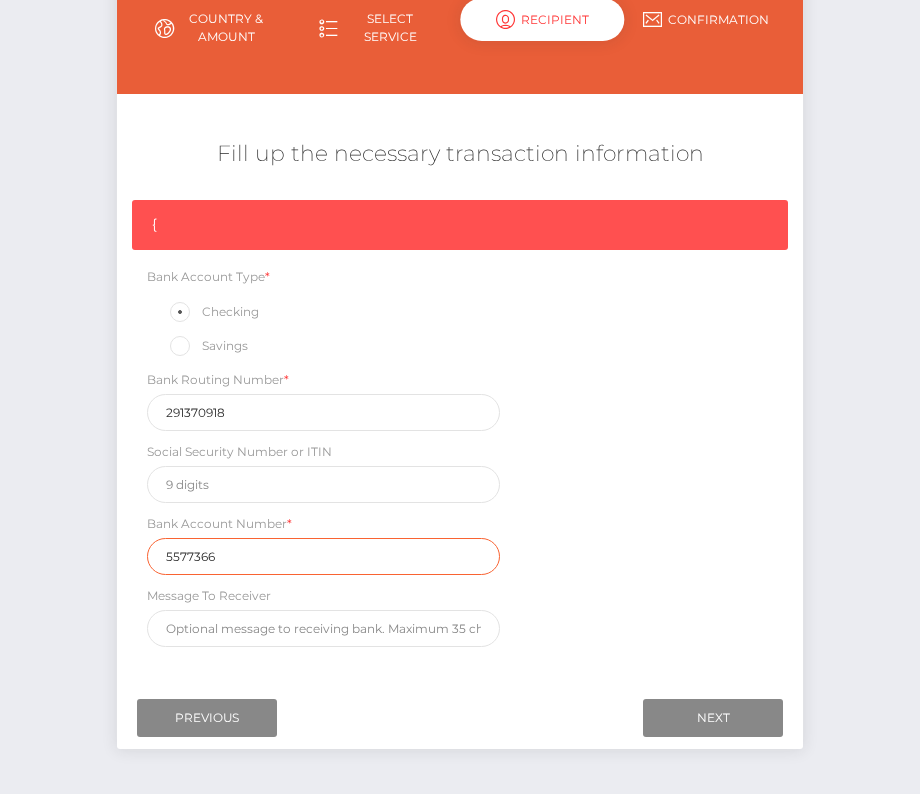 type on "5577366" 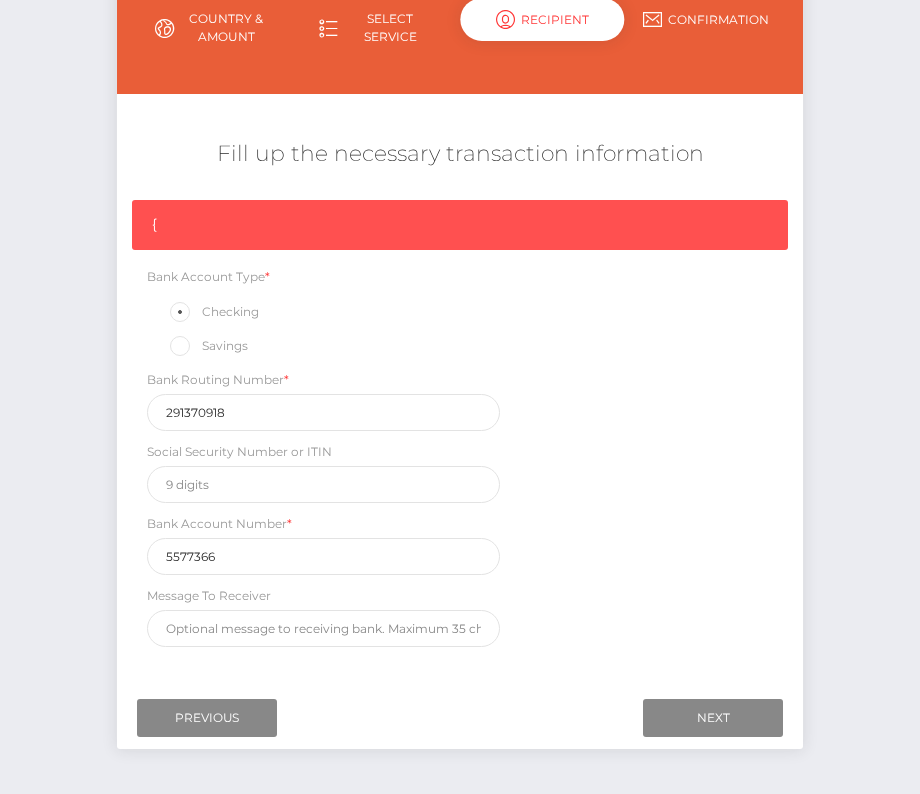 click on "{
Bank Account Type  *
Checking
Savings
Bank Routing Number  *
291370918
Social Security Number or ITIN
Bank Account Number  *
5577366
Message To Receiver" at bounding box center [460, 428] 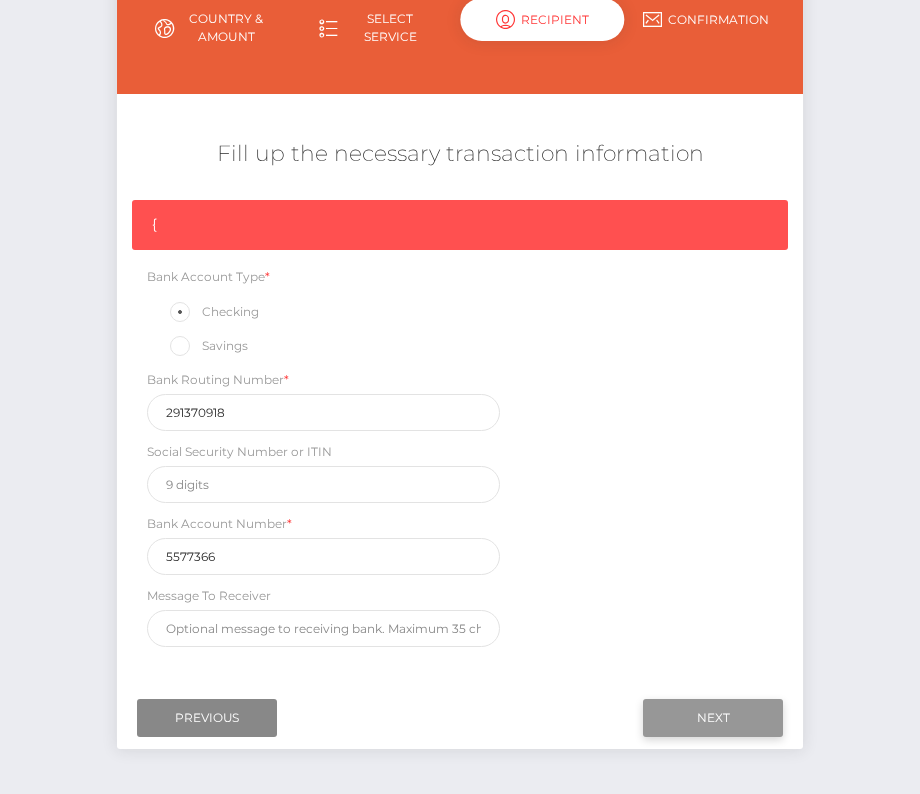 click on "Next" at bounding box center [713, 718] 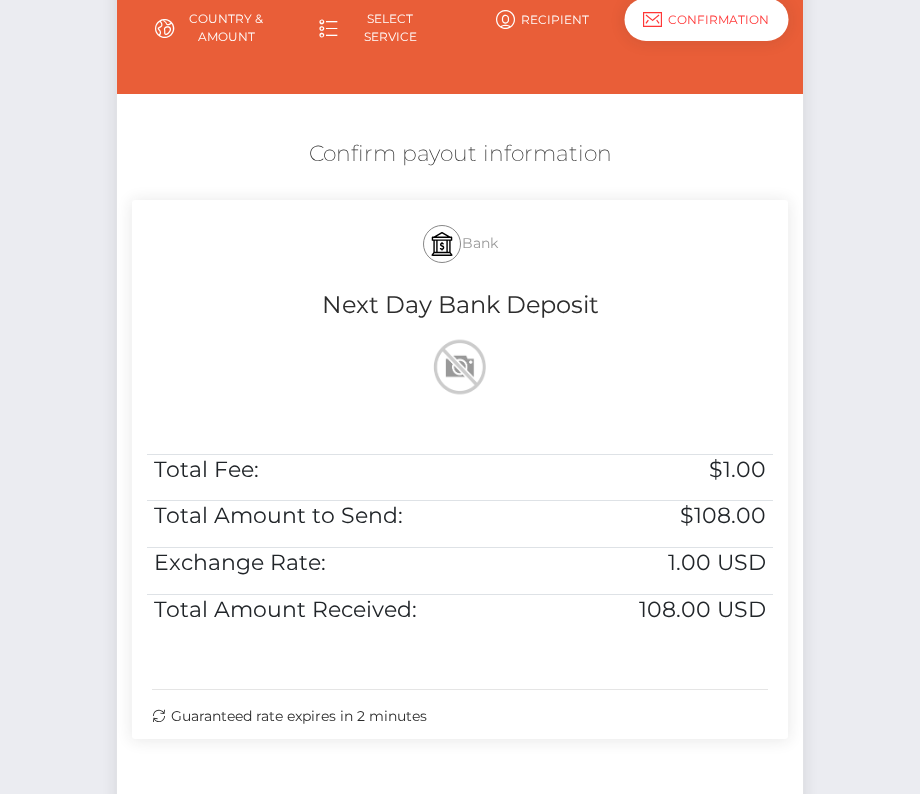 scroll, scrollTop: 408, scrollLeft: 0, axis: vertical 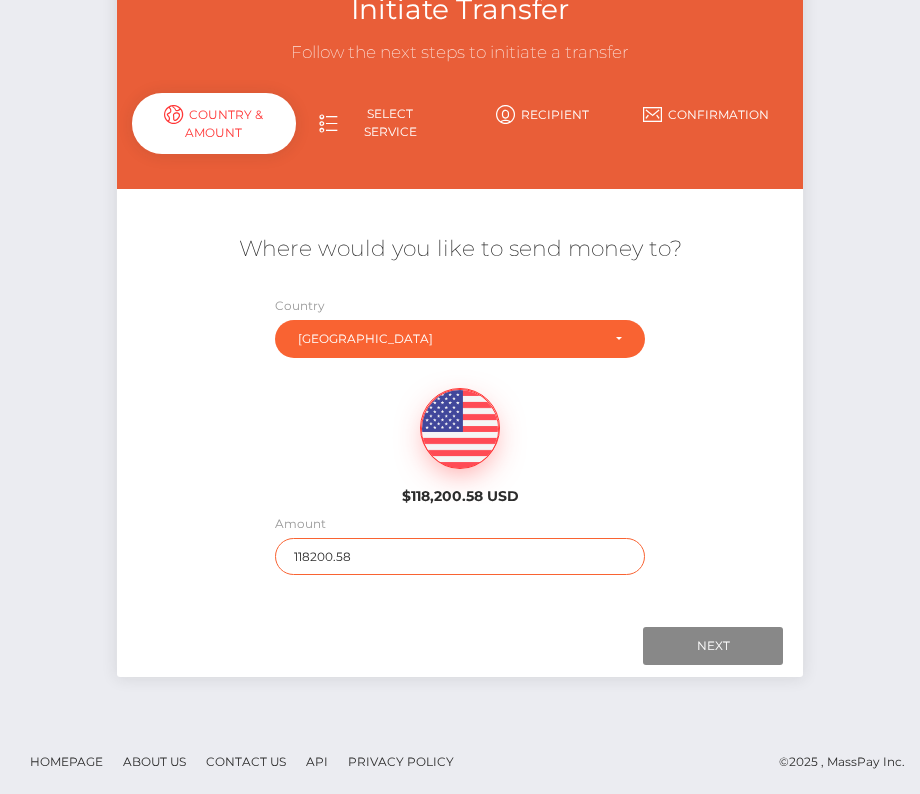 click on "118200.58" at bounding box center (460, 556) 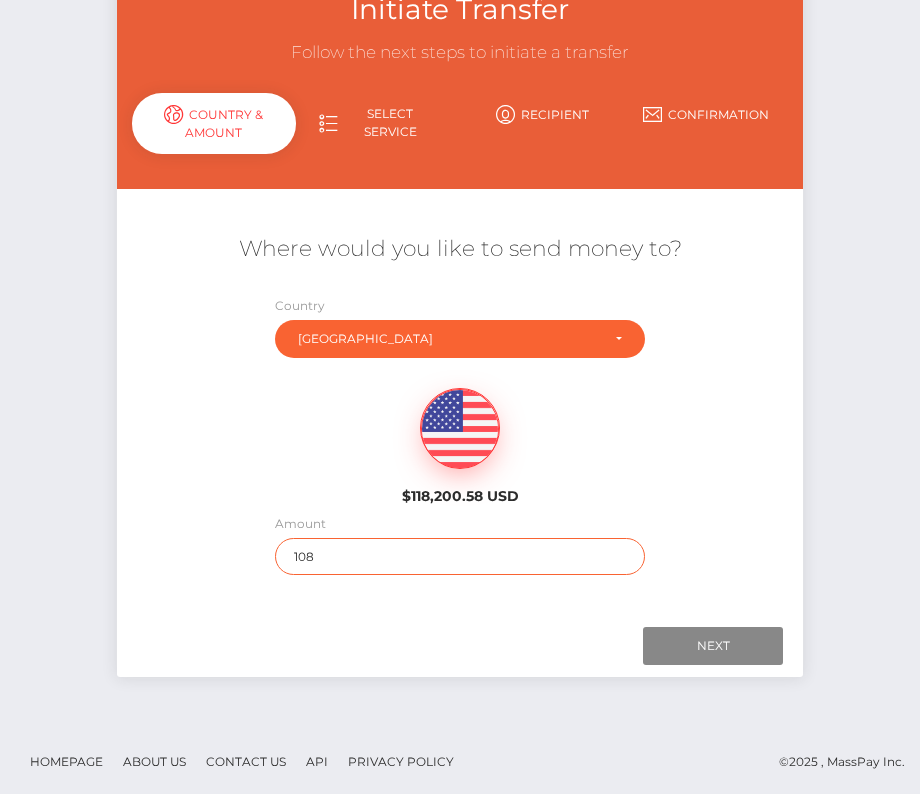 type on "108" 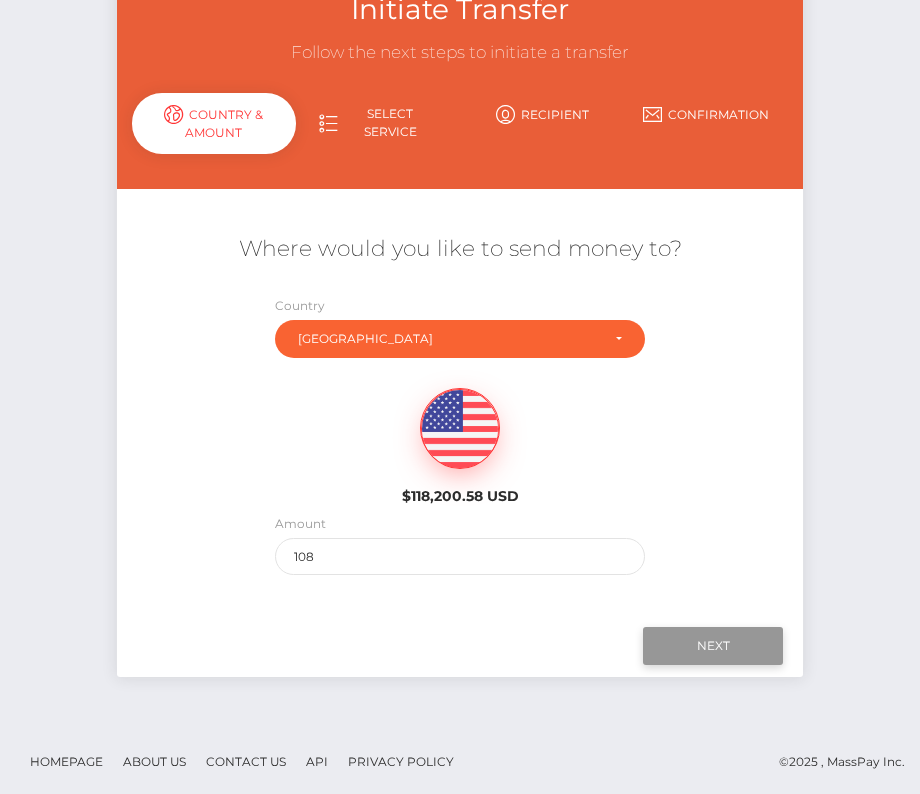 click on "Next" at bounding box center (713, 646) 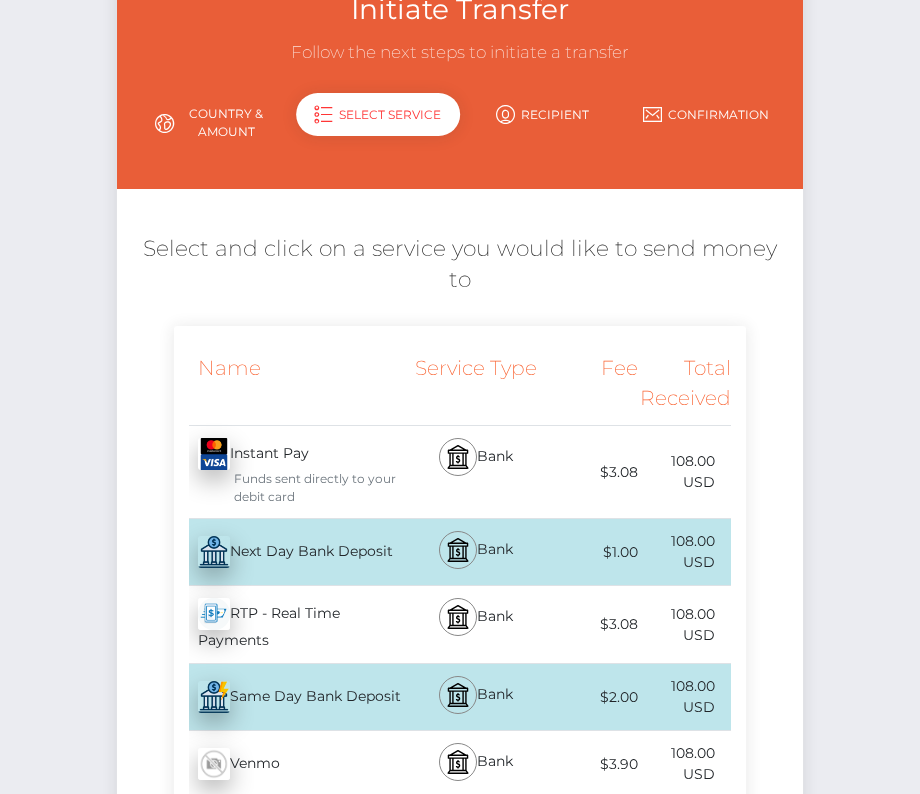 click on "Next Day Bank Deposit  - USD" at bounding box center [290, 552] 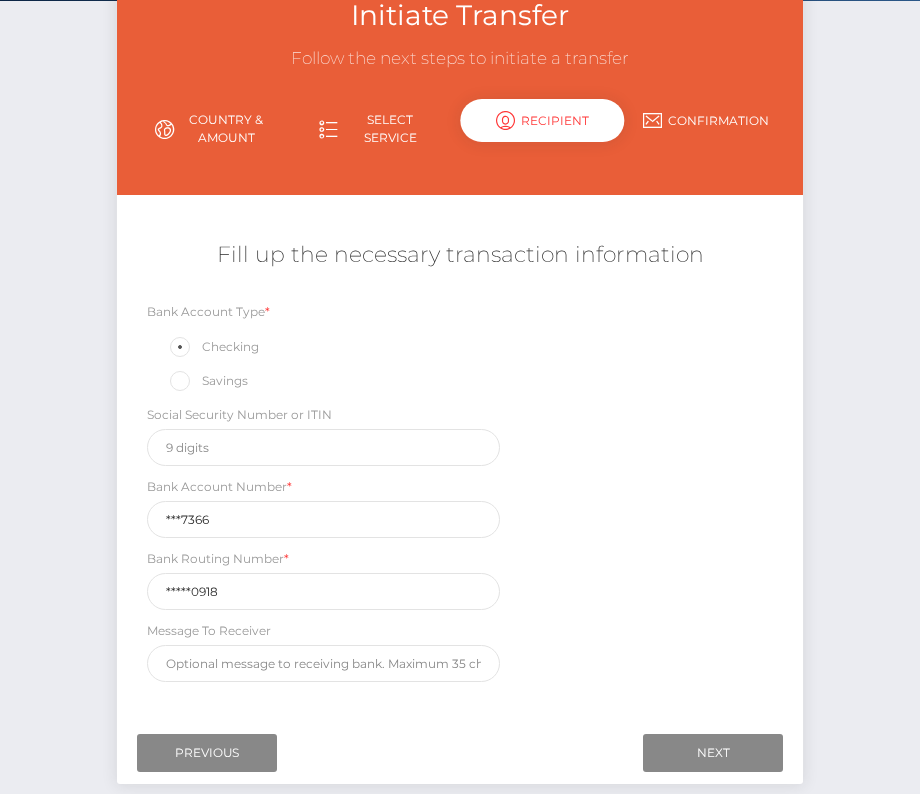 scroll, scrollTop: 146, scrollLeft: 0, axis: vertical 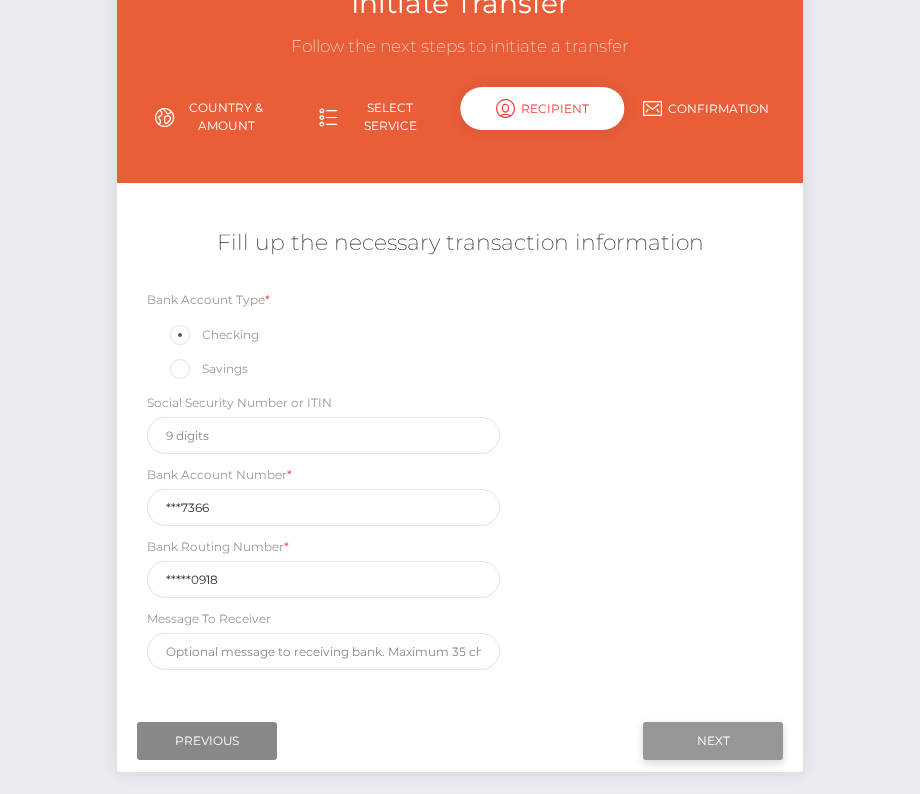 click on "Next" at bounding box center (713, 741) 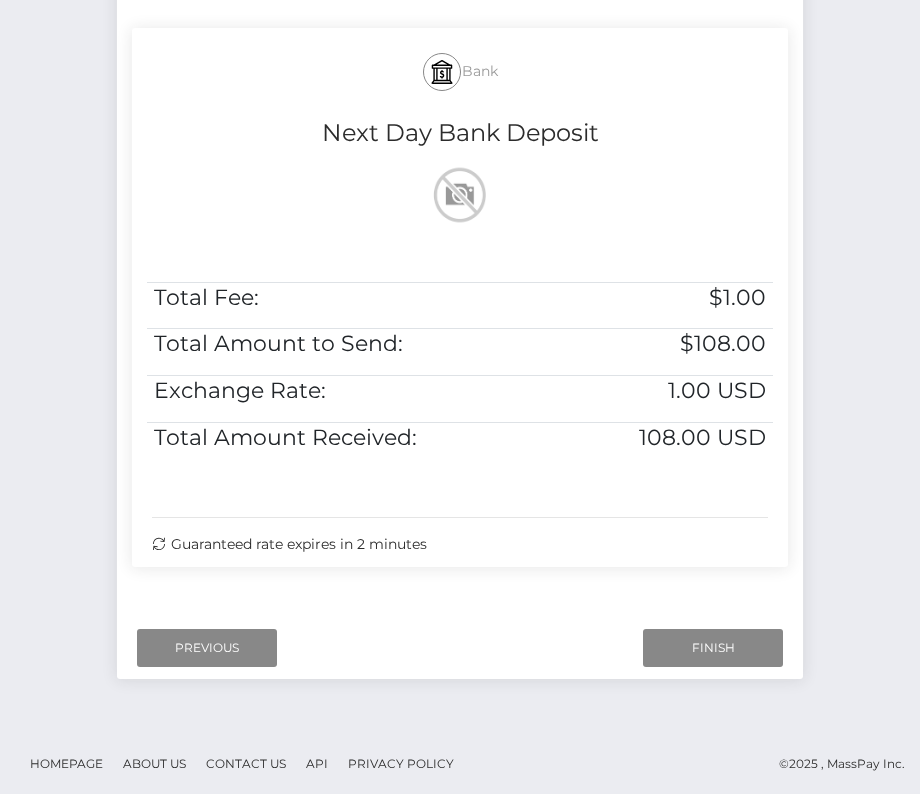 scroll, scrollTop: 408, scrollLeft: 0, axis: vertical 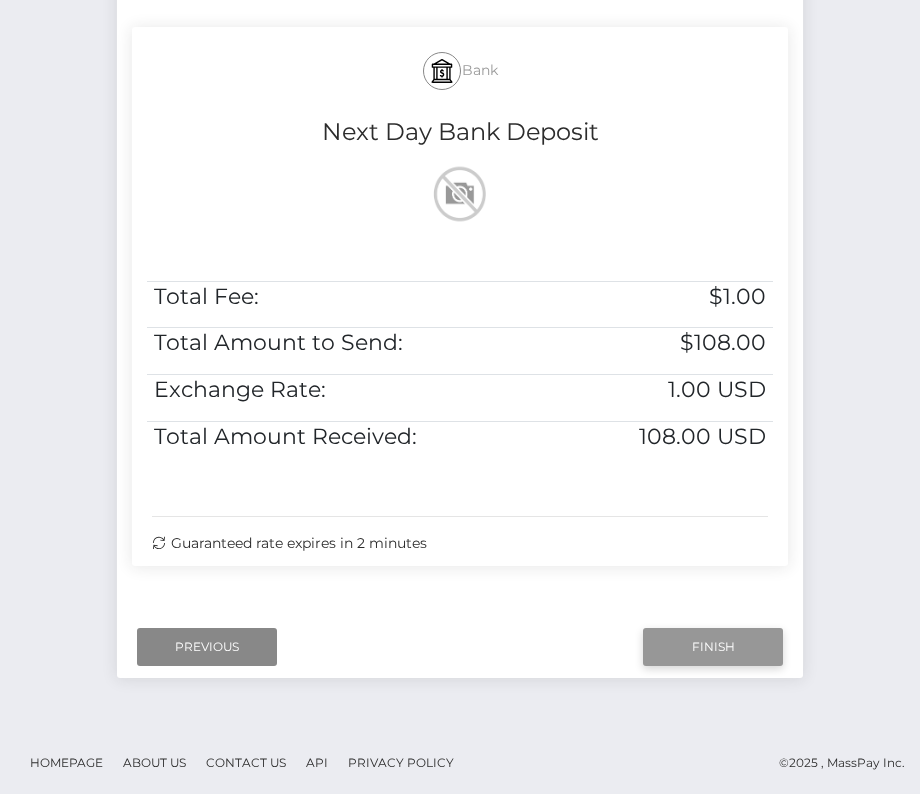 click on "Finish" at bounding box center [713, 647] 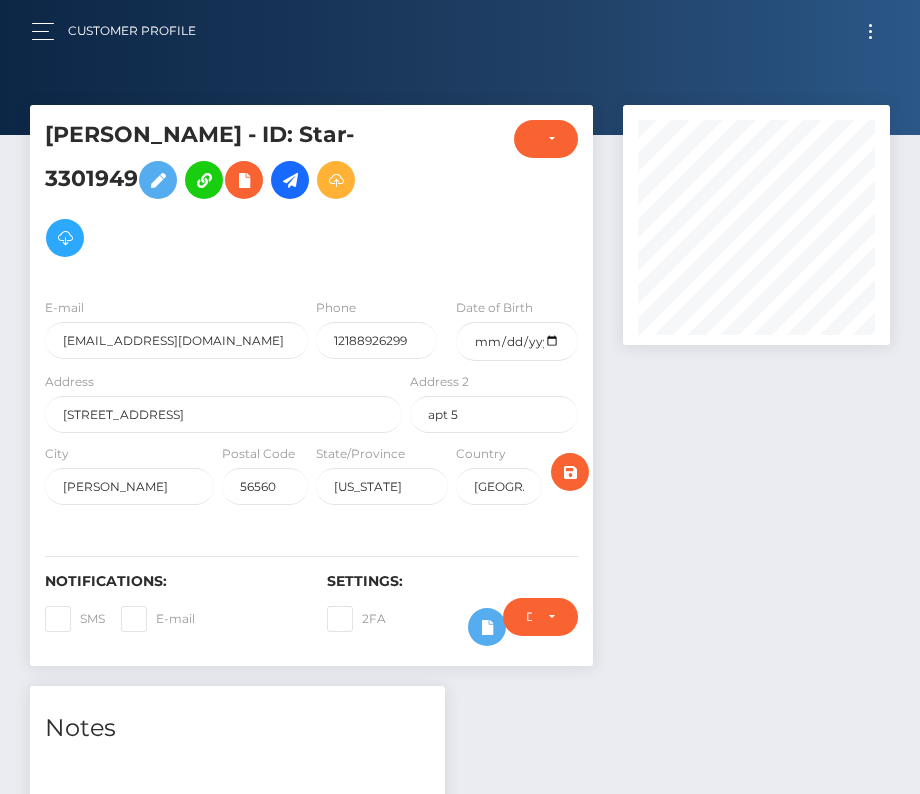 scroll, scrollTop: 736, scrollLeft: 0, axis: vertical 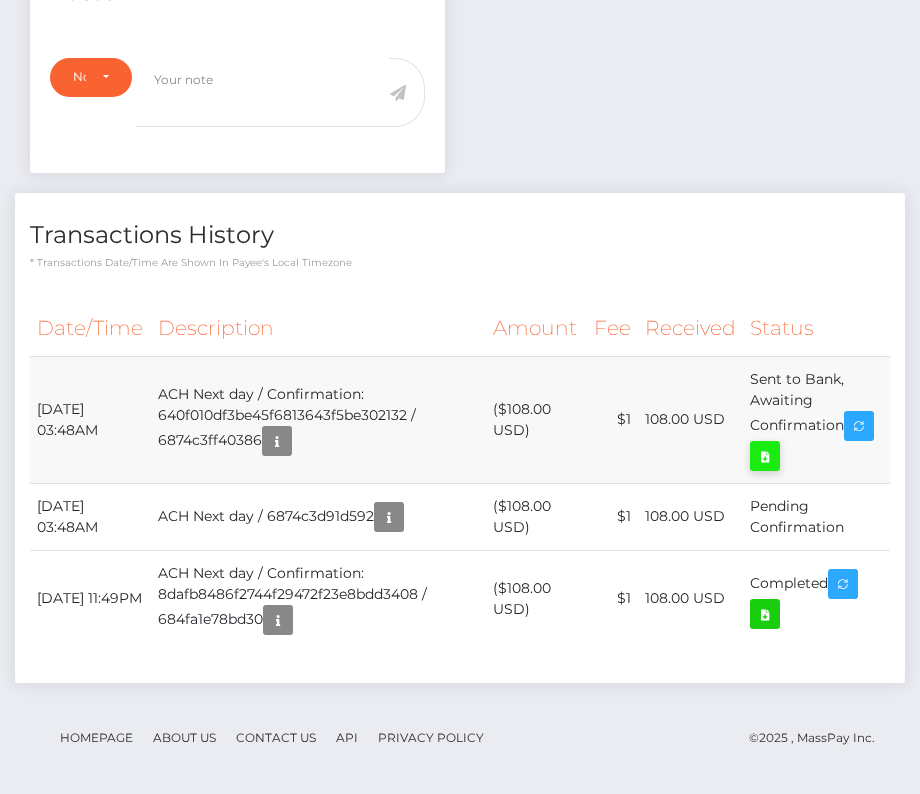 click at bounding box center (765, 456) 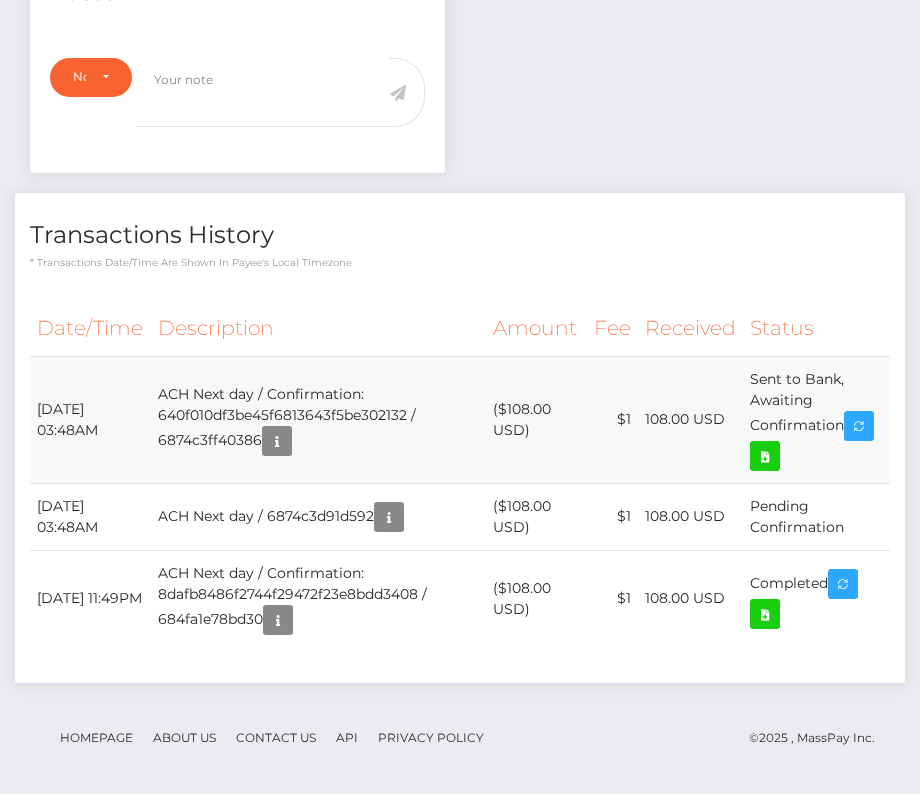 drag, startPoint x: 36, startPoint y: 398, endPoint x: 849, endPoint y: 446, distance: 814.4158 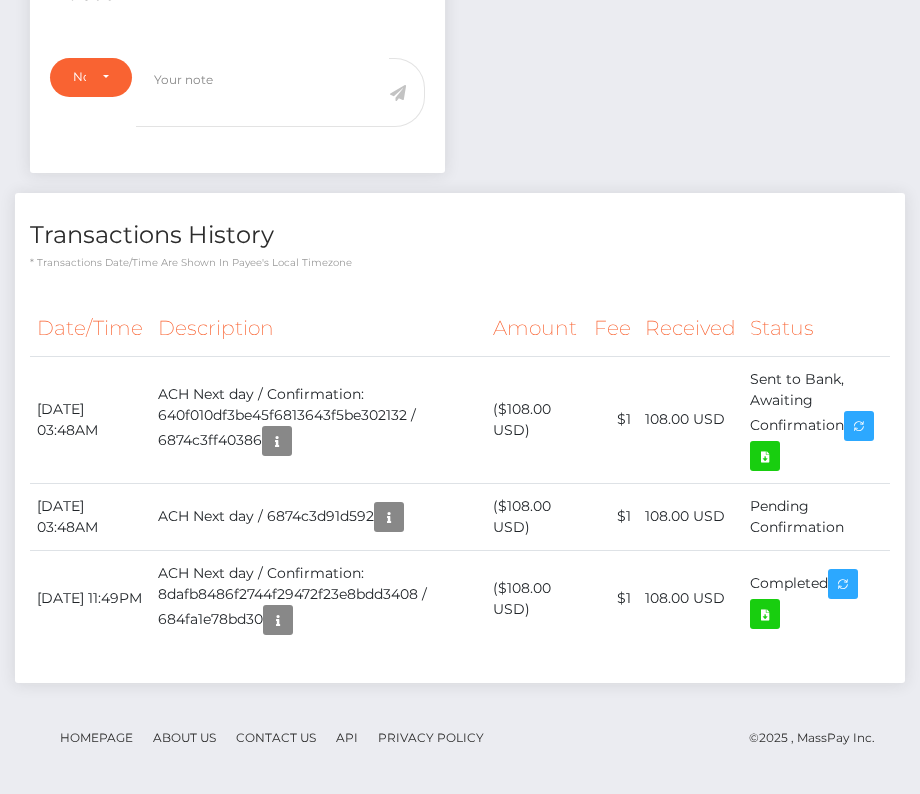 click on "Description" at bounding box center [318, 328] 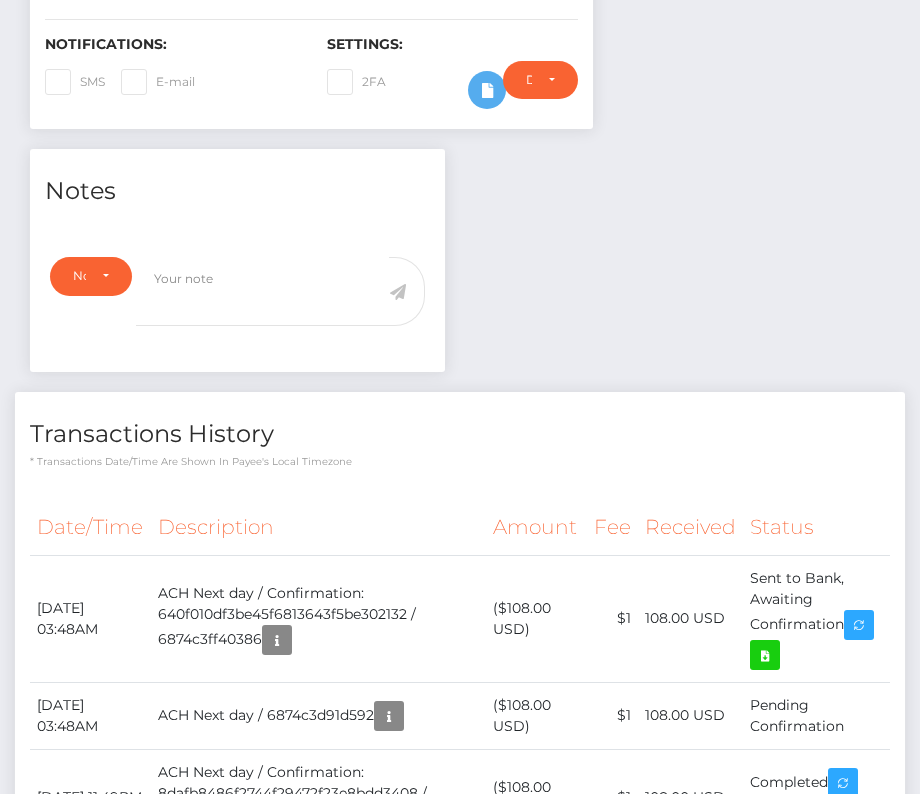 scroll, scrollTop: 598, scrollLeft: 0, axis: vertical 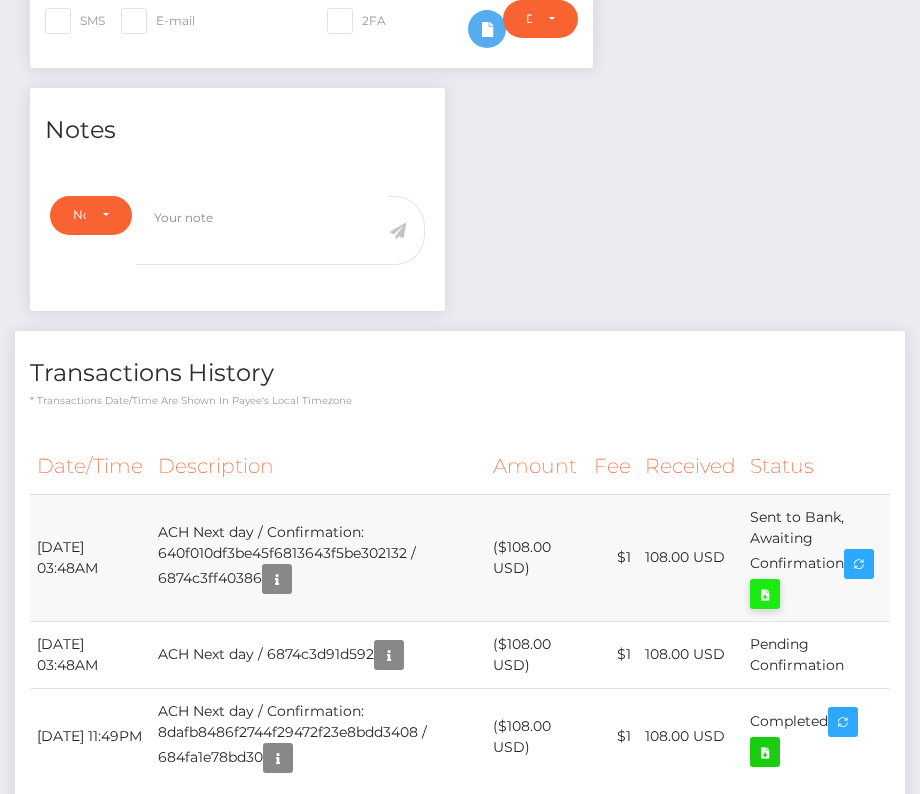 click at bounding box center (765, 594) 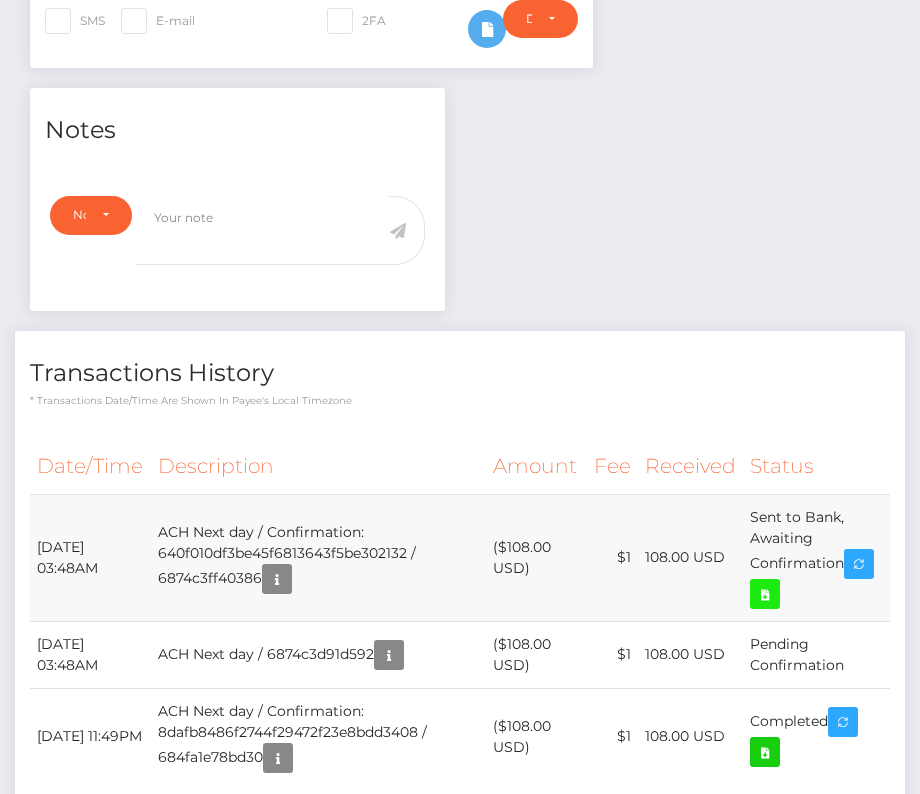 scroll, scrollTop: 0, scrollLeft: 0, axis: both 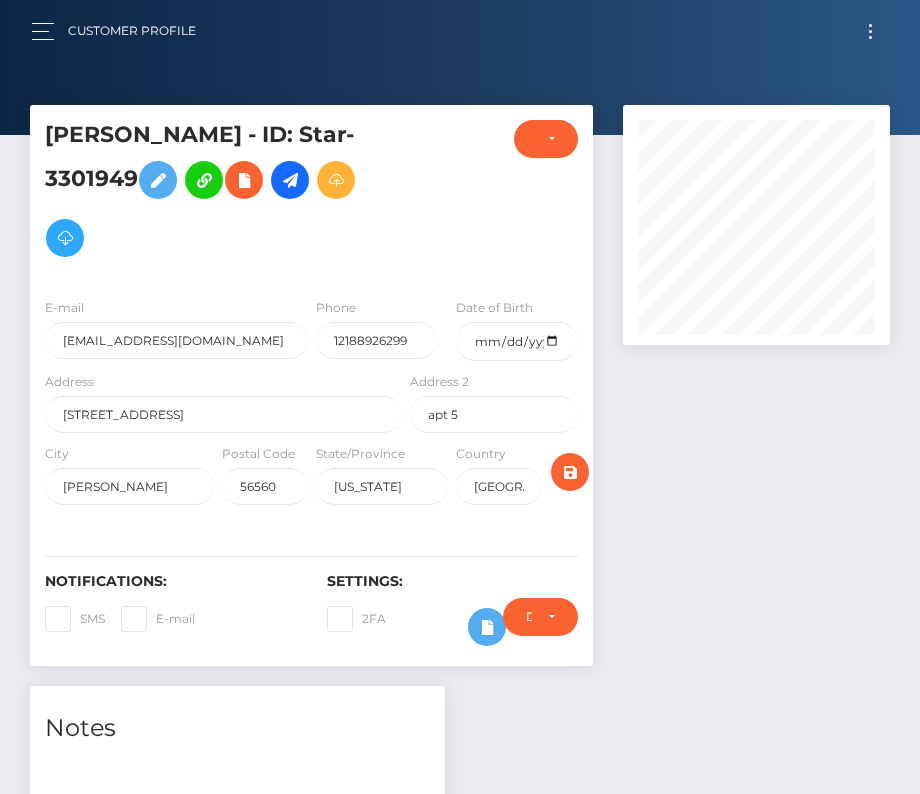 click at bounding box center (870, 31) 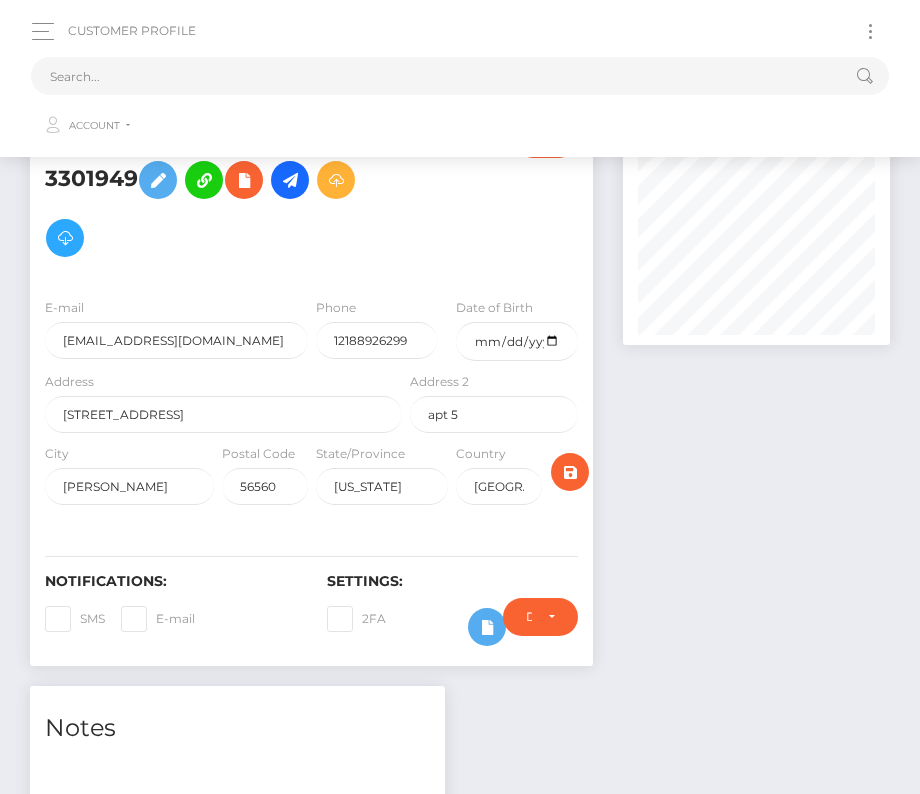 click at bounding box center [870, 31] 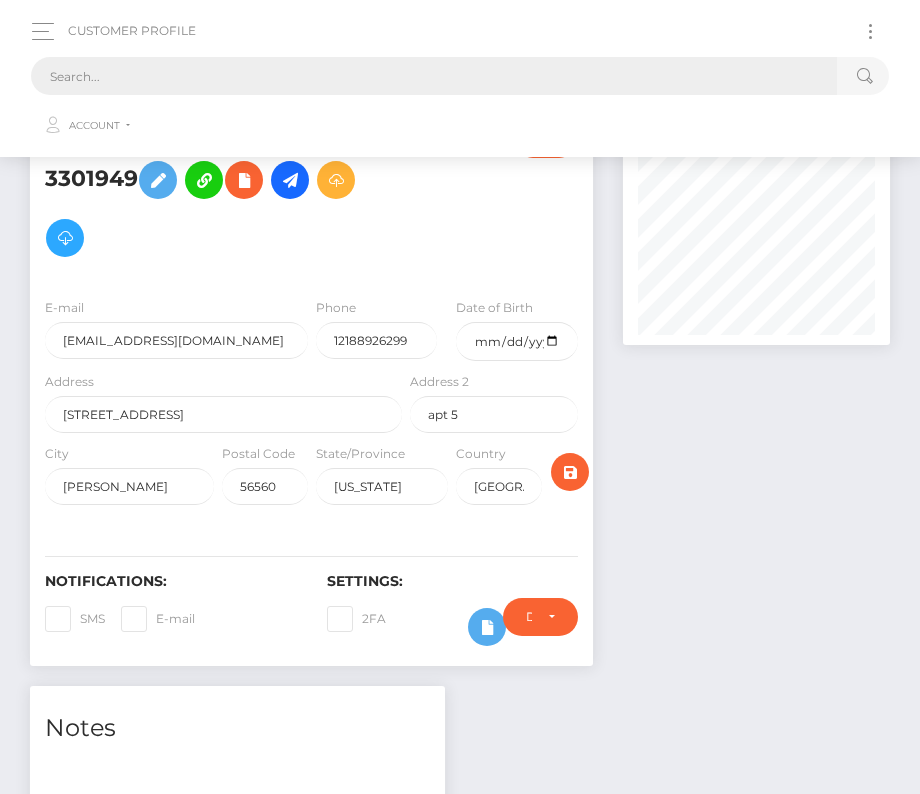 click at bounding box center (434, 76) 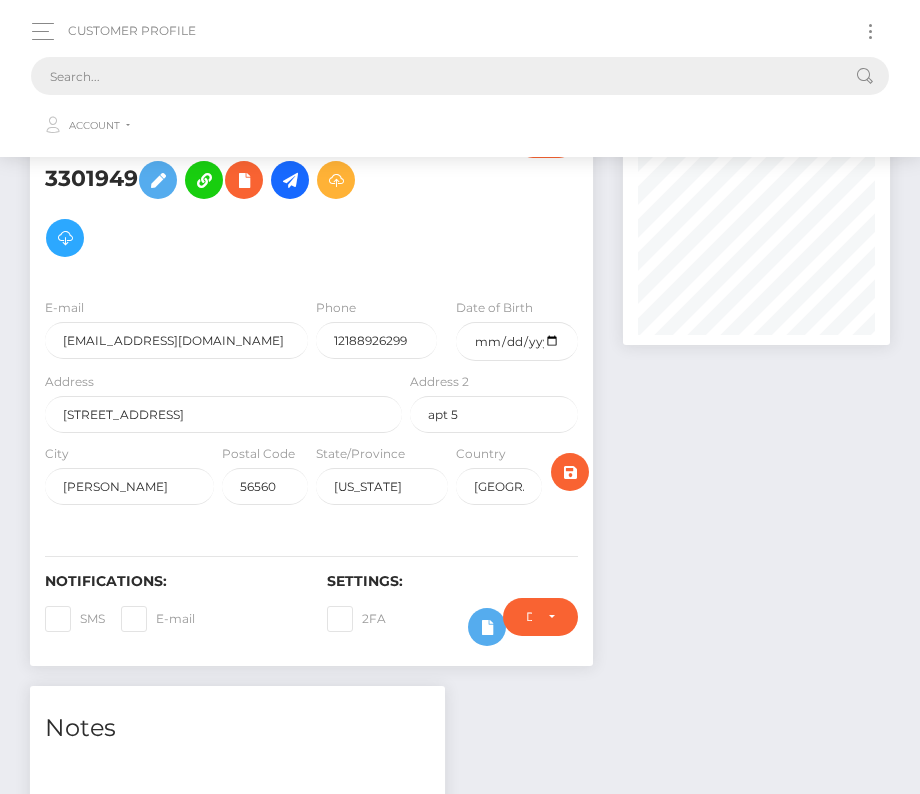 paste on "98689" 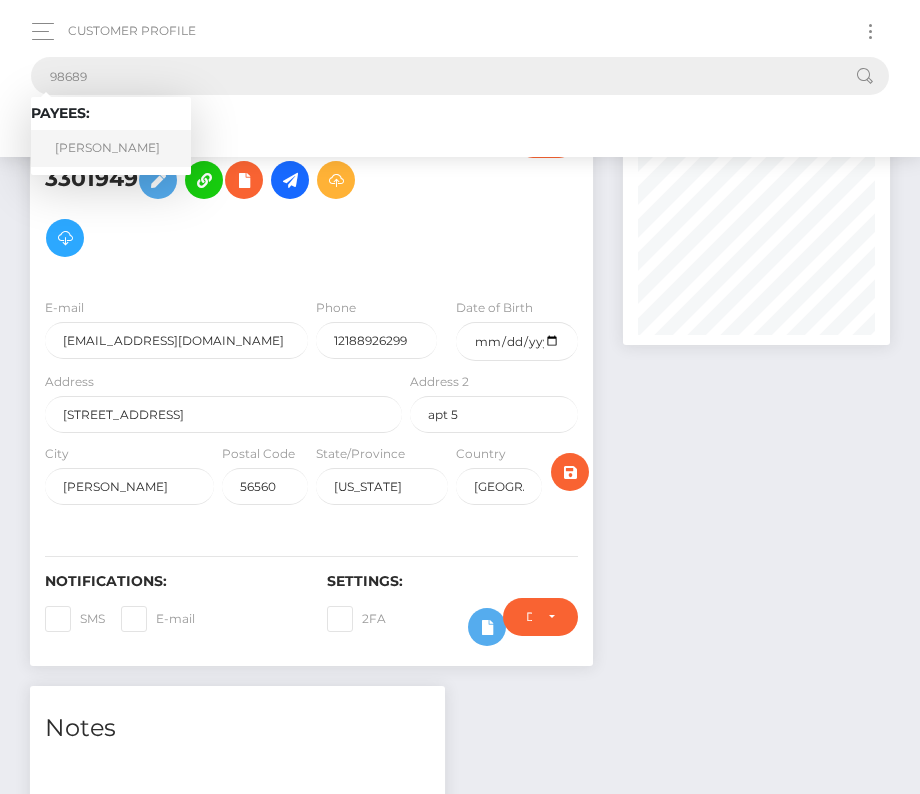 type on "98689" 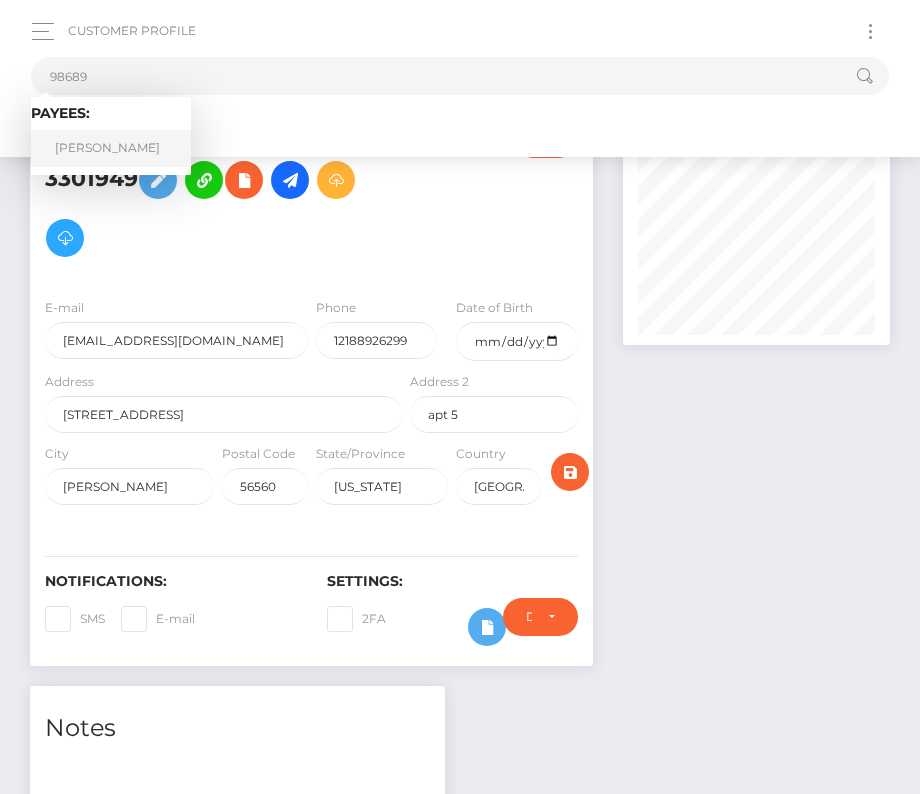 click on "Scott  Weinmann" at bounding box center [111, 148] 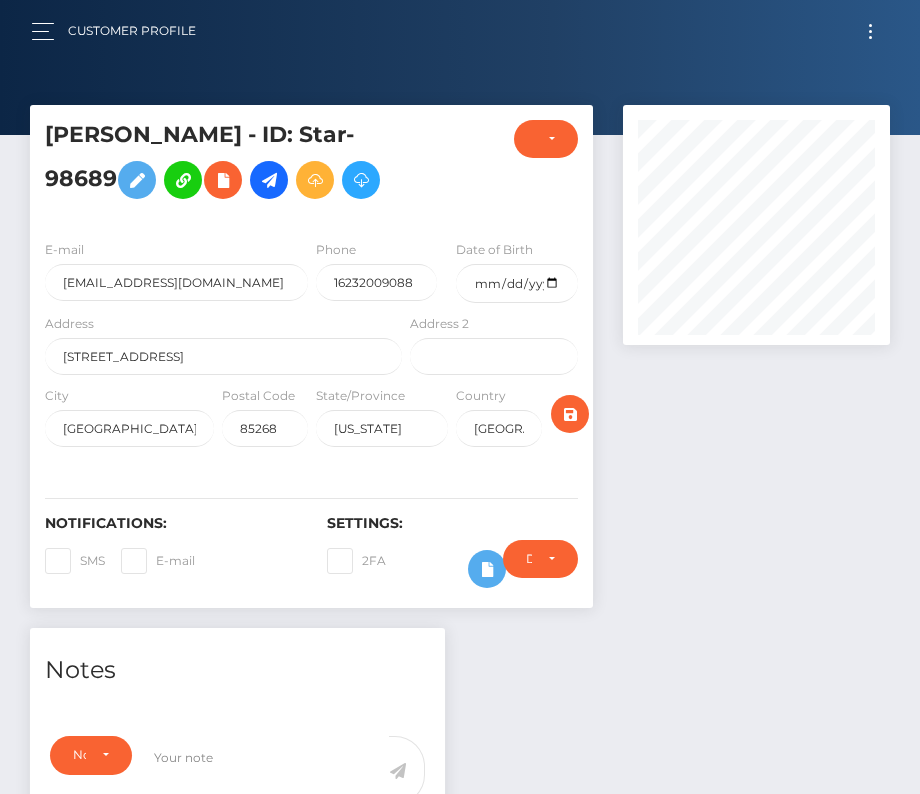 scroll, scrollTop: 0, scrollLeft: 0, axis: both 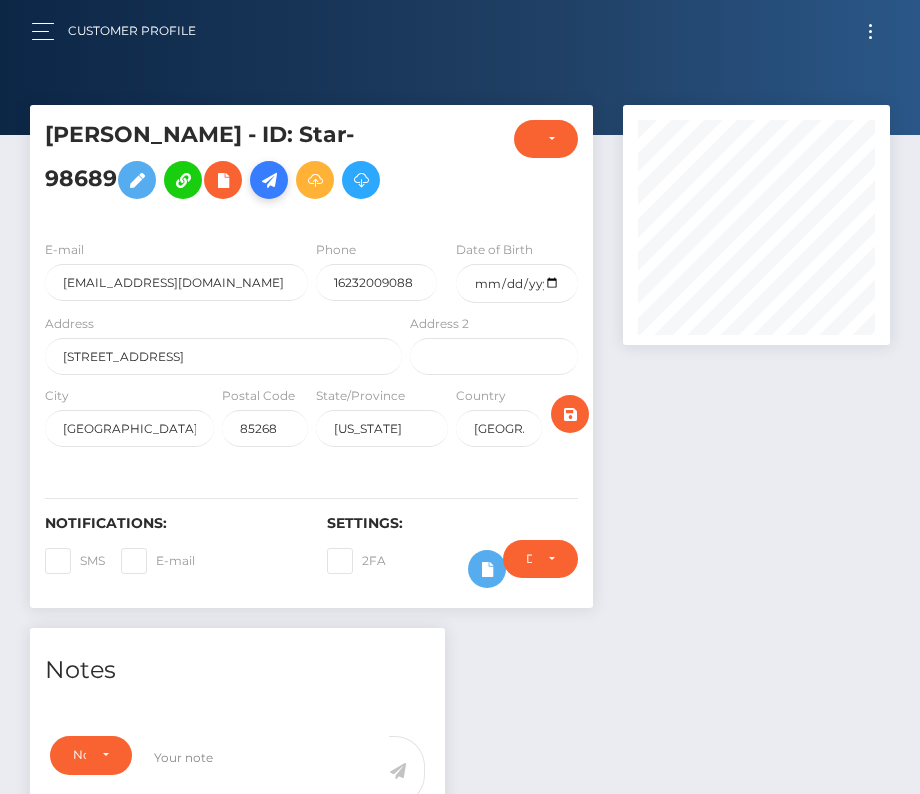 click at bounding box center (269, 180) 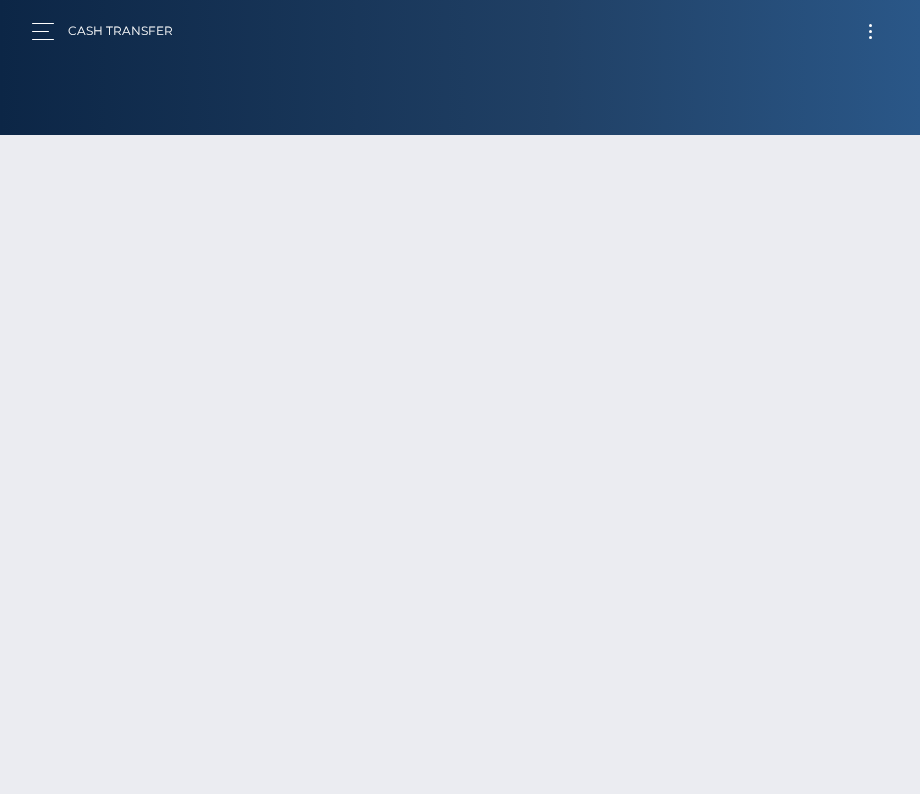 scroll, scrollTop: 0, scrollLeft: 0, axis: both 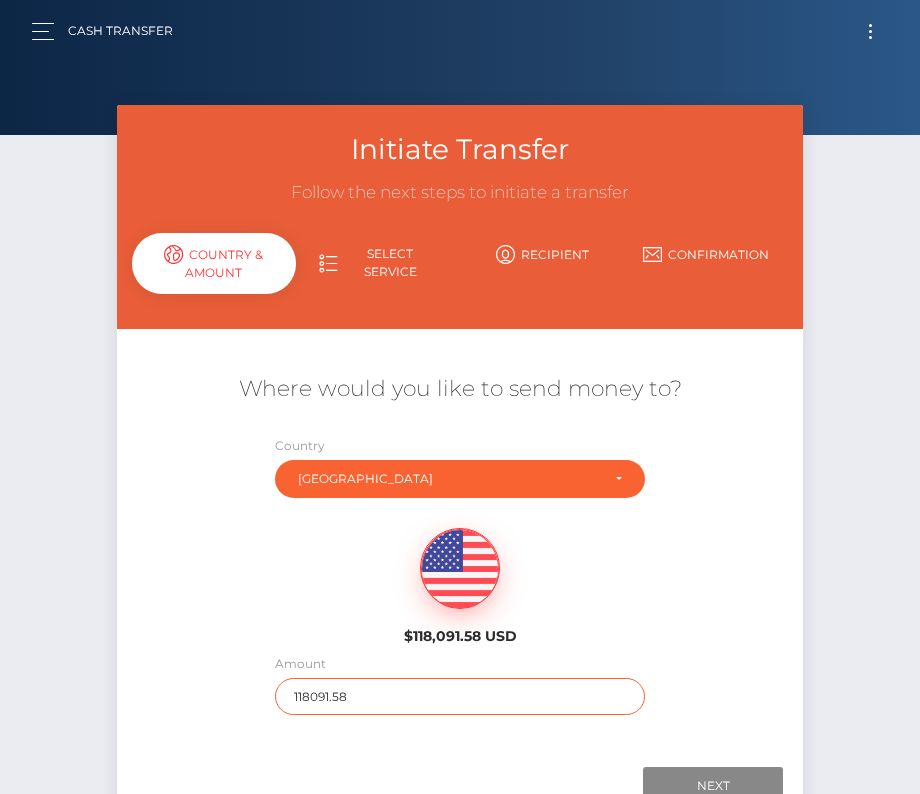 click on "118091.58" at bounding box center (460, 696) 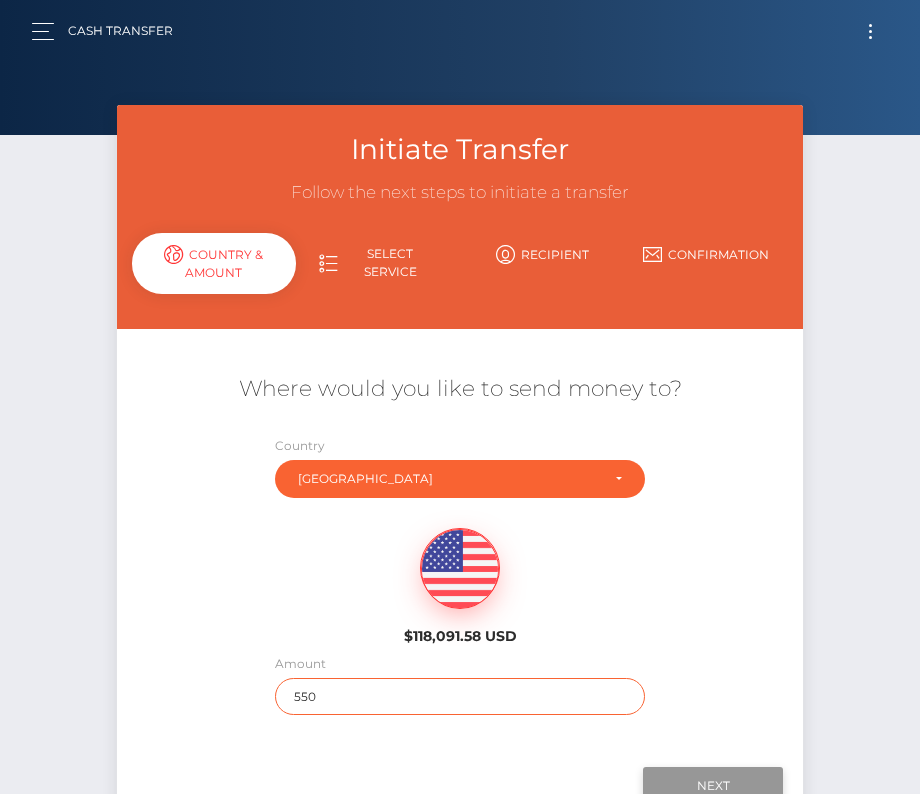 type on "550" 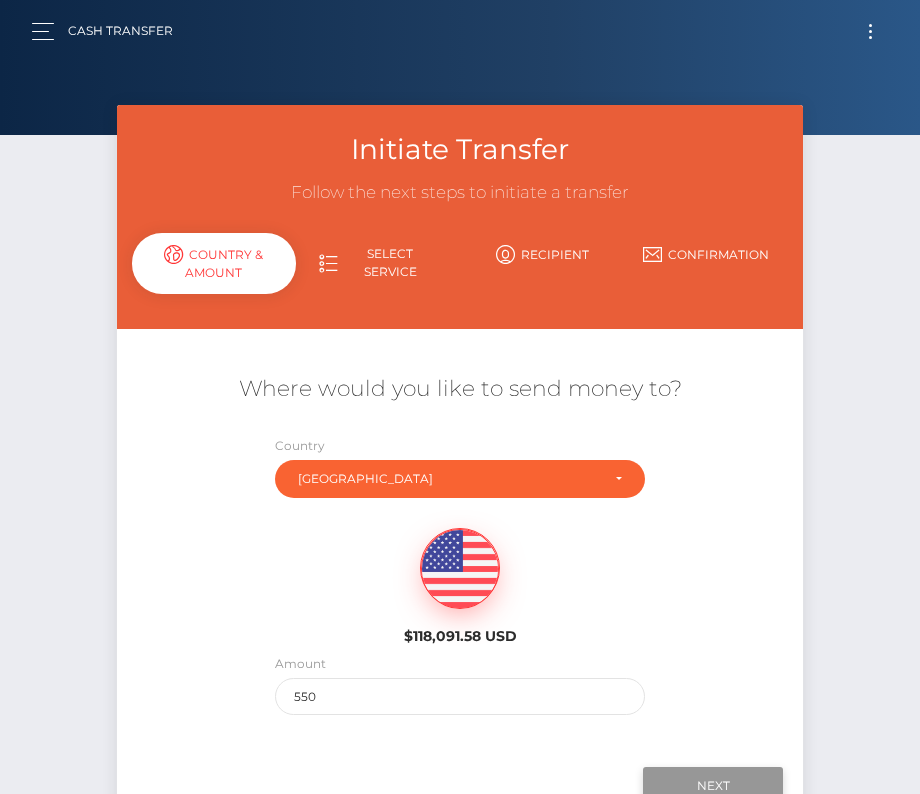 click on "Next" at bounding box center (713, 786) 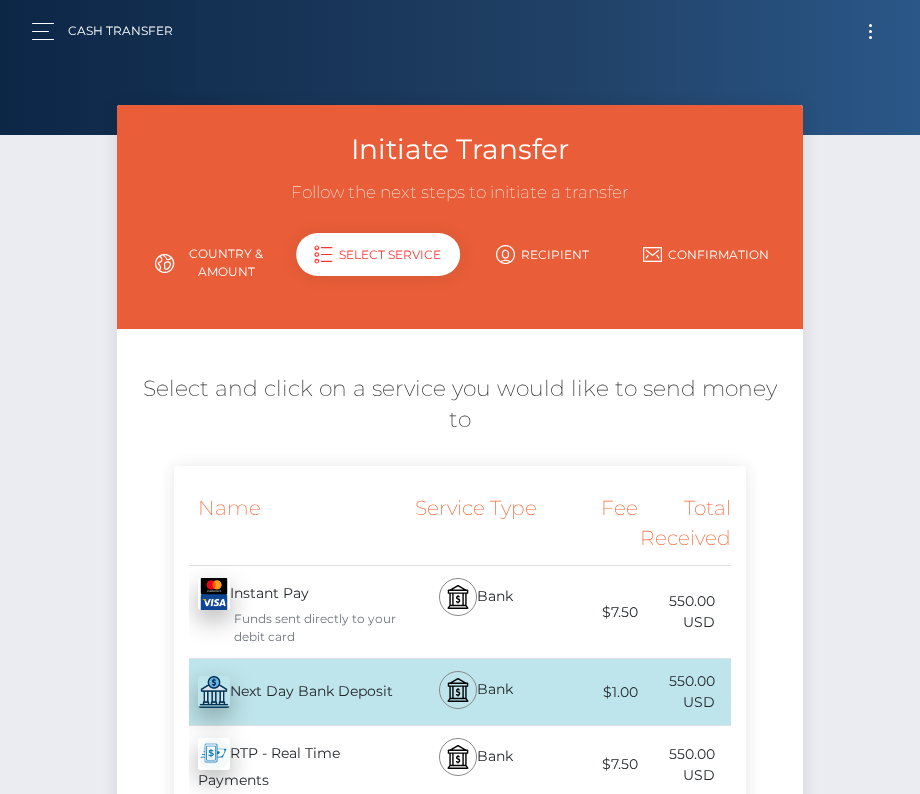 click on "Next Day Bank Deposit  - USD" at bounding box center (290, 692) 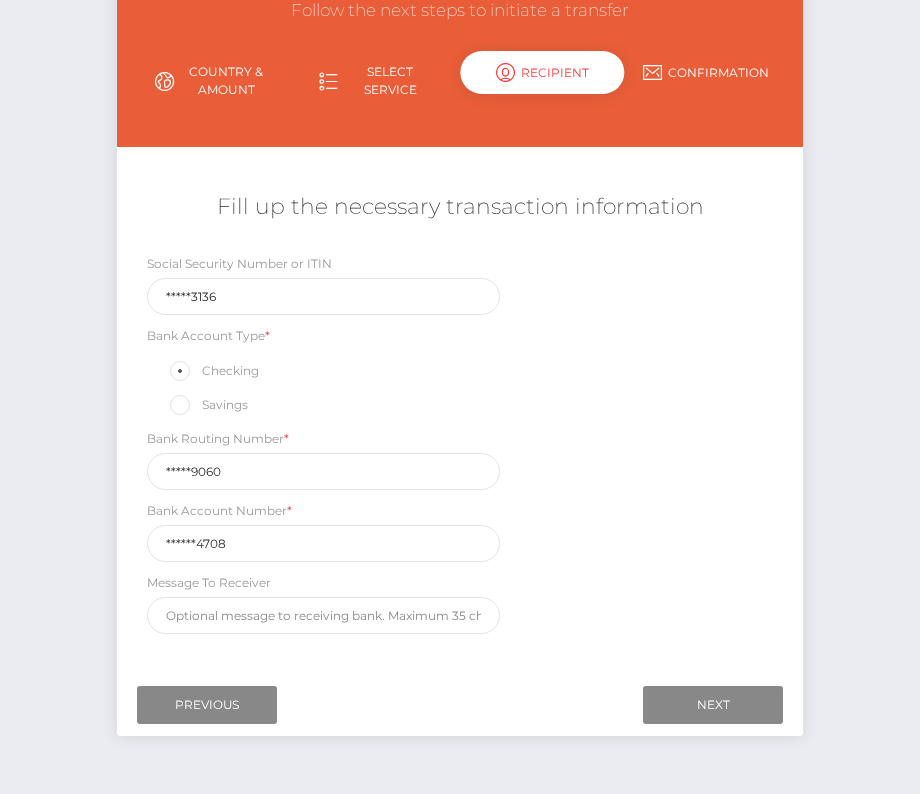 scroll, scrollTop: 235, scrollLeft: 0, axis: vertical 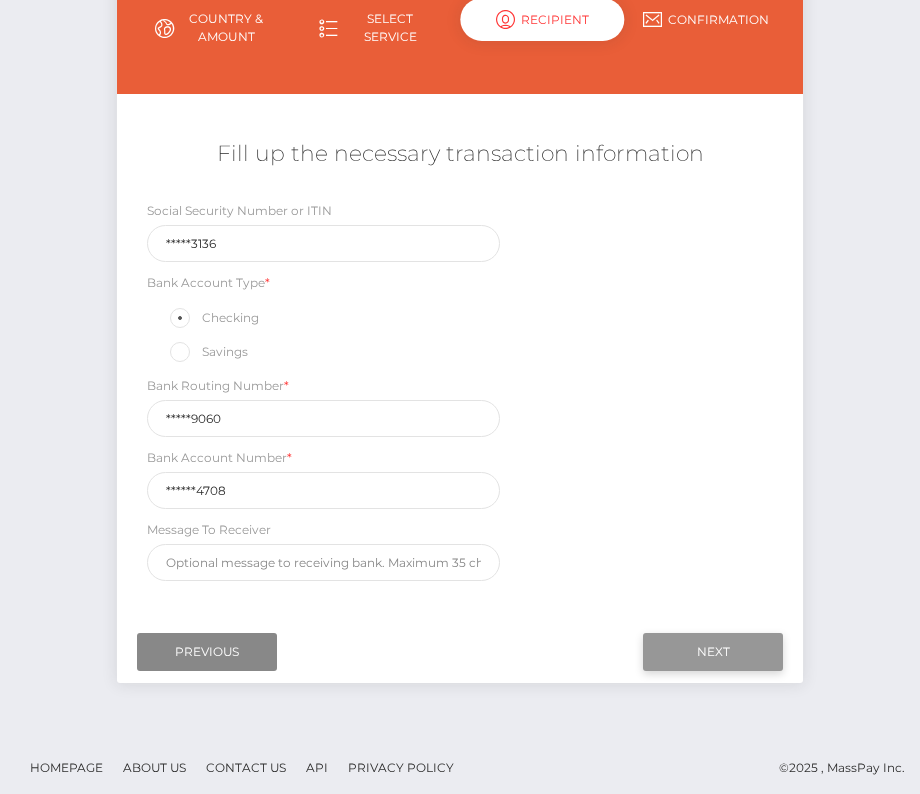 click on "Next" at bounding box center (713, 652) 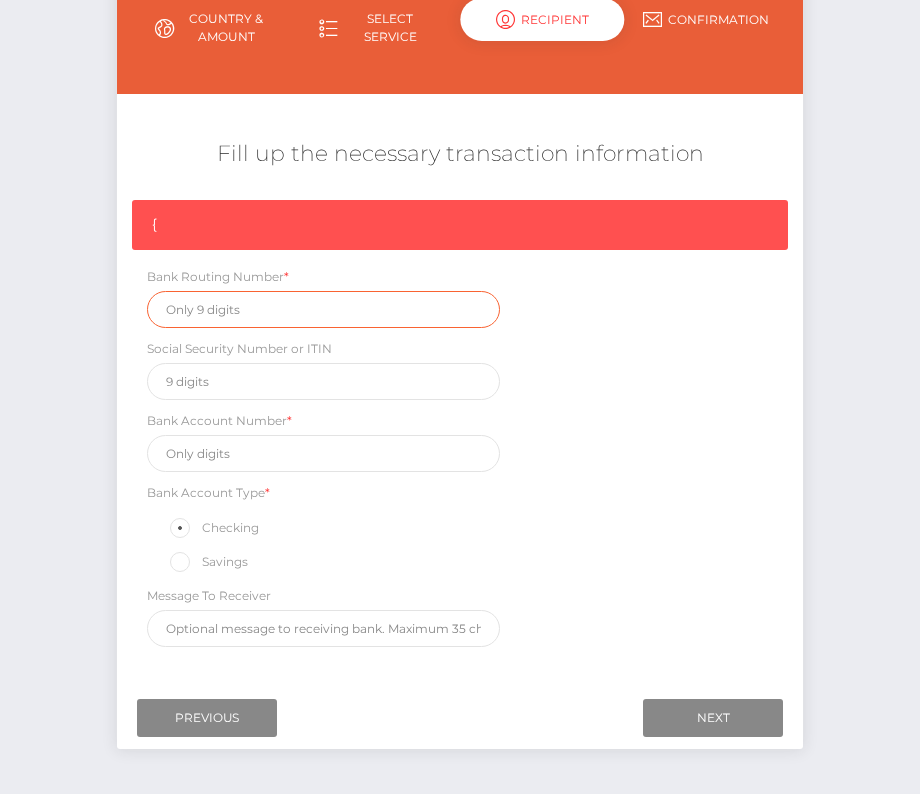 click at bounding box center [323, 309] 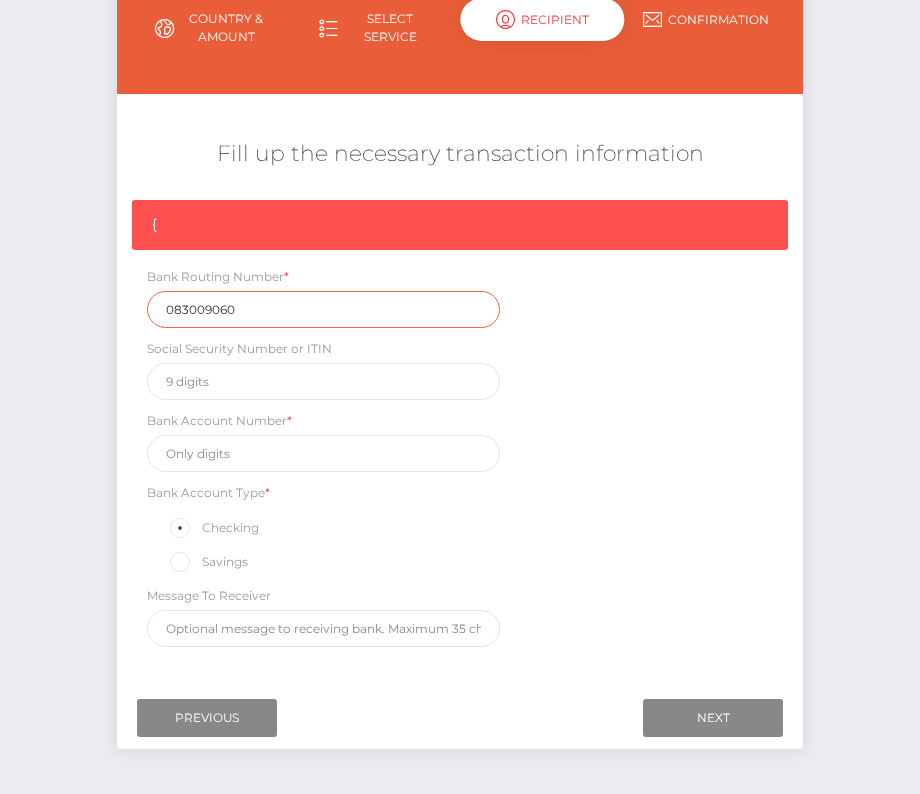 type on "083009060" 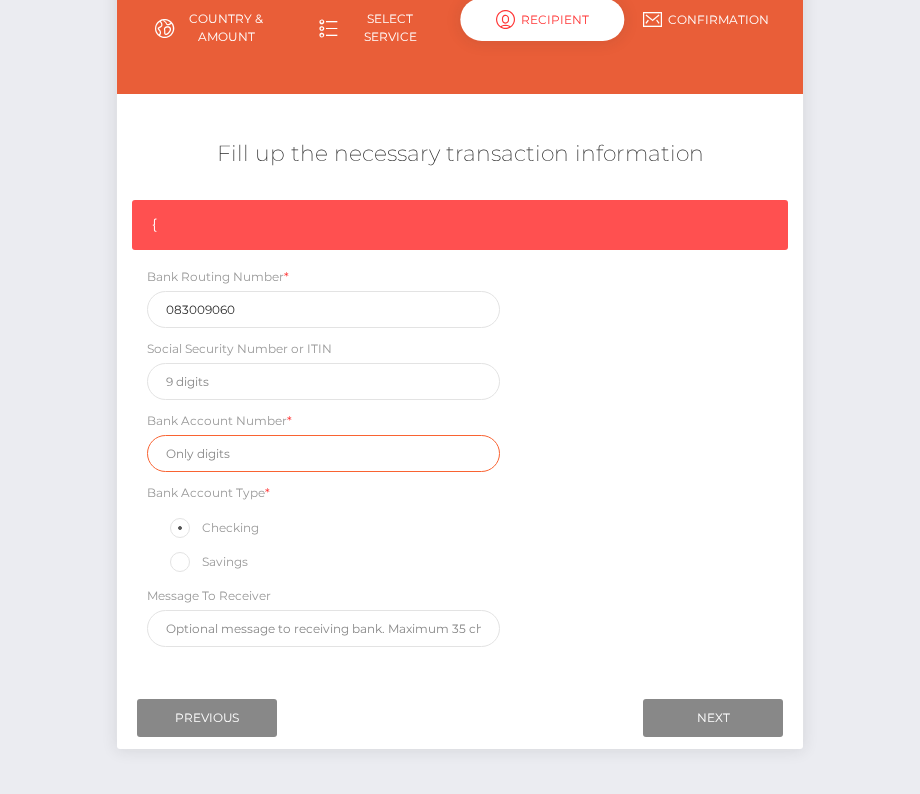 click at bounding box center [323, 453] 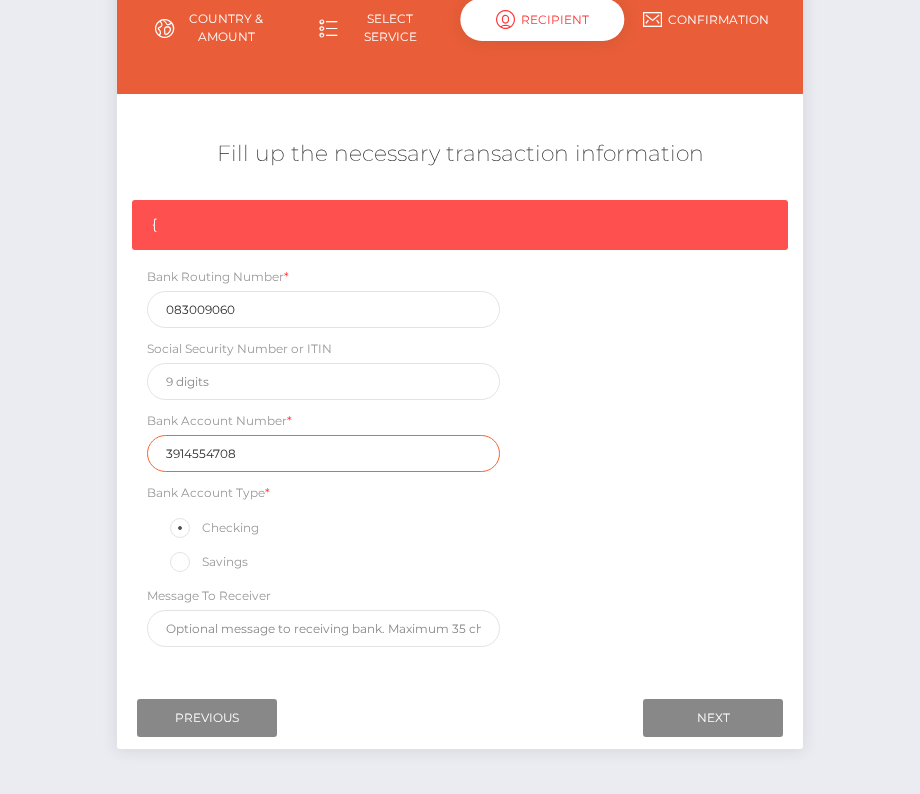 type on "3914554708" 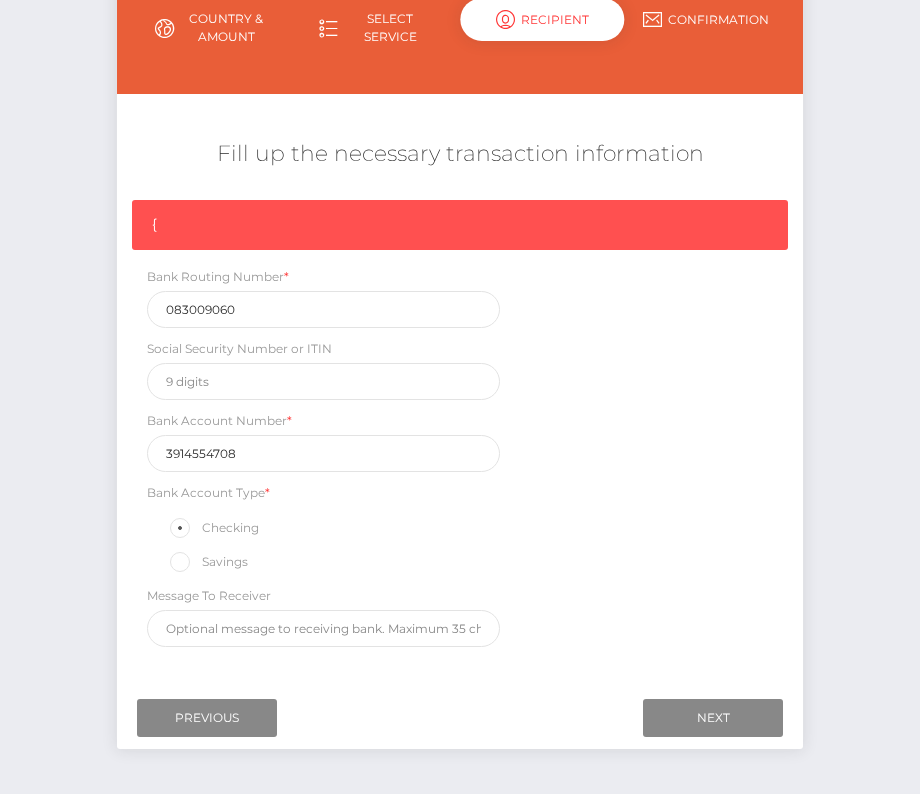 click on "{
Bank Routing Number  *
083009060
Social Security Number or ITIN
Bank Account Number  *
3914554708
Bank Account Type  *
Checking
Savings
Message To Receiver" at bounding box center (460, 428) 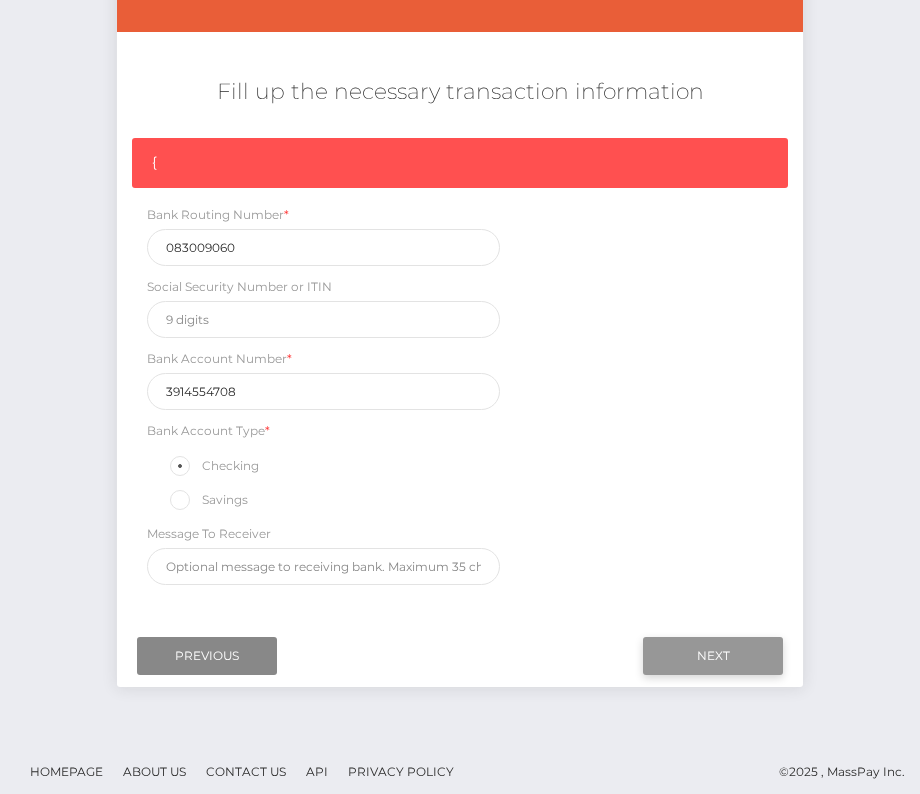 click on "Next" at bounding box center (713, 656) 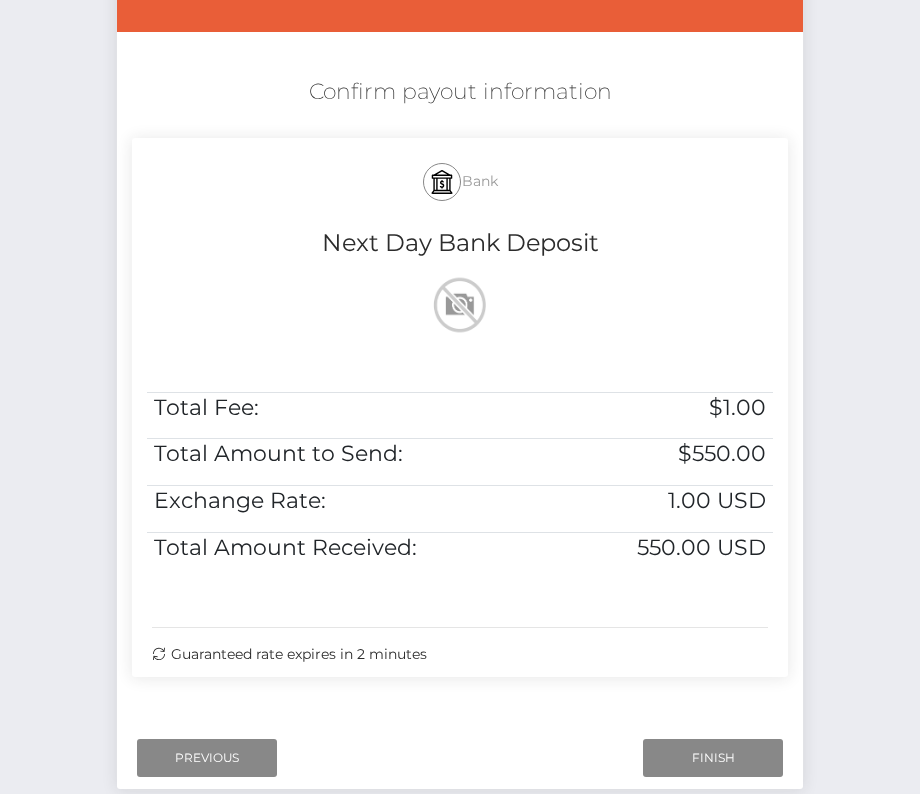 scroll, scrollTop: 298, scrollLeft: 0, axis: vertical 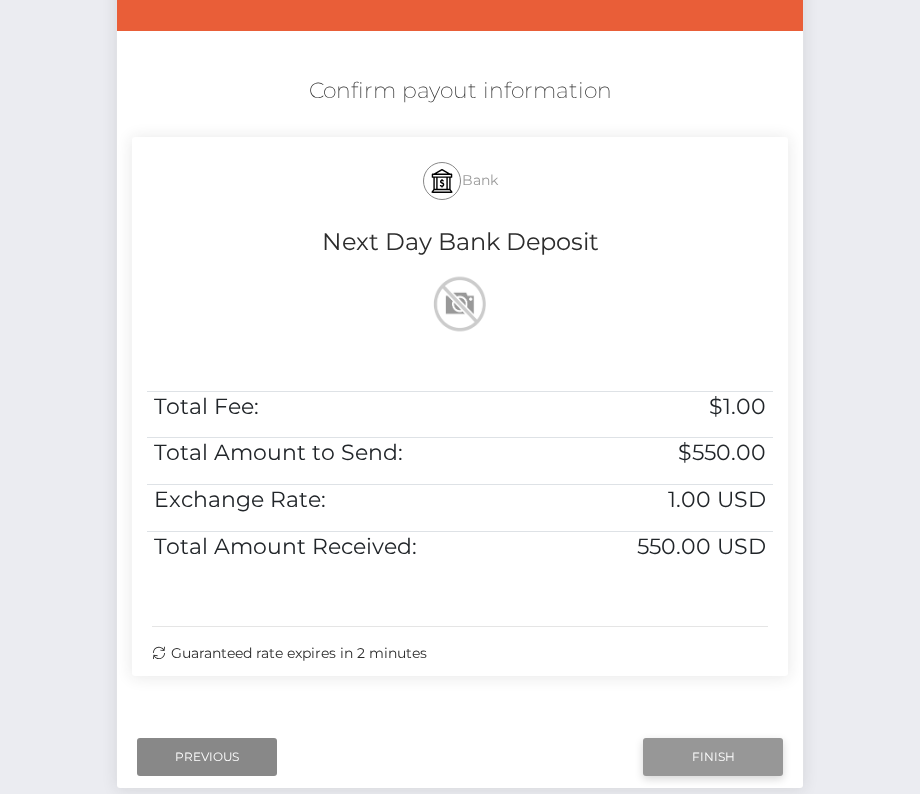 click on "Finish" at bounding box center [713, 757] 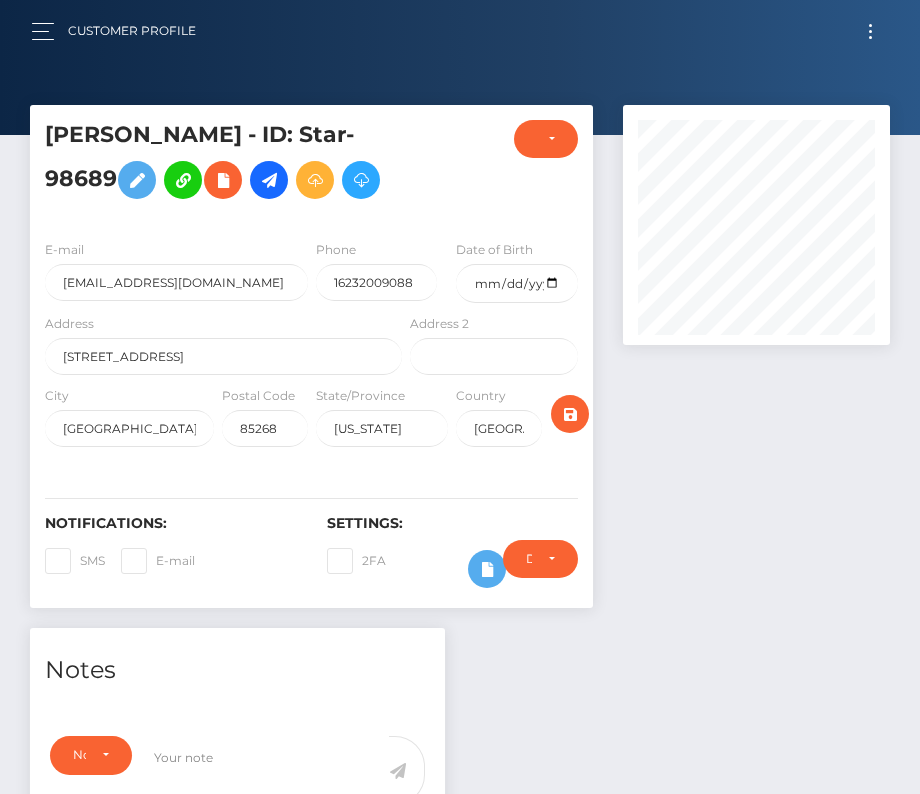 scroll, scrollTop: 0, scrollLeft: 0, axis: both 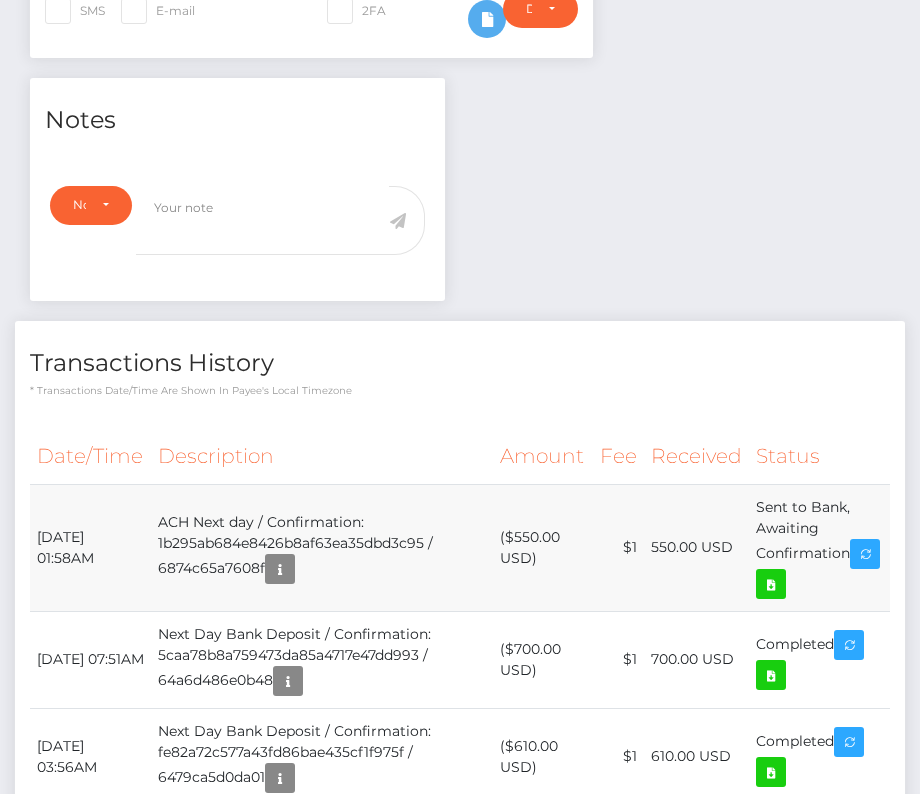 drag, startPoint x: 32, startPoint y: 523, endPoint x: 864, endPoint y: 545, distance: 832.29083 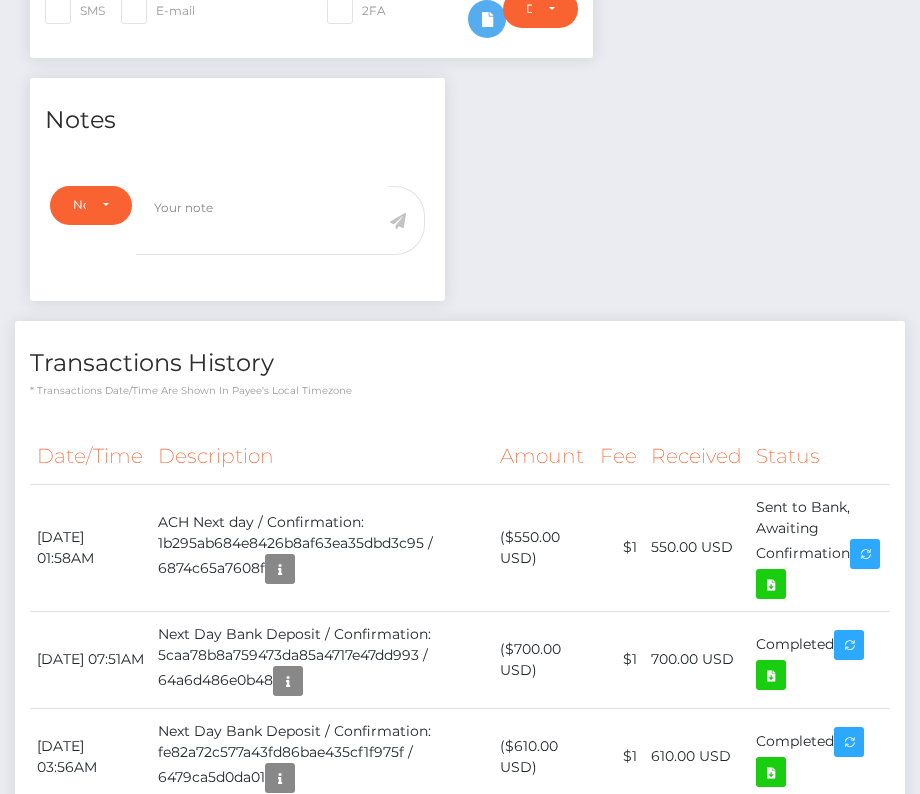 copy on "July 14, 2025 01:58AM
ACH Next day / Confirmation: 1b295ab684e8426b8af63ea35dbd3c95 / 6874c65a7608f
($550.00 USD)
$1
550.00 USD
Sent to Bank, Awaiting Confirmation" 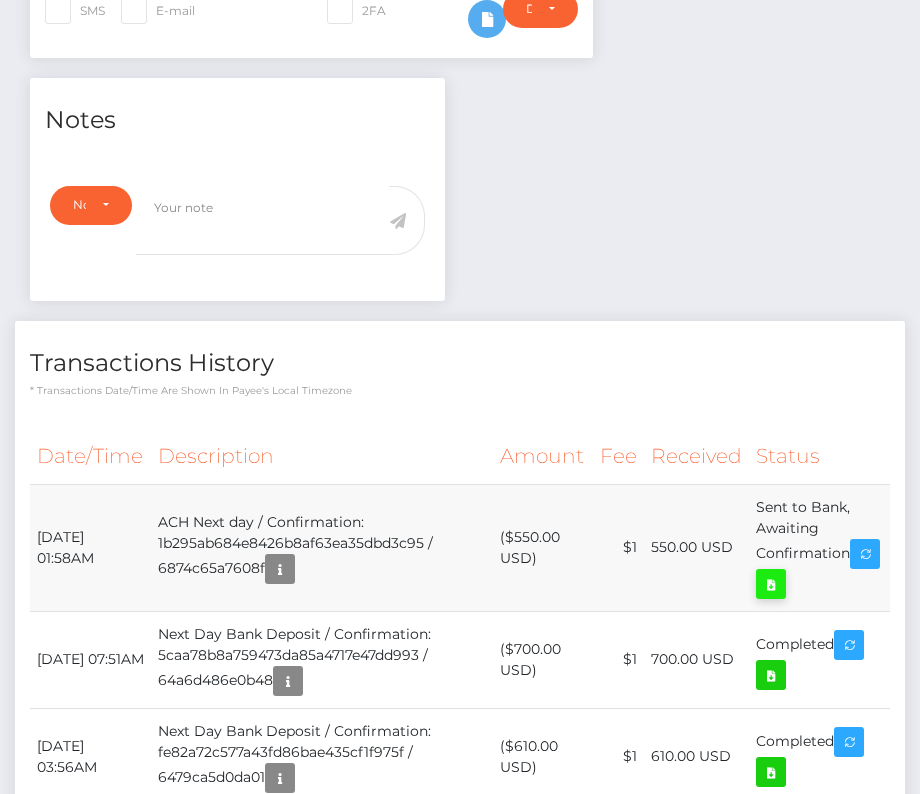 click at bounding box center [771, 584] 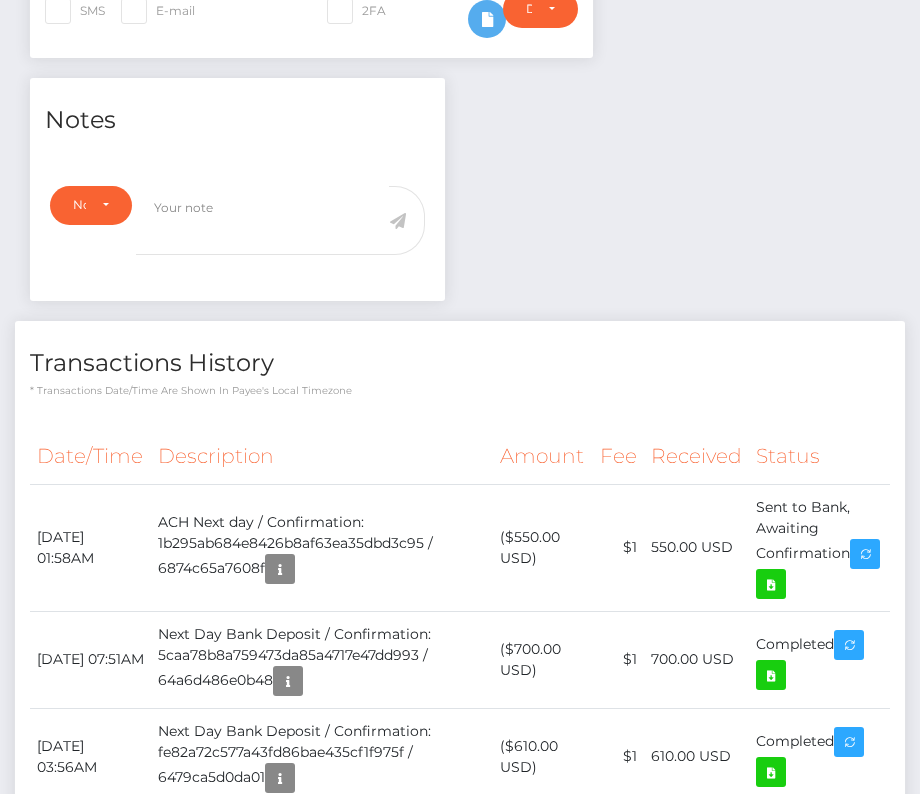 click on "Transactions History" at bounding box center (460, 363) 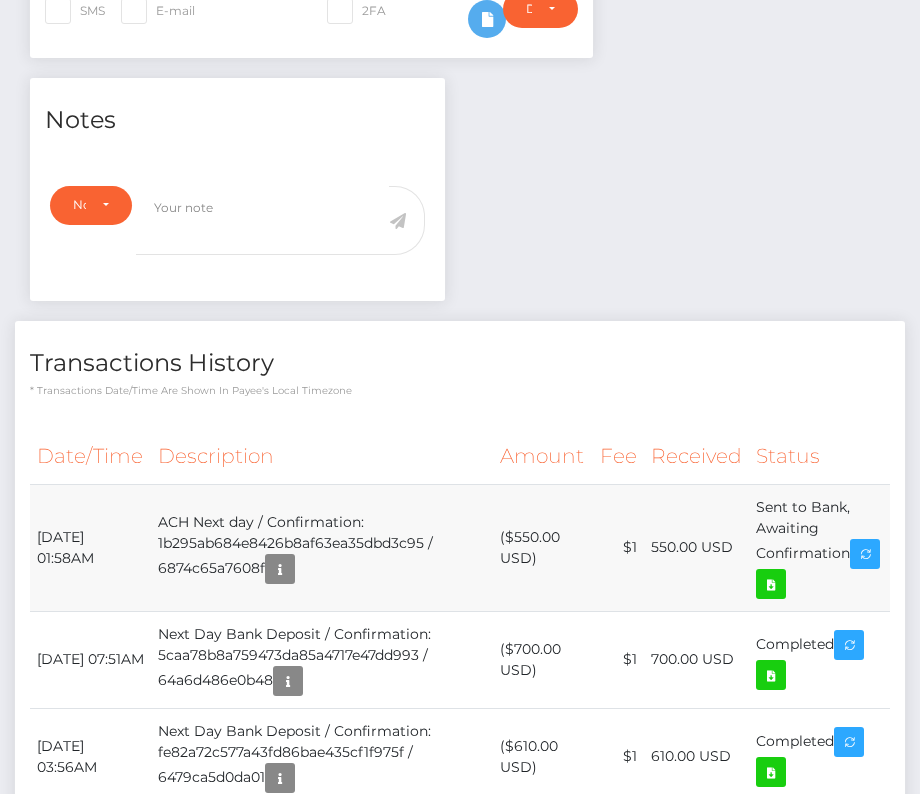 scroll, scrollTop: 0, scrollLeft: 0, axis: both 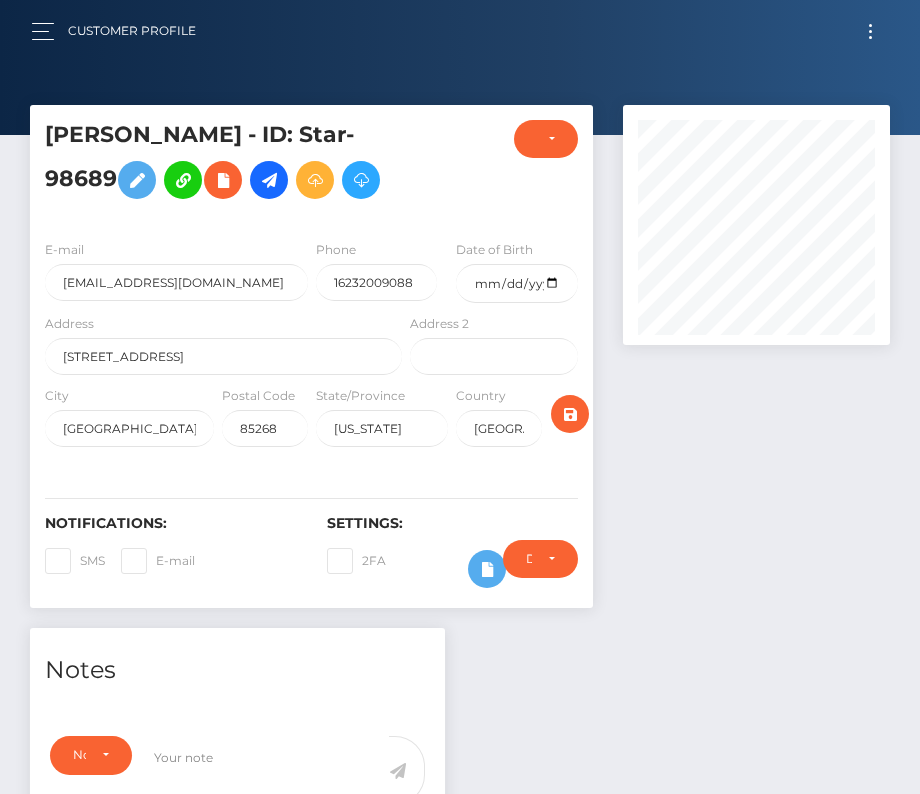 click at bounding box center (870, 31) 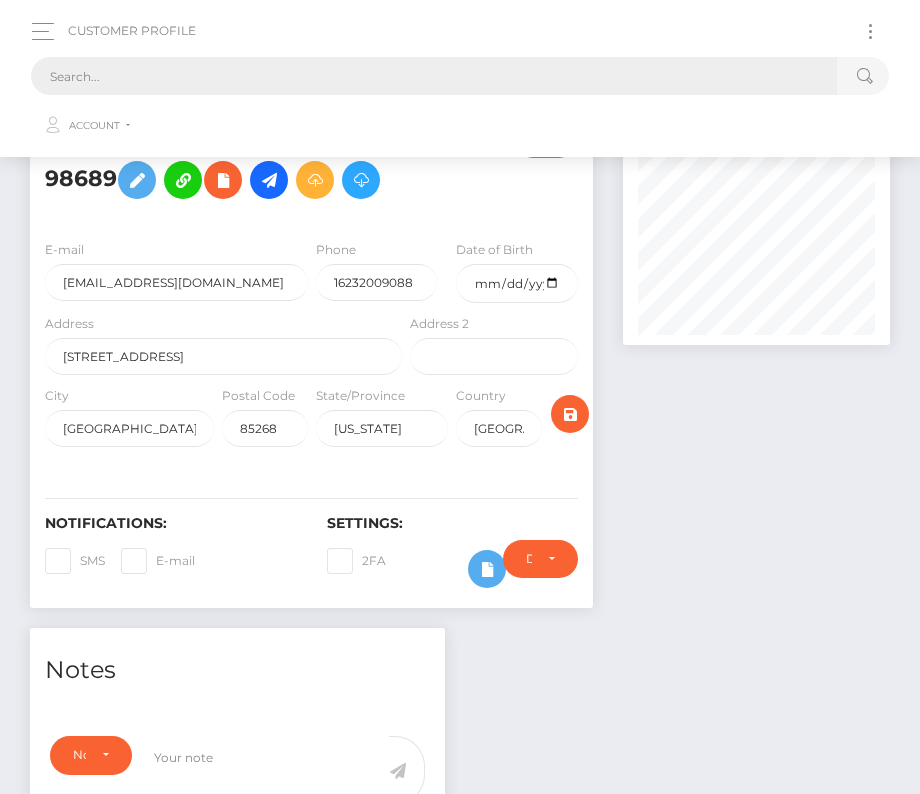 click at bounding box center [434, 76] 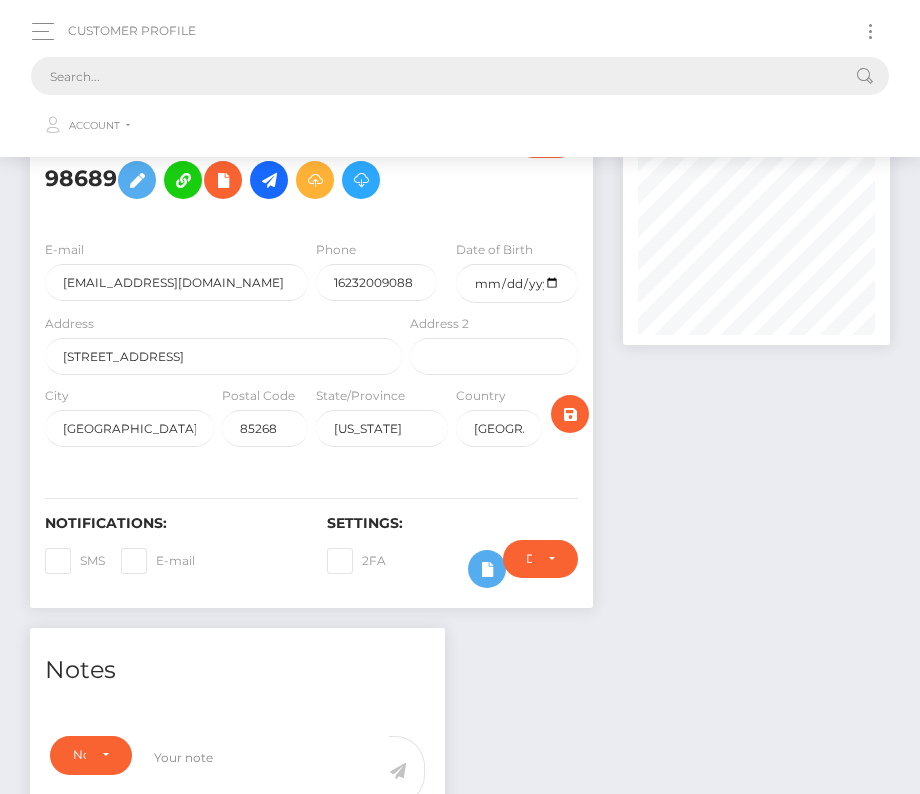 paste on "8967" 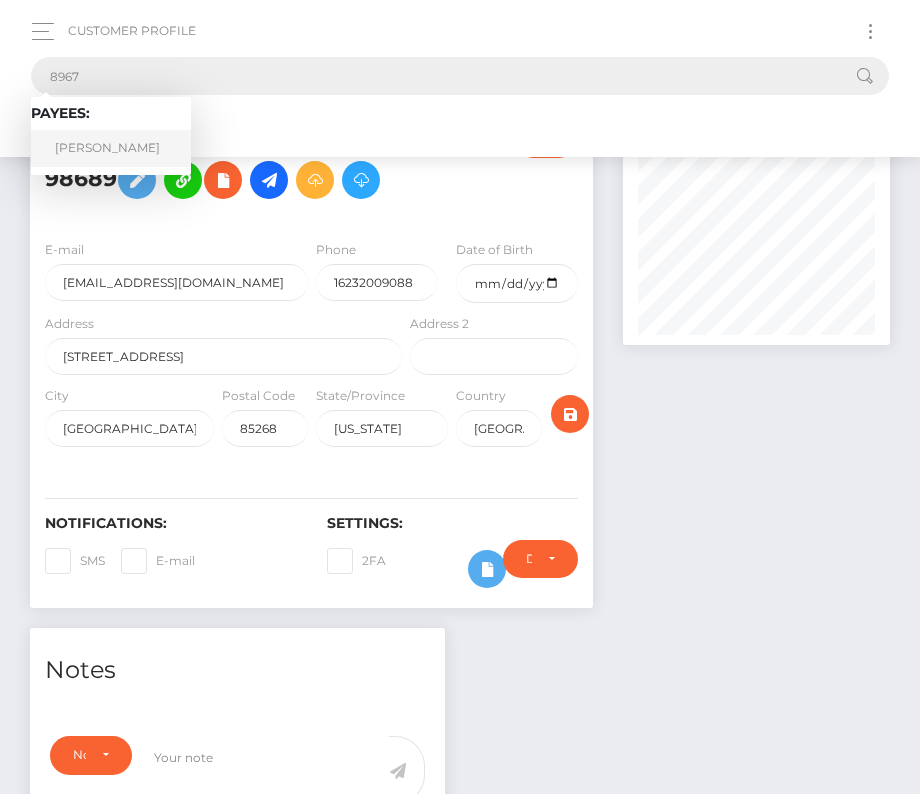 type on "8967" 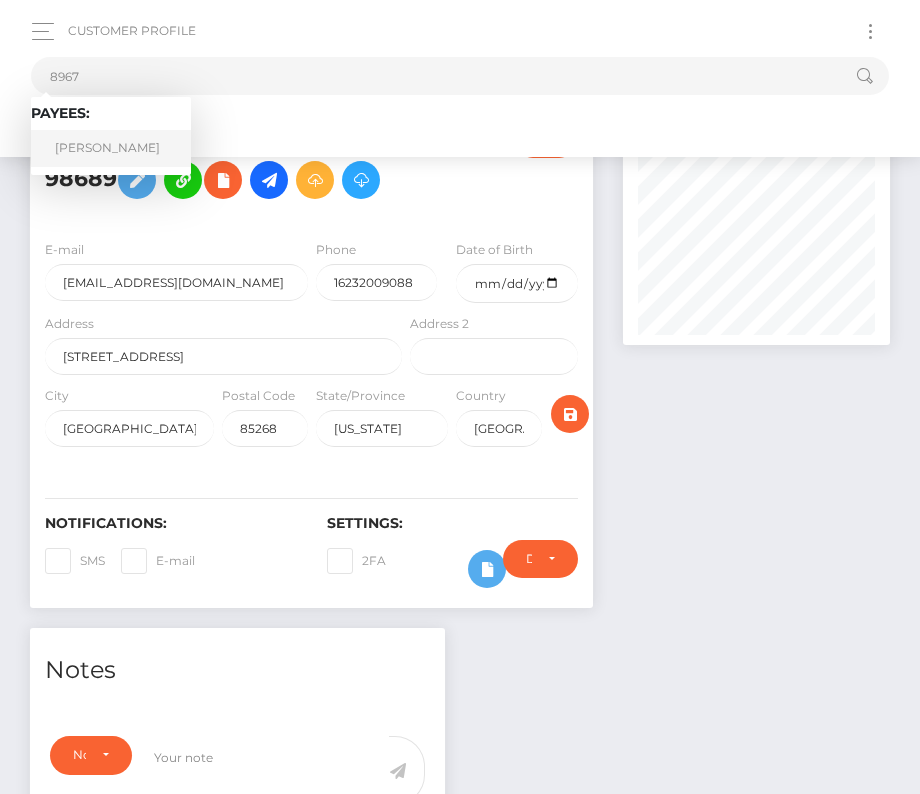 click on "Christopher James Balli" at bounding box center [111, 148] 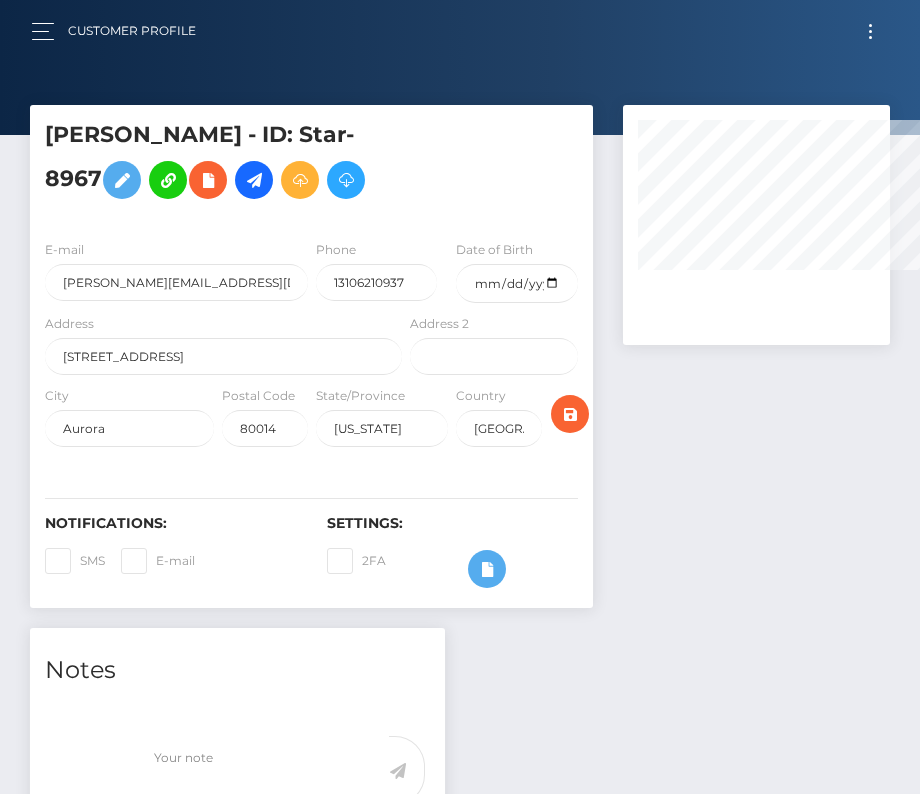 scroll, scrollTop: 0, scrollLeft: 0, axis: both 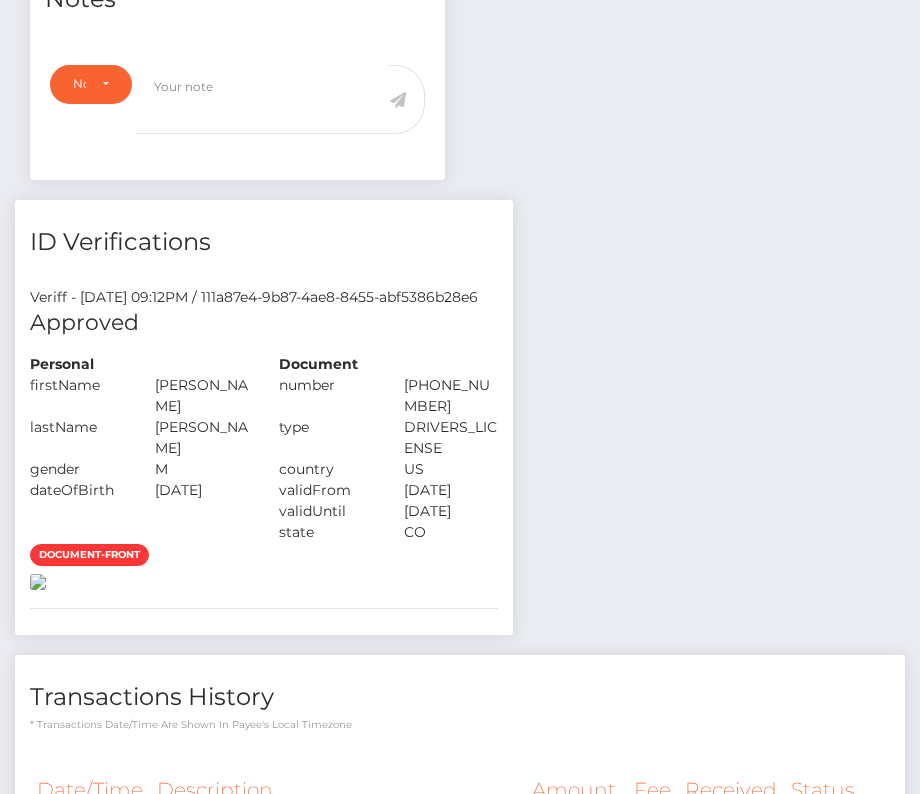 click at bounding box center [38, 582] 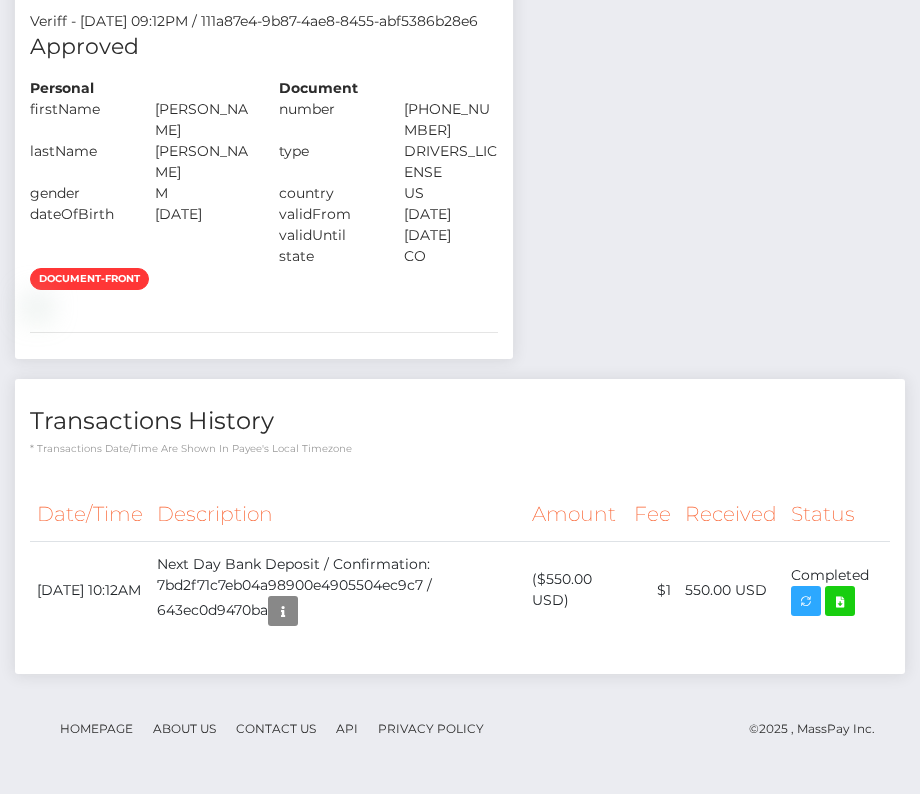 scroll, scrollTop: 0, scrollLeft: 0, axis: both 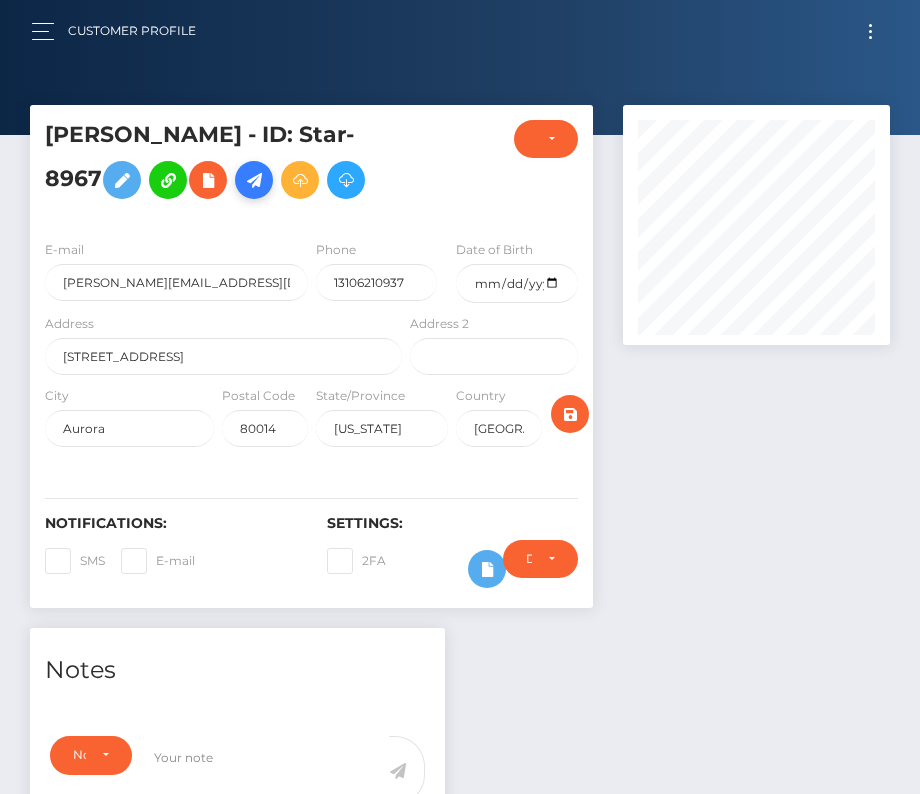click at bounding box center (254, 180) 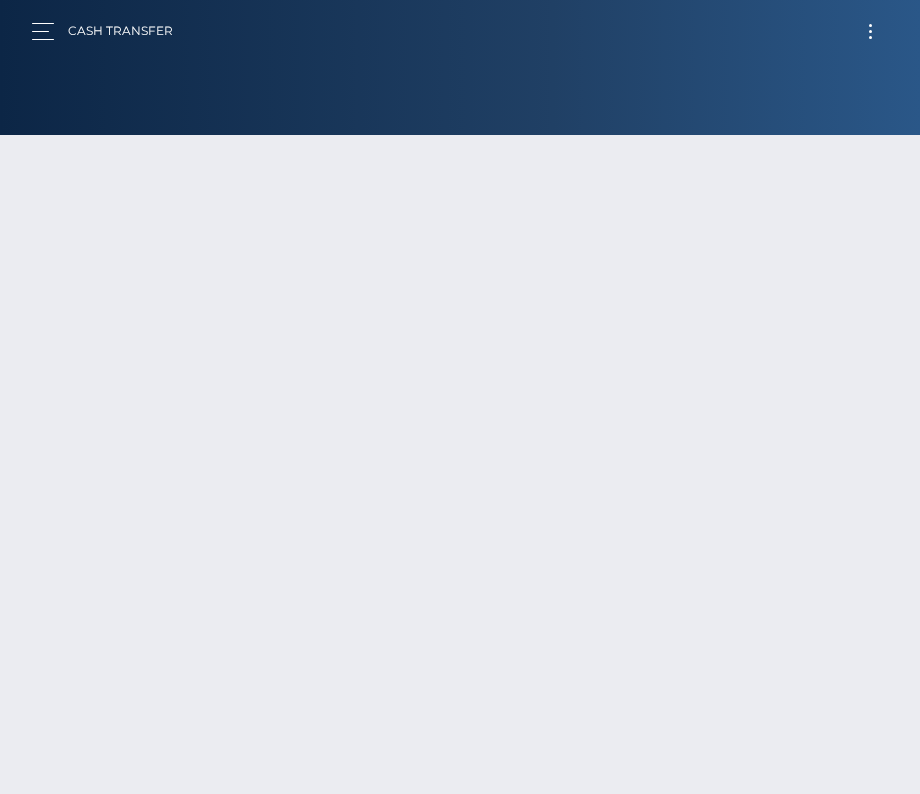scroll, scrollTop: 0, scrollLeft: 0, axis: both 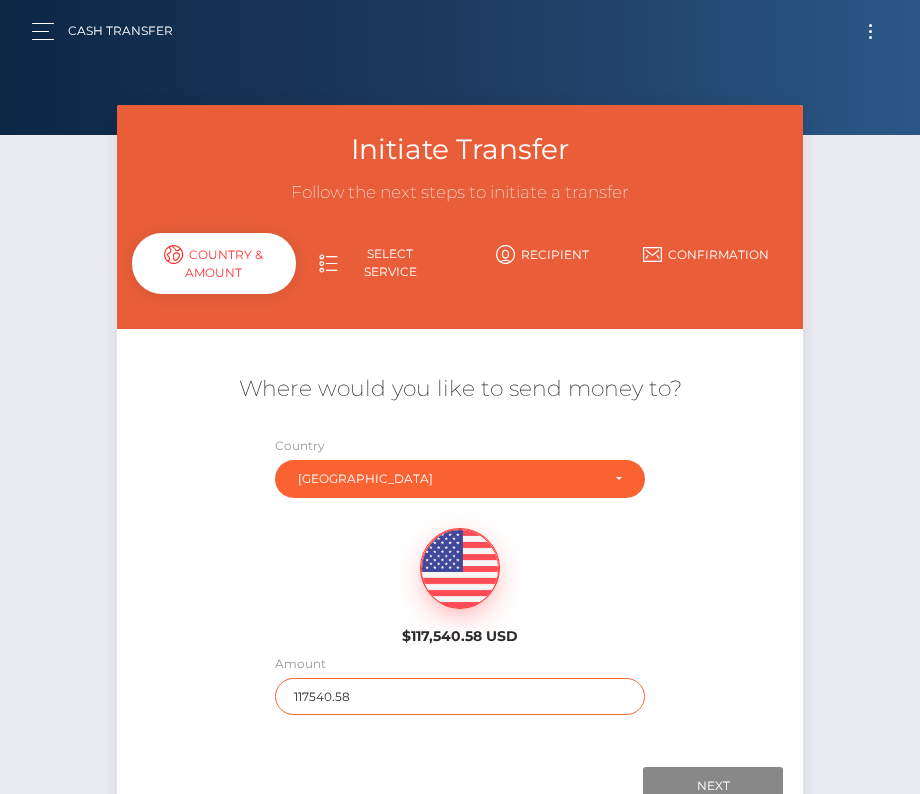 click on "117540.58" at bounding box center [460, 696] 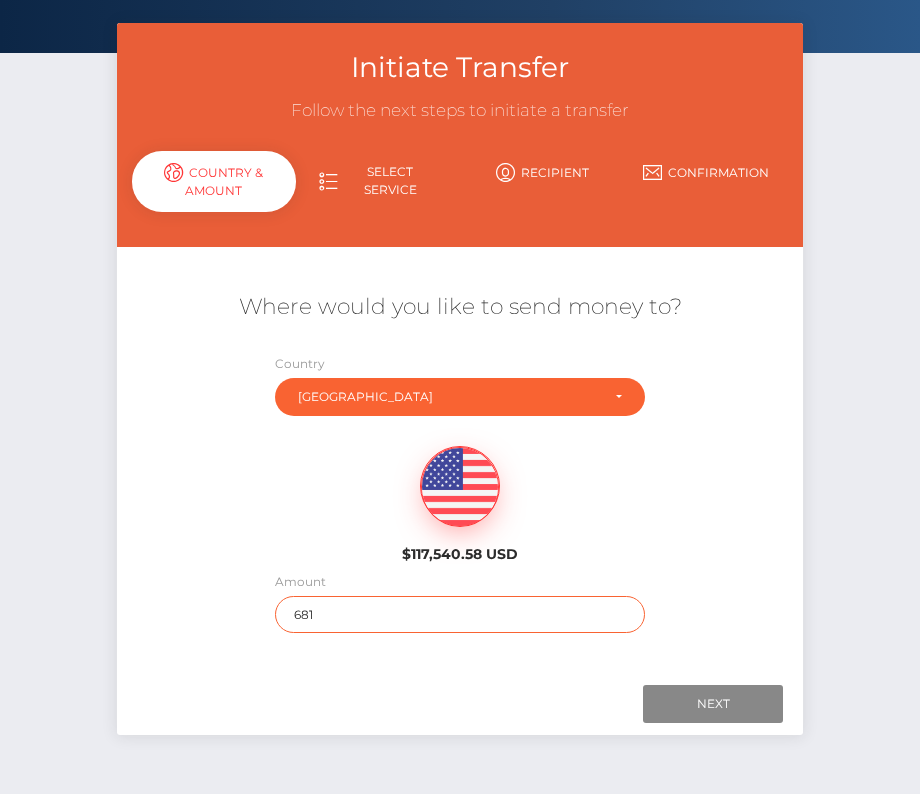 scroll, scrollTop: 111, scrollLeft: 0, axis: vertical 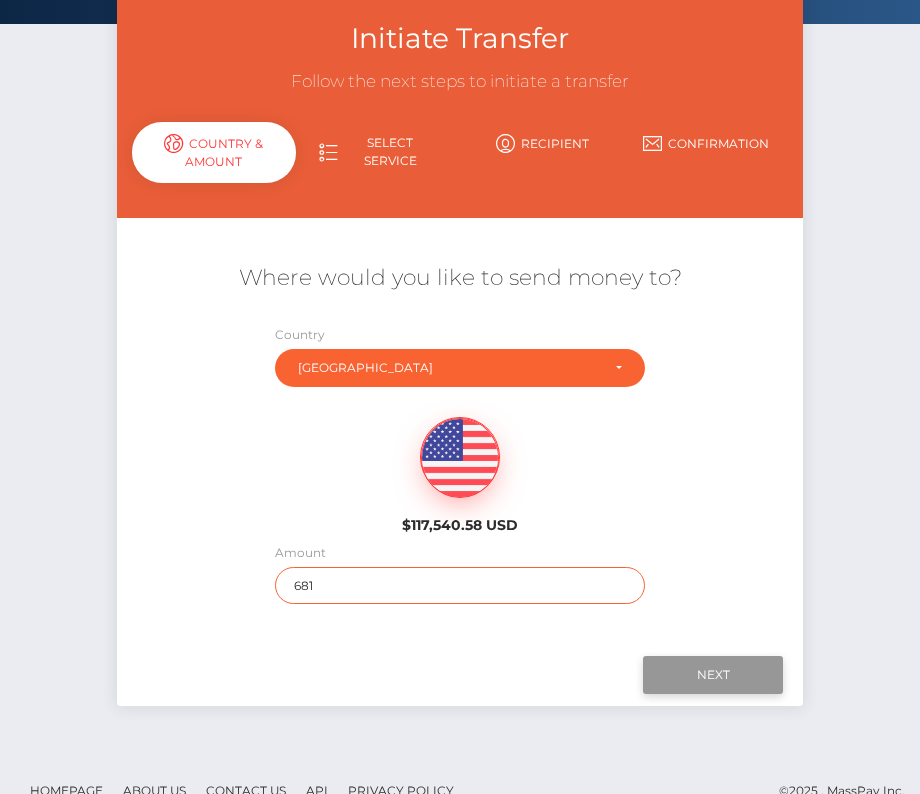 type on "681" 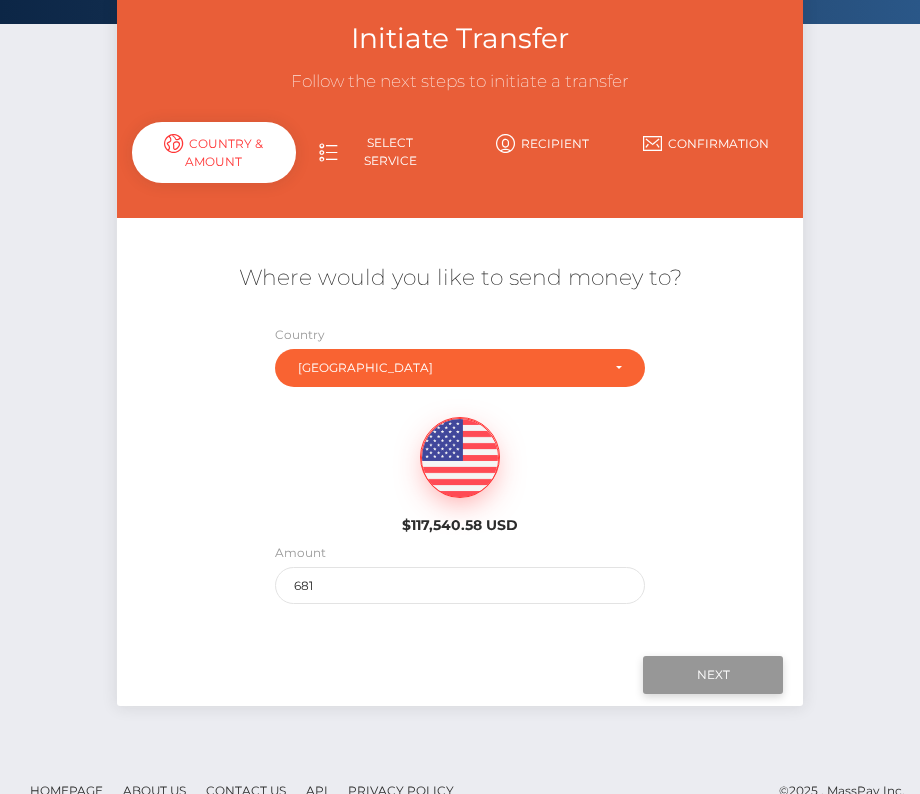 click on "Next" at bounding box center [713, 675] 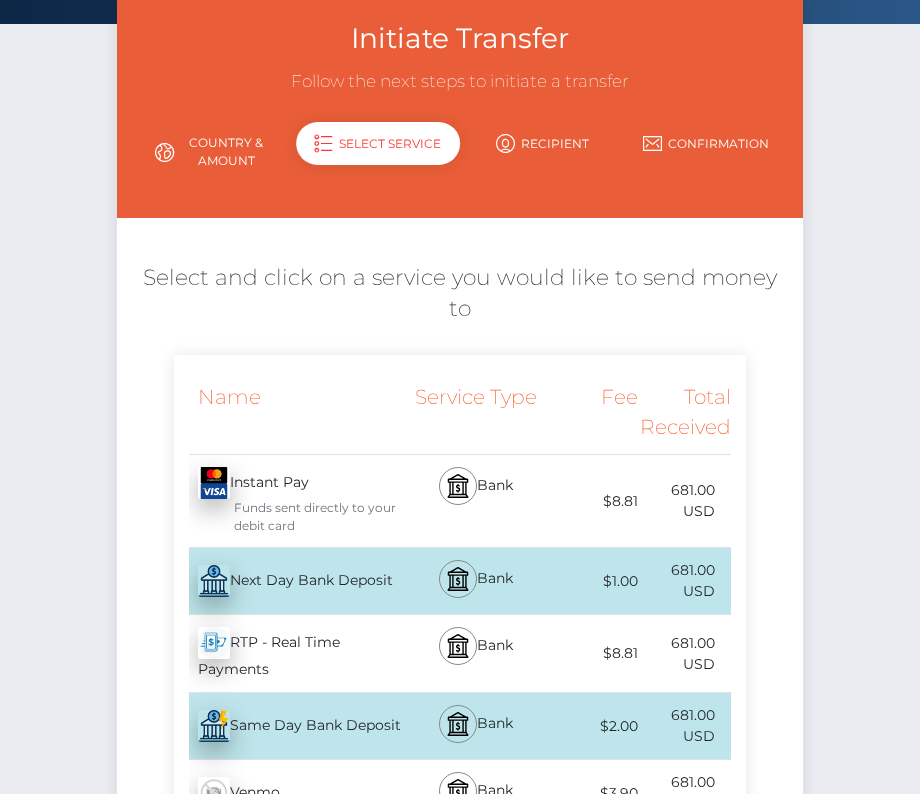click on "Next Day Bank Deposit  - USD" at bounding box center [290, 581] 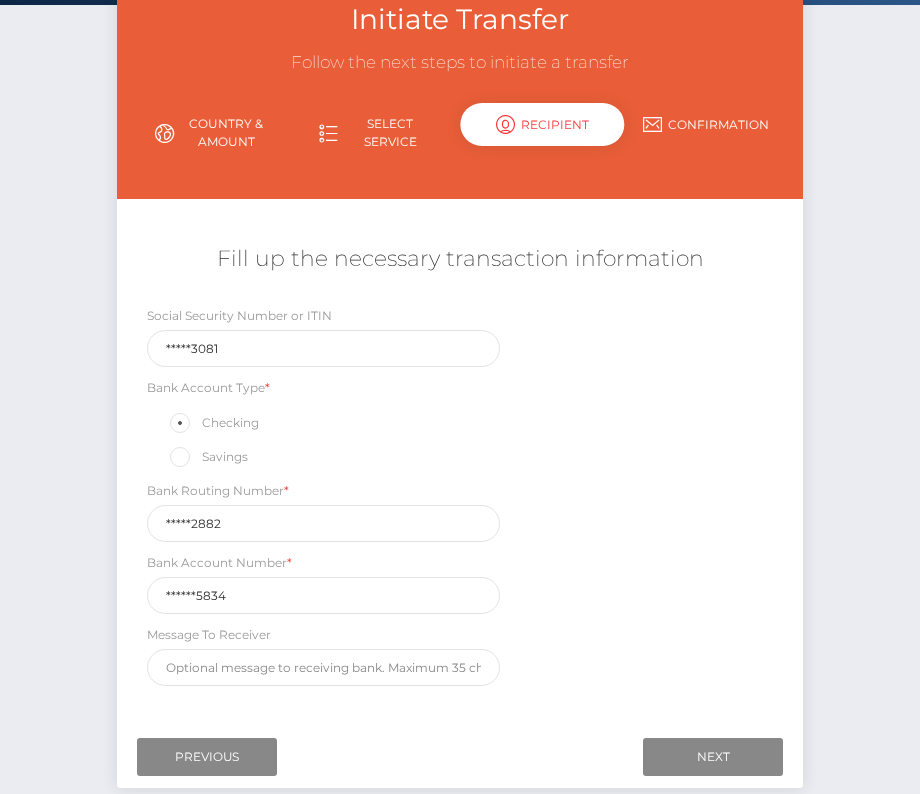 scroll, scrollTop: 200, scrollLeft: 0, axis: vertical 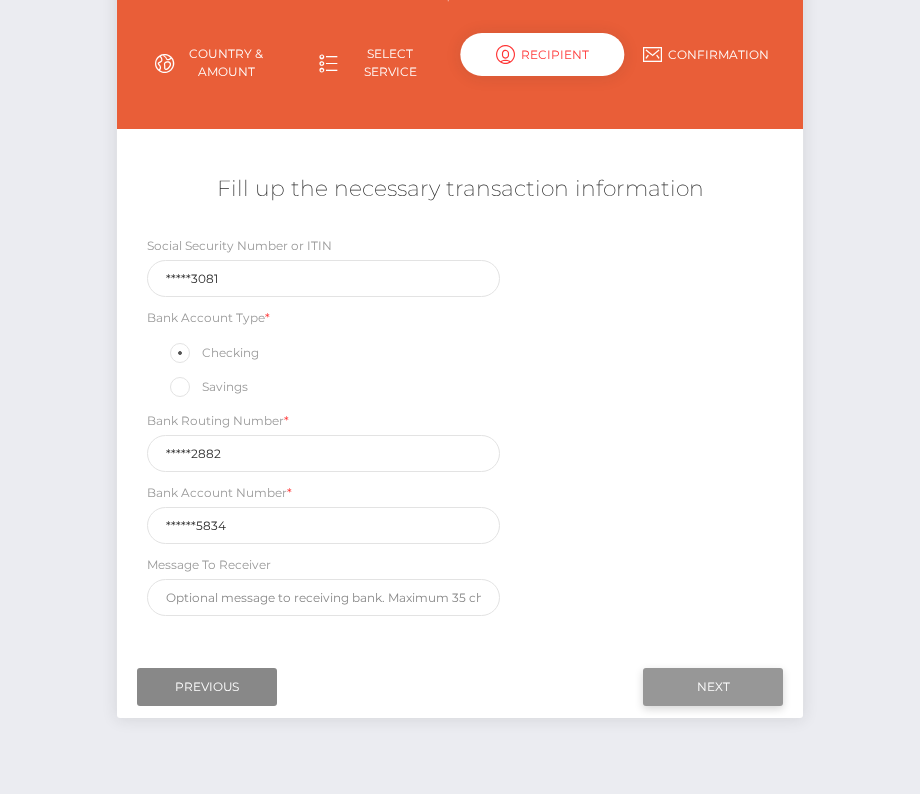 click on "Next" at bounding box center (713, 687) 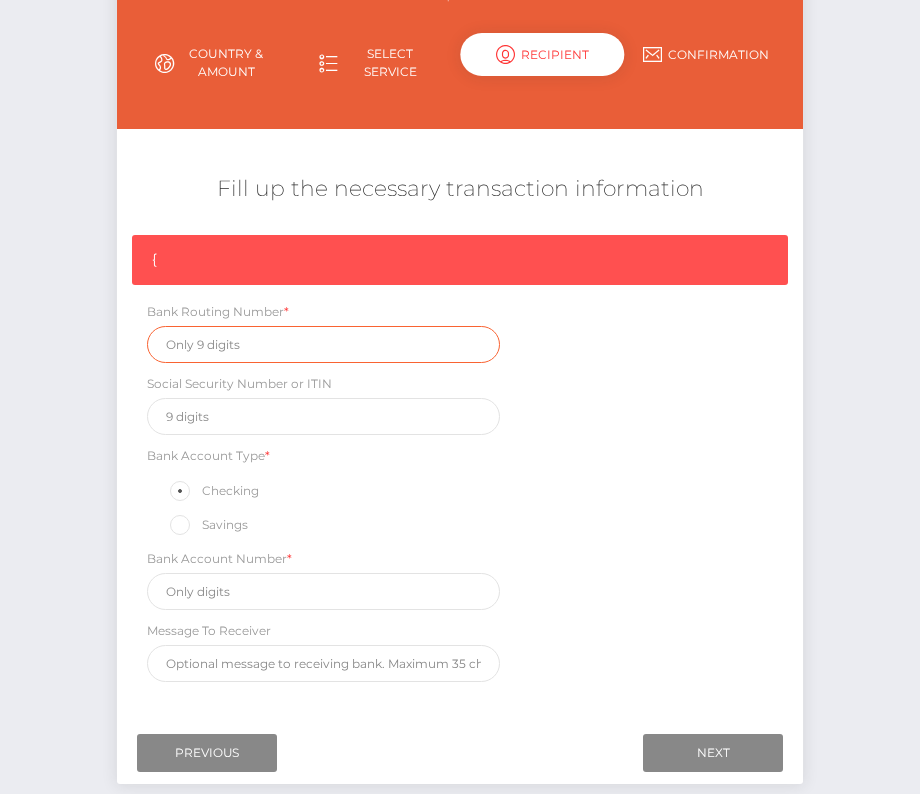 click at bounding box center [323, 344] 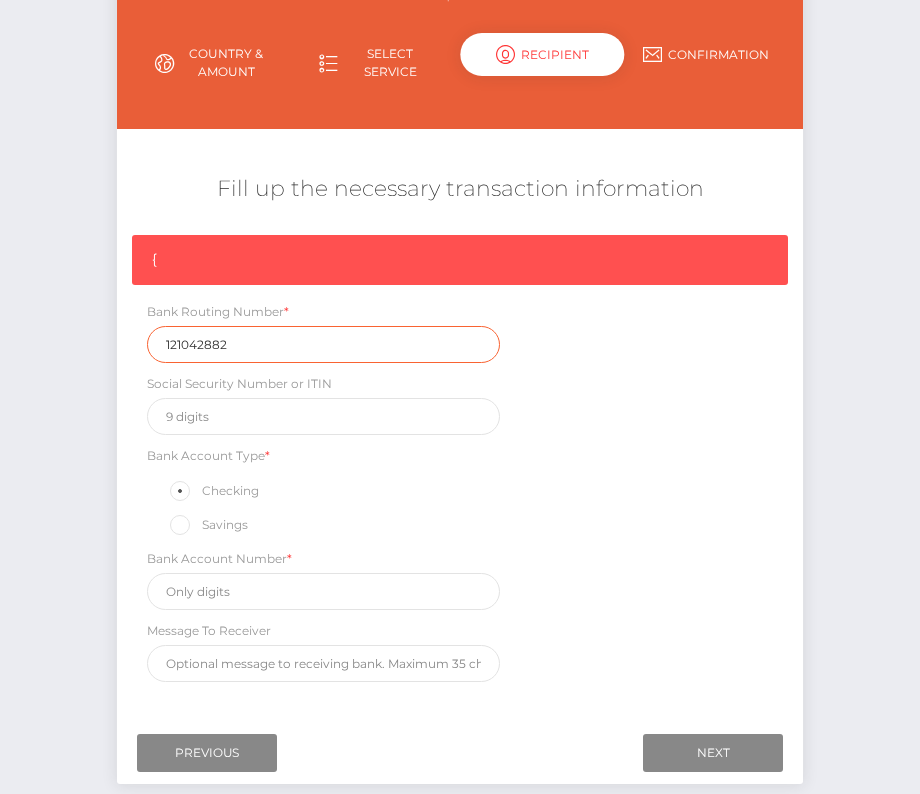 type on "121042882" 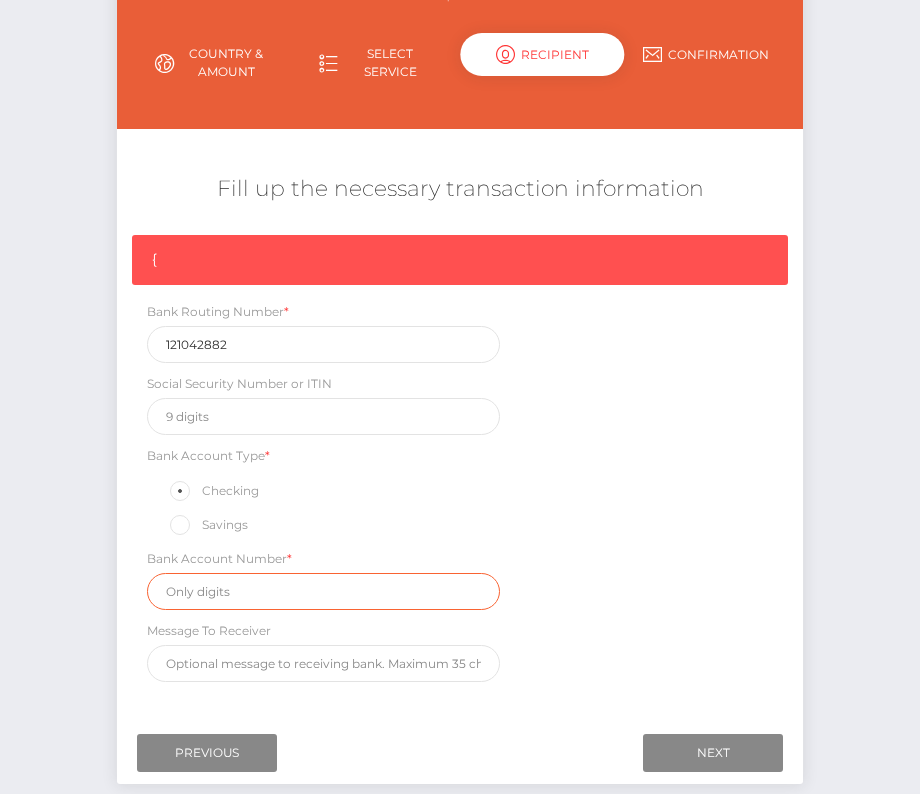 click at bounding box center [323, 591] 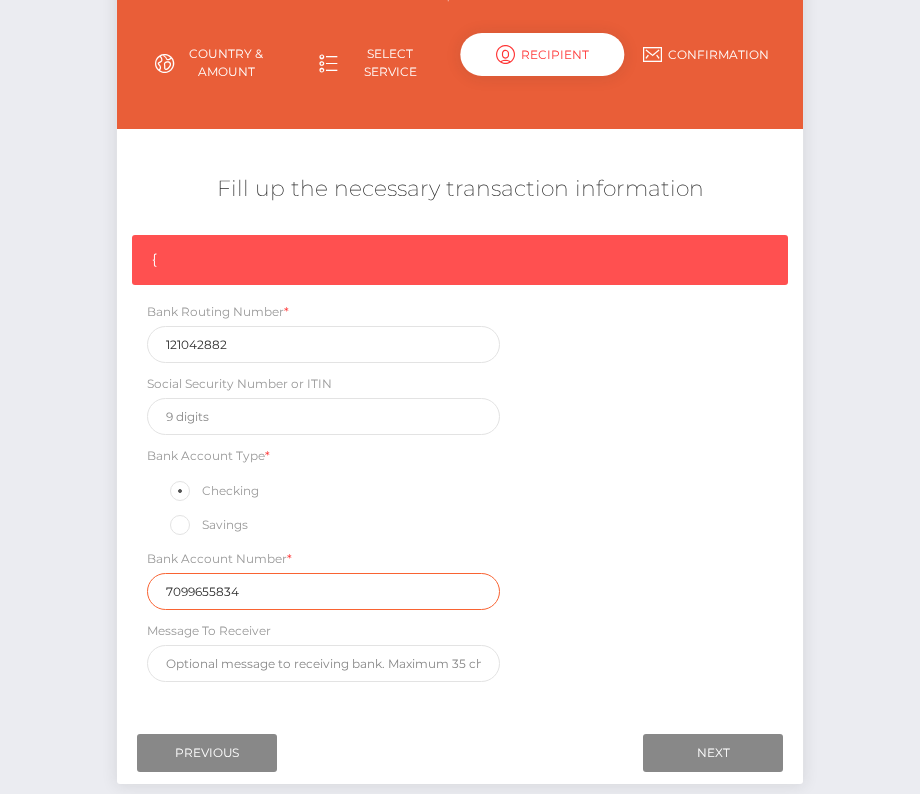 type on "7099655834" 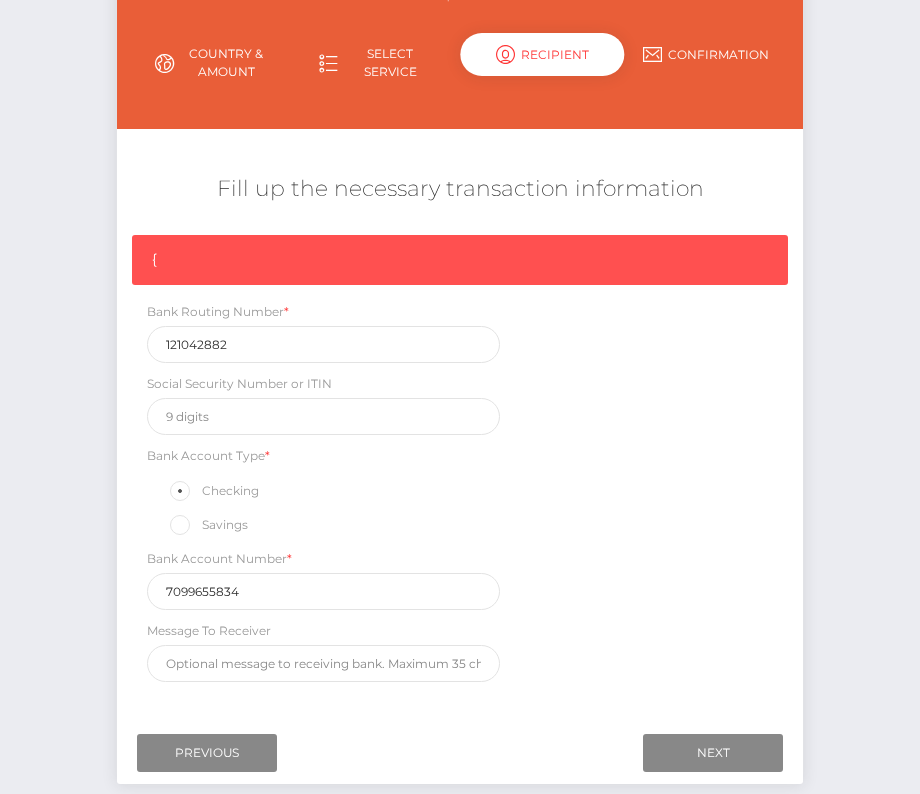 click on "{
Bank Routing Number  *
121042882
Social Security Number or ITIN
Bank Account Type  *
Checking
Savings
Bank Account Number  *
7099655834
Message To Receiver" at bounding box center [460, 463] 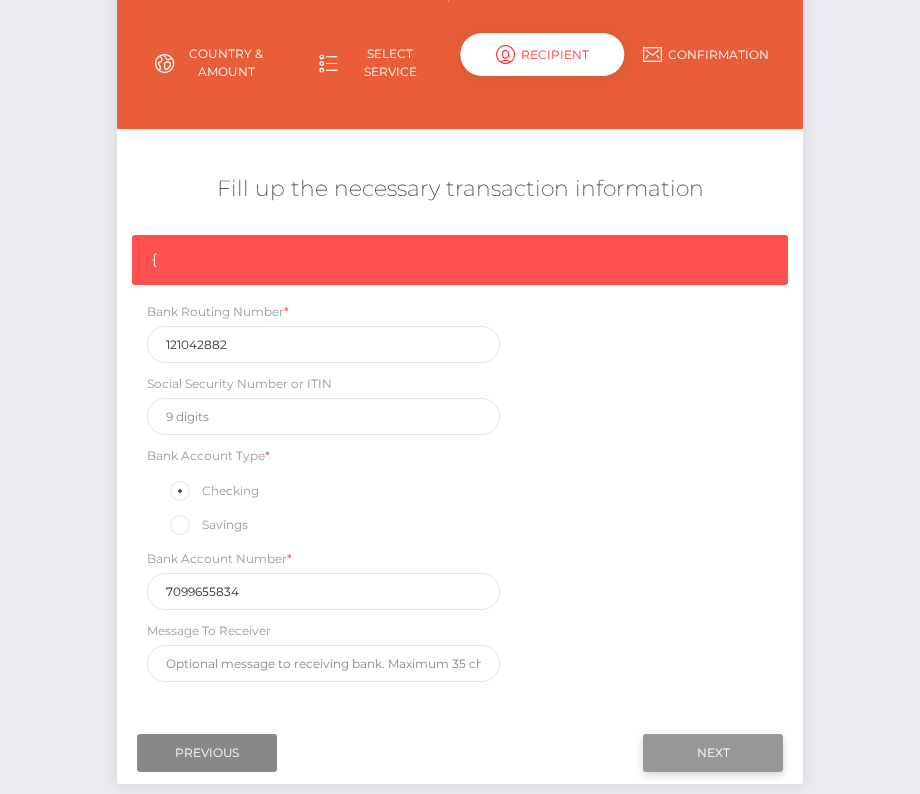 click on "Next" at bounding box center [713, 753] 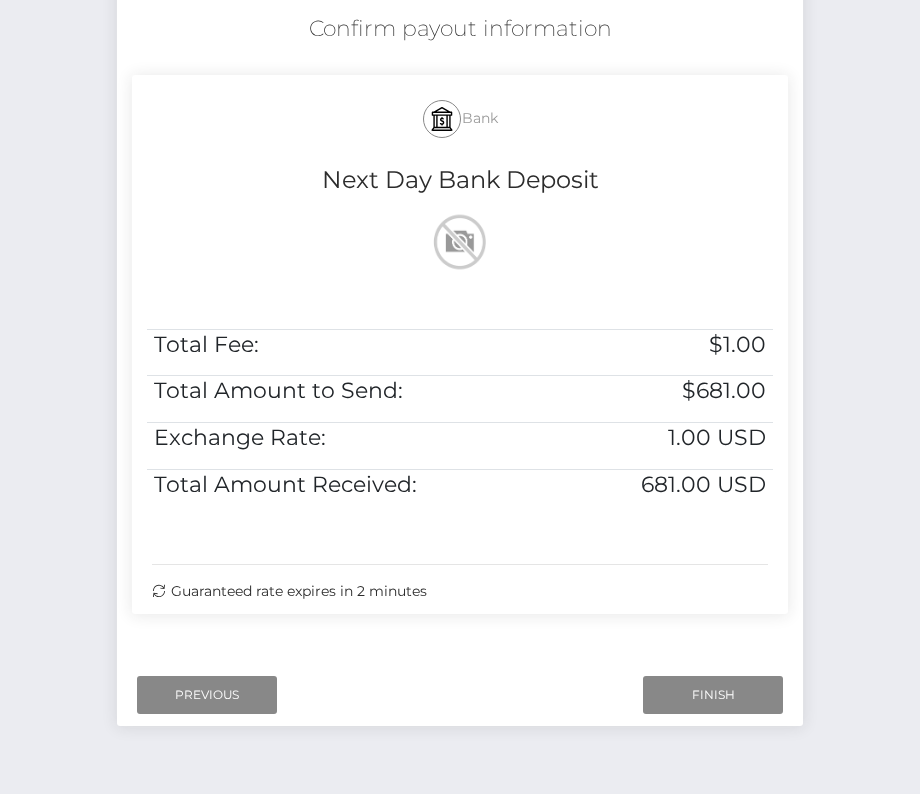 scroll, scrollTop: 381, scrollLeft: 0, axis: vertical 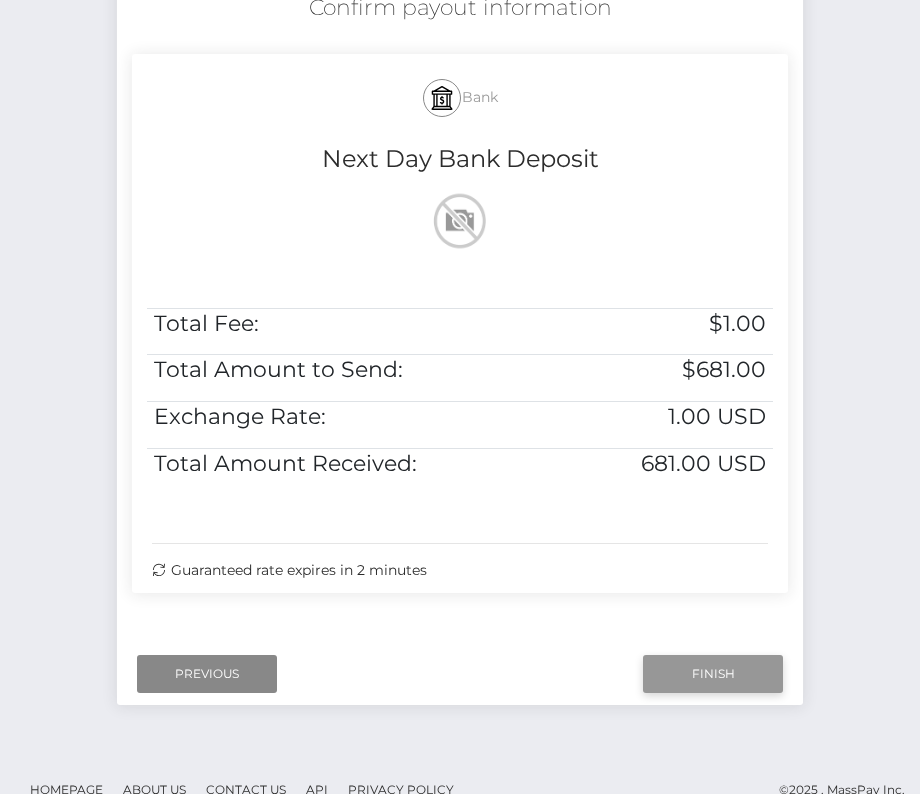 click on "Finish" at bounding box center (713, 674) 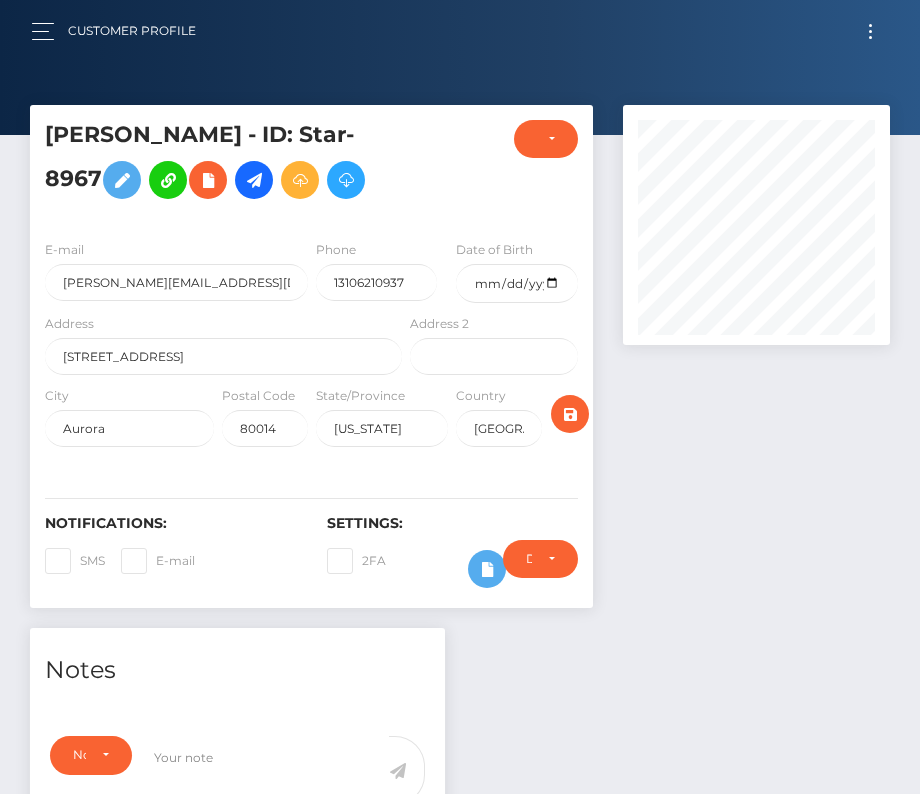 scroll, scrollTop: 0, scrollLeft: 0, axis: both 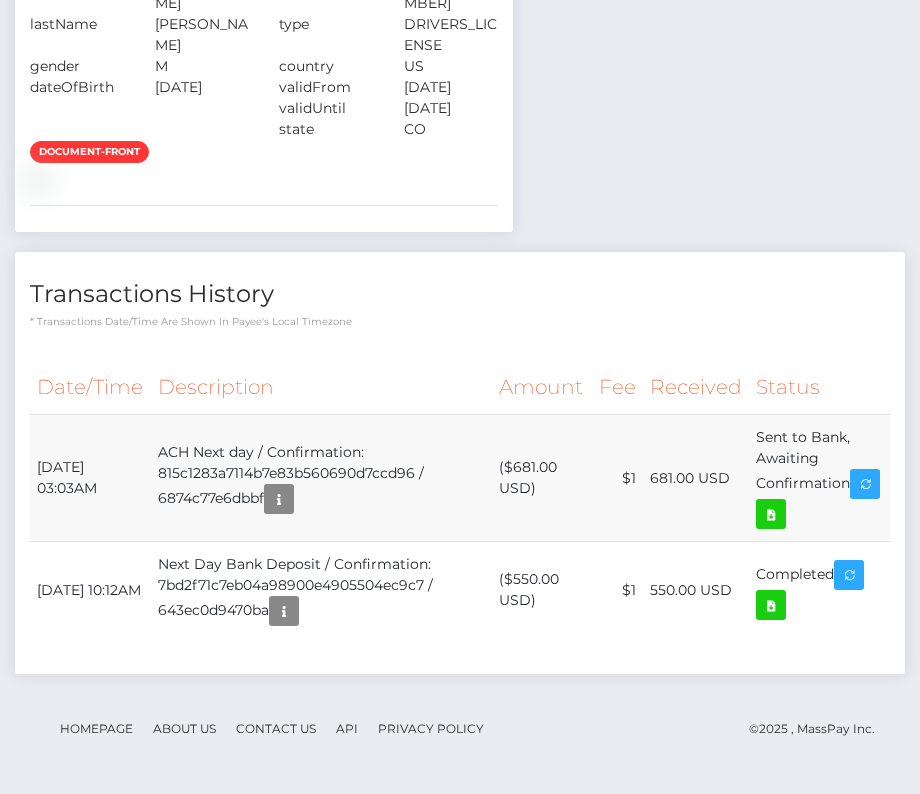 drag, startPoint x: 36, startPoint y: 469, endPoint x: 854, endPoint y: 500, distance: 818.5872 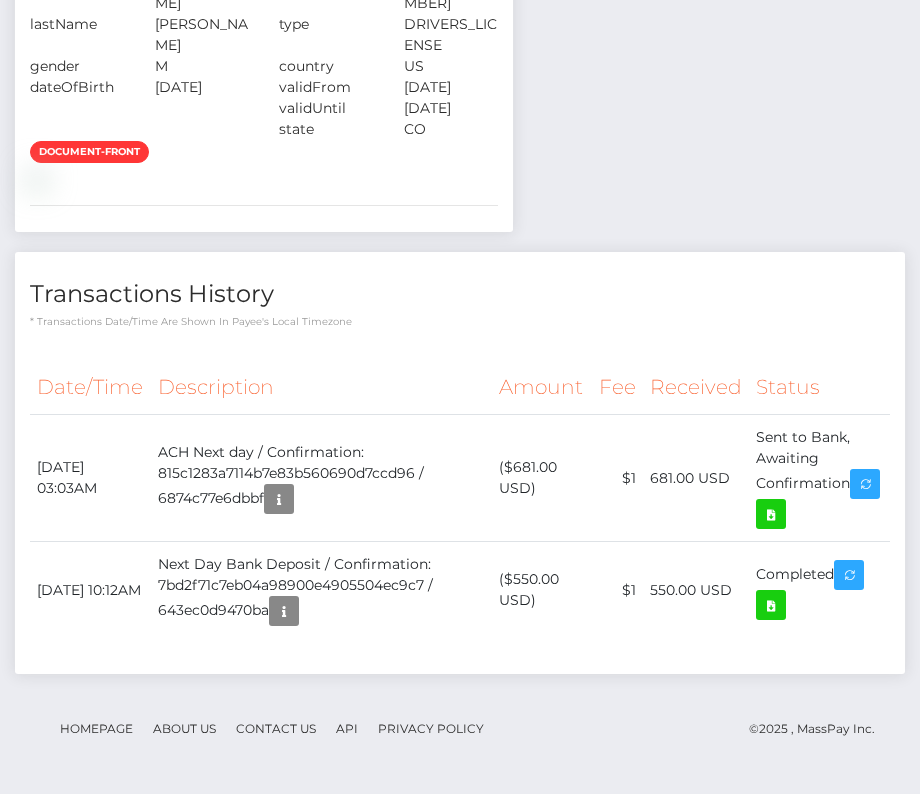 copy on "July 14, 2025 03:03AM
ACH Next day / Confirmation: 815c1283a7114b7e83b560690d7ccd96 / 6874c77e6dbbf
($681.00 USD)
$1
681.00 USD
Sent to Bank, Awaiting Confirmation" 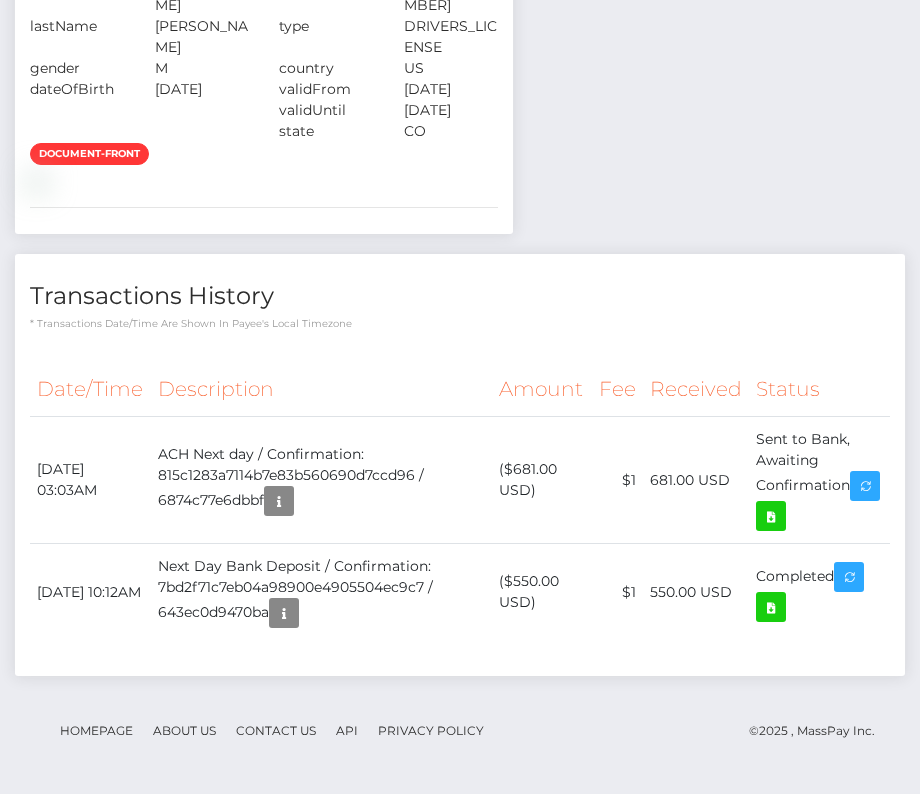 scroll, scrollTop: 1156, scrollLeft: 0, axis: vertical 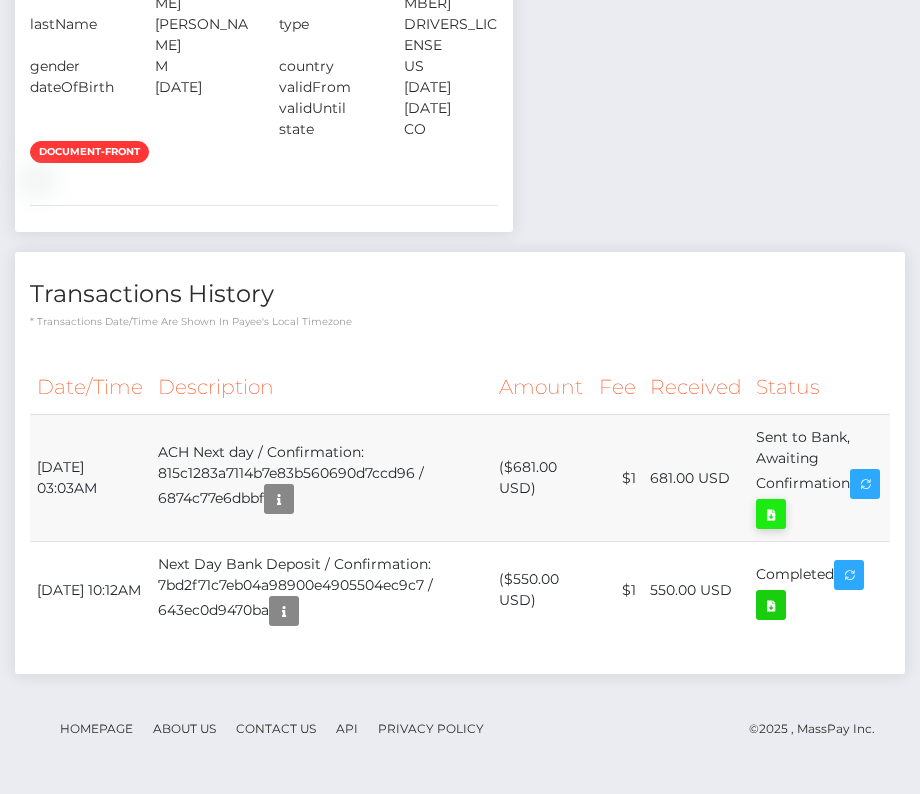 click at bounding box center (771, 514) 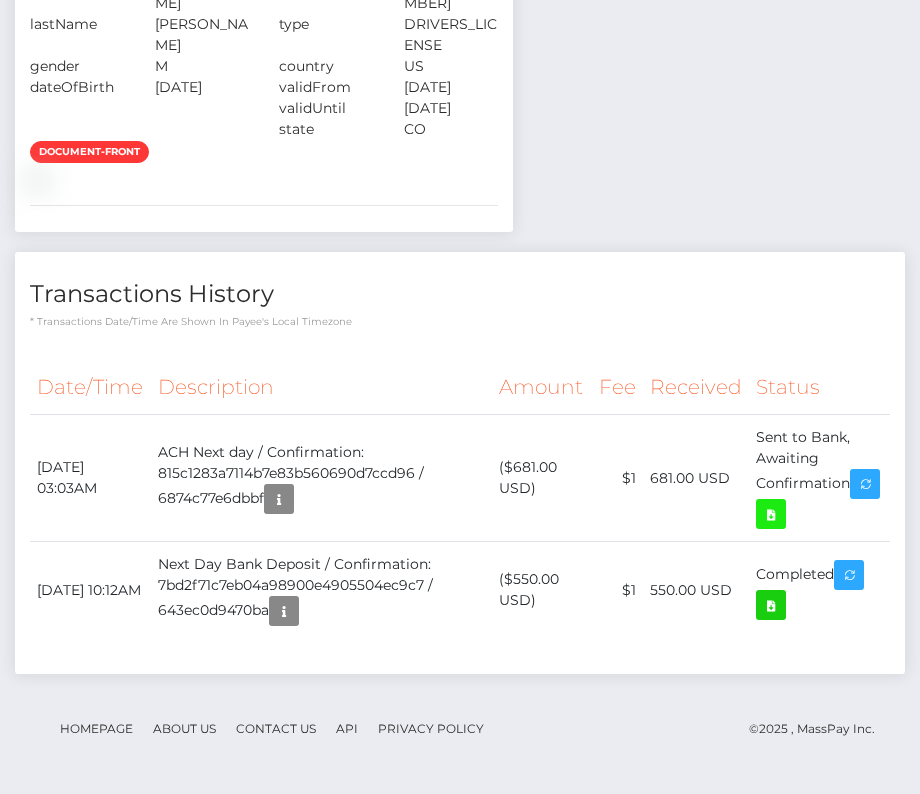 scroll, scrollTop: 0, scrollLeft: 0, axis: both 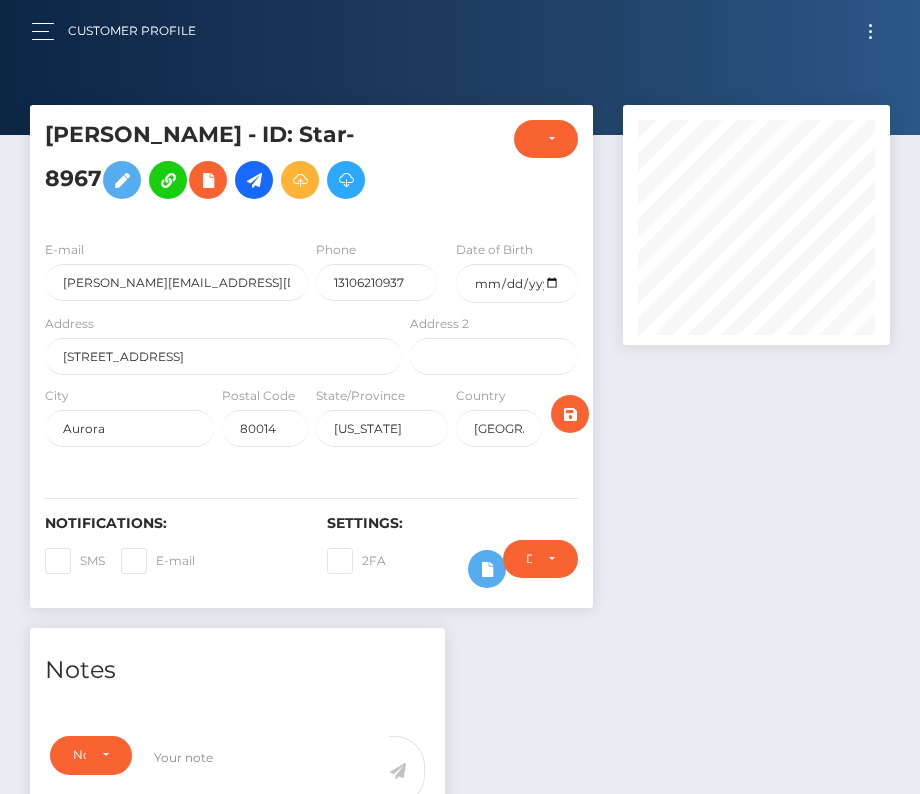 click on "Customer Profile
Loading...
Loading..." at bounding box center [460, 31] 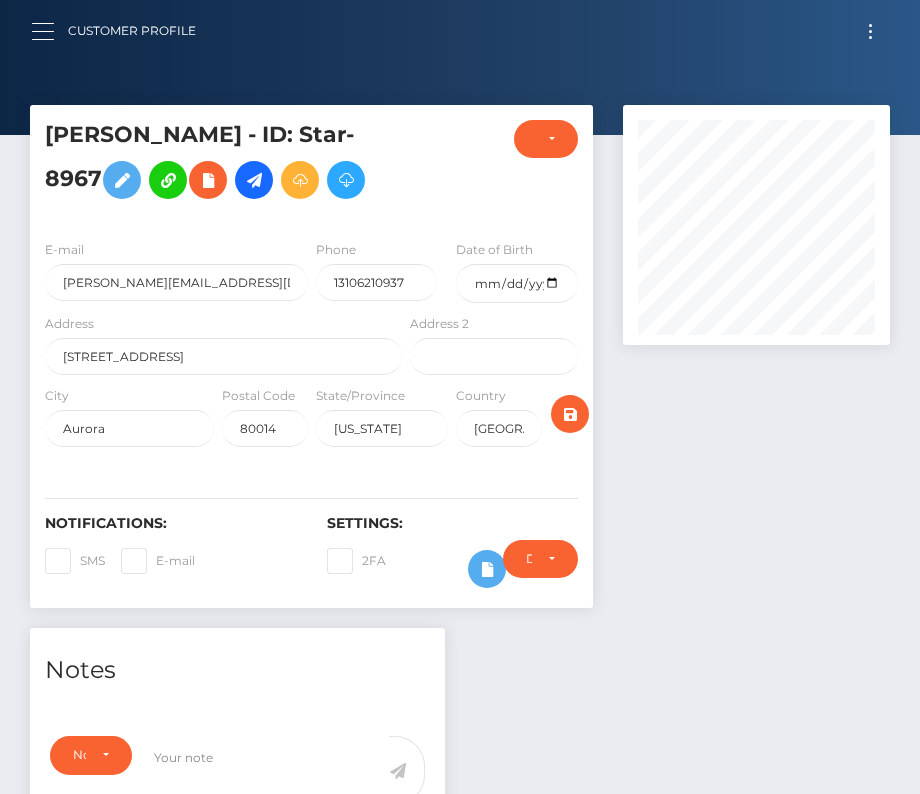 click at bounding box center [49, 31] 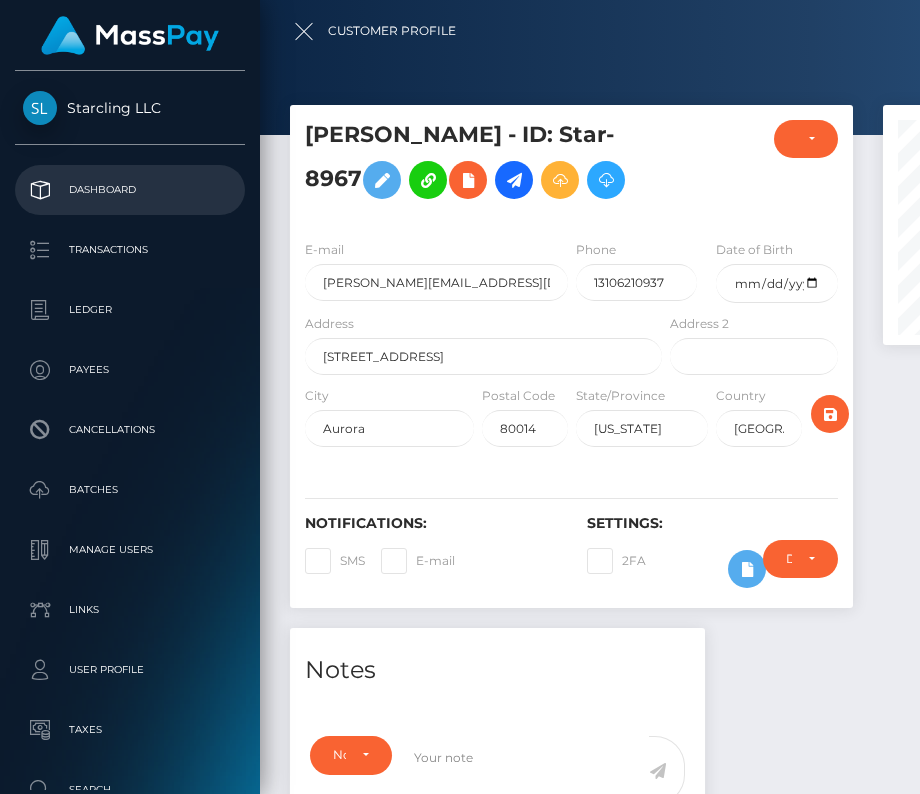 click on "Dashboard" at bounding box center [130, 190] 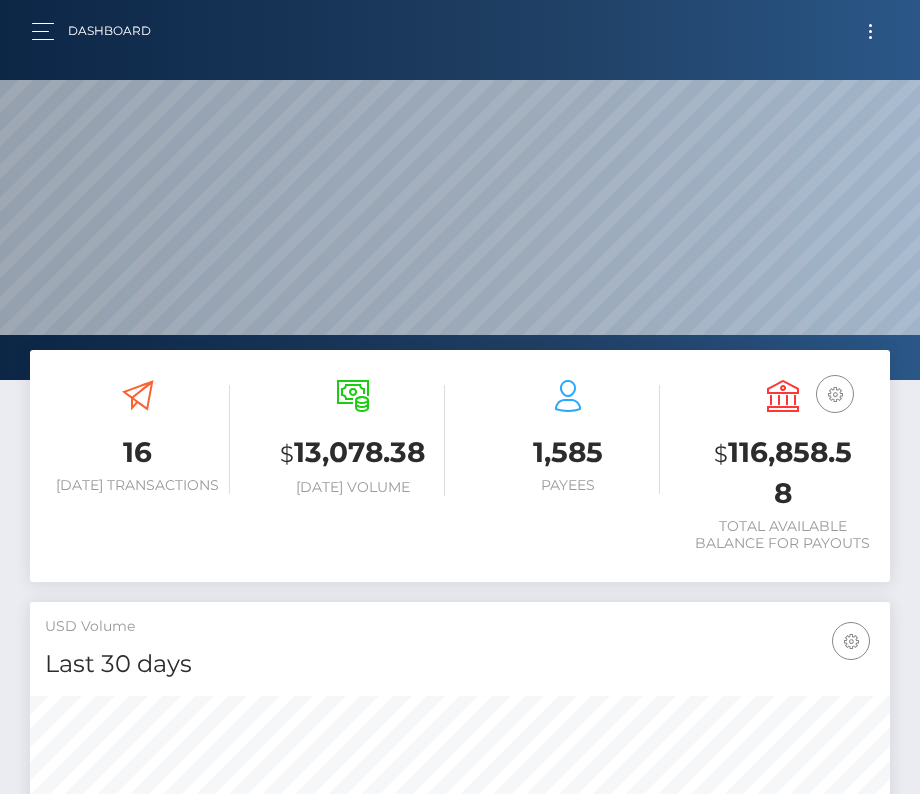 scroll, scrollTop: 0, scrollLeft: 0, axis: both 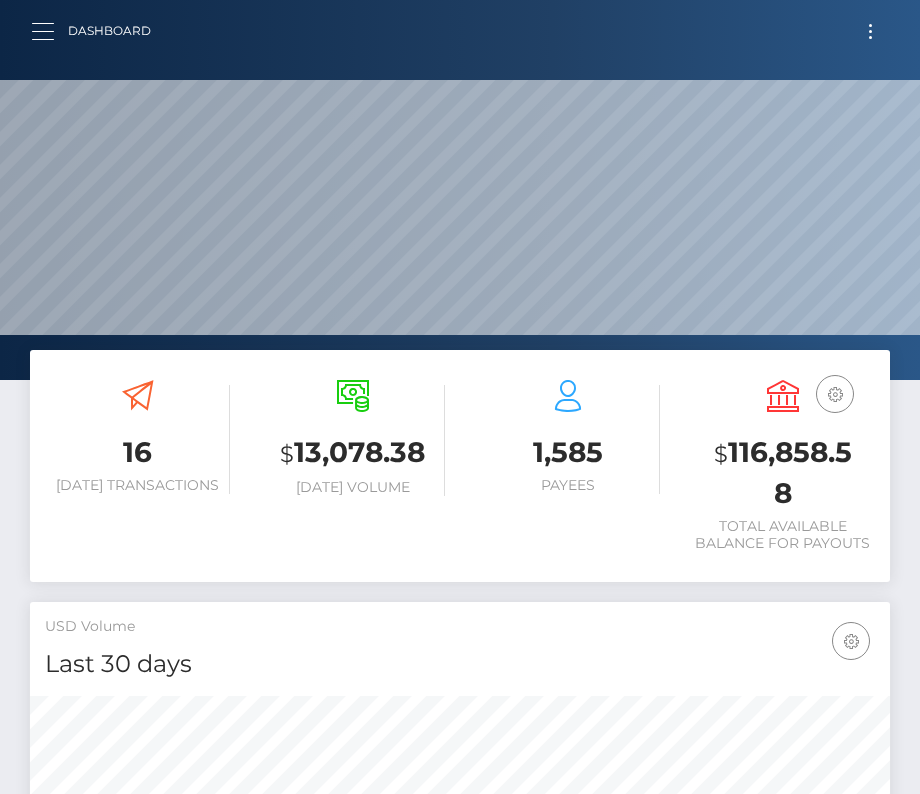 click at bounding box center (49, 31) 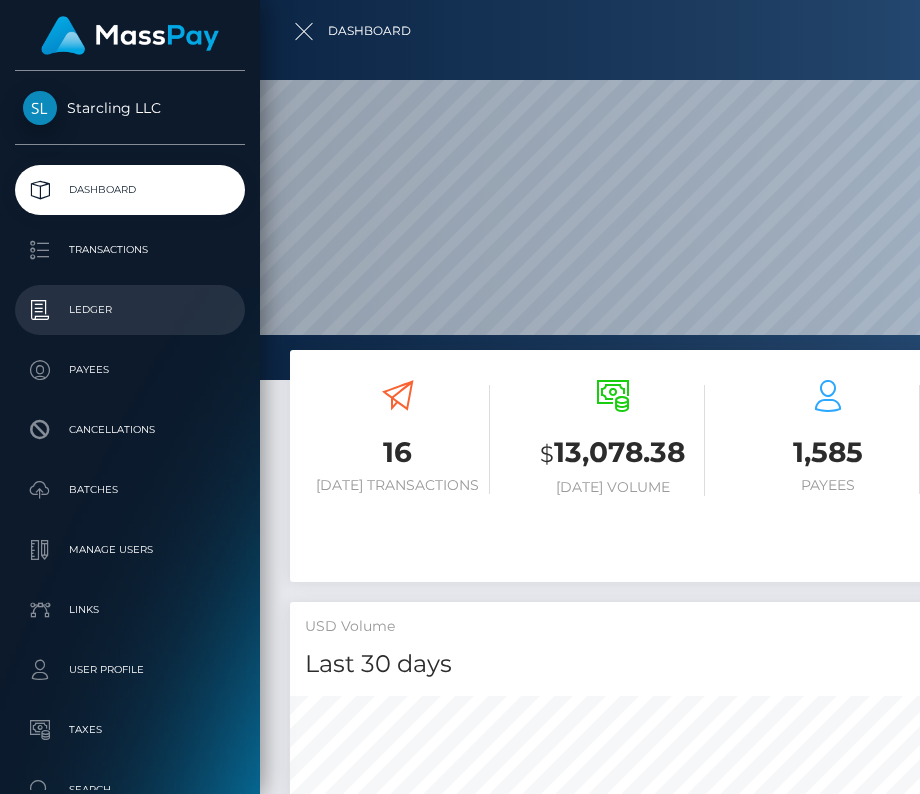 click on "Ledger" at bounding box center [130, 310] 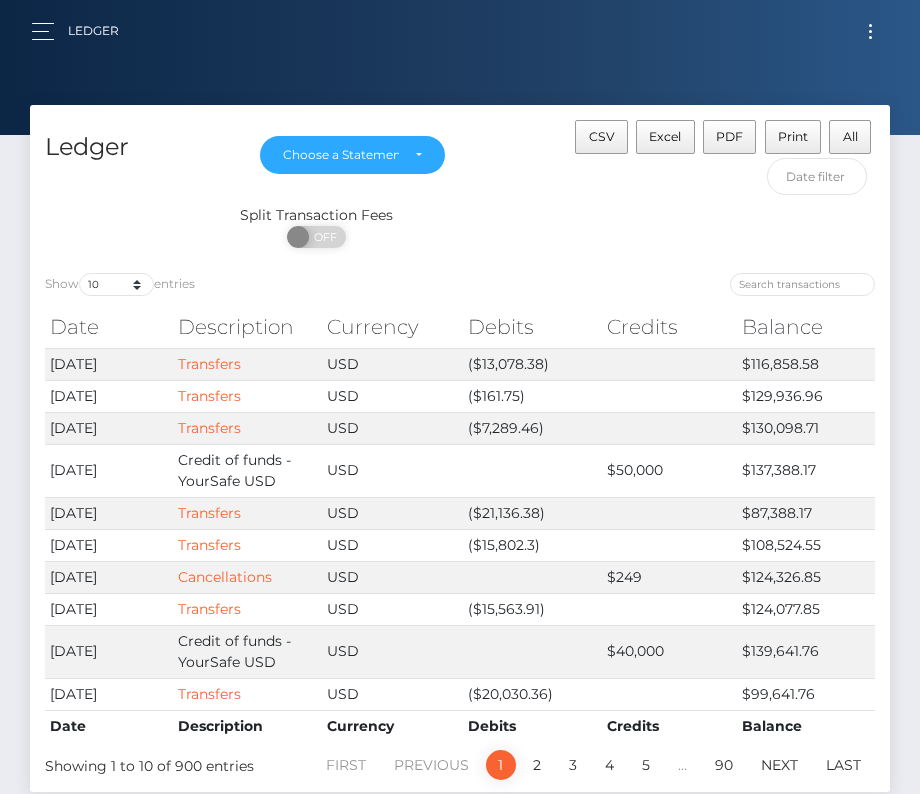 scroll, scrollTop: 0, scrollLeft: 0, axis: both 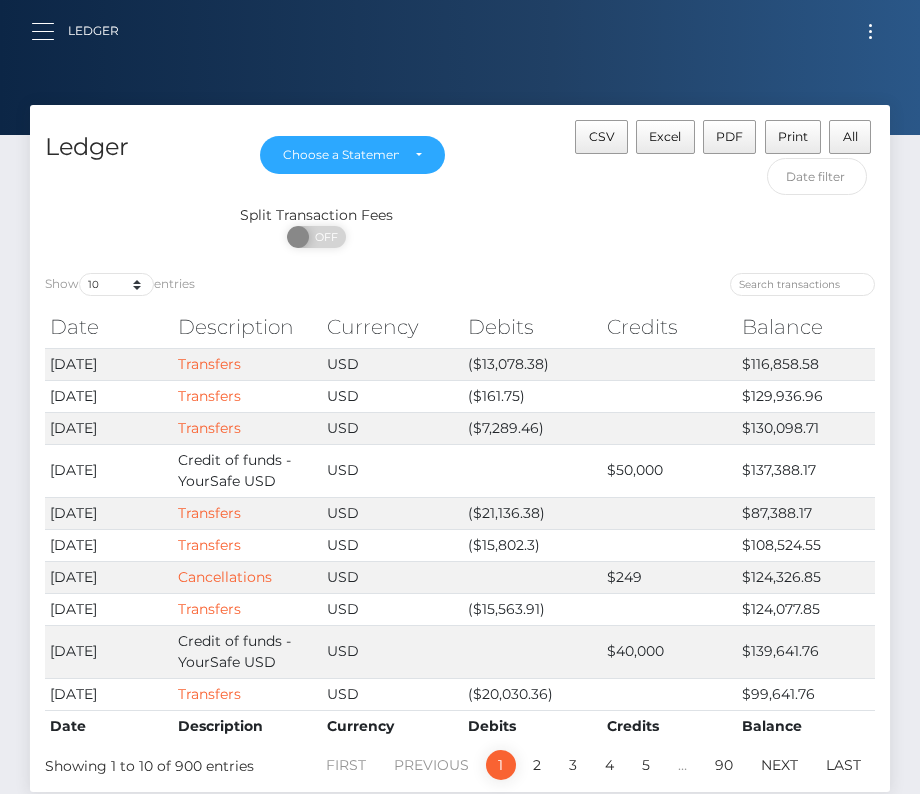 click at bounding box center [49, 31] 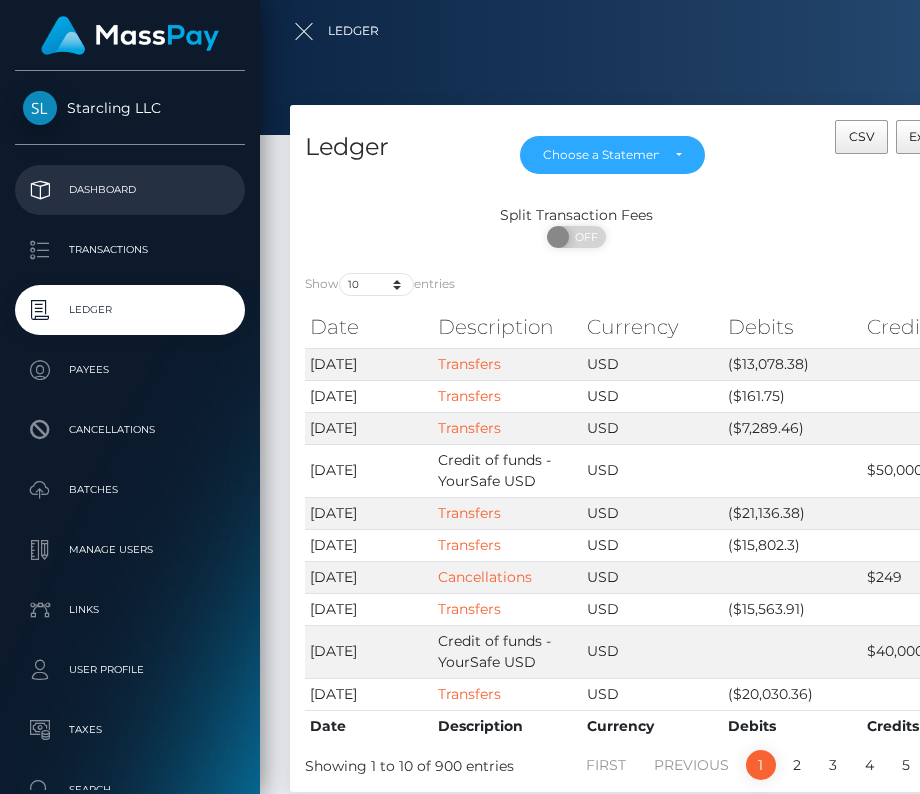 click on "Dashboard" at bounding box center (130, 190) 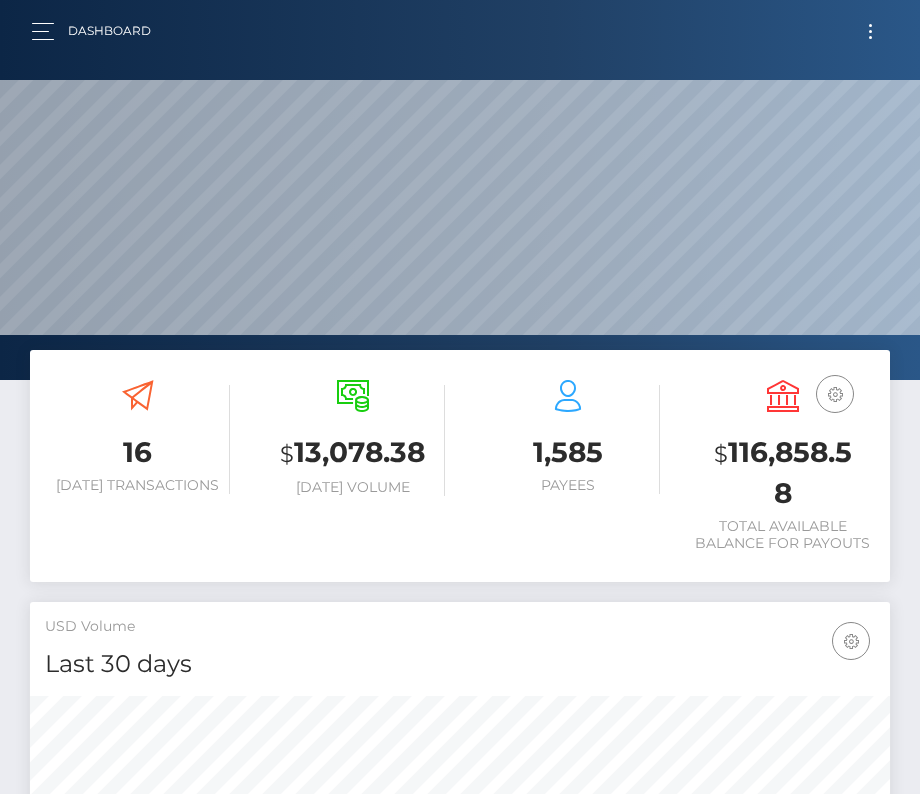 scroll, scrollTop: 0, scrollLeft: 0, axis: both 